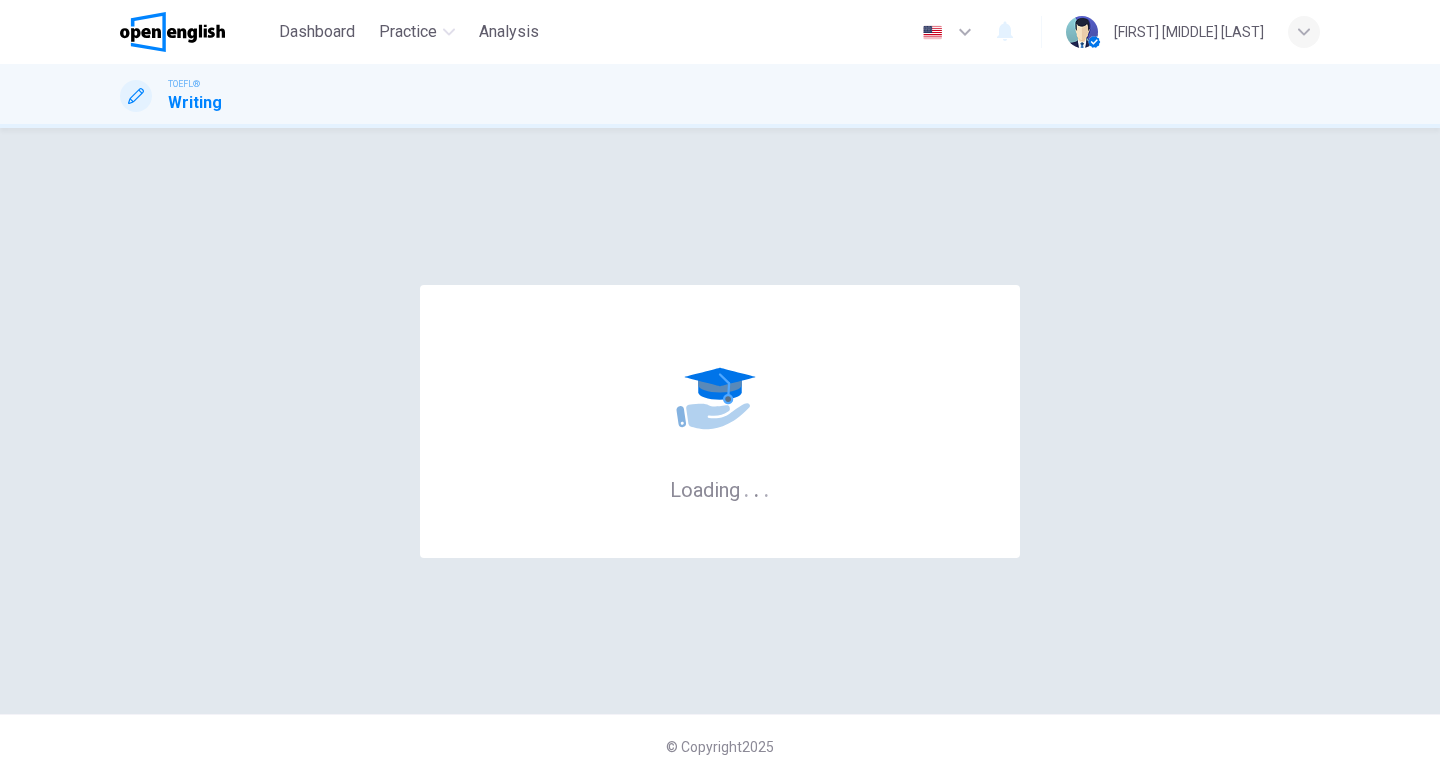 scroll, scrollTop: 0, scrollLeft: 0, axis: both 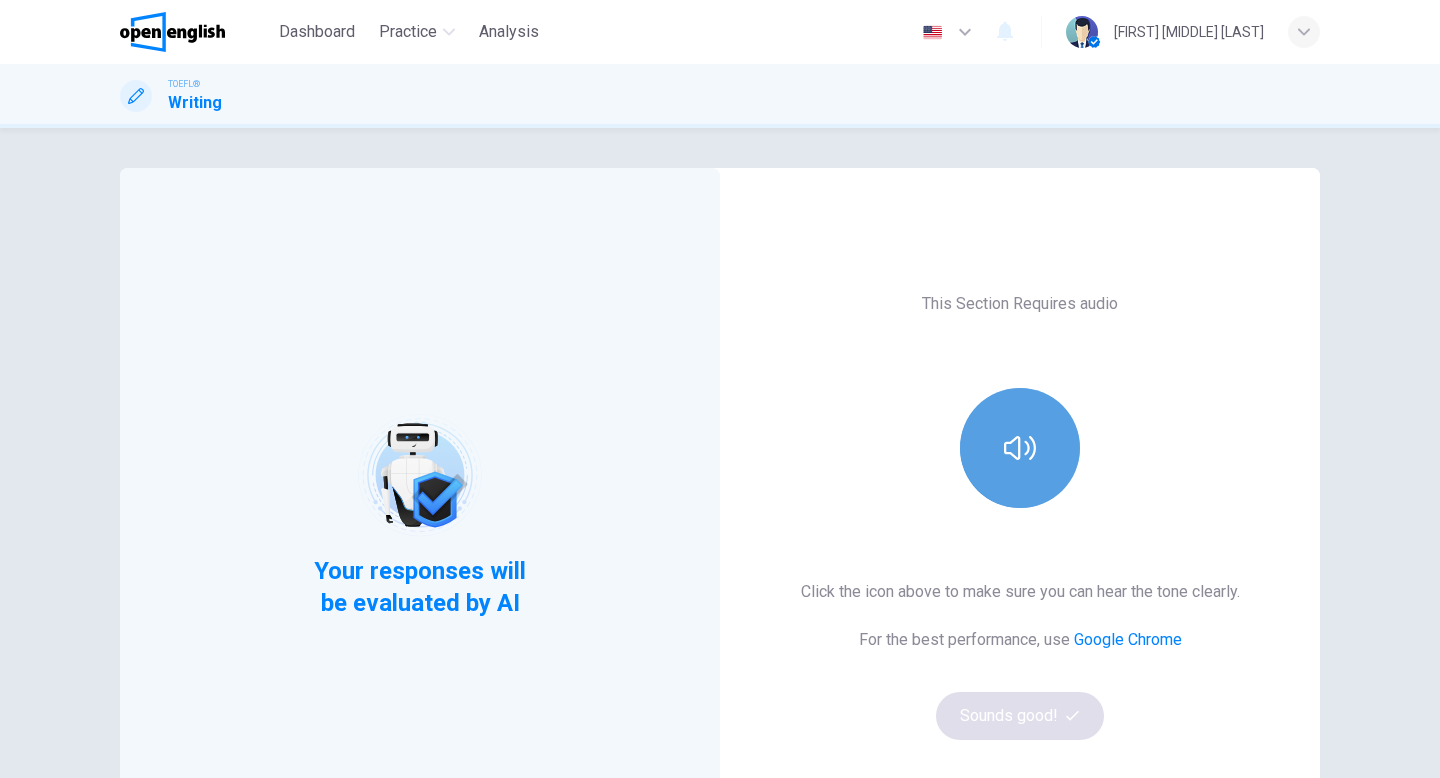 click at bounding box center [1020, 448] 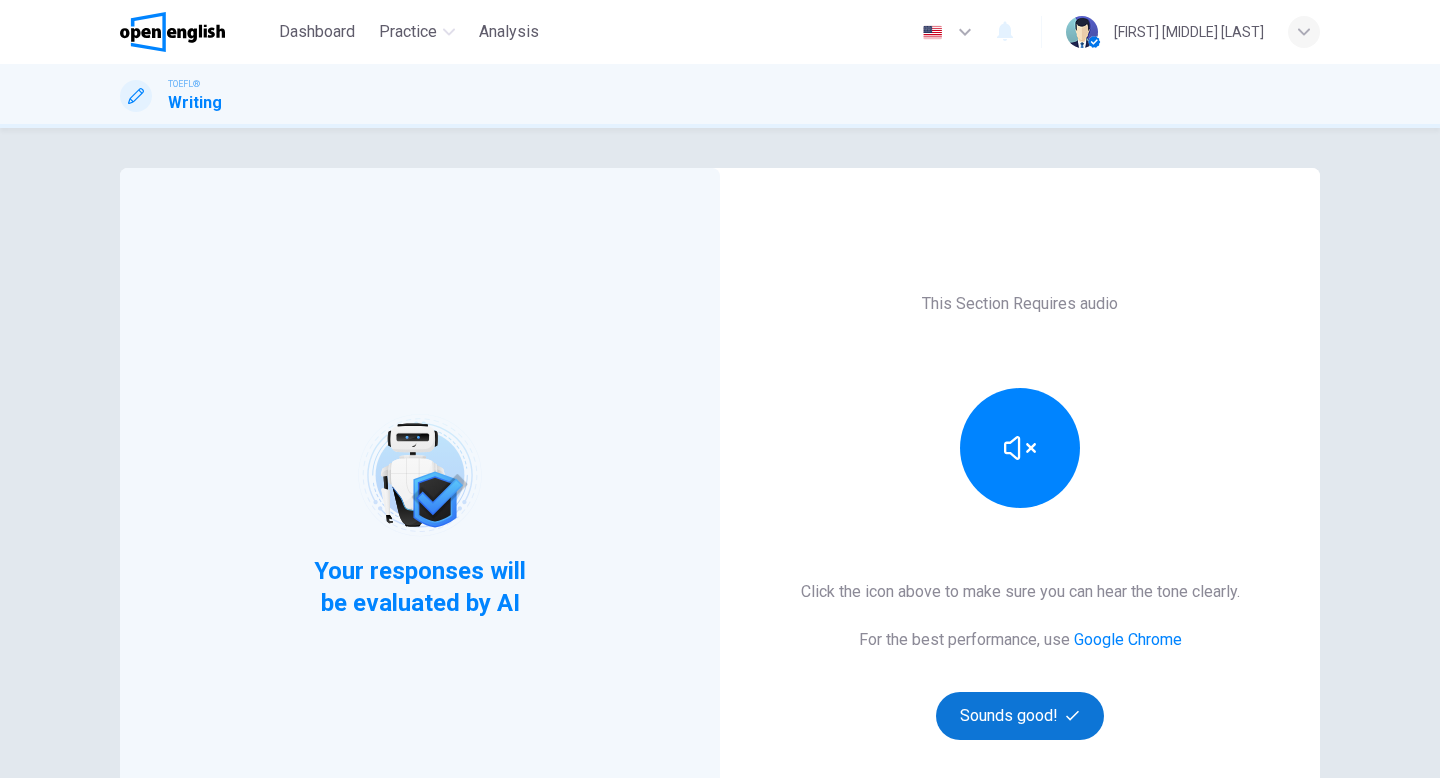 click on "Sounds good!" at bounding box center [1020, 716] 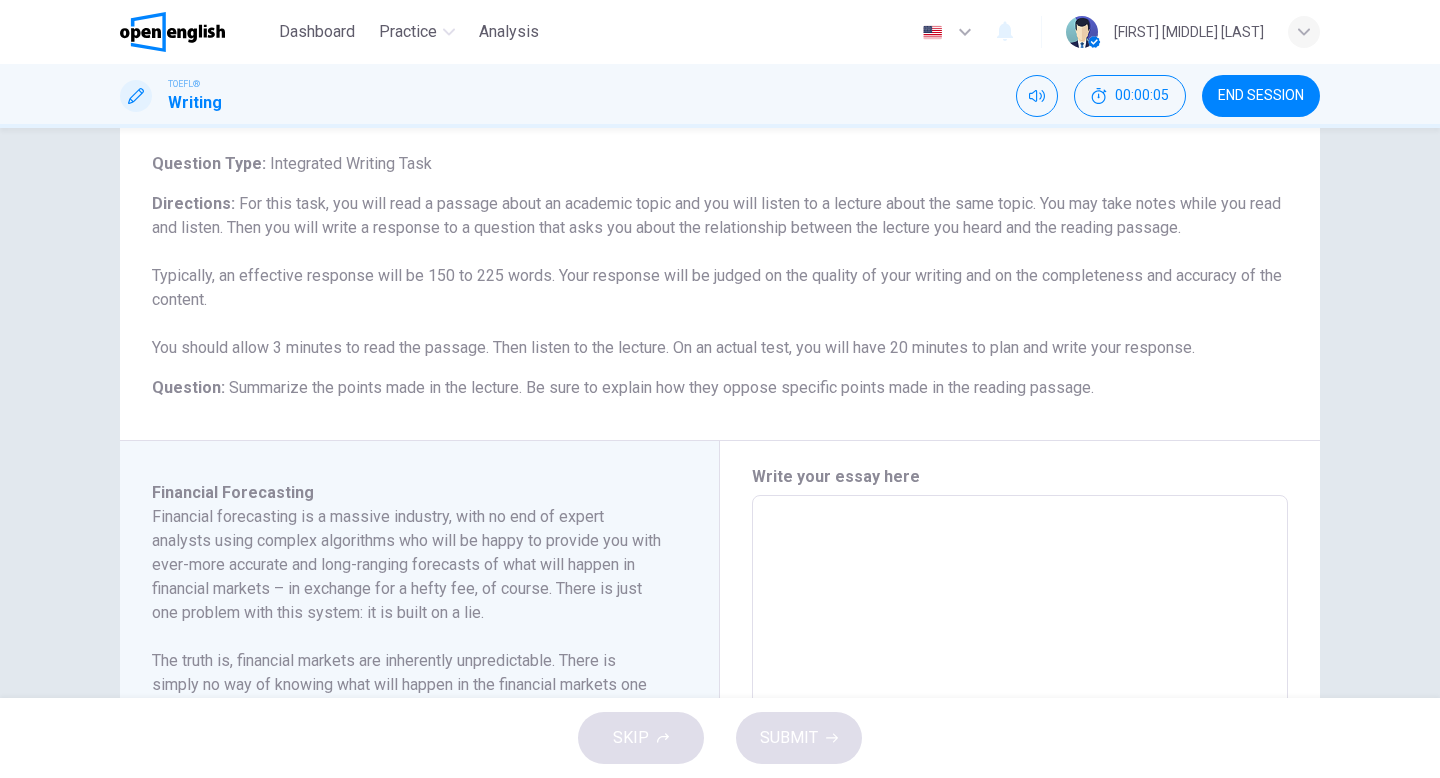 scroll, scrollTop: 116, scrollLeft: 0, axis: vertical 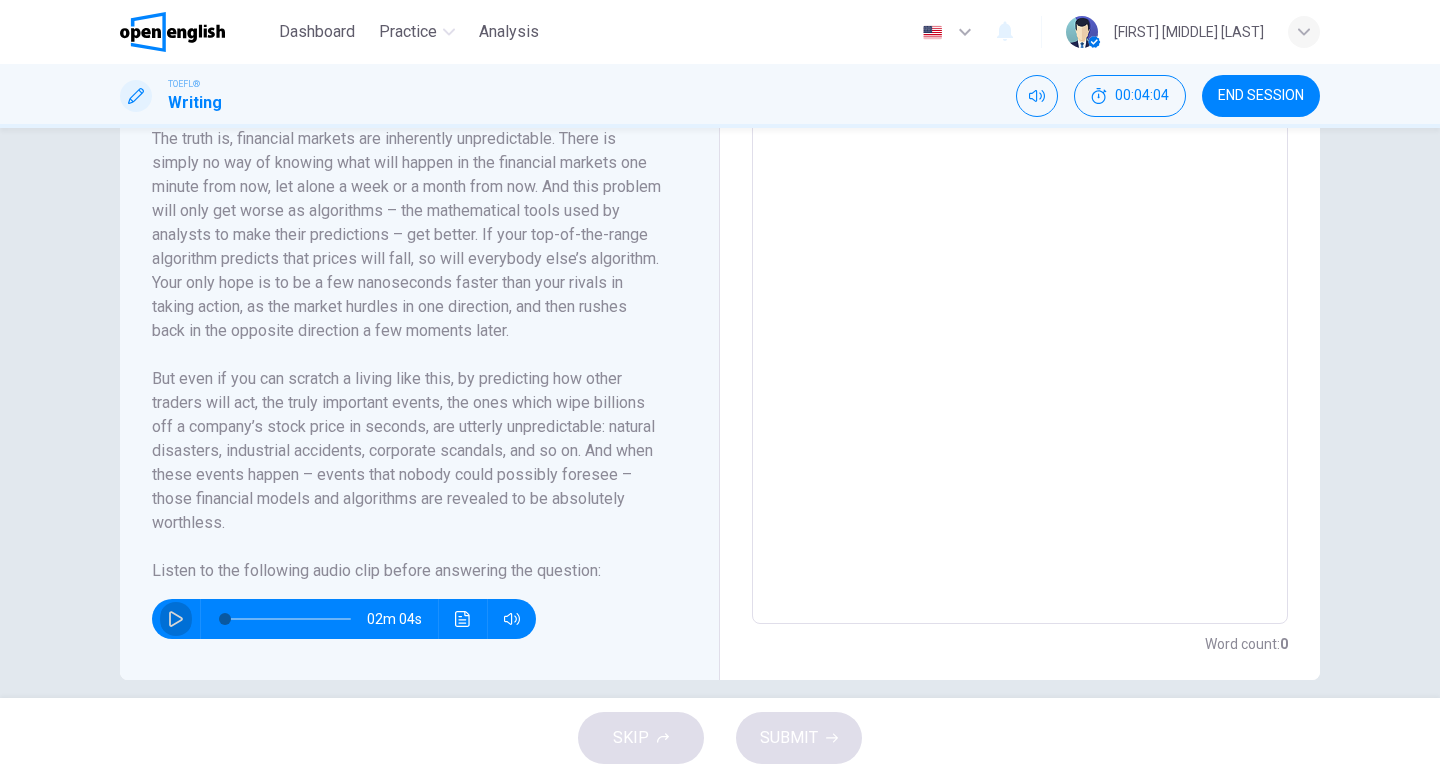 click 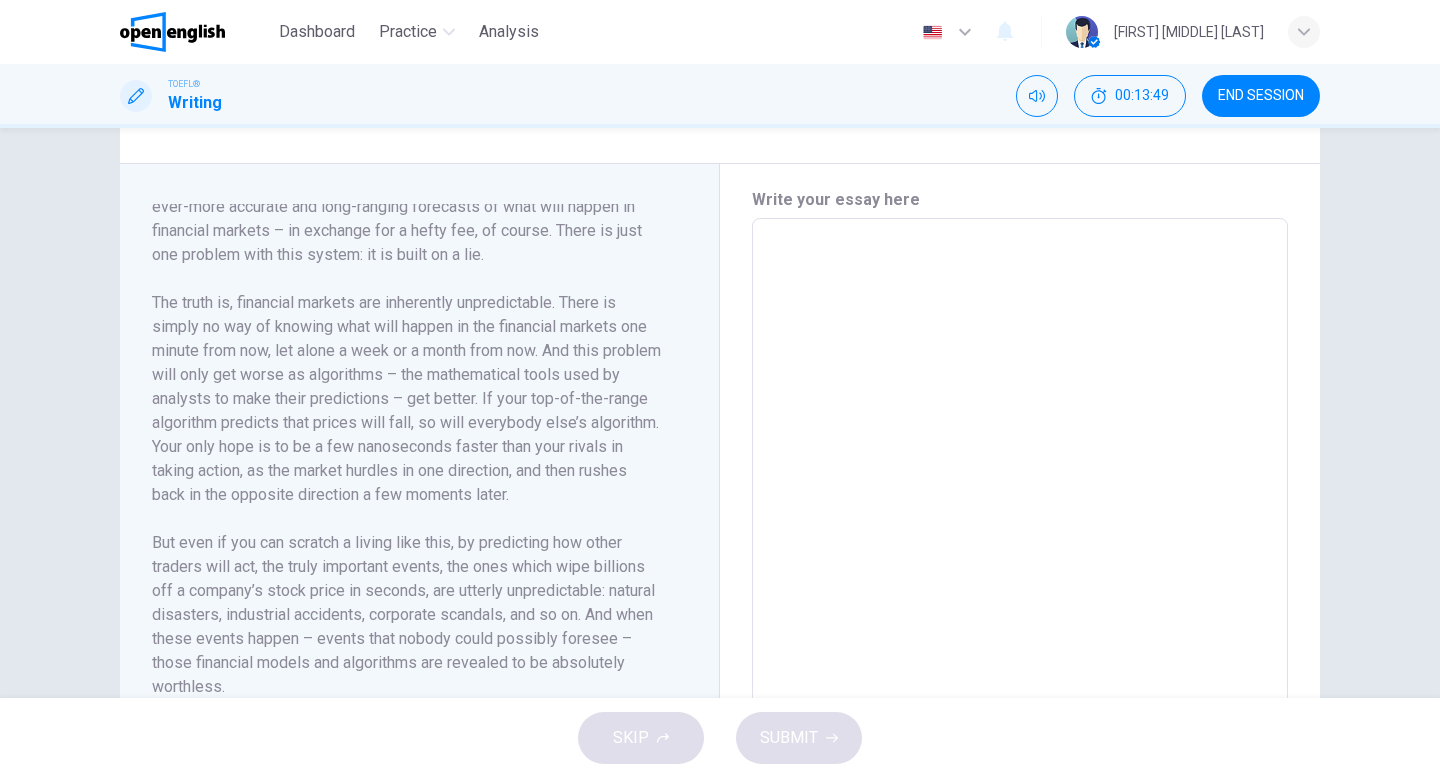 scroll, scrollTop: 407, scrollLeft: 0, axis: vertical 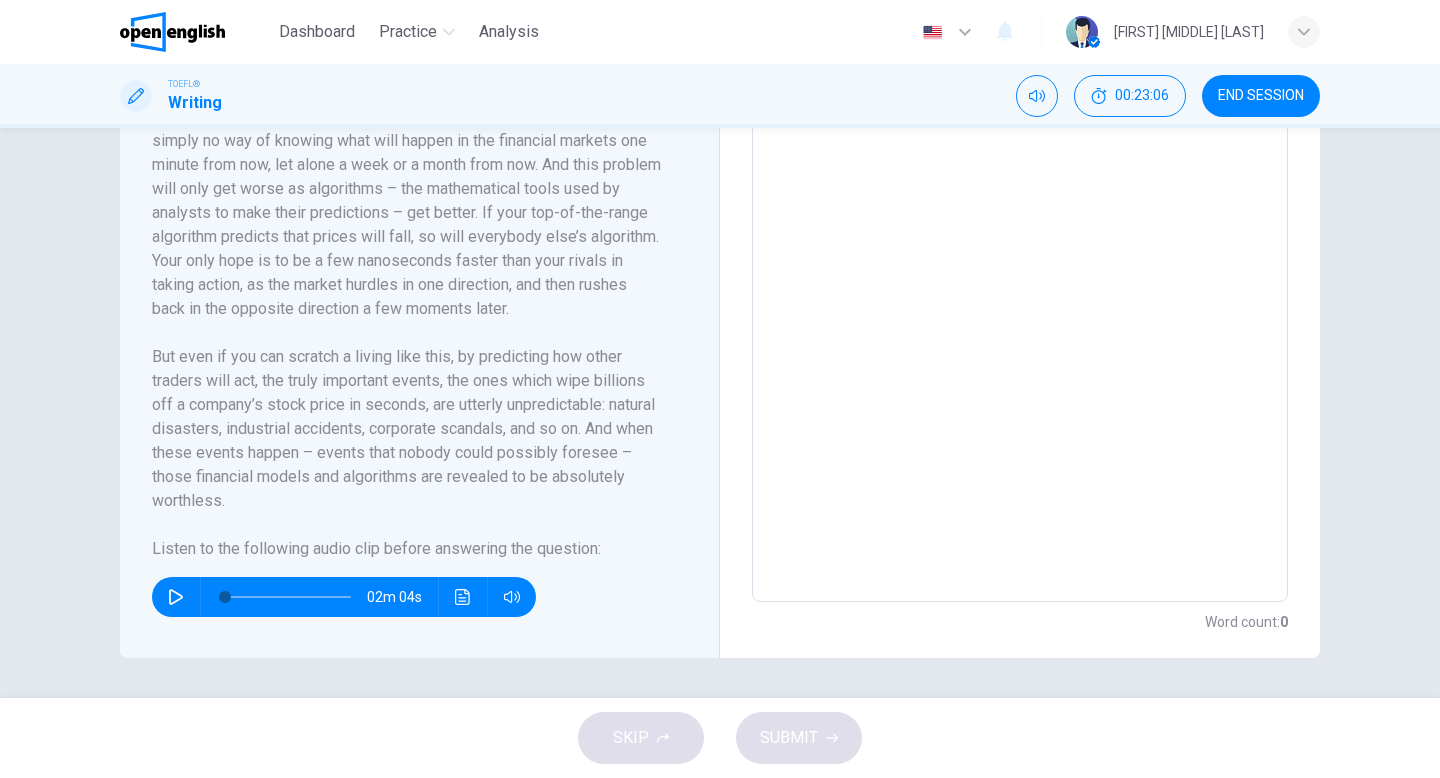 click 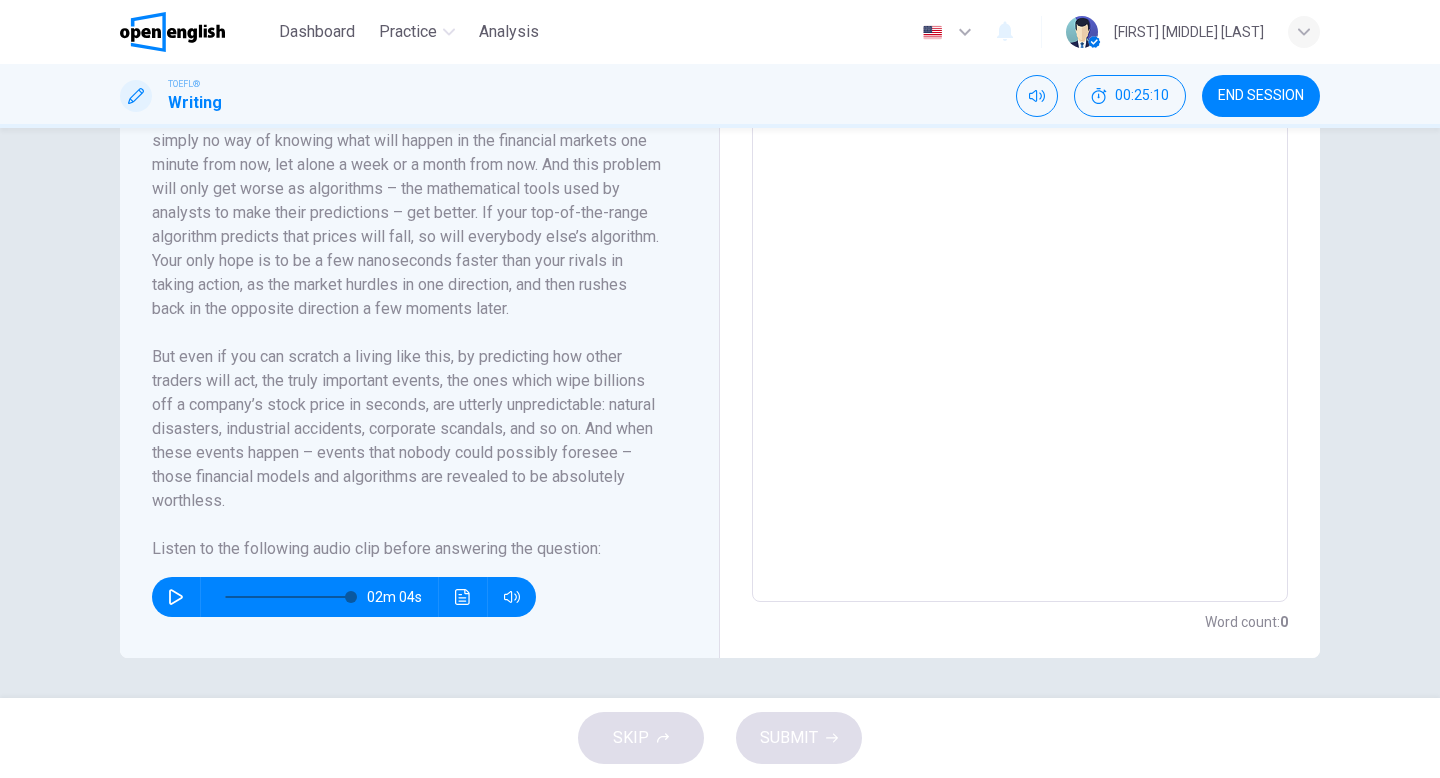 type on "*" 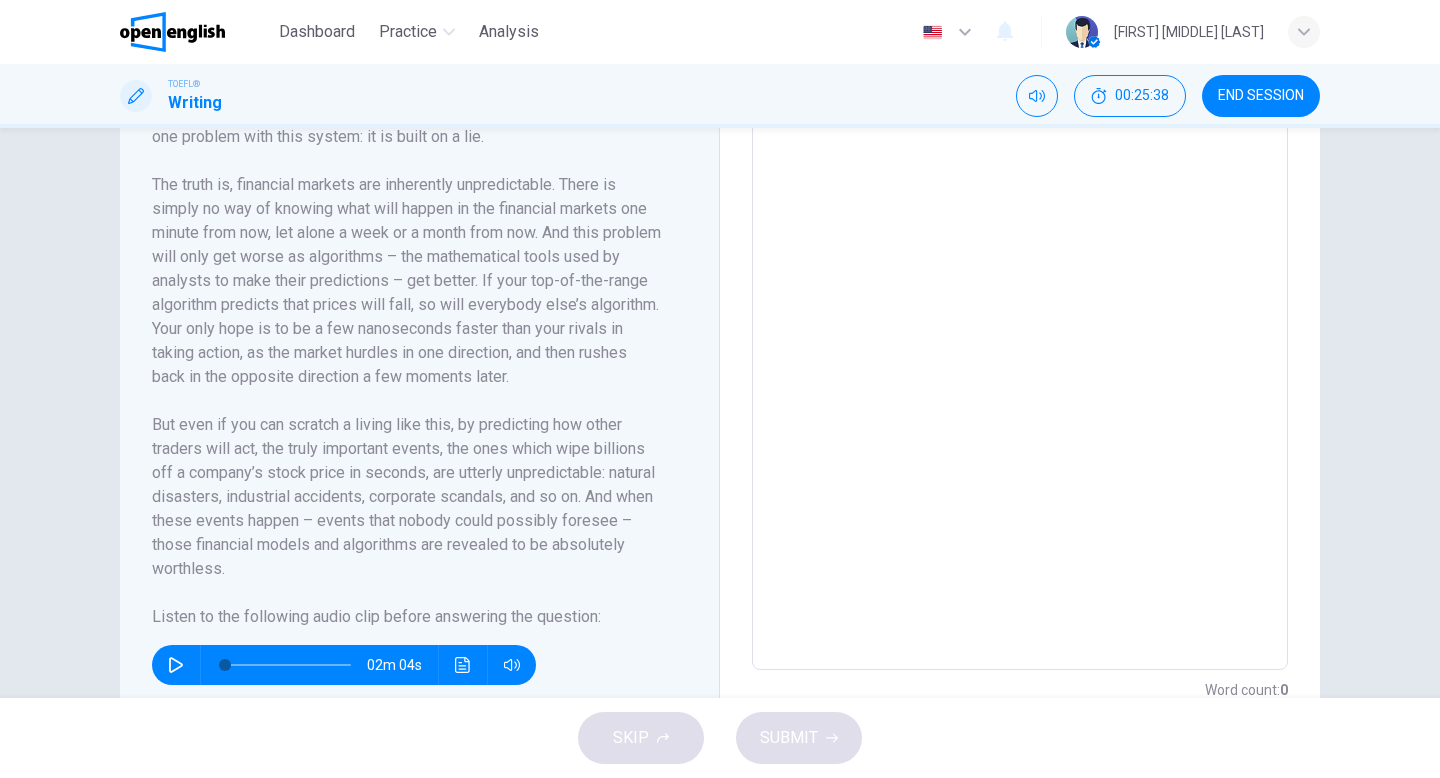 scroll, scrollTop: 506, scrollLeft: 0, axis: vertical 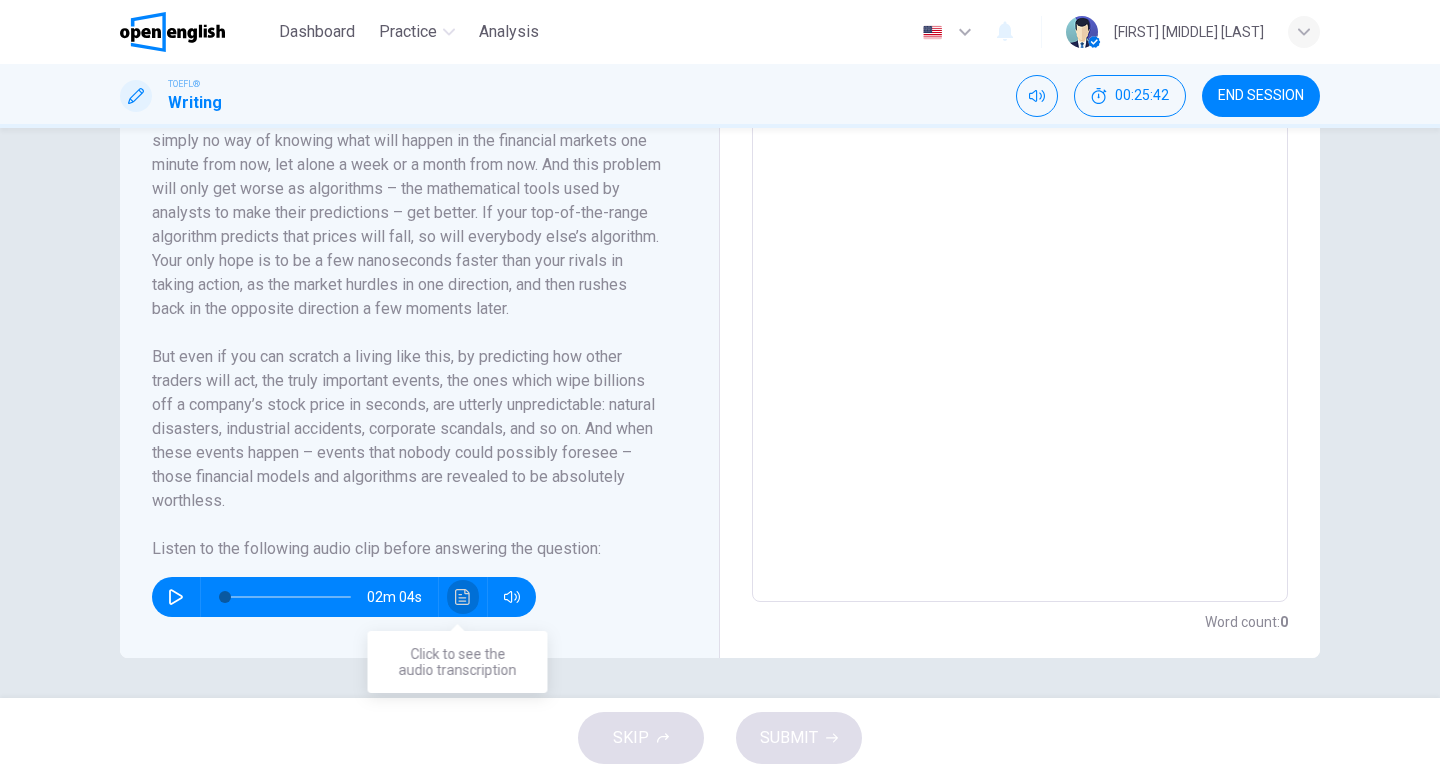 click 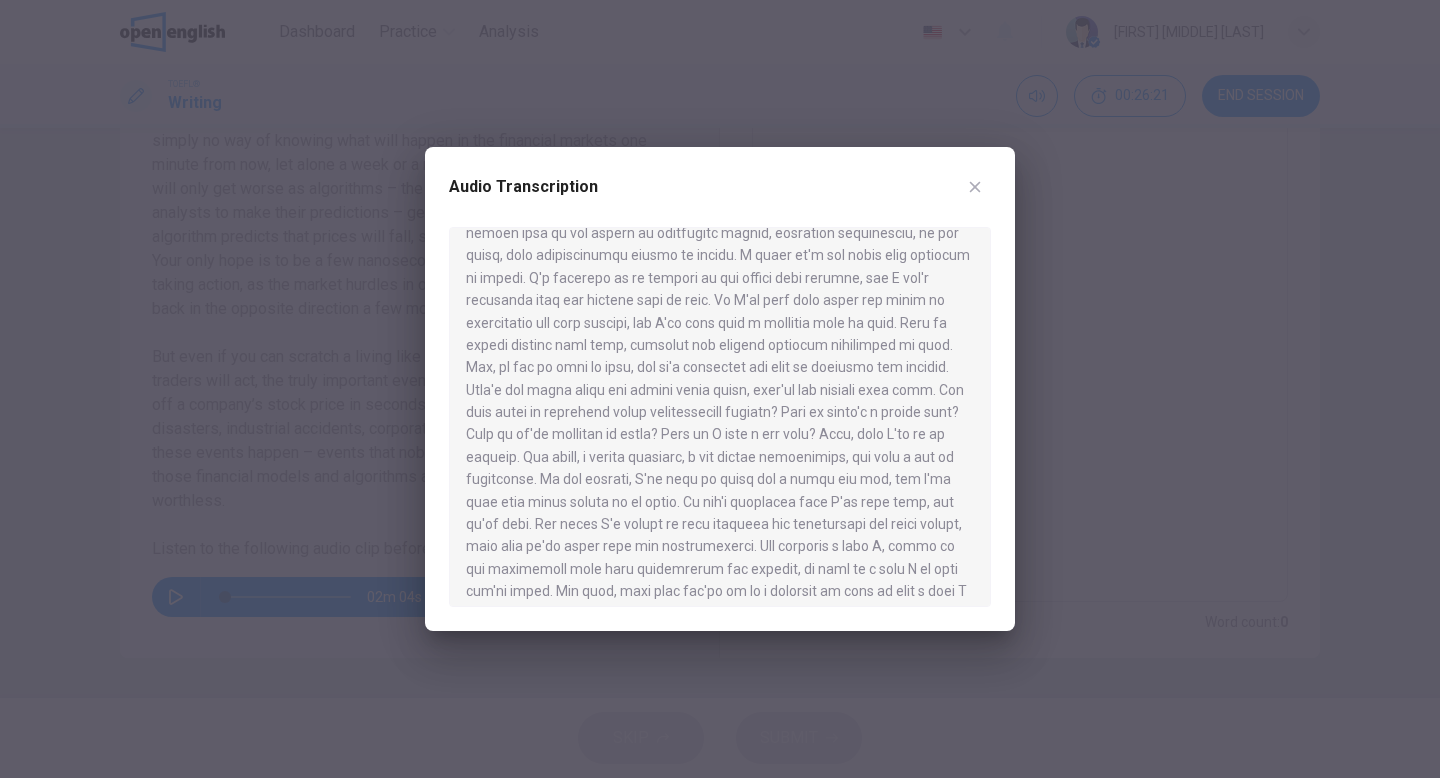 scroll, scrollTop: 136, scrollLeft: 0, axis: vertical 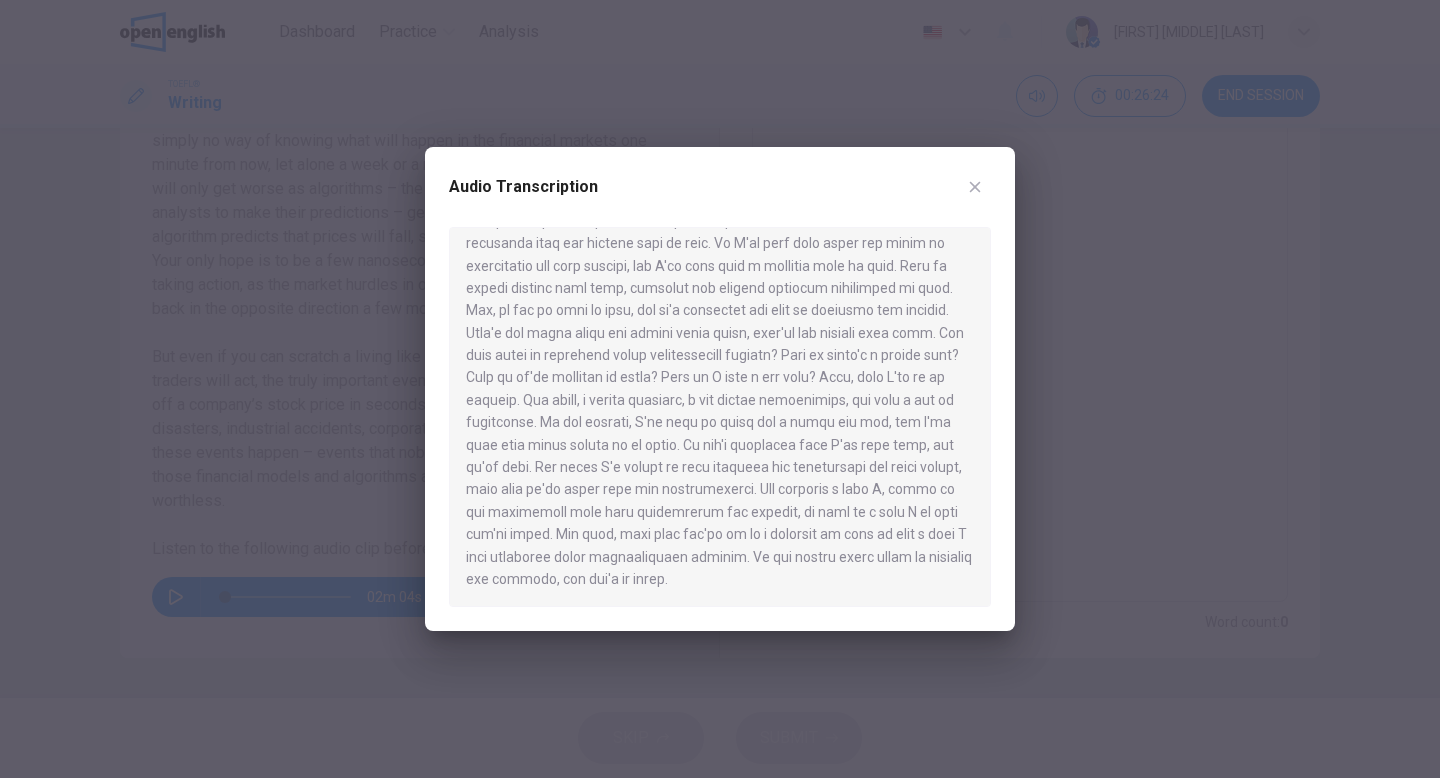 click 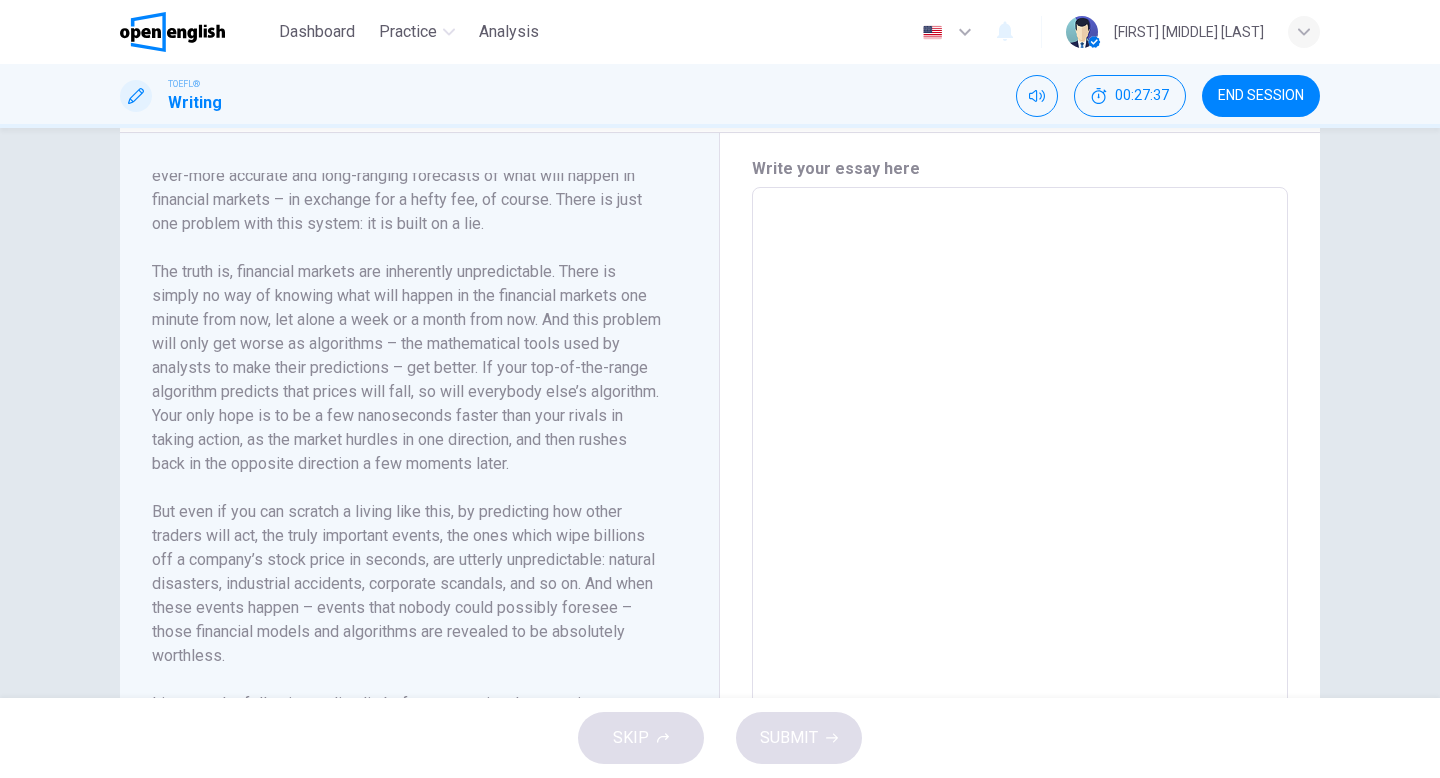 scroll, scrollTop: 418, scrollLeft: 0, axis: vertical 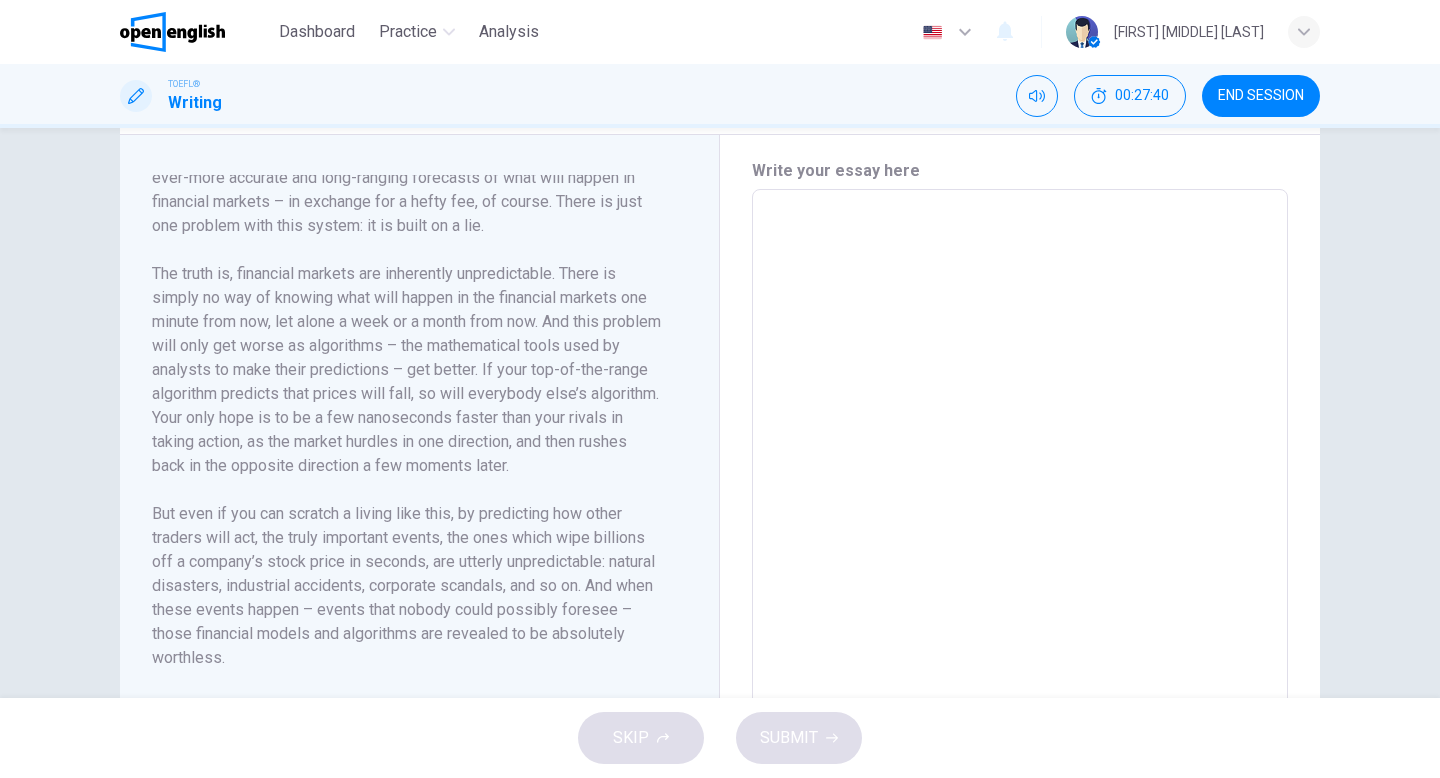 click on "END SESSION" at bounding box center [1261, 96] 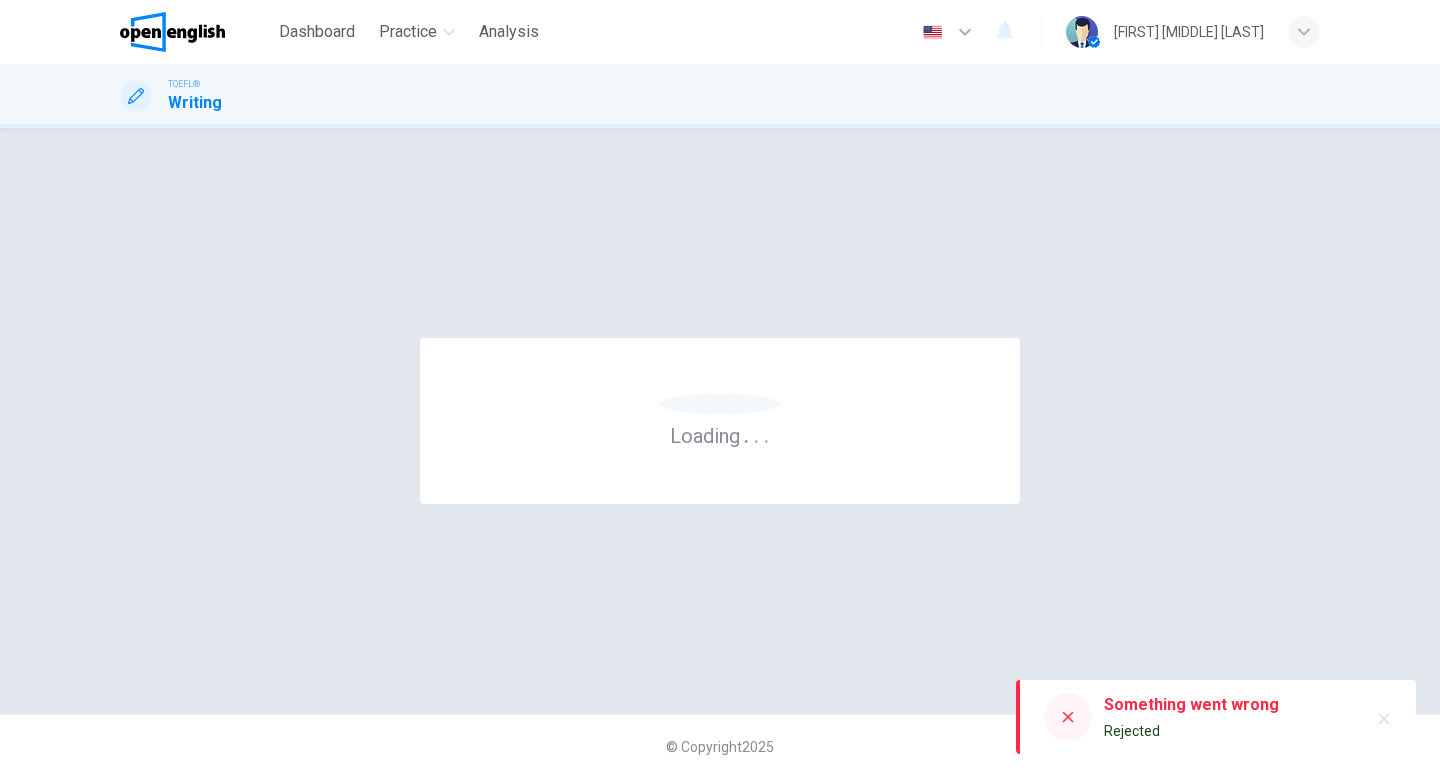 scroll, scrollTop: 0, scrollLeft: 0, axis: both 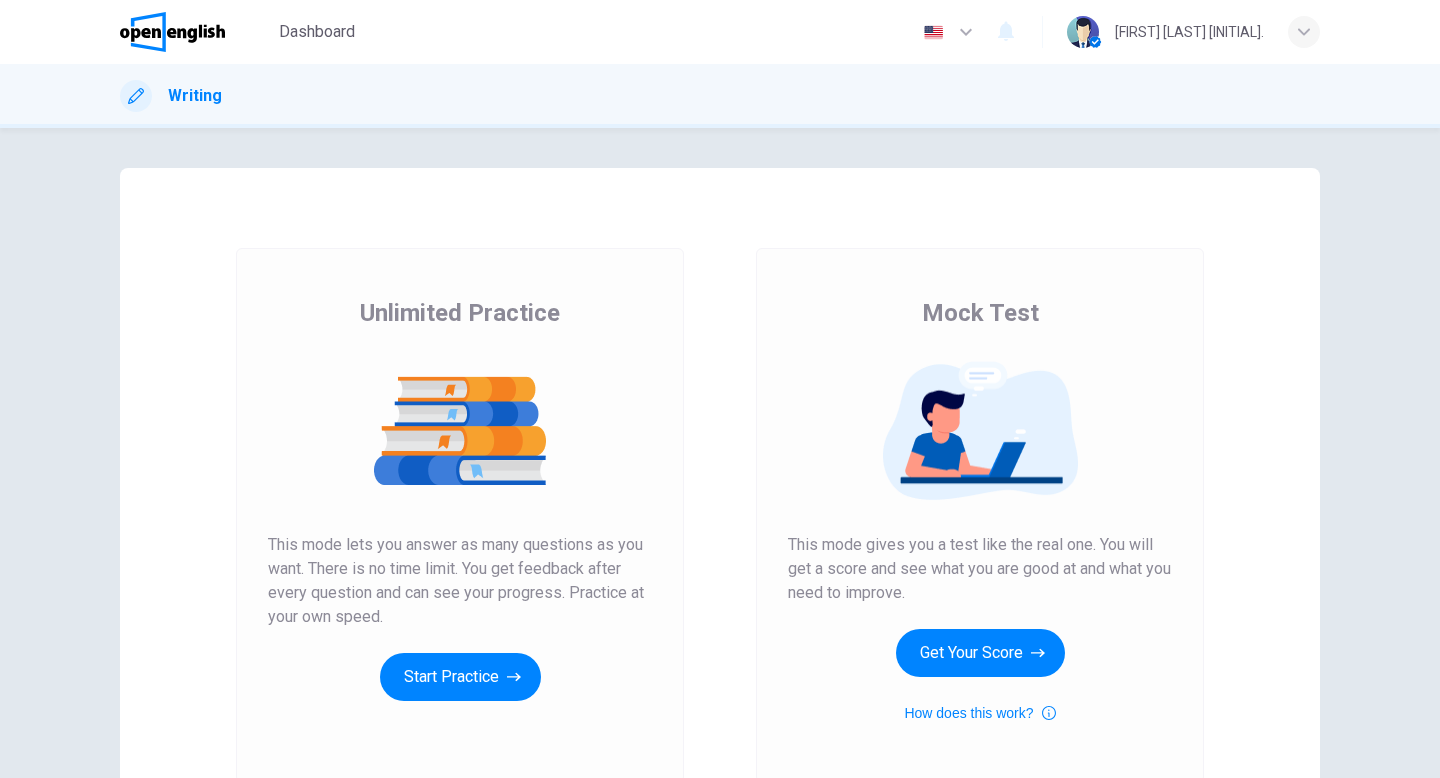 click on "Writing" at bounding box center [720, 96] 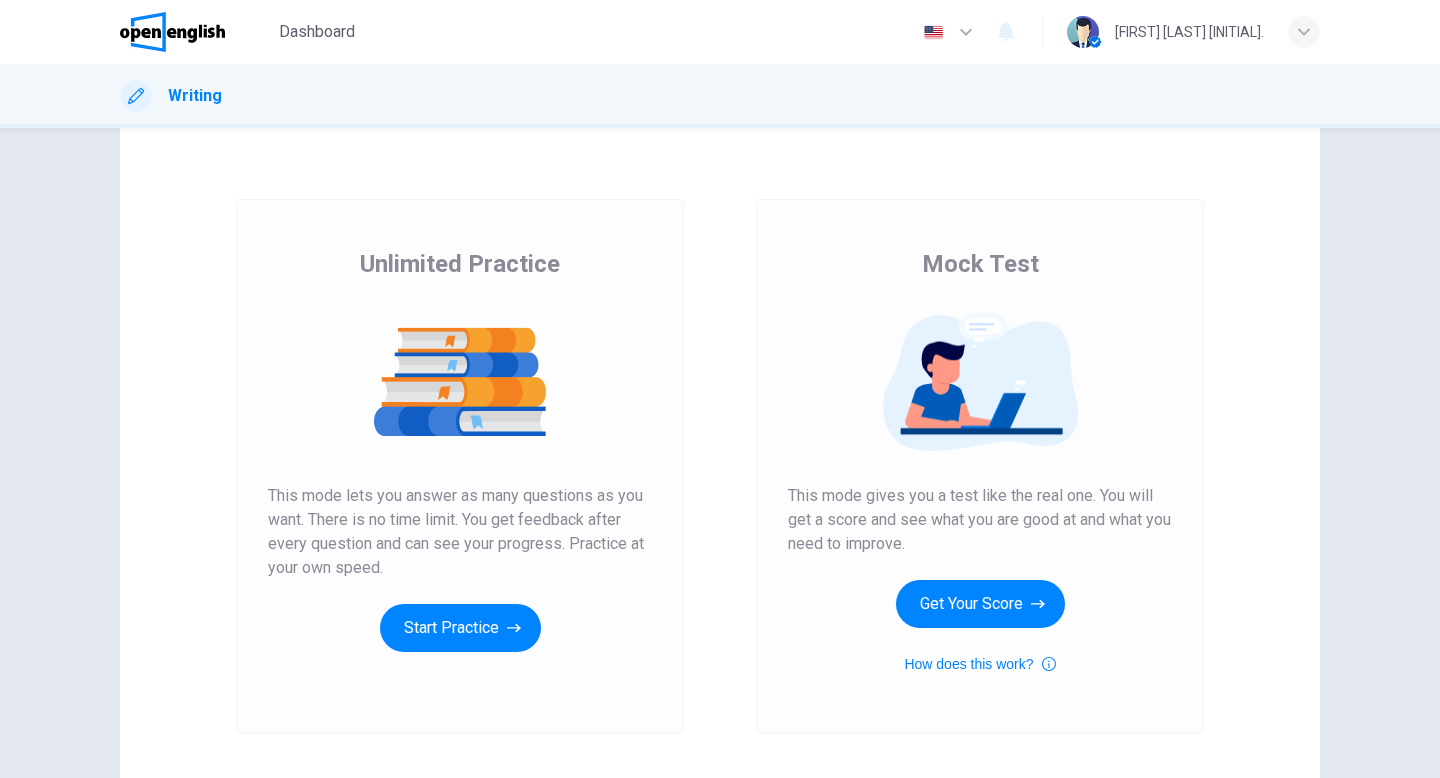 scroll, scrollTop: 48, scrollLeft: 0, axis: vertical 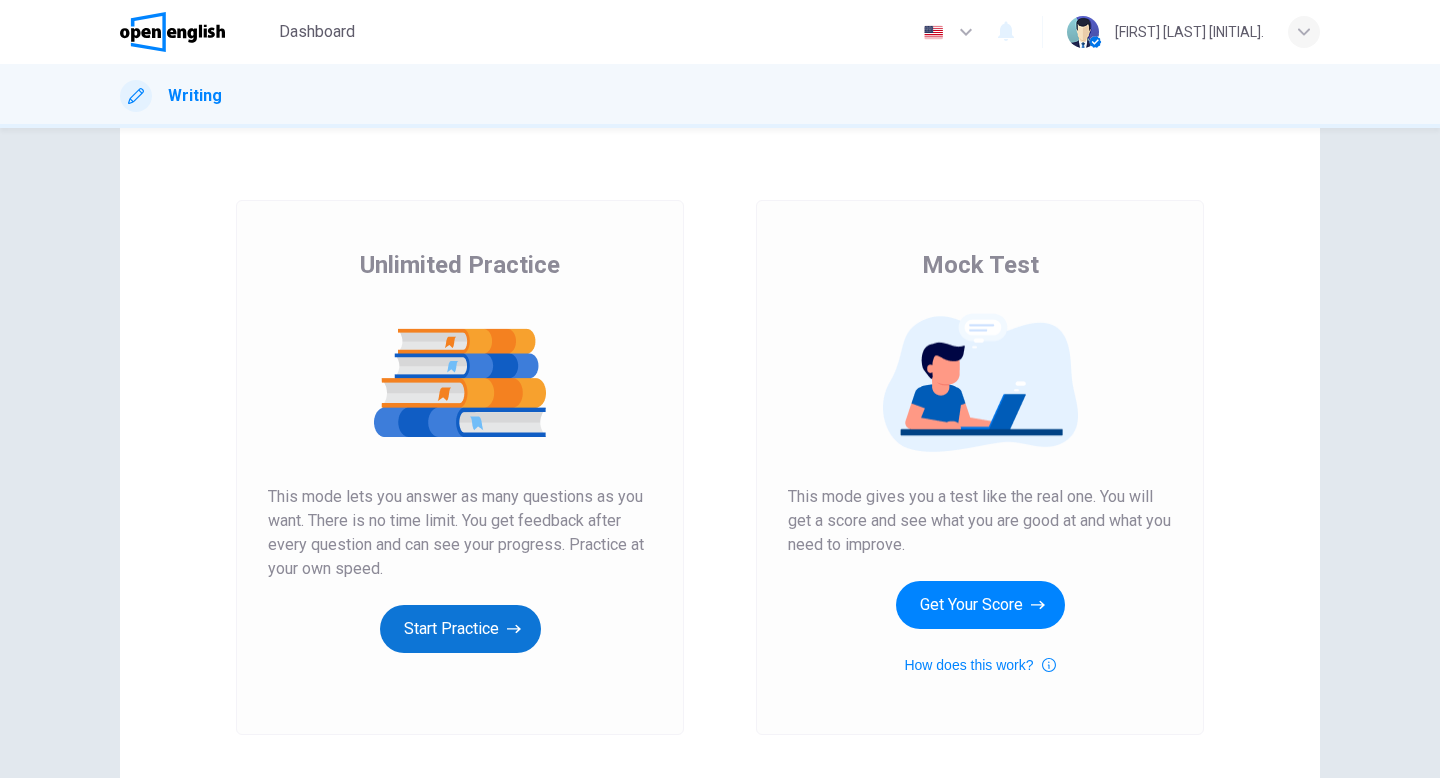 click on "Start Practice" at bounding box center [460, 629] 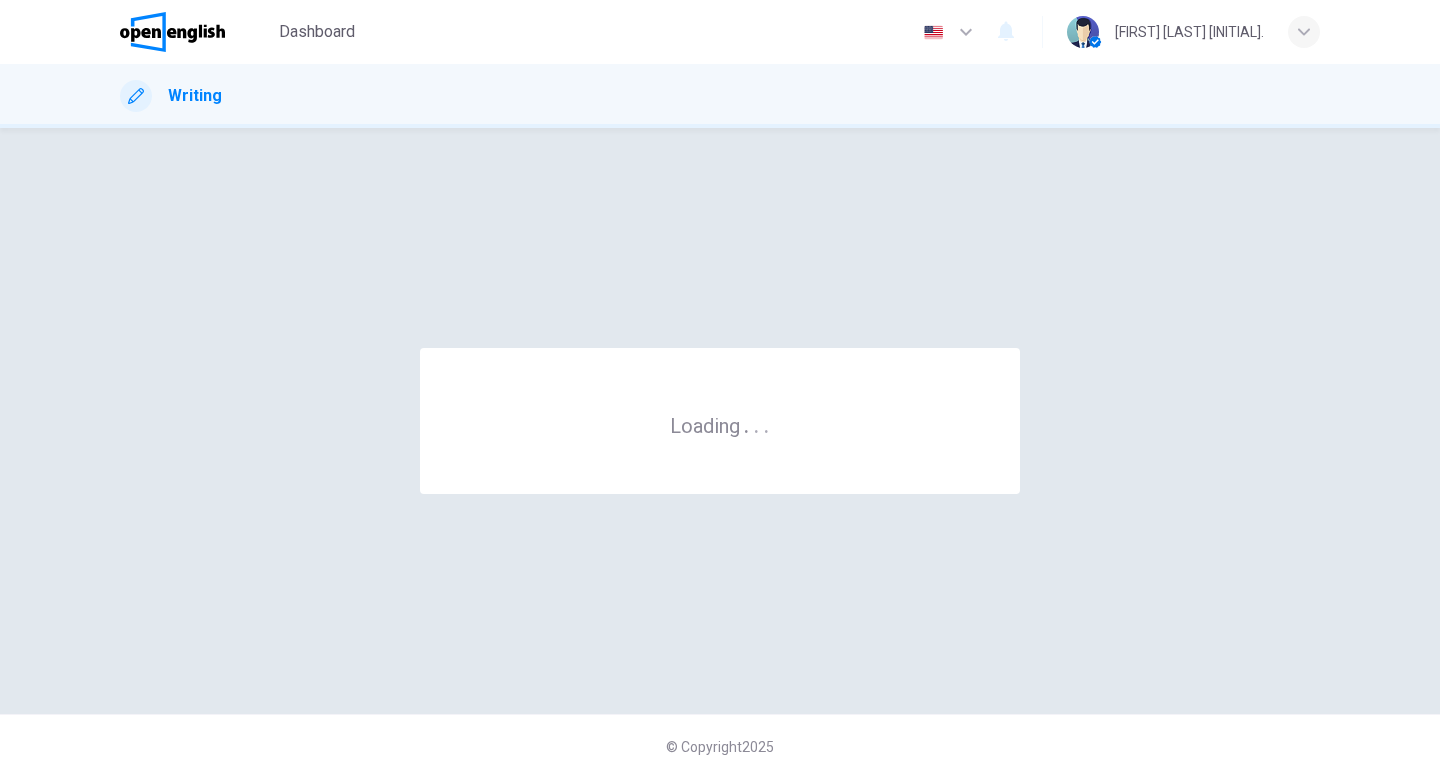 scroll, scrollTop: 0, scrollLeft: 0, axis: both 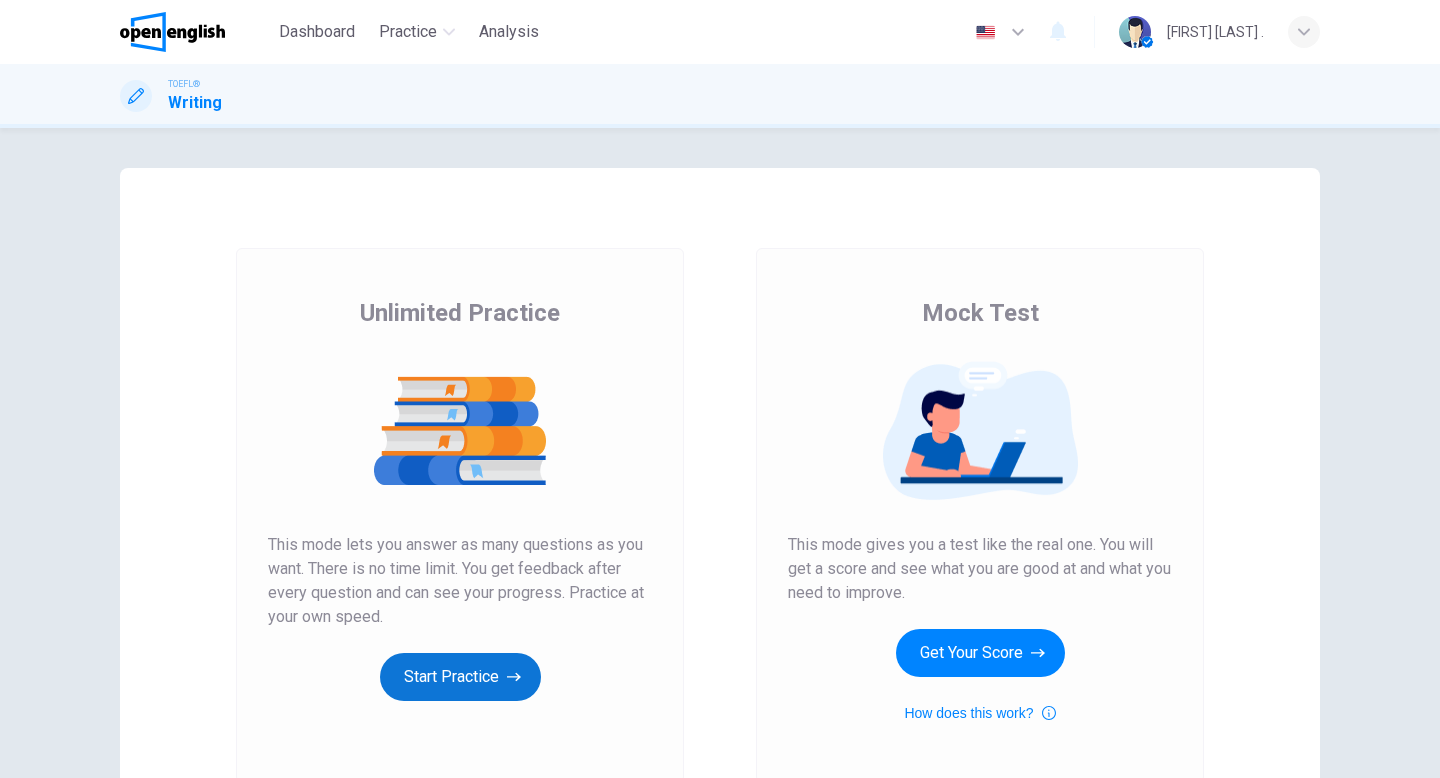 click on "Start Practice" at bounding box center [460, 677] 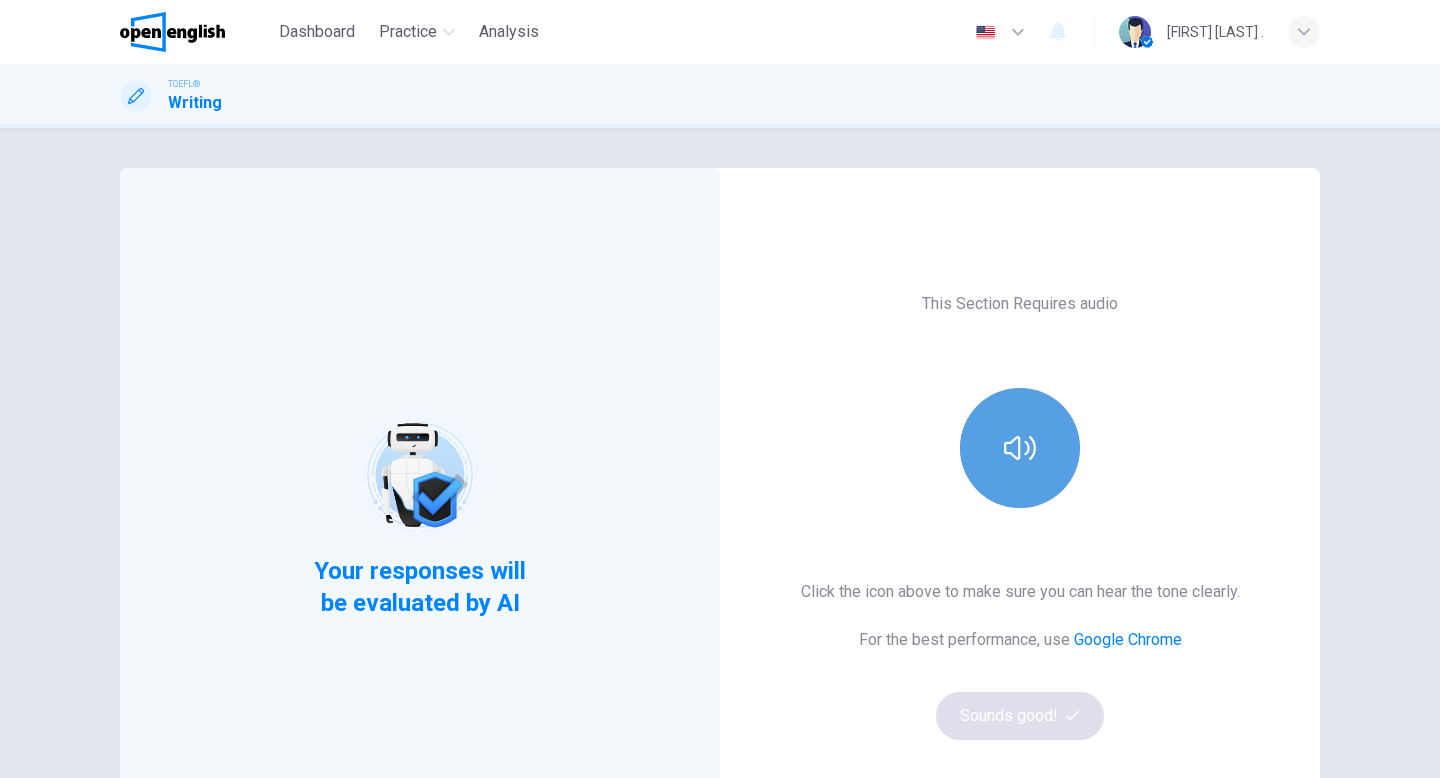 click at bounding box center (1020, 448) 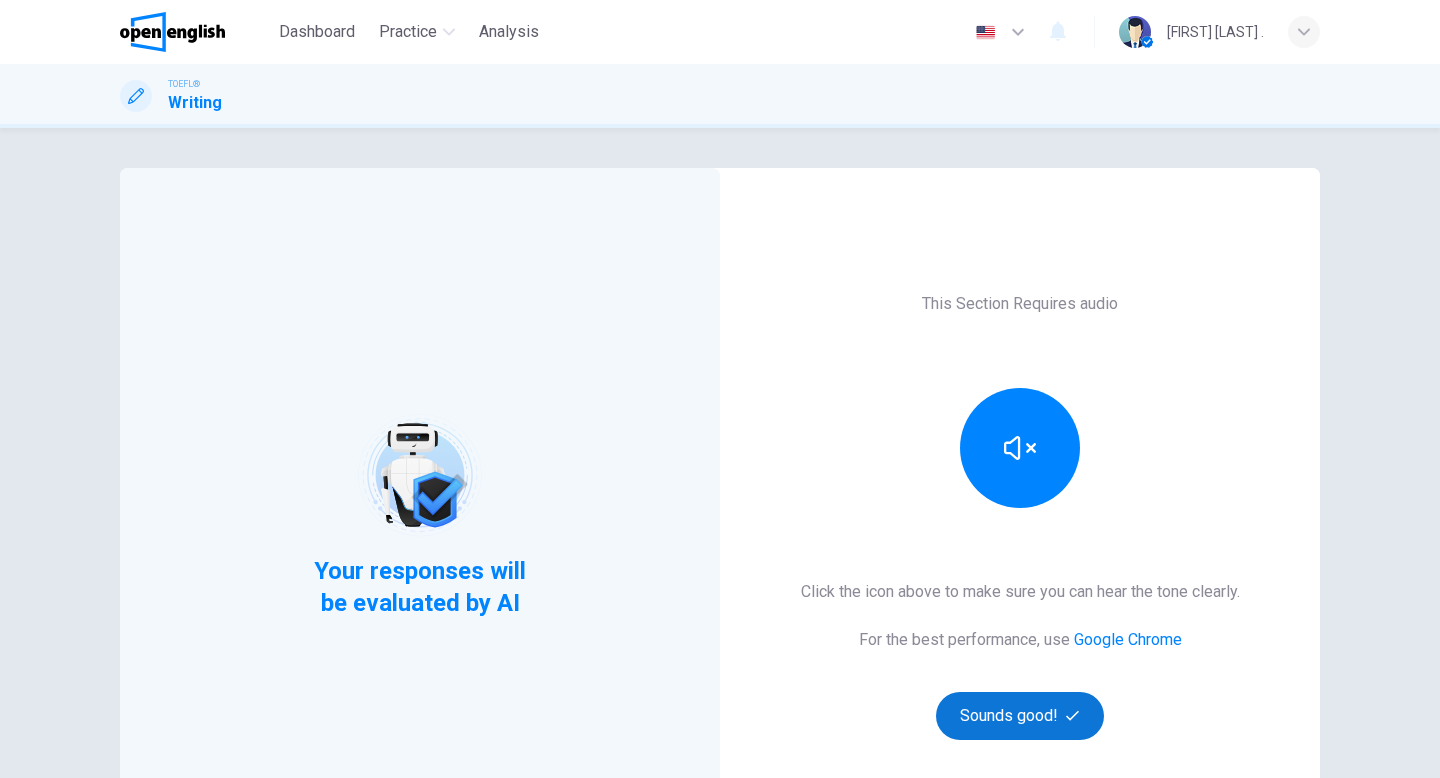 click on "Sounds good!" at bounding box center (1020, 716) 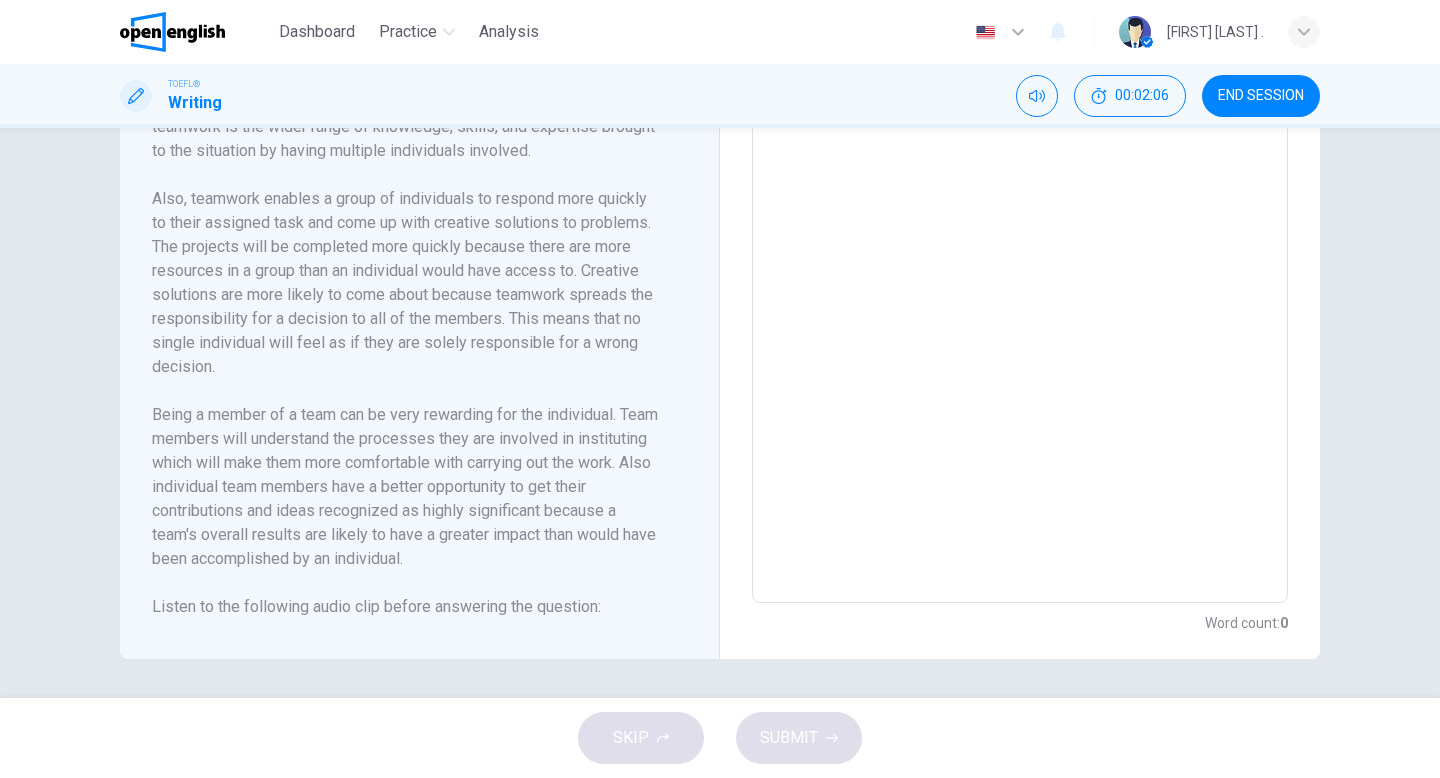 scroll, scrollTop: 575, scrollLeft: 0, axis: vertical 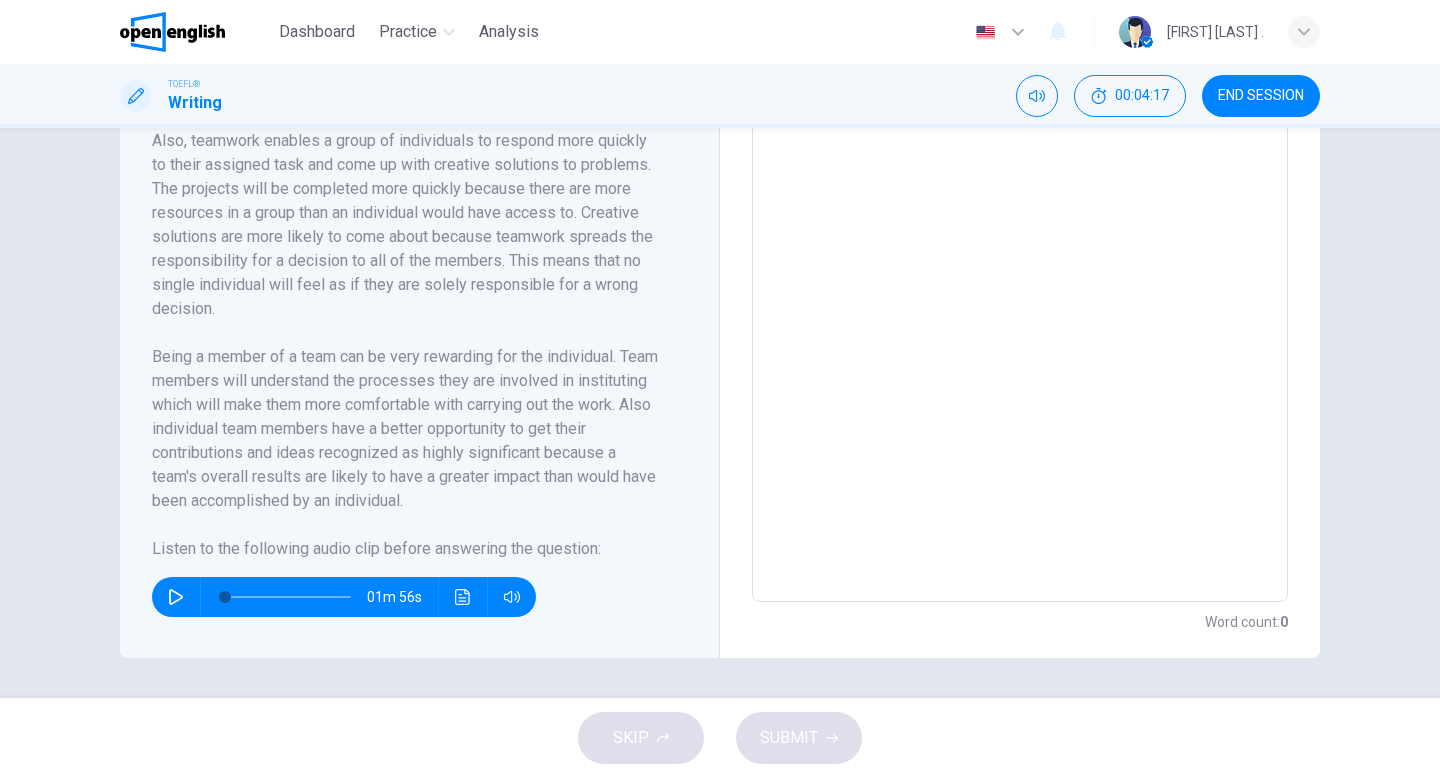 click at bounding box center (176, 597) 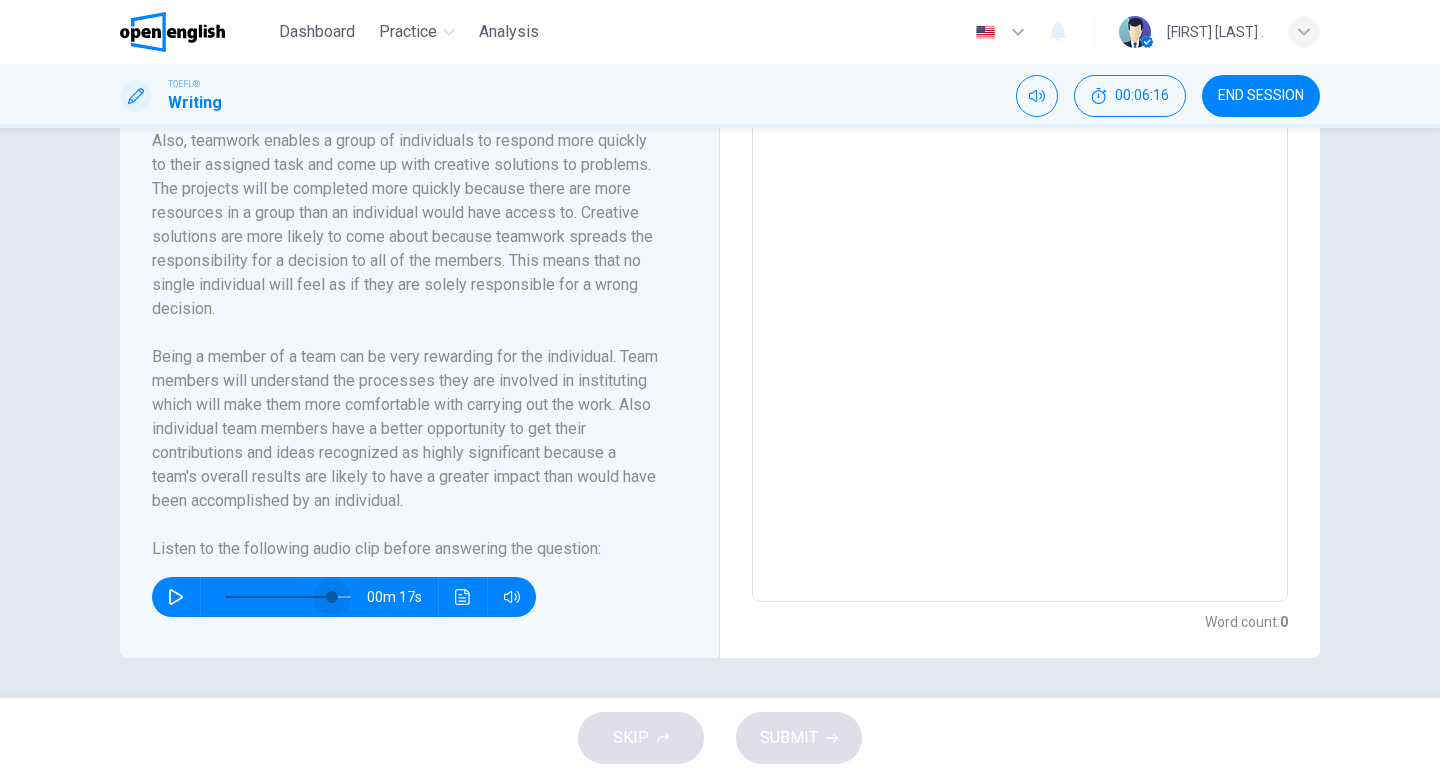 click at bounding box center [288, 597] 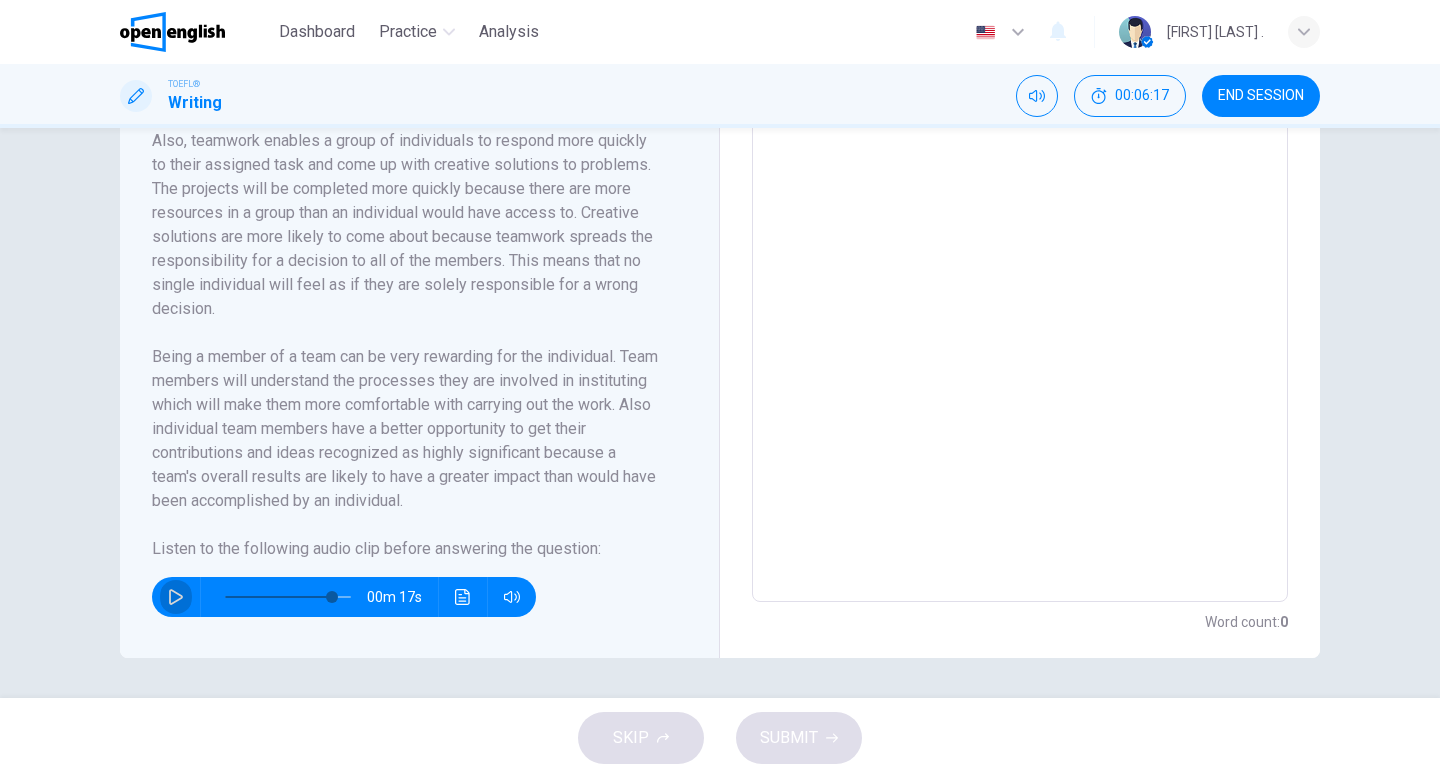 click at bounding box center [176, 597] 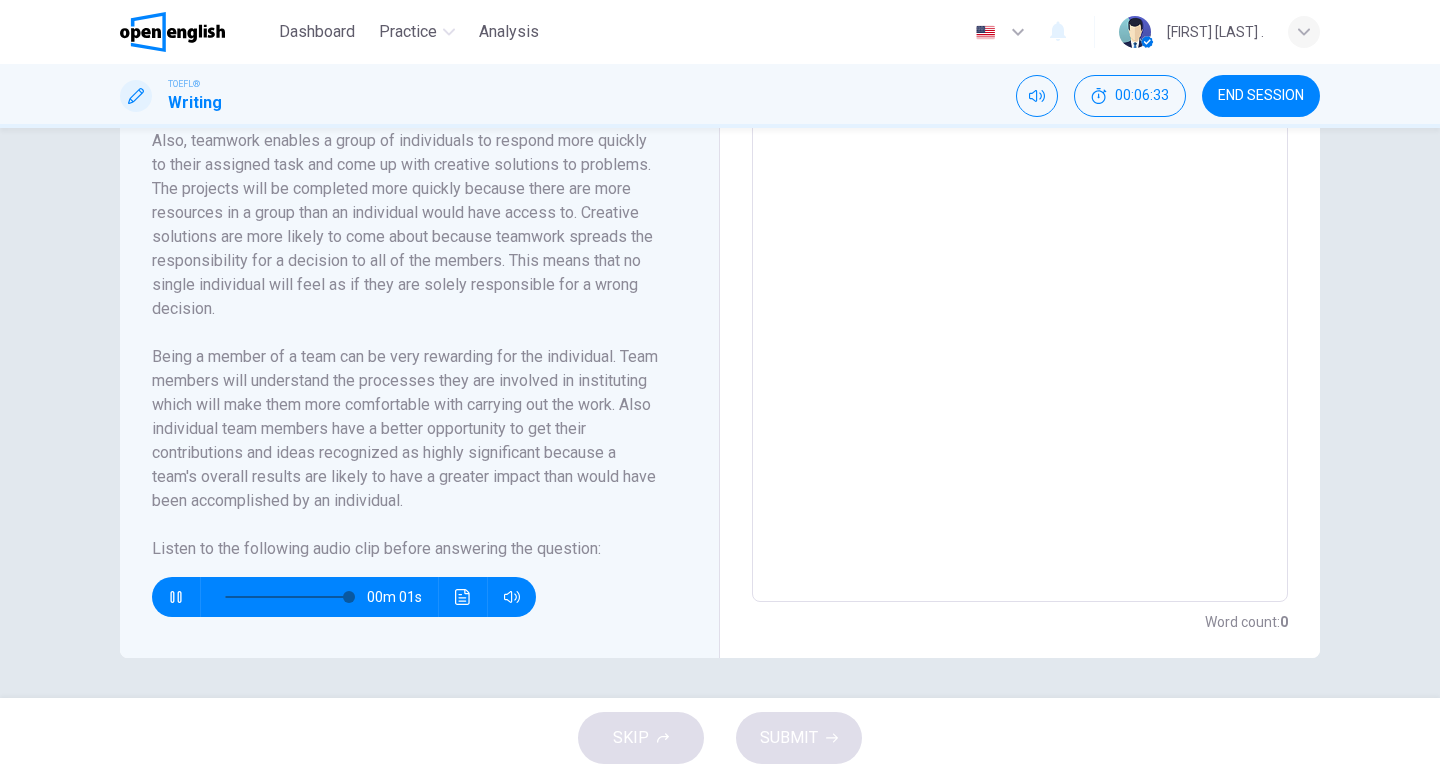 click at bounding box center [288, 597] 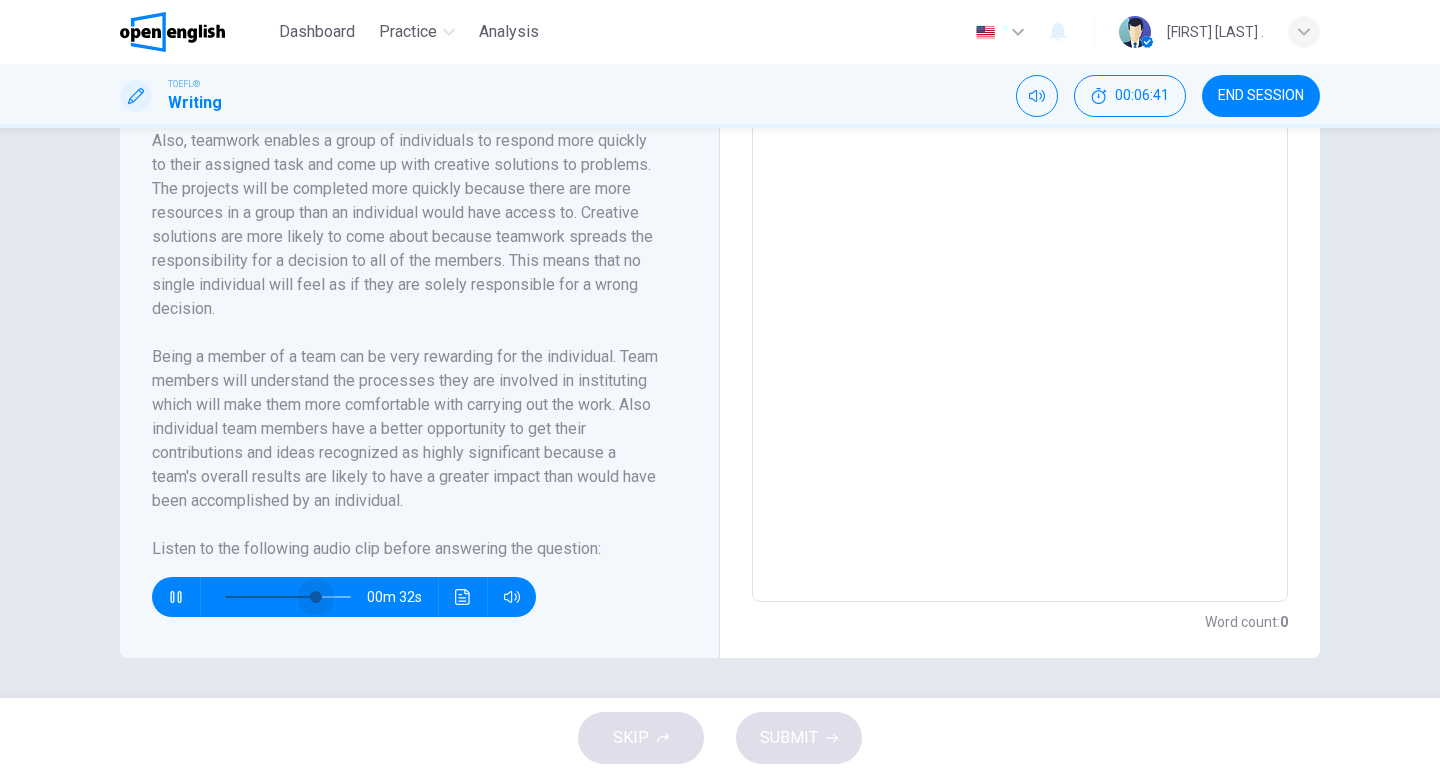 click at bounding box center [316, 597] 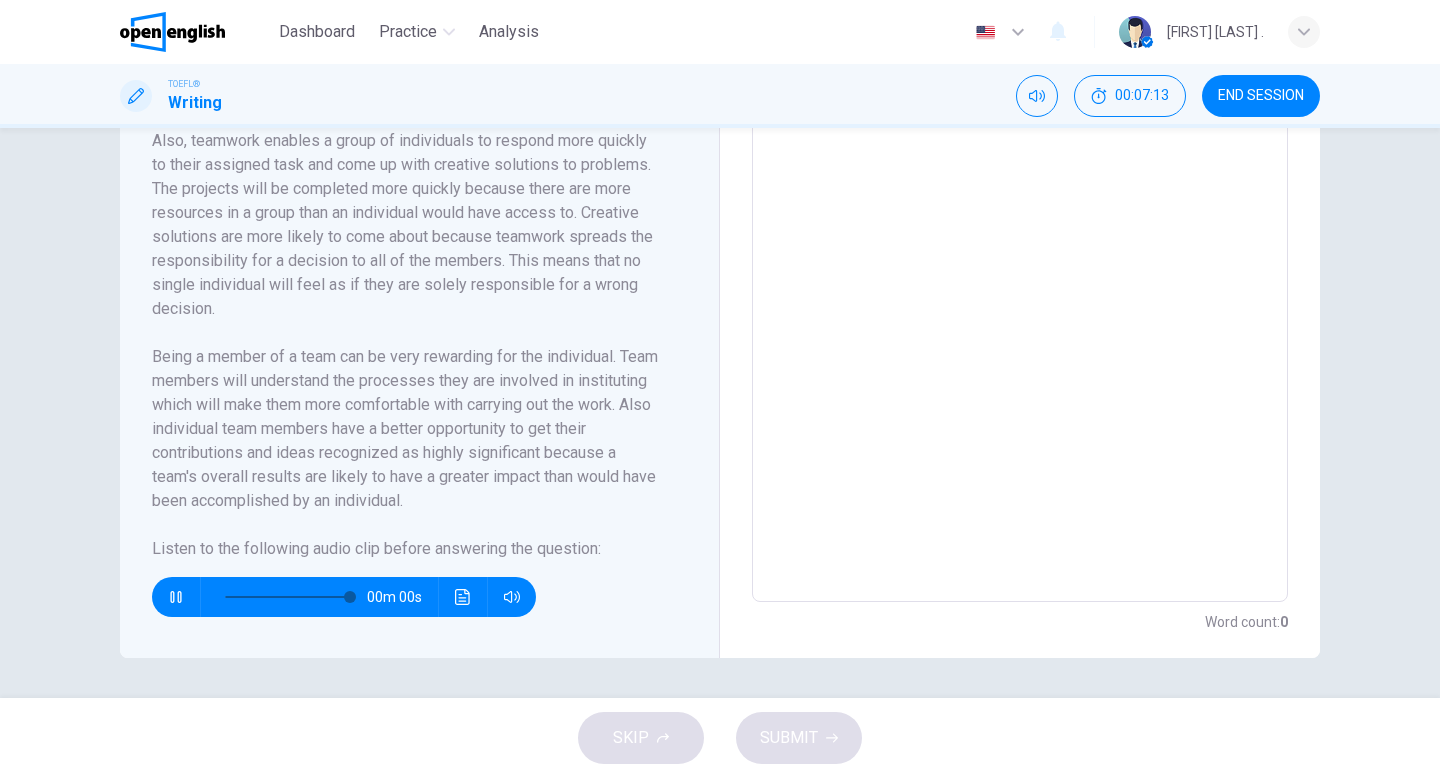 type on "*" 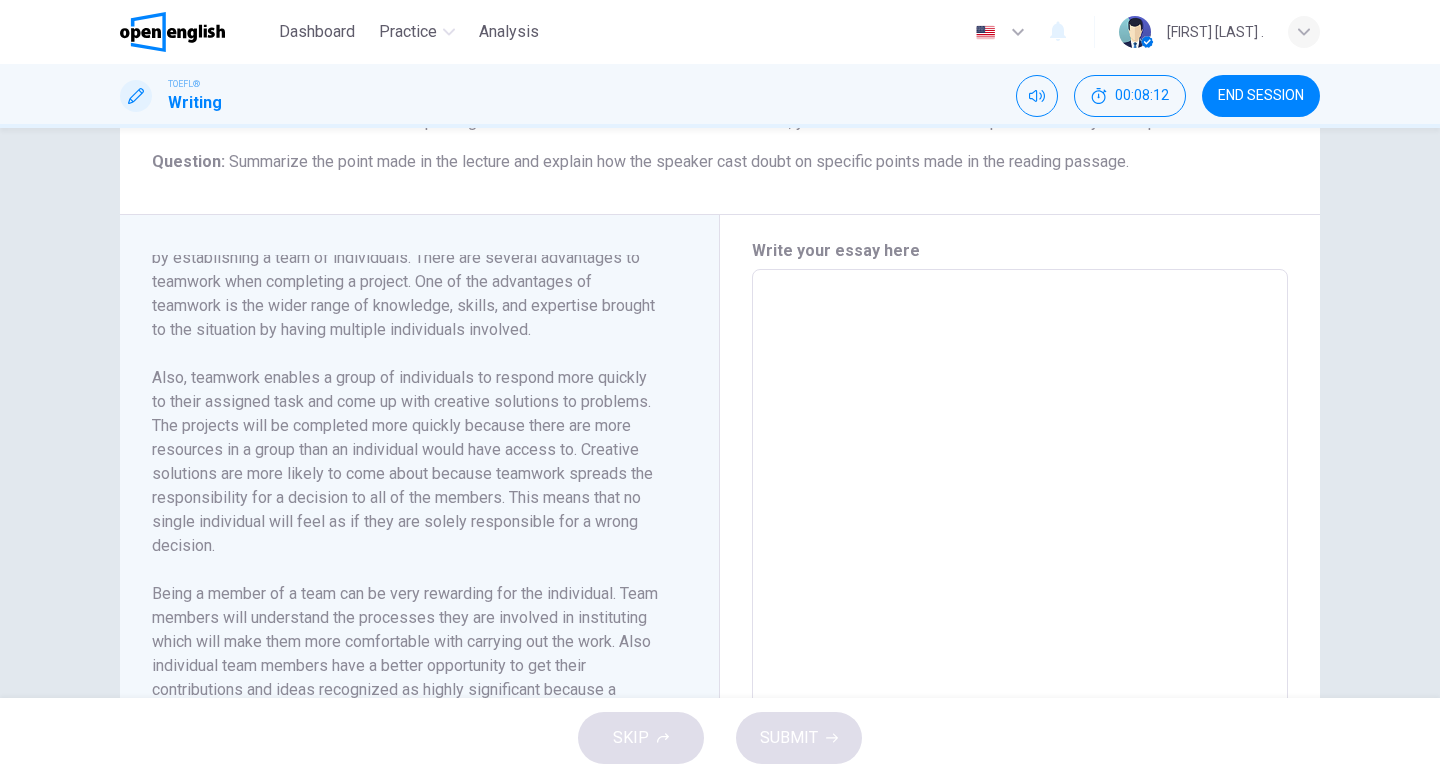 scroll, scrollTop: 121, scrollLeft: 0, axis: vertical 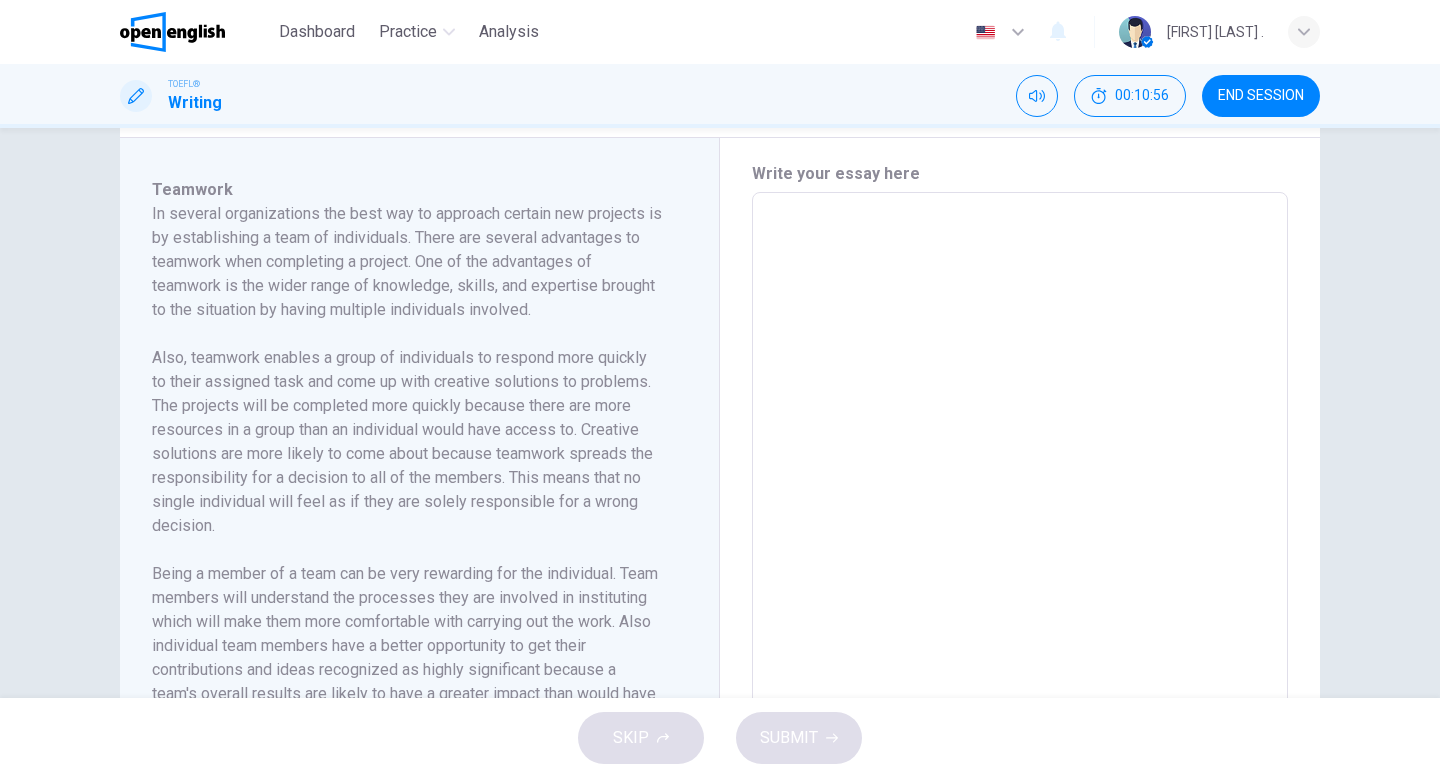 click at bounding box center [1020, 477] 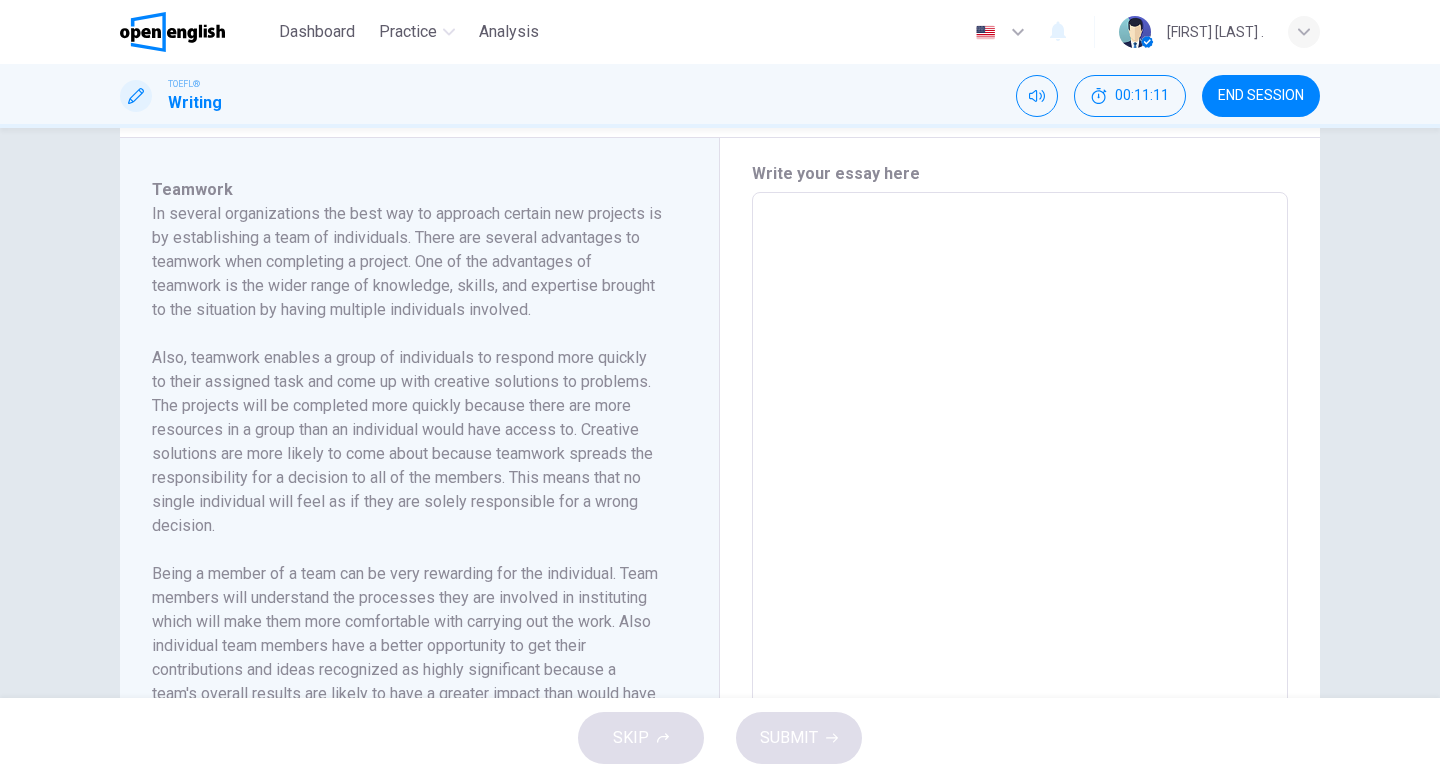 type on "*" 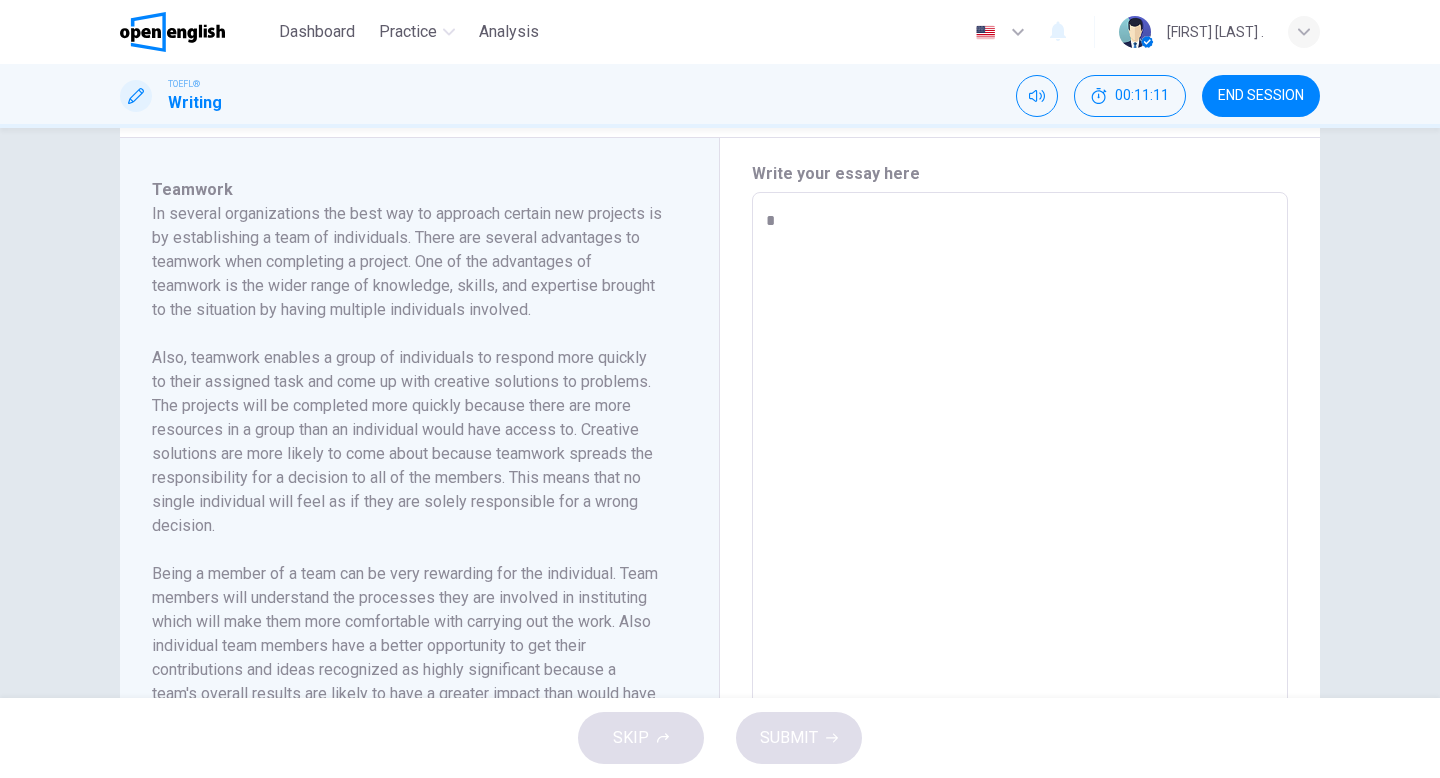 type on "*" 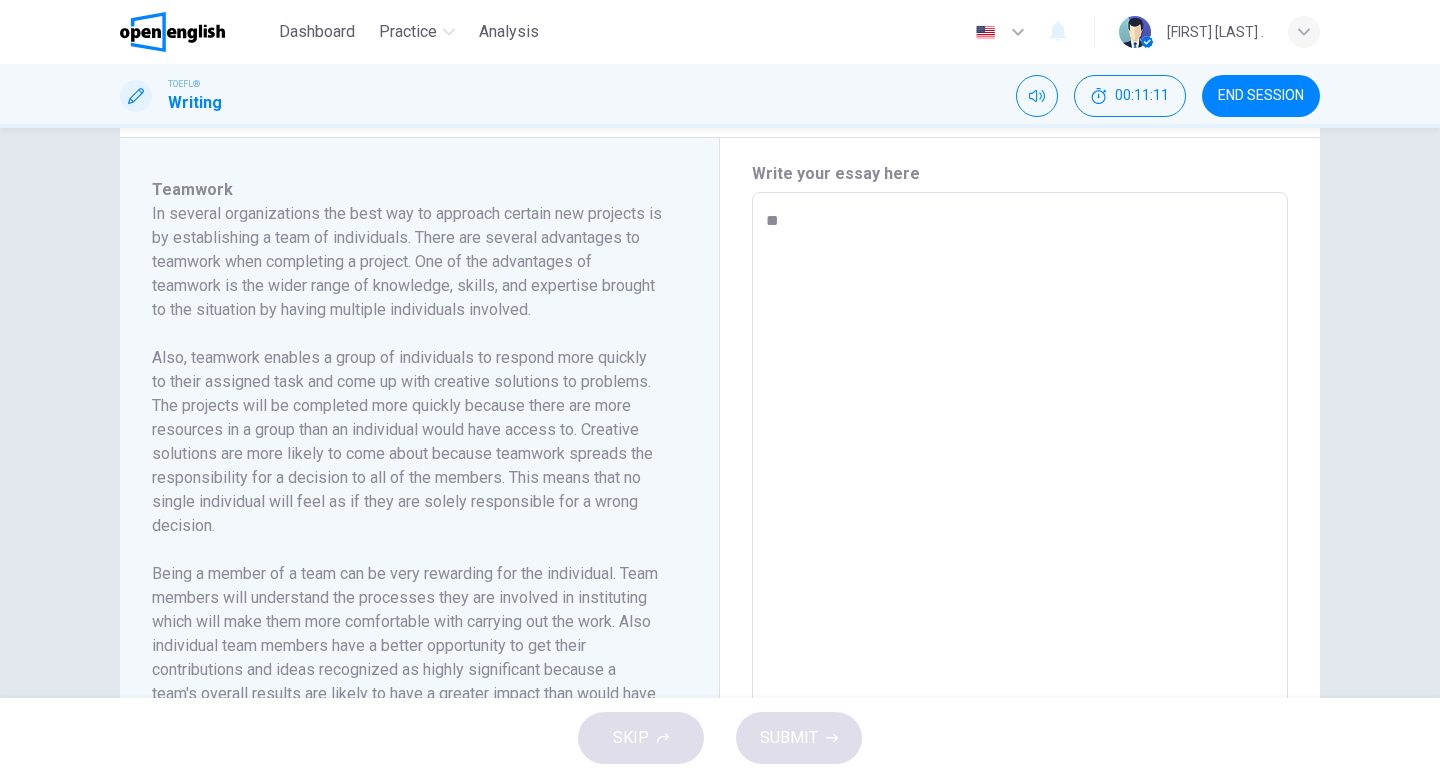 type on "*" 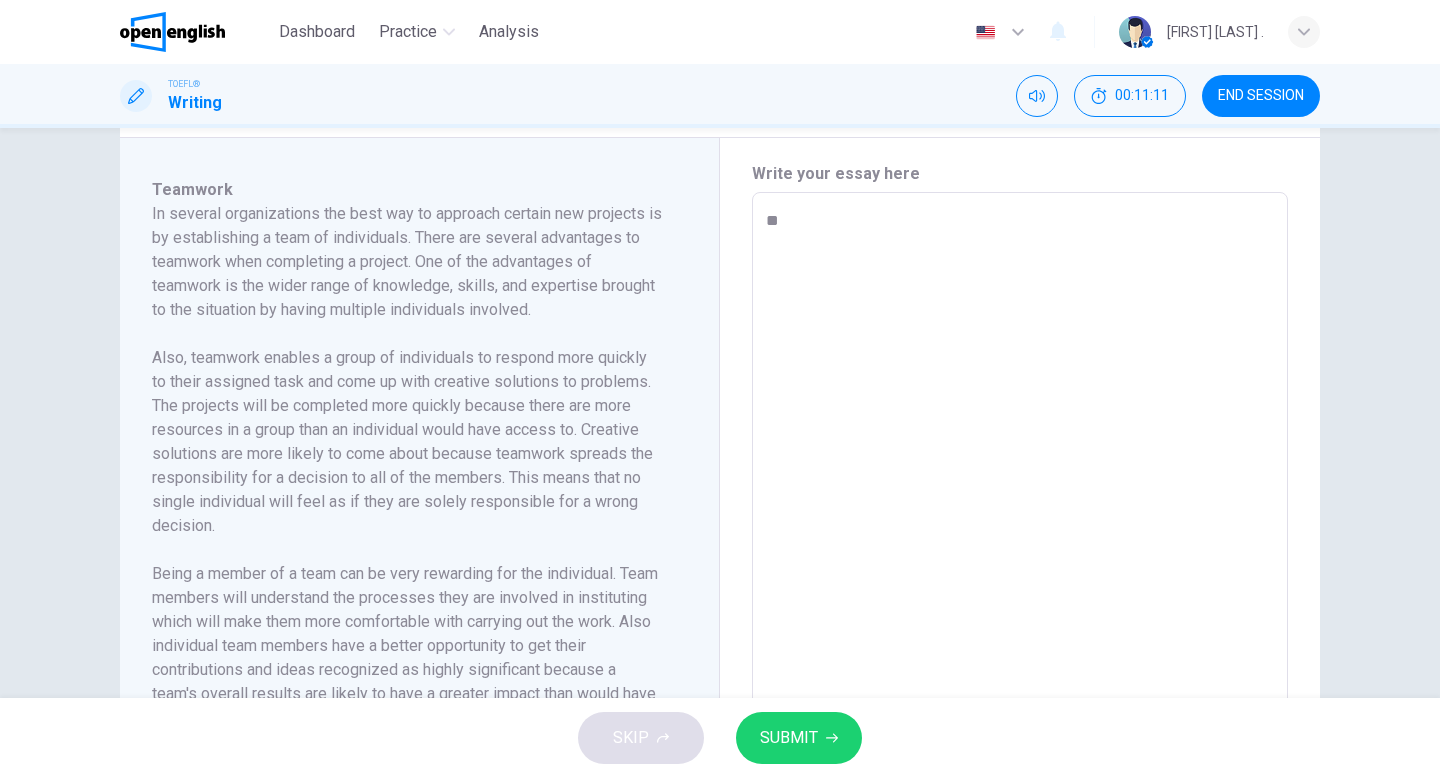 type on "***" 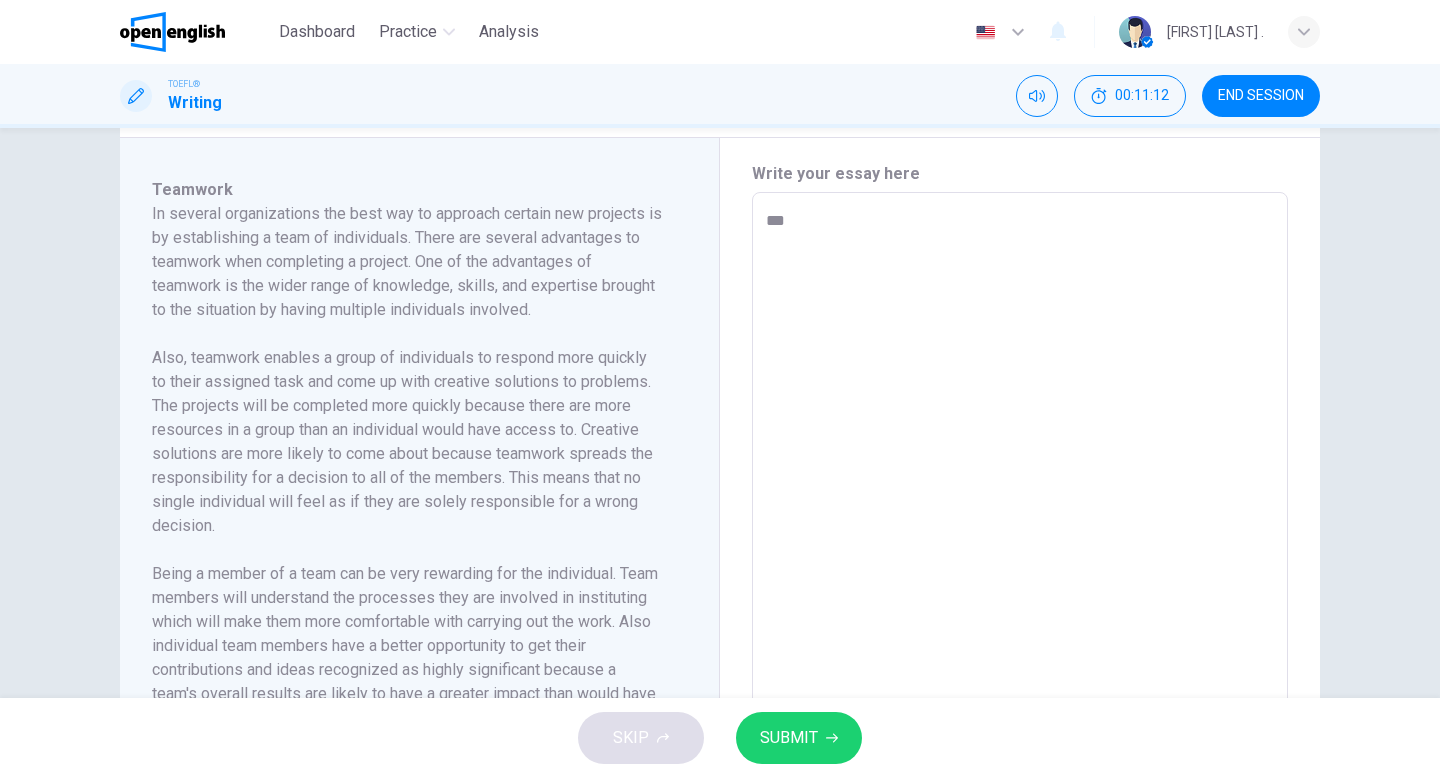 type on "**" 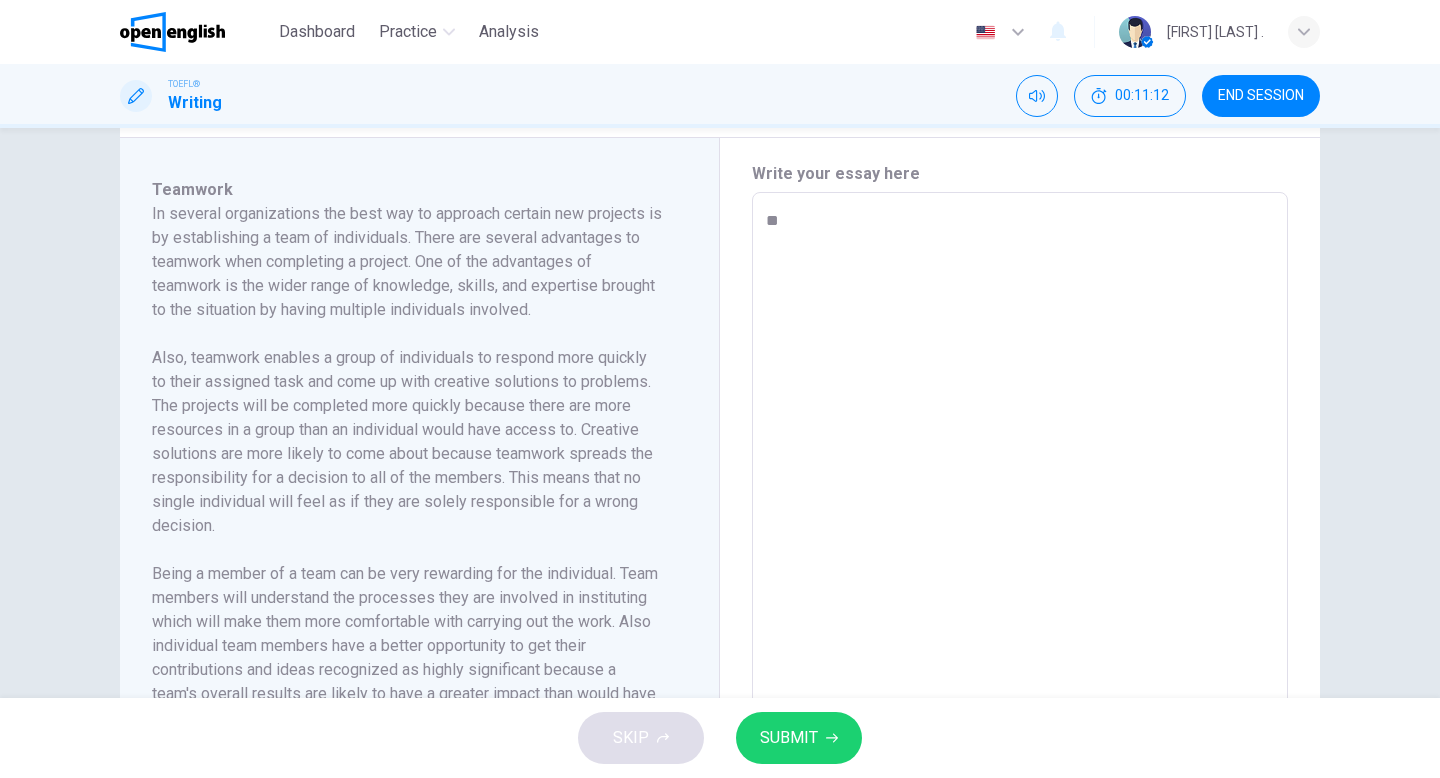 type on "*" 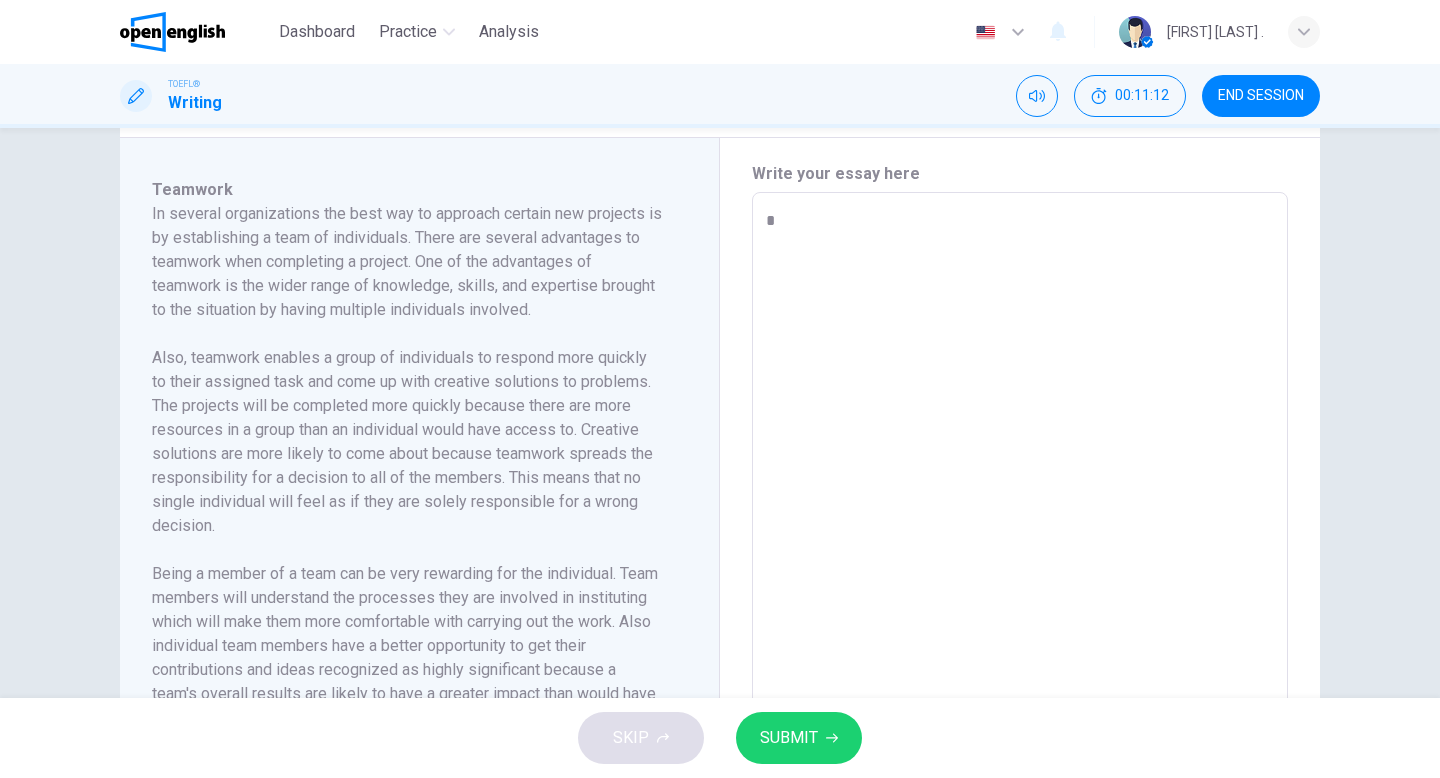 type on "*" 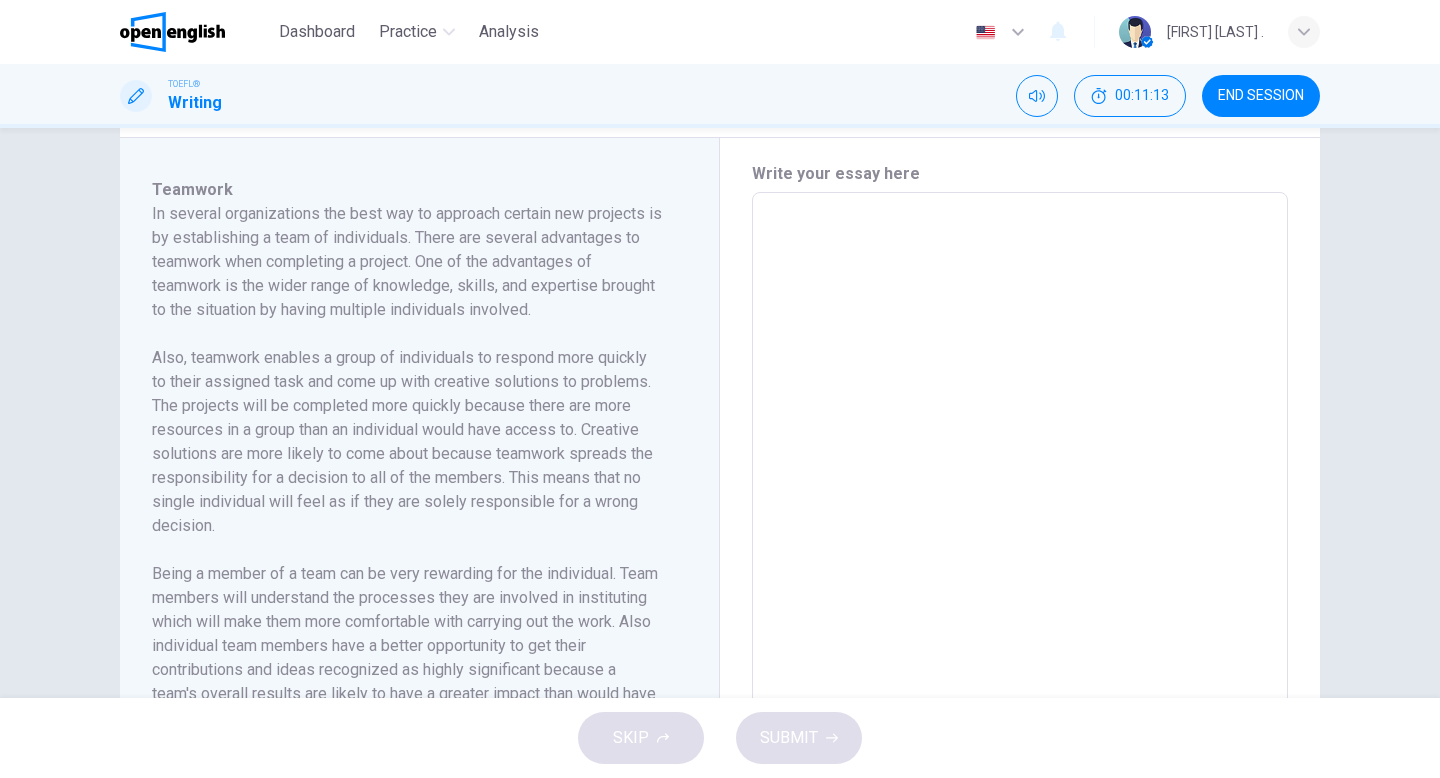 type on "*" 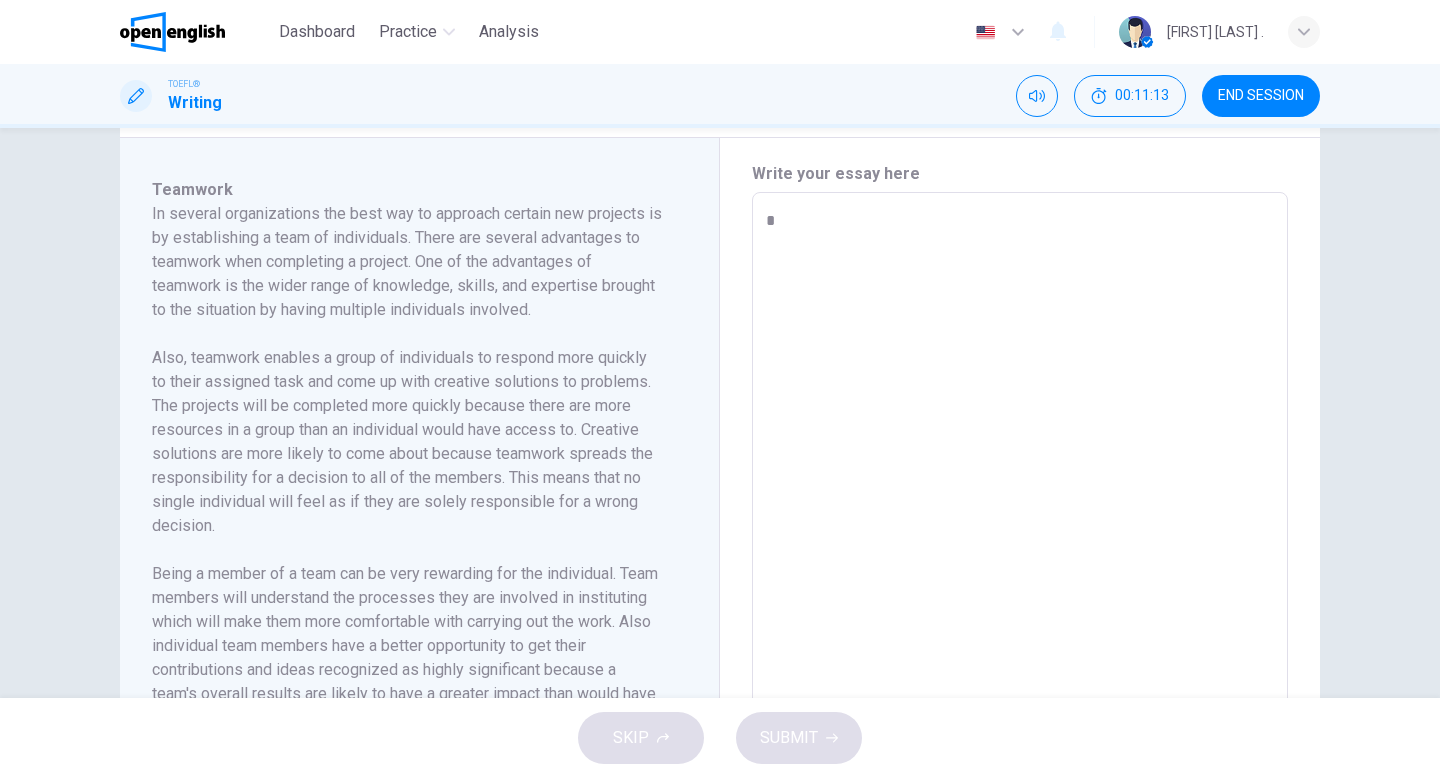 type on "*" 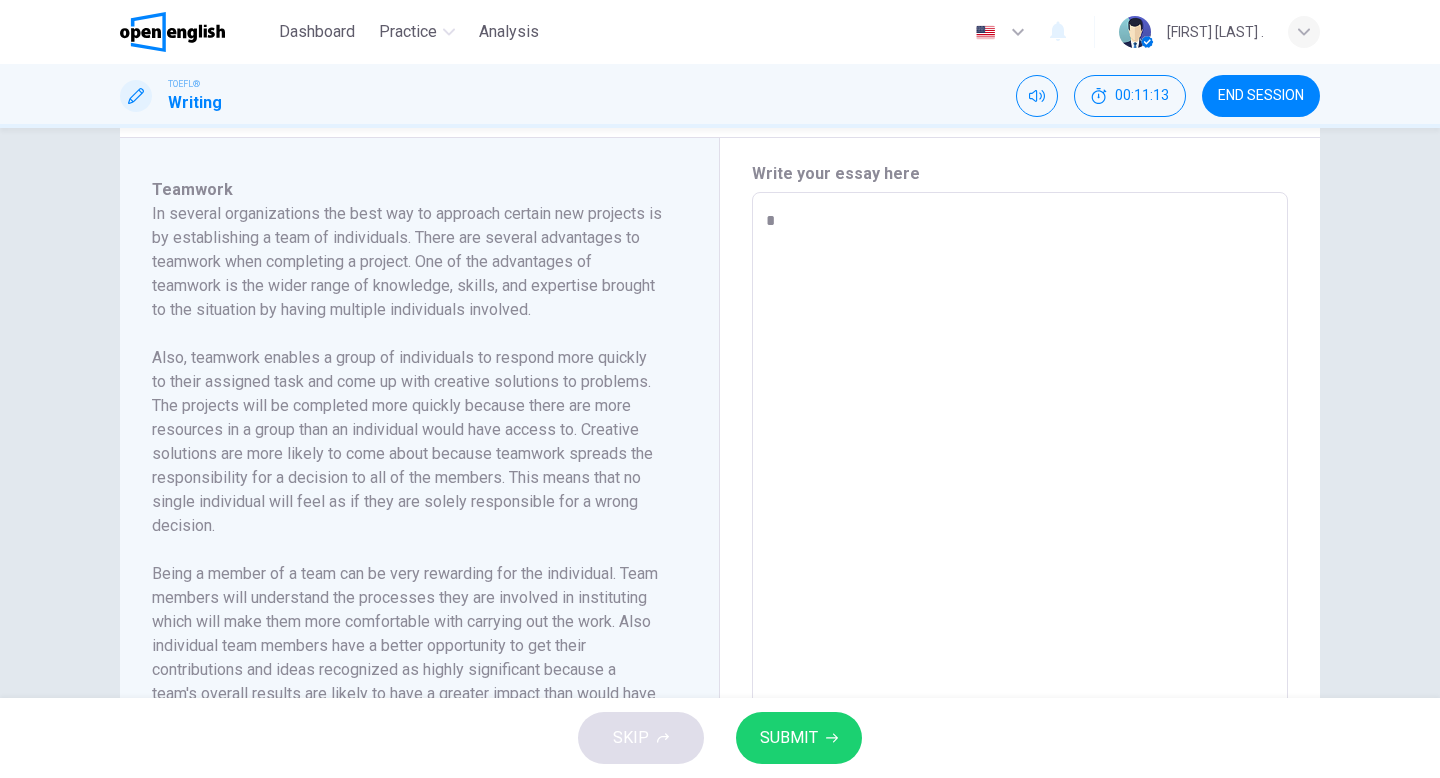 type on "**" 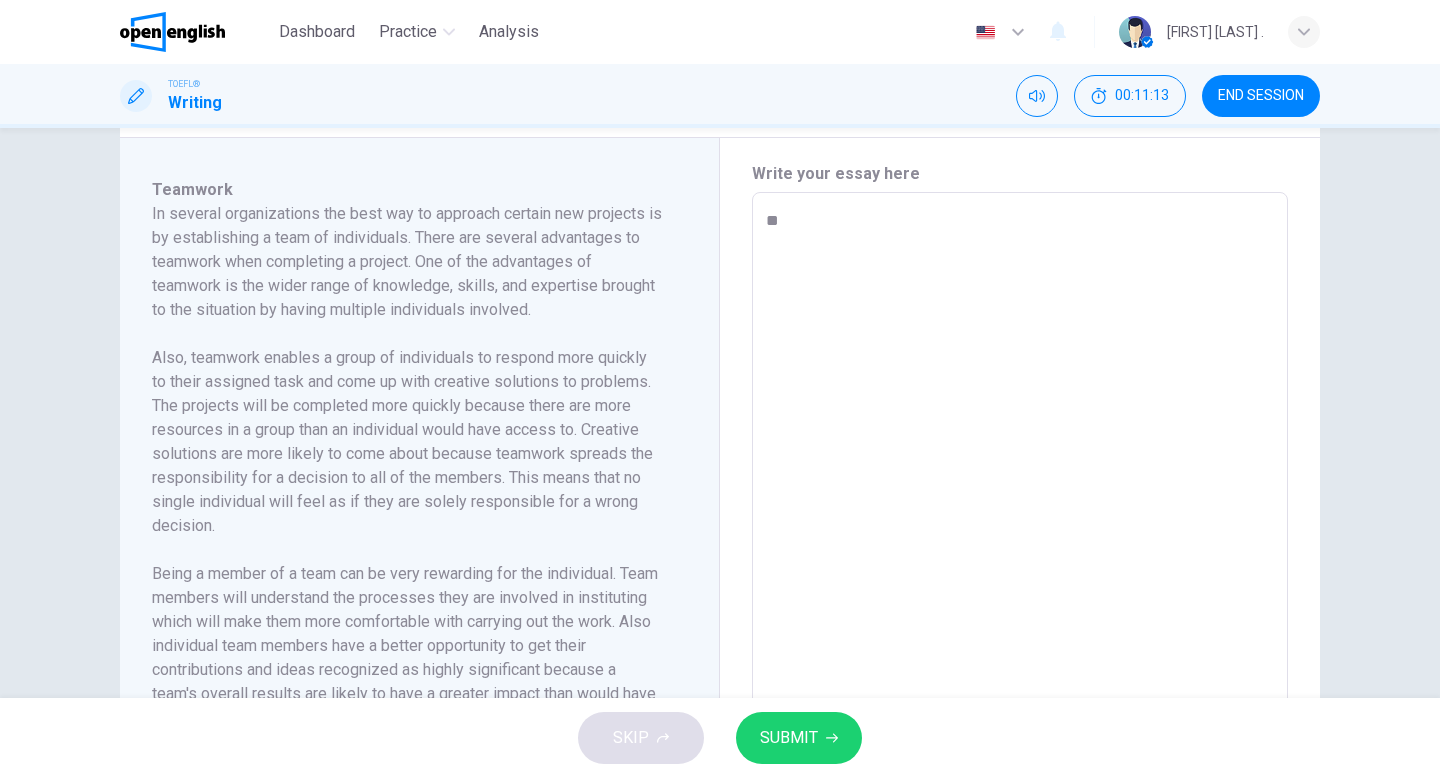 type on "*" 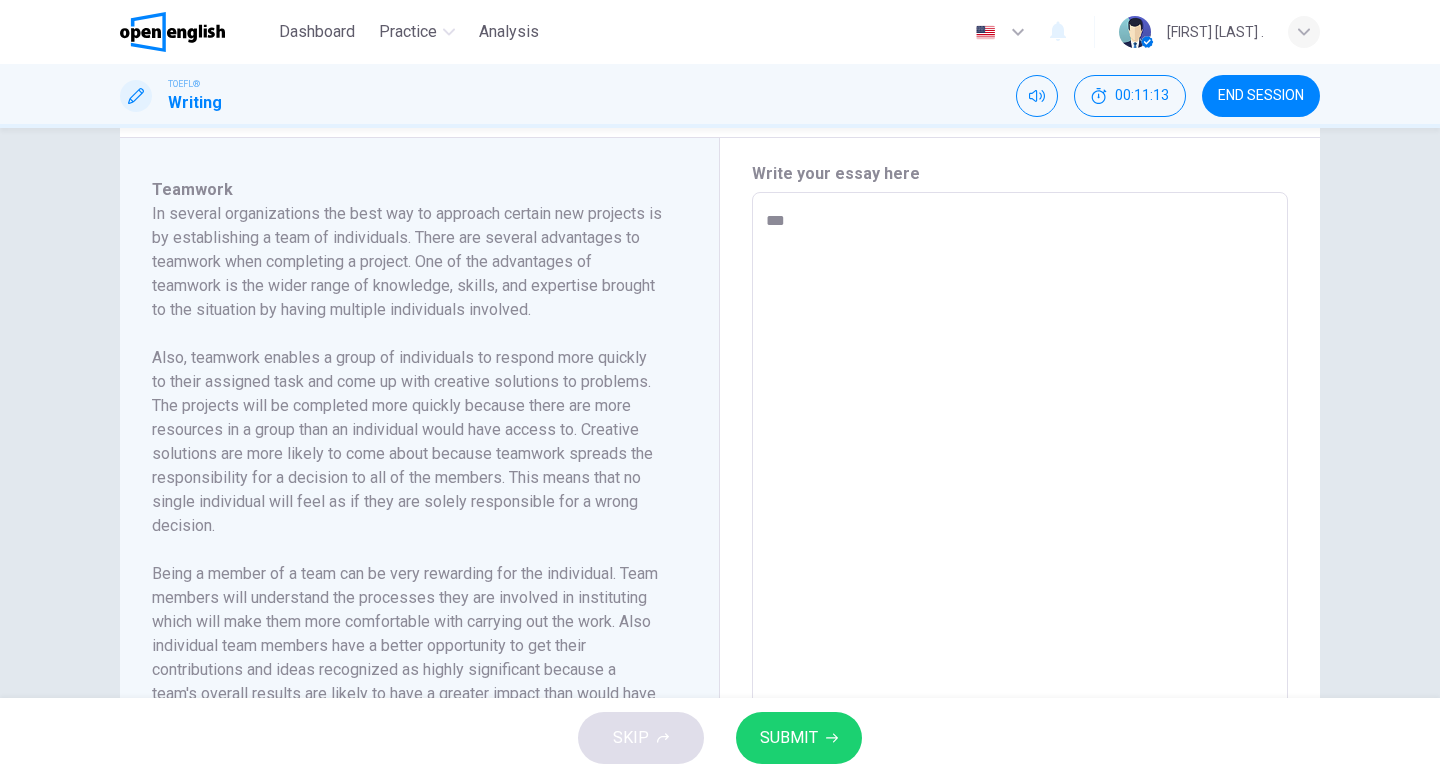 type on "*" 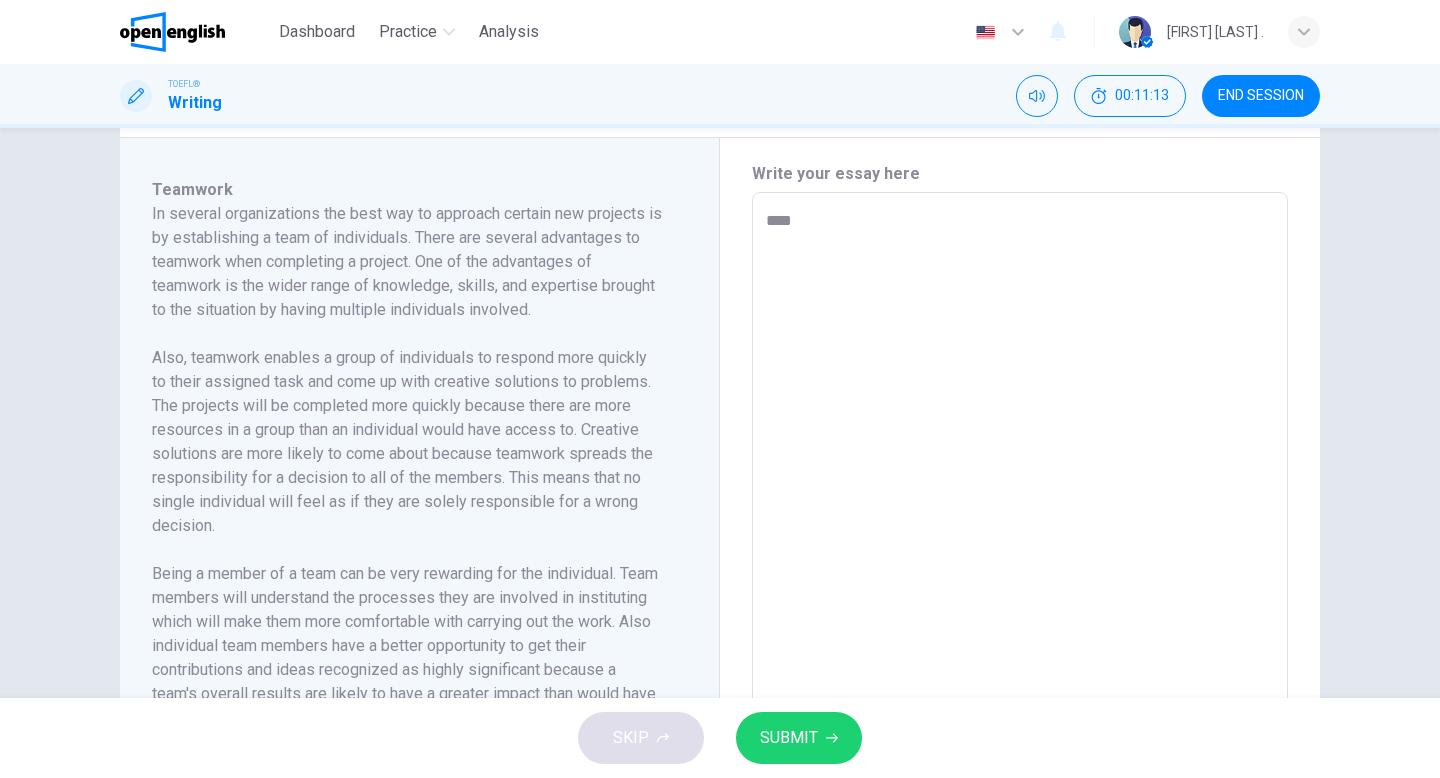 type on "*" 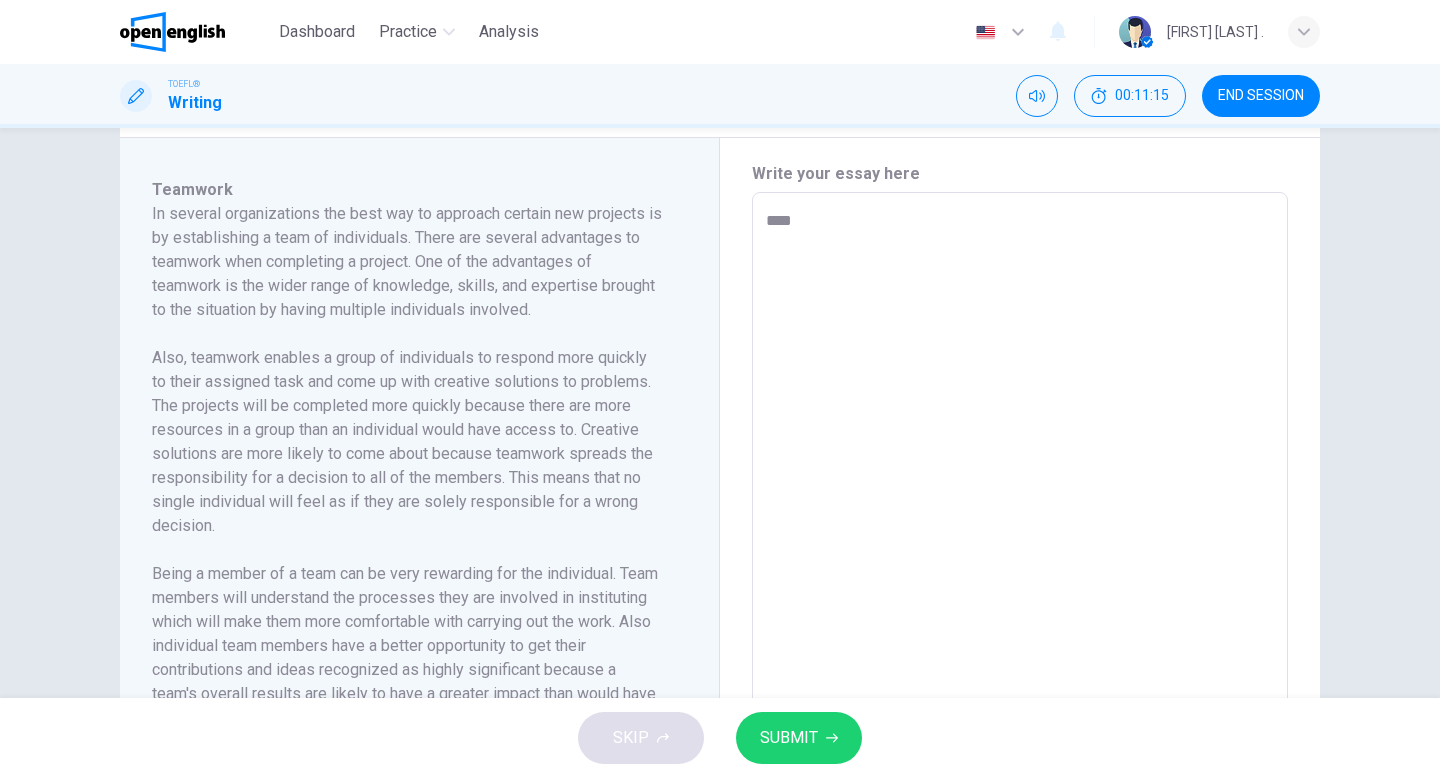 type on "*****" 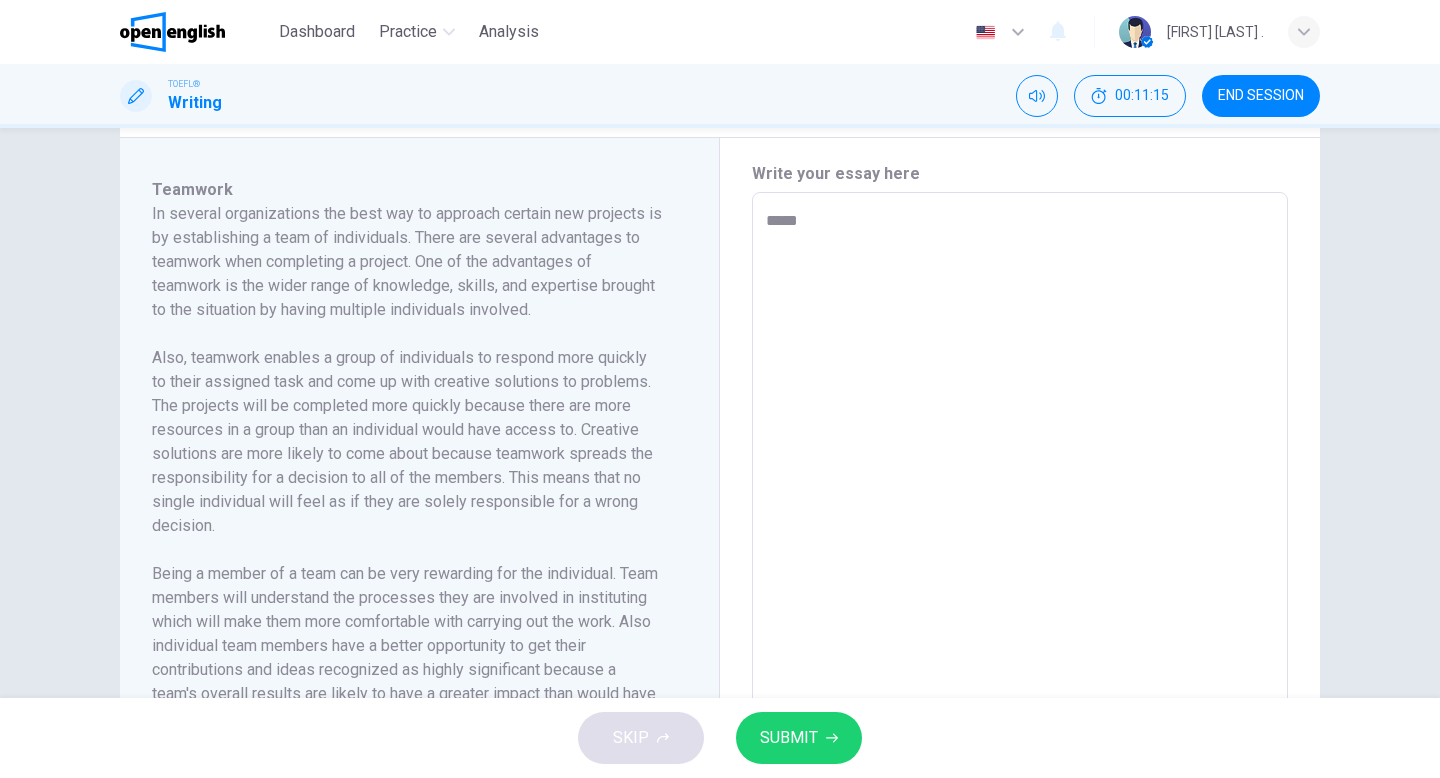 type on "******" 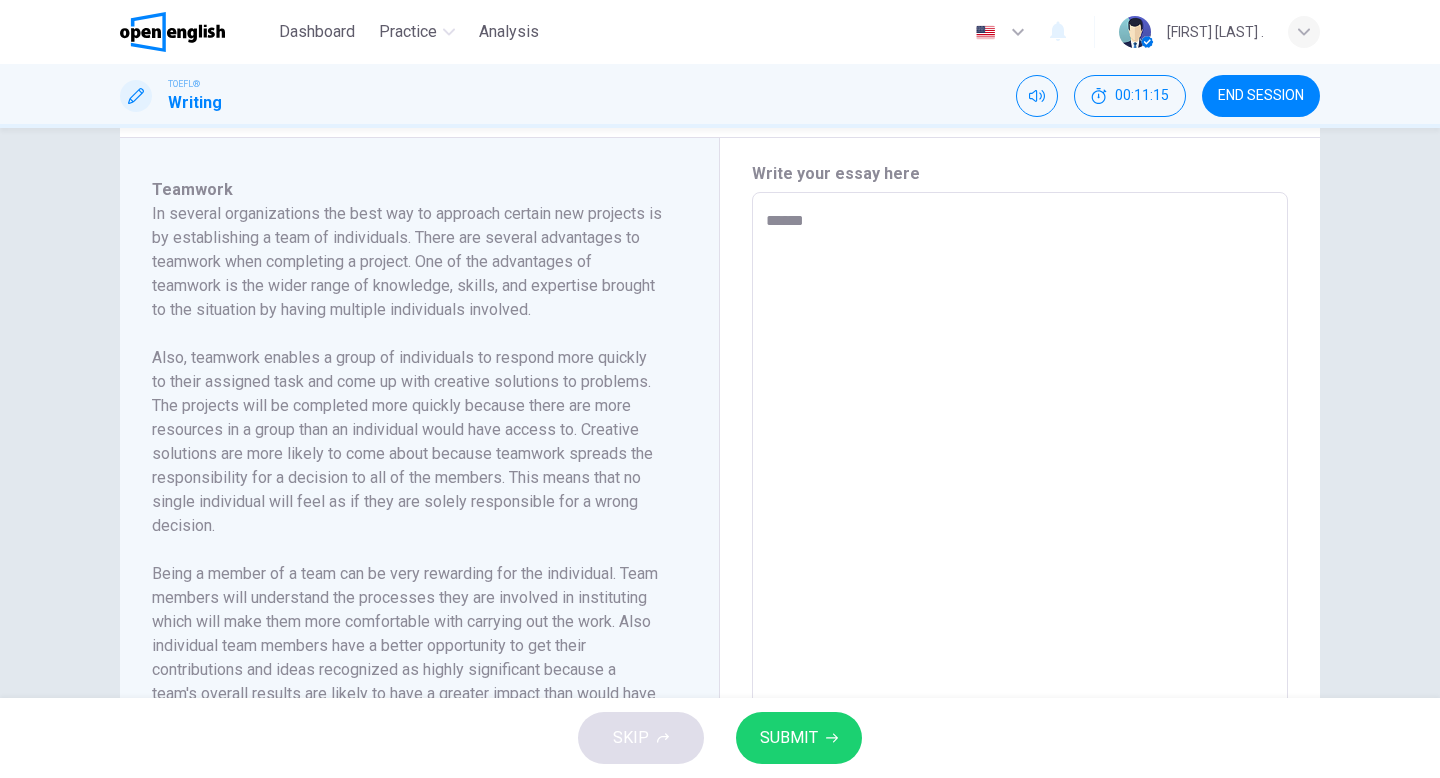 type on "*" 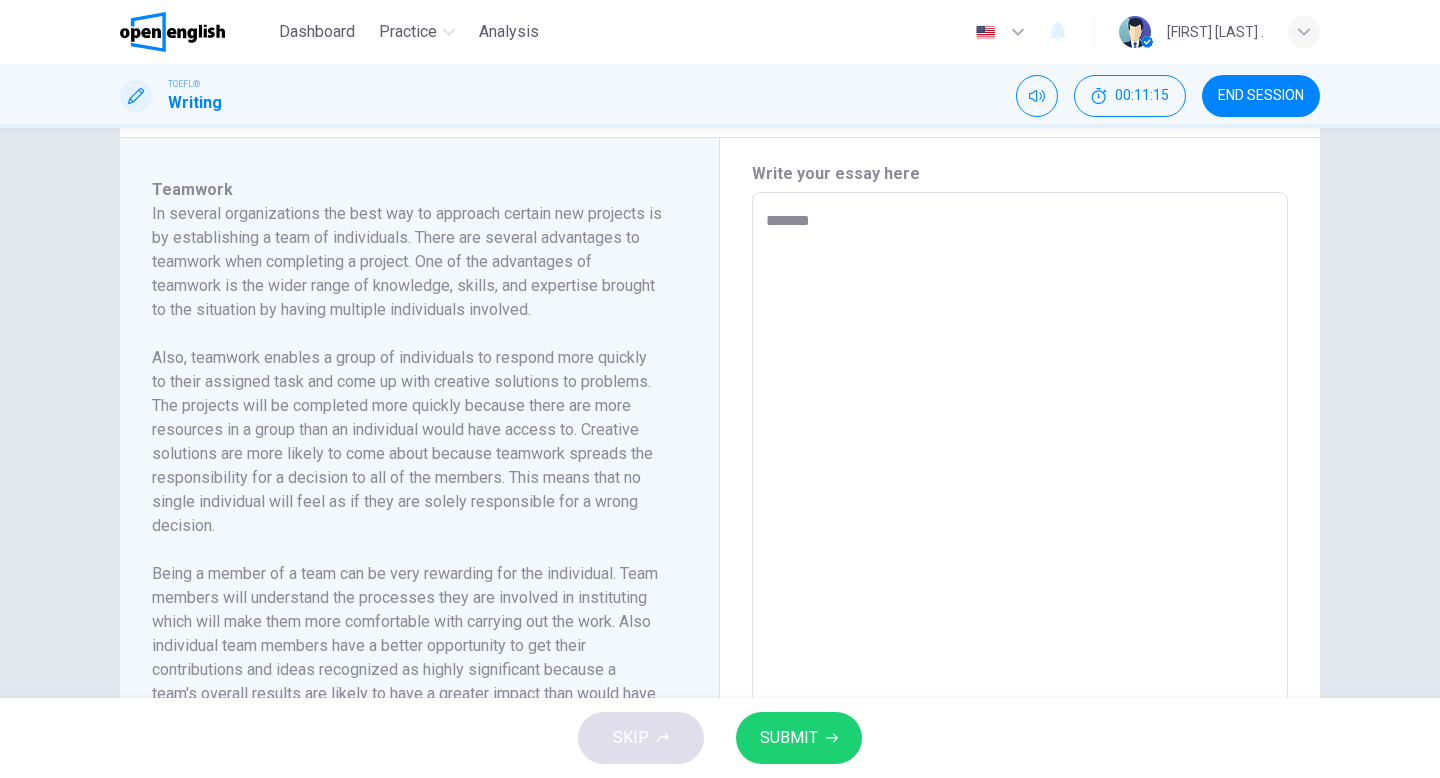 type on "*" 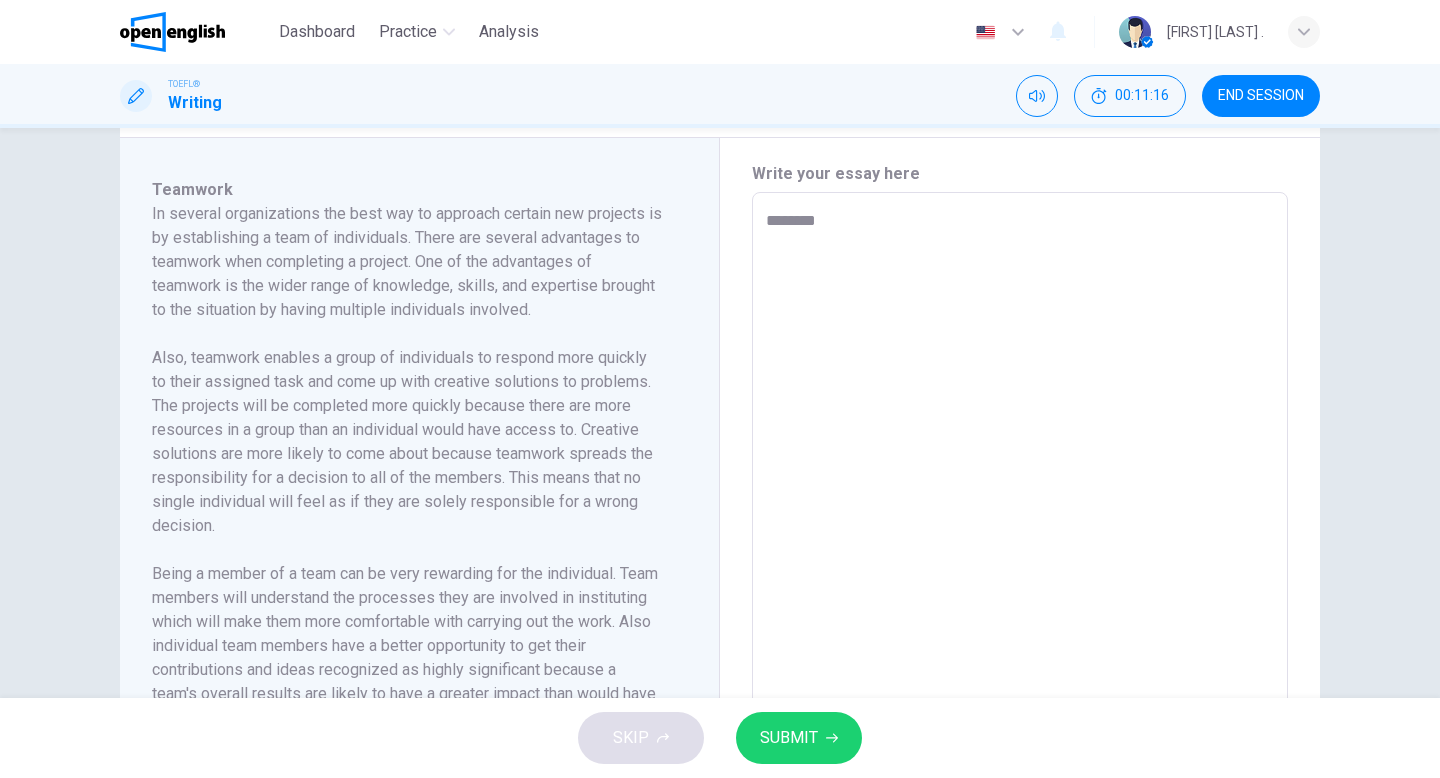 type on "*********" 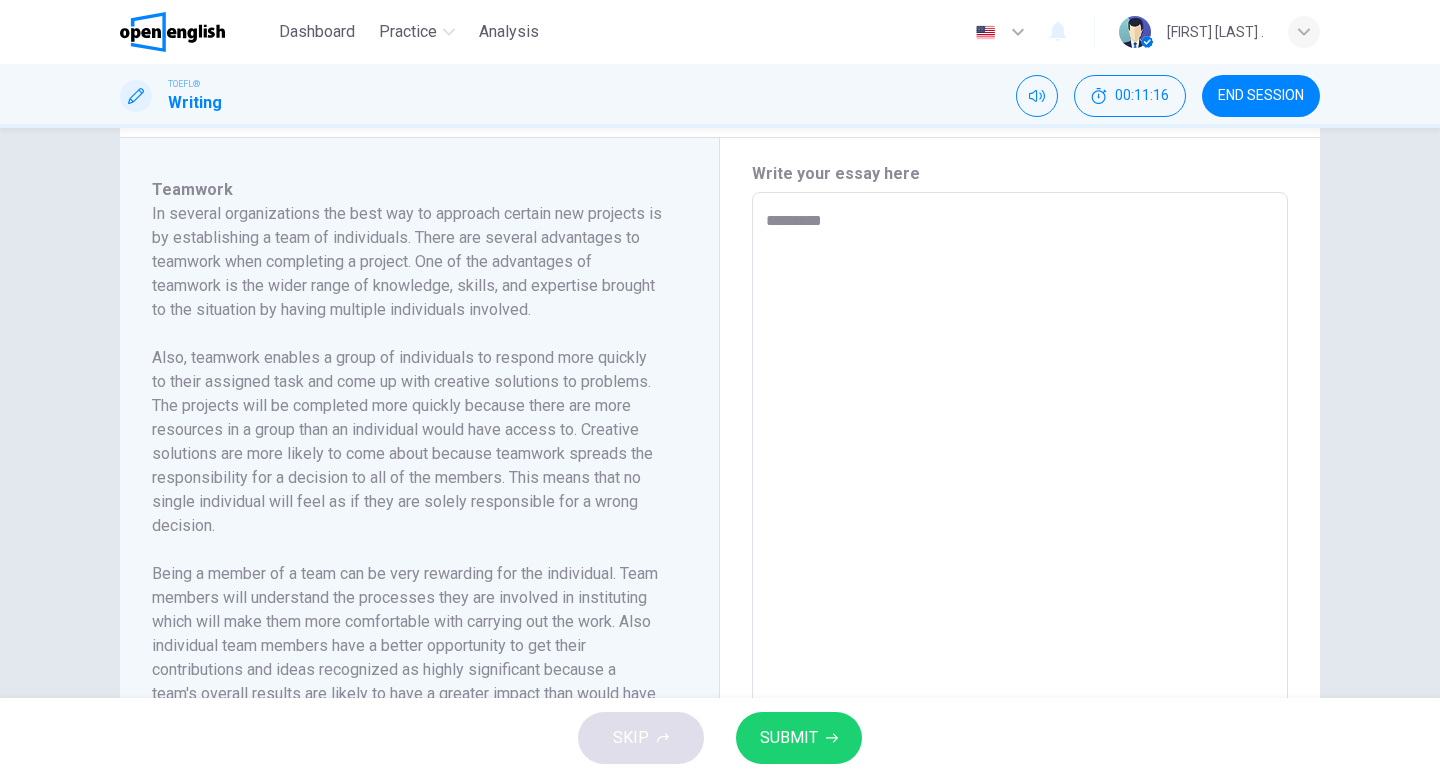 type on "*" 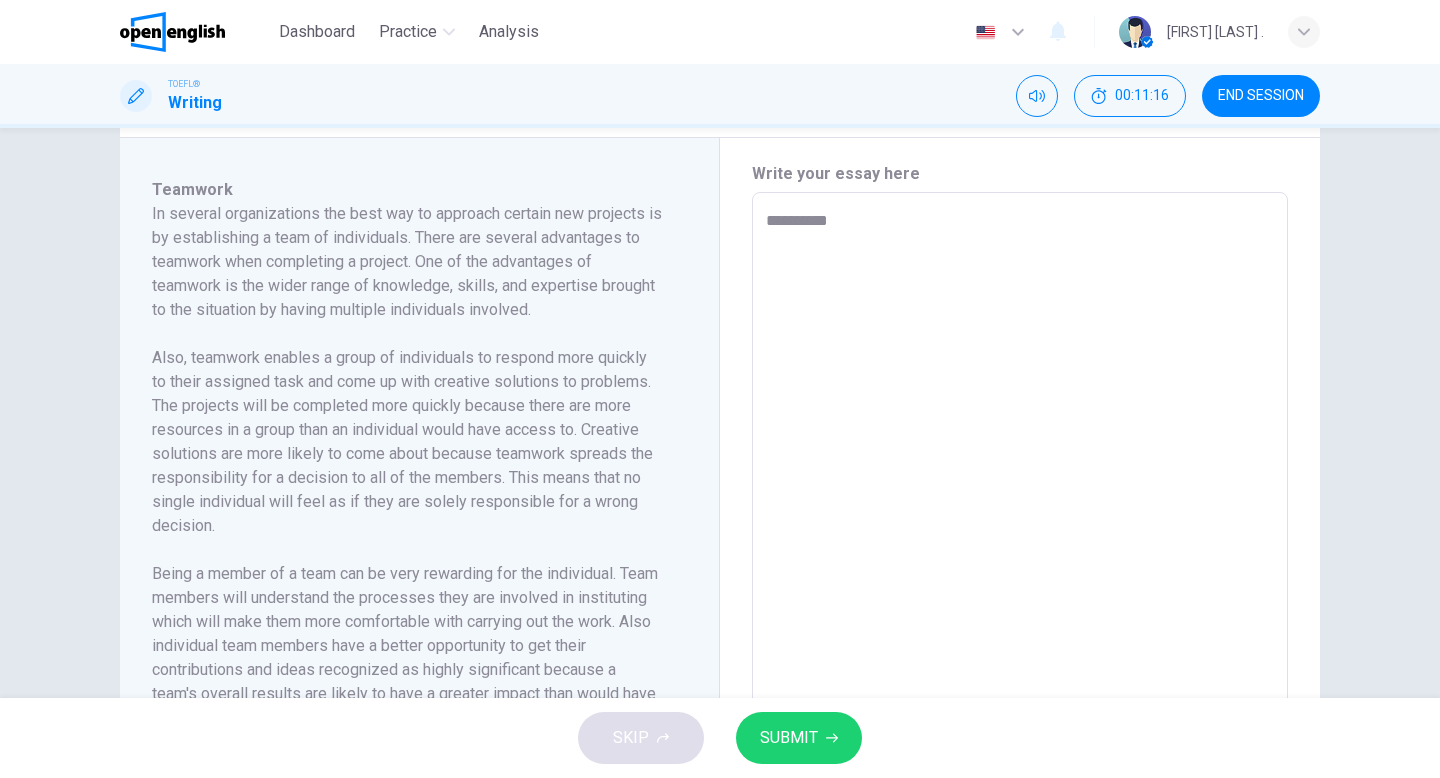 type on "*" 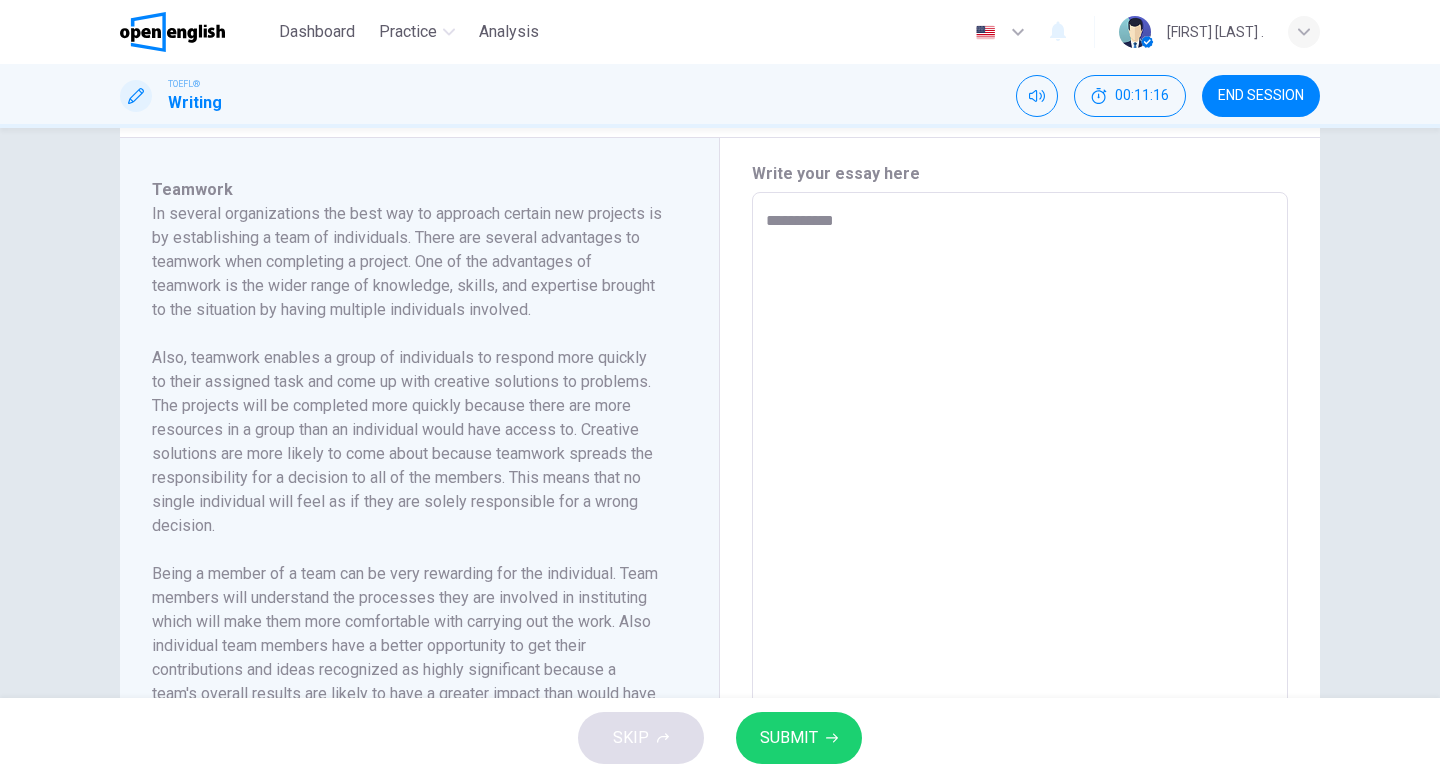 type on "*" 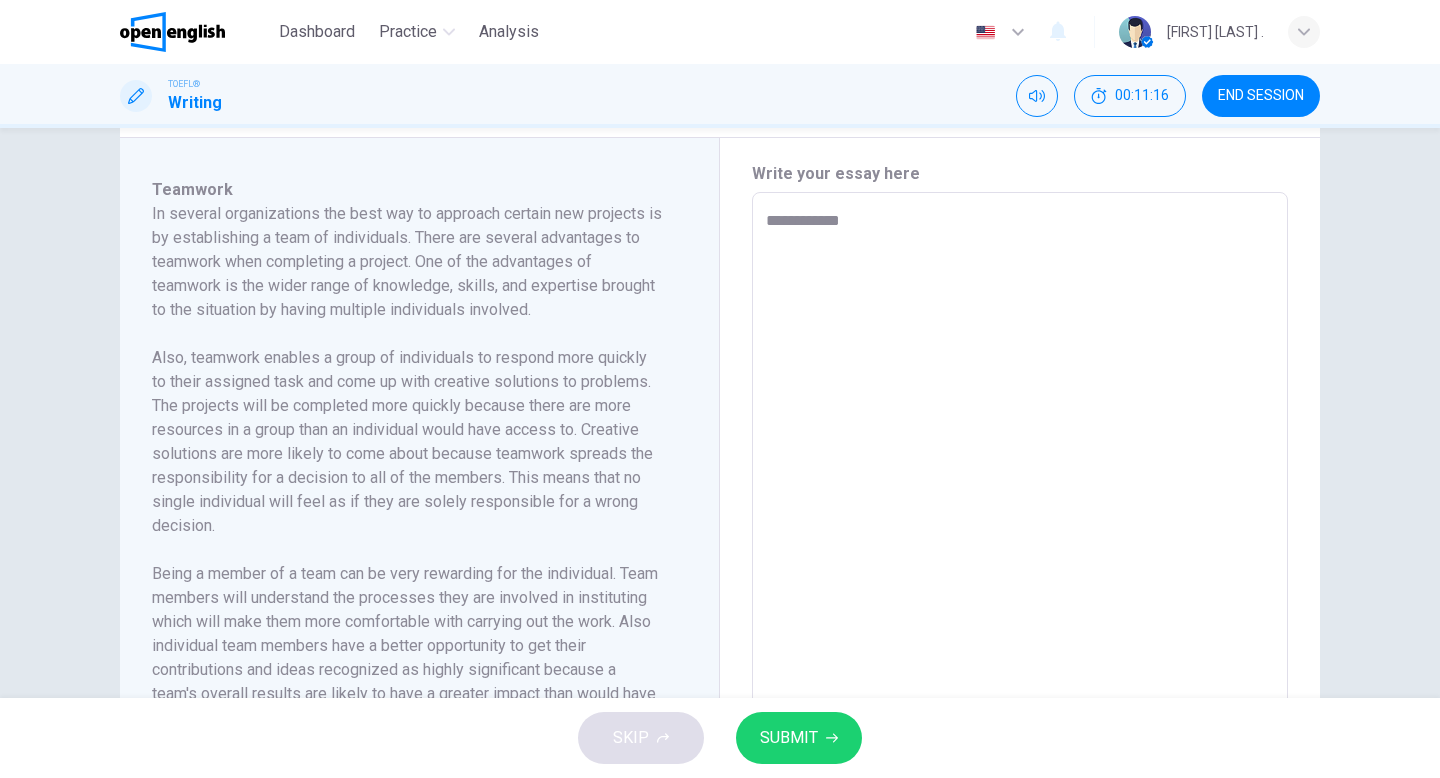 type on "*" 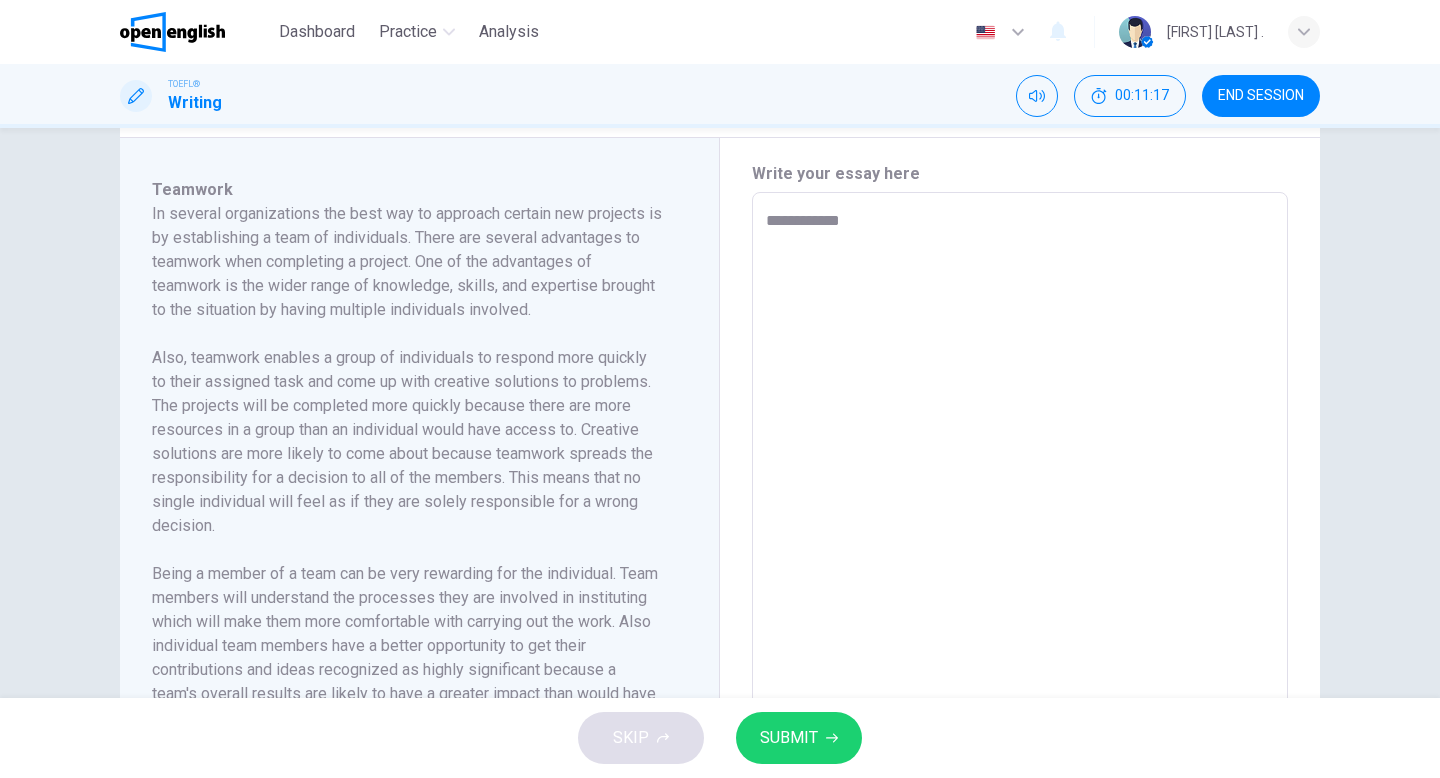 type on "**********" 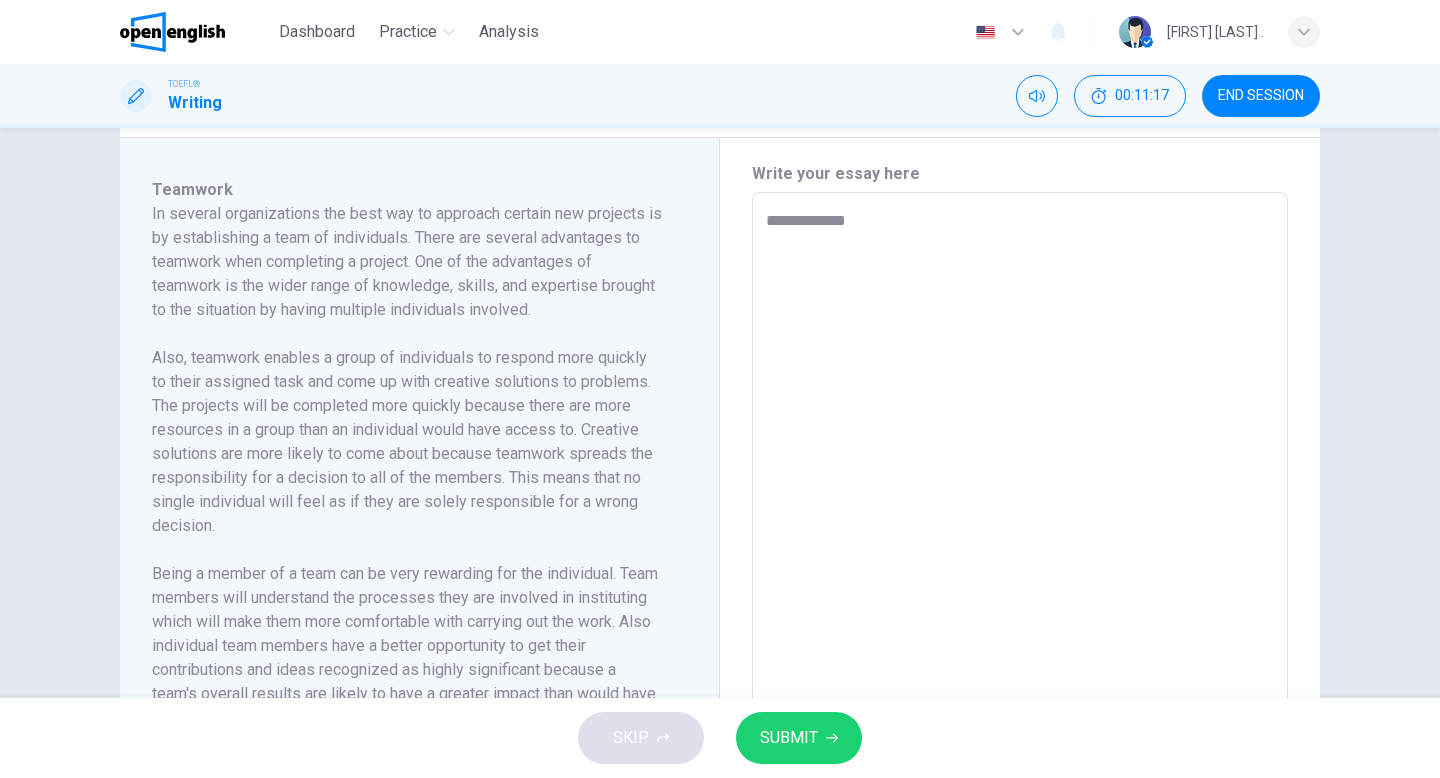 type on "**********" 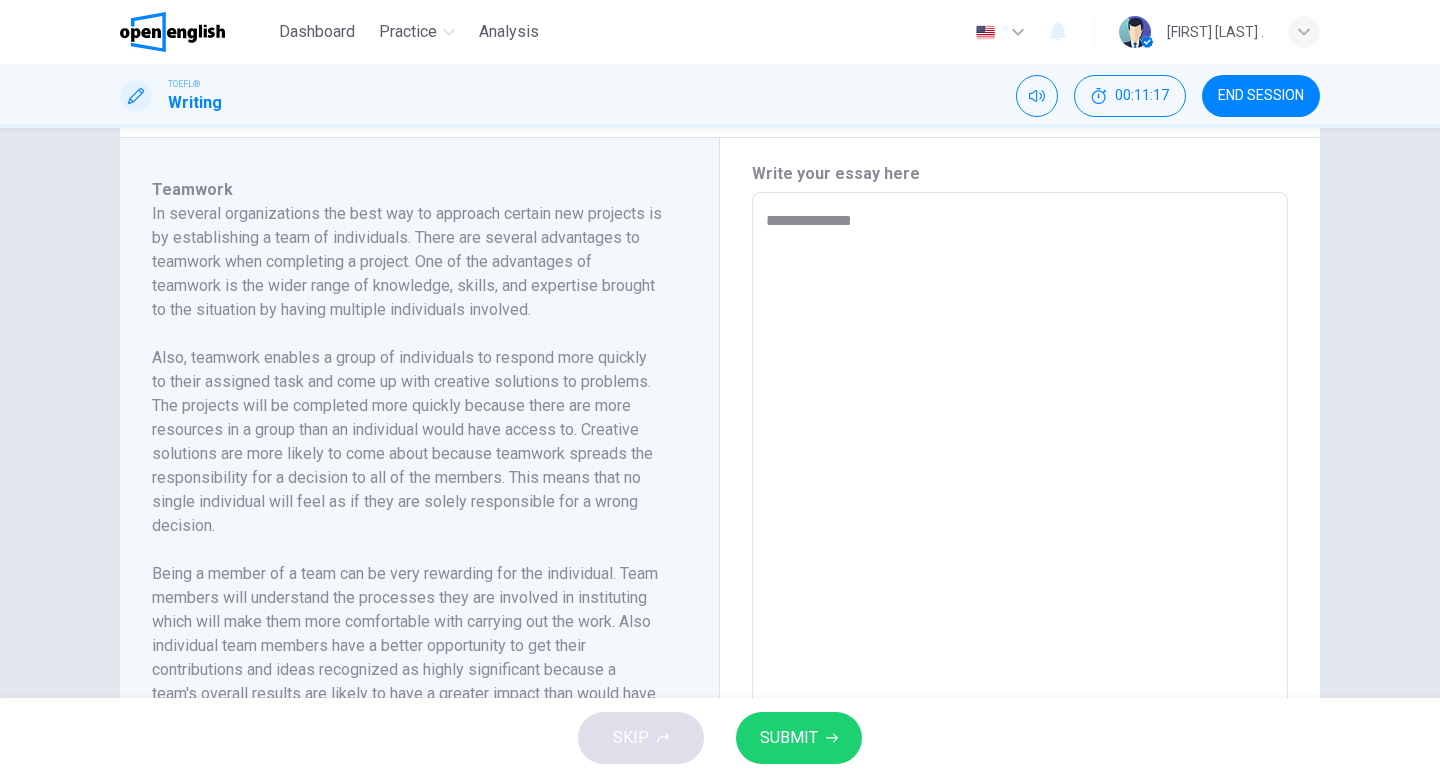 type on "*" 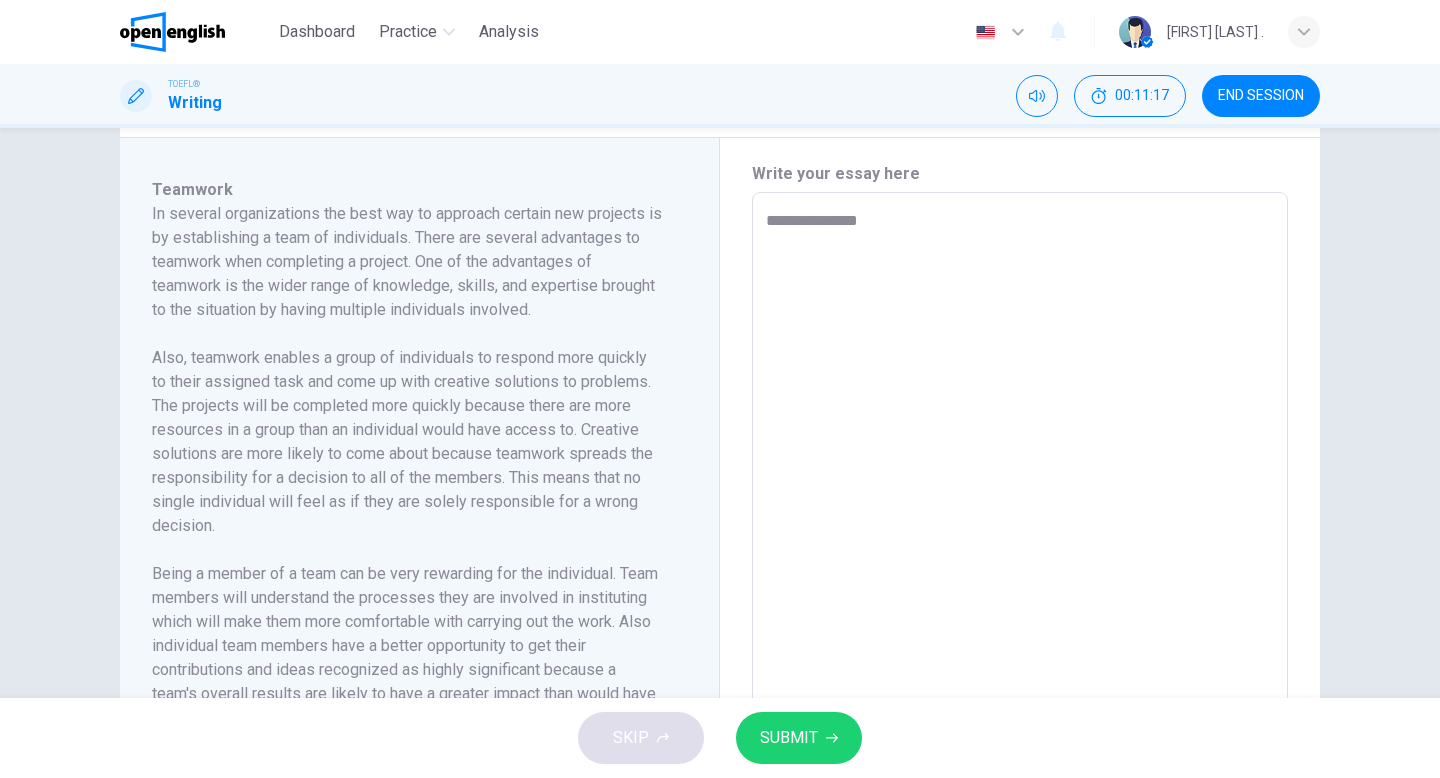 type on "*" 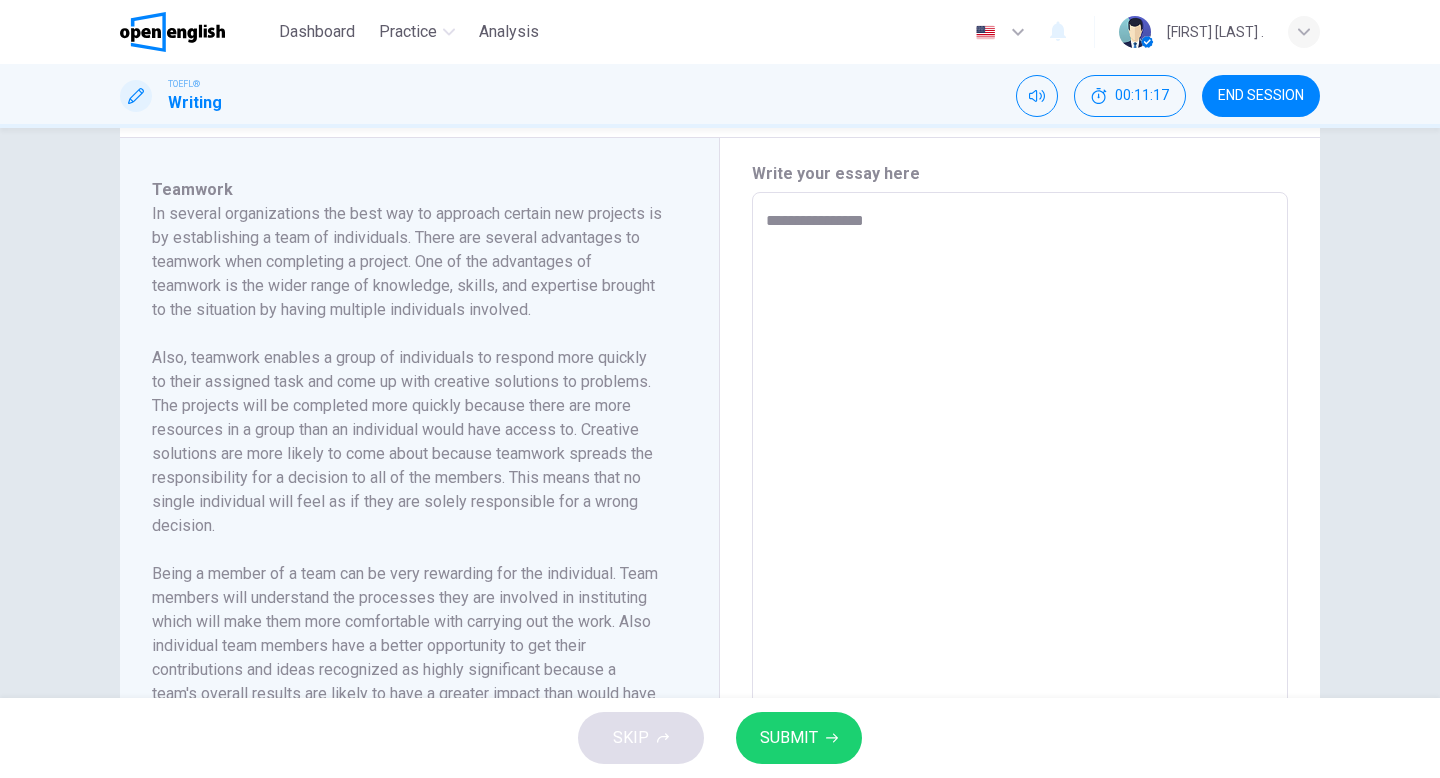 type on "*" 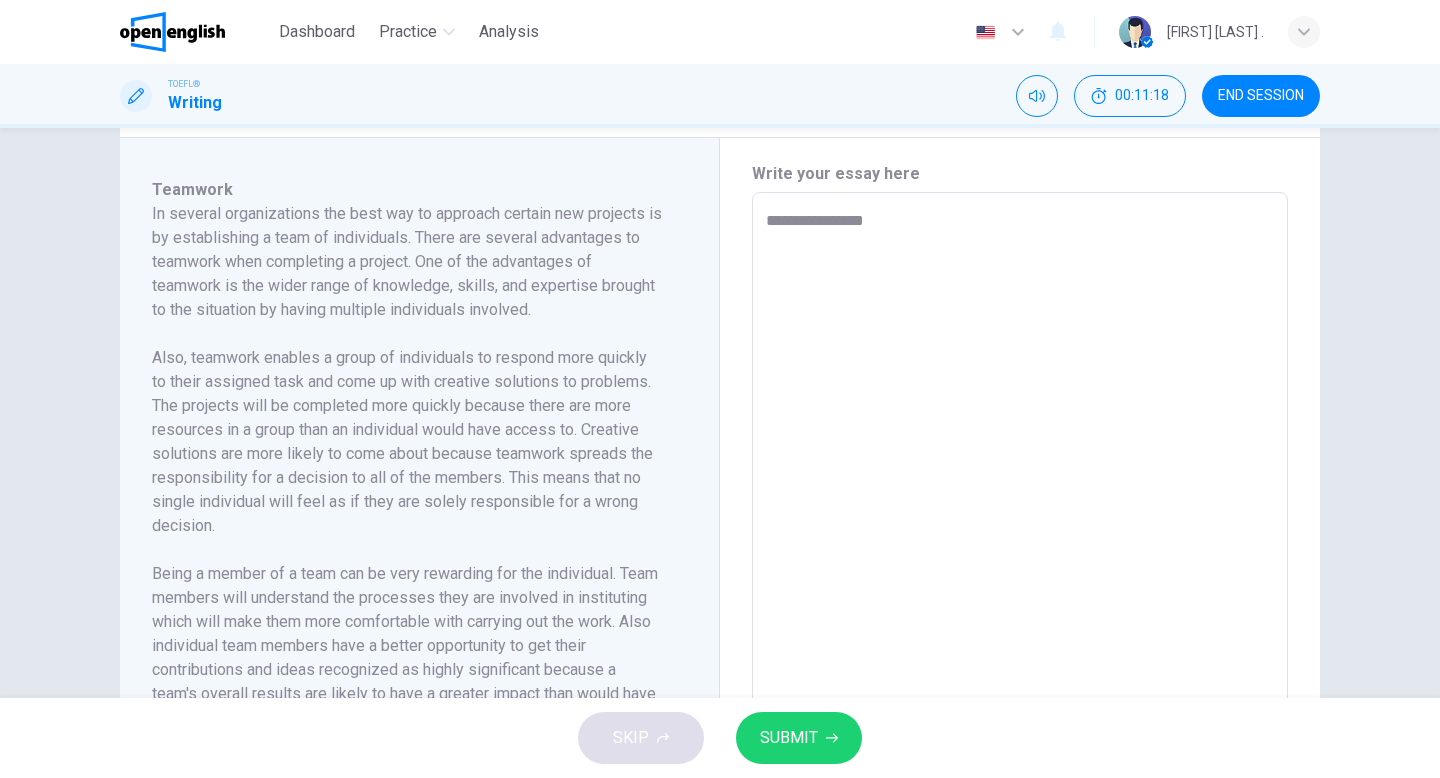 type on "**********" 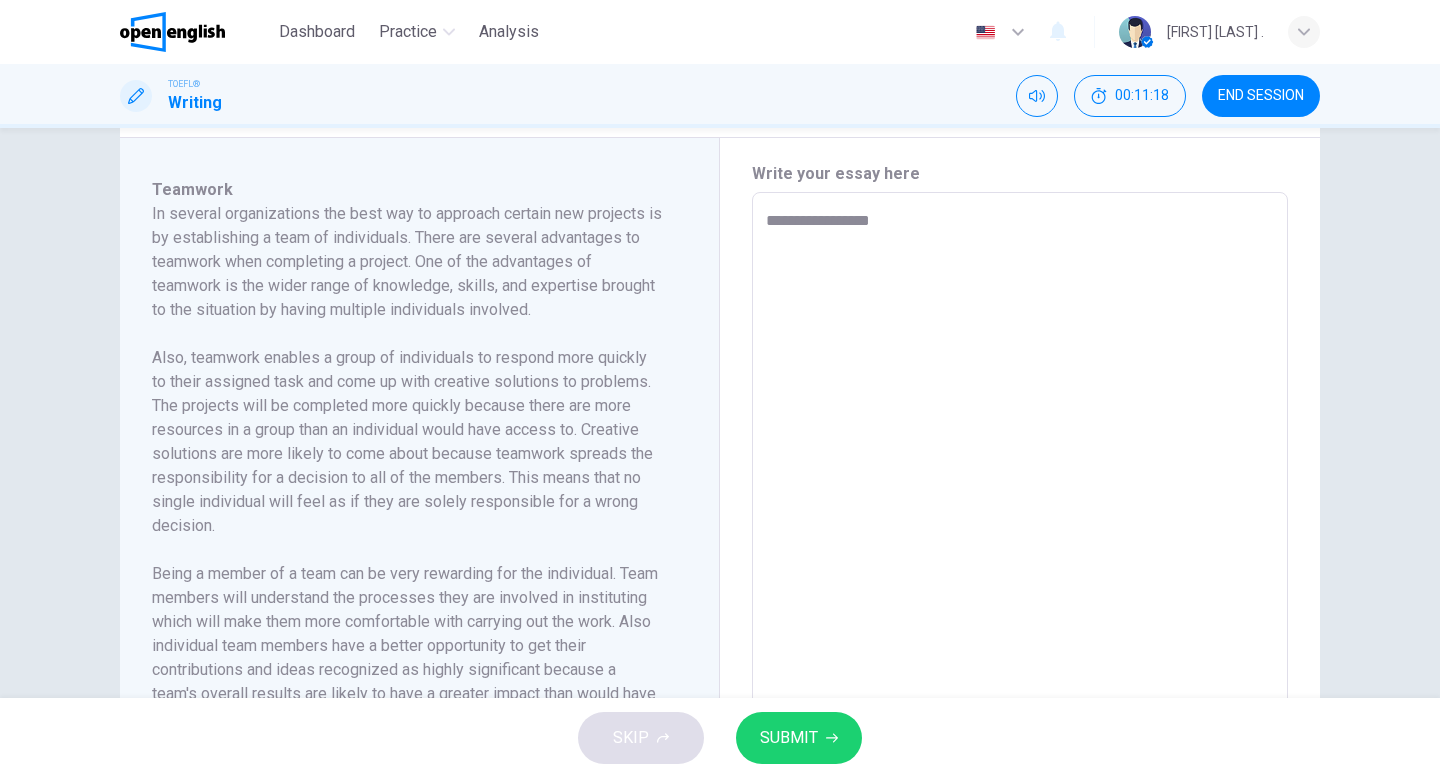 type on "**********" 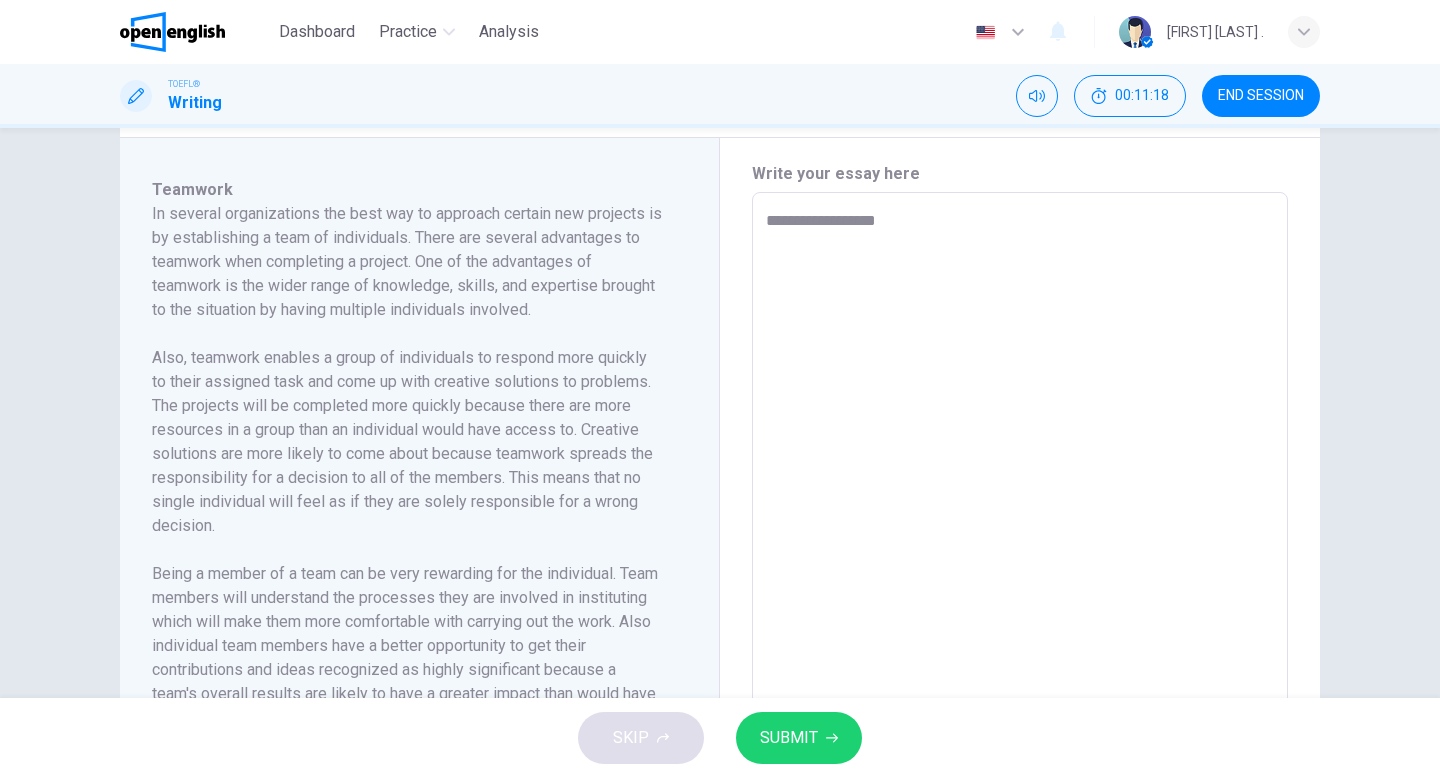 type on "**********" 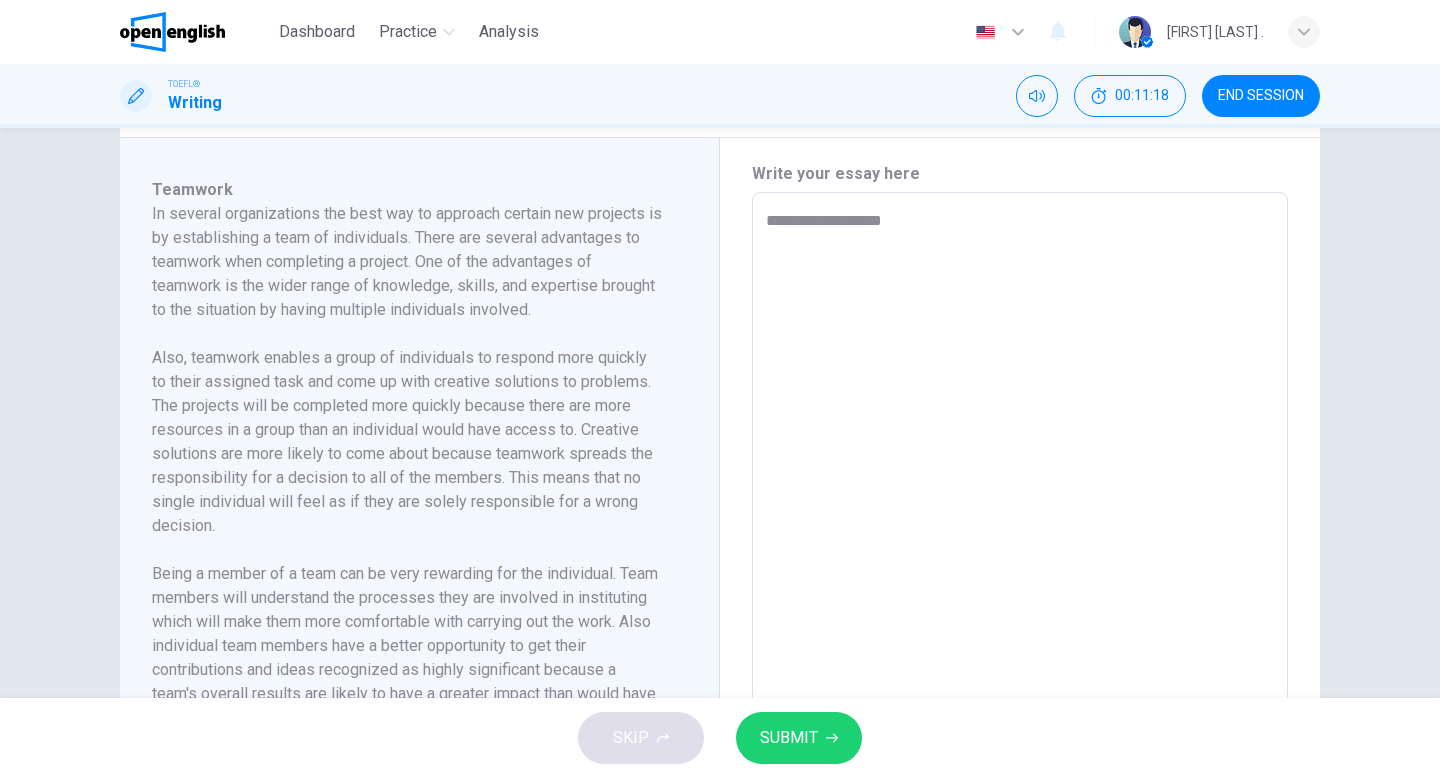 type on "*" 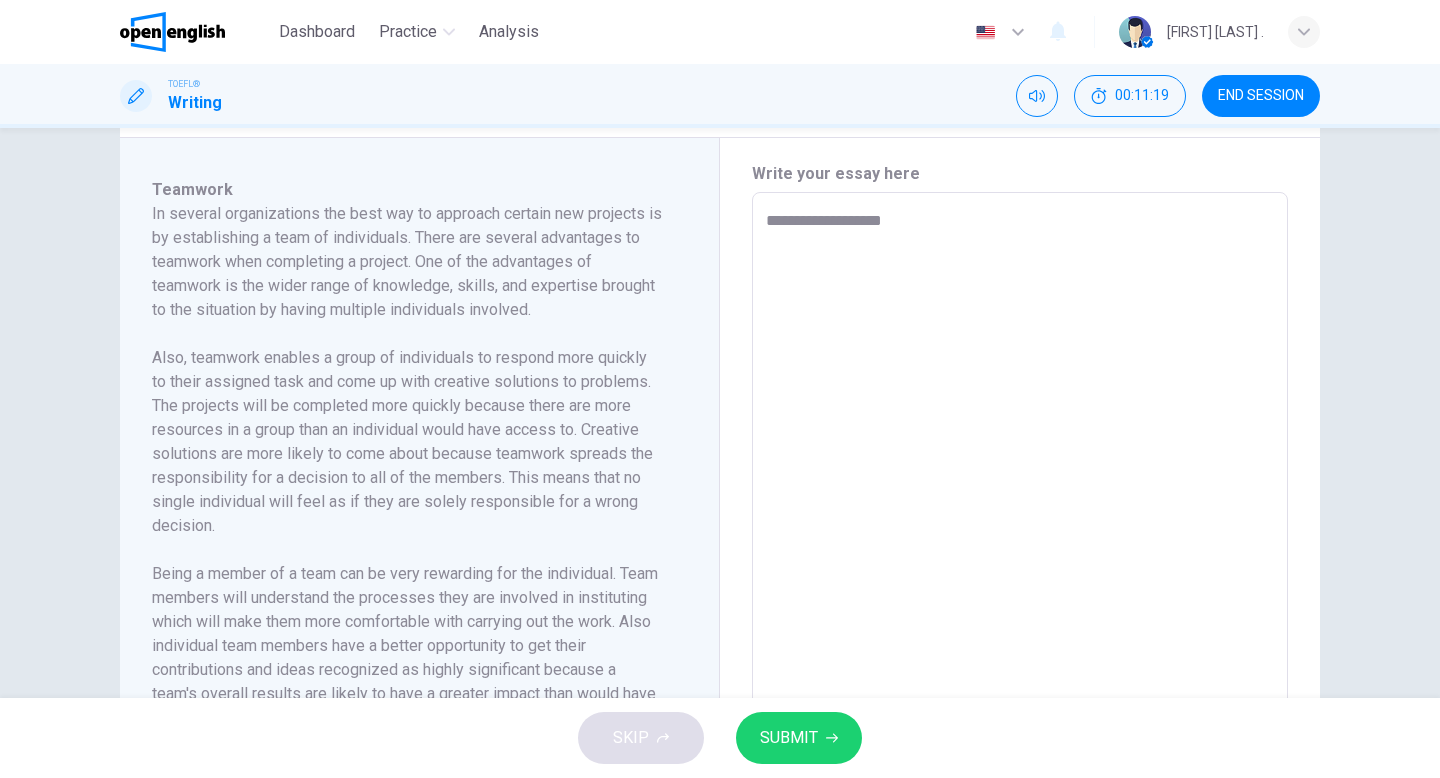 type on "**********" 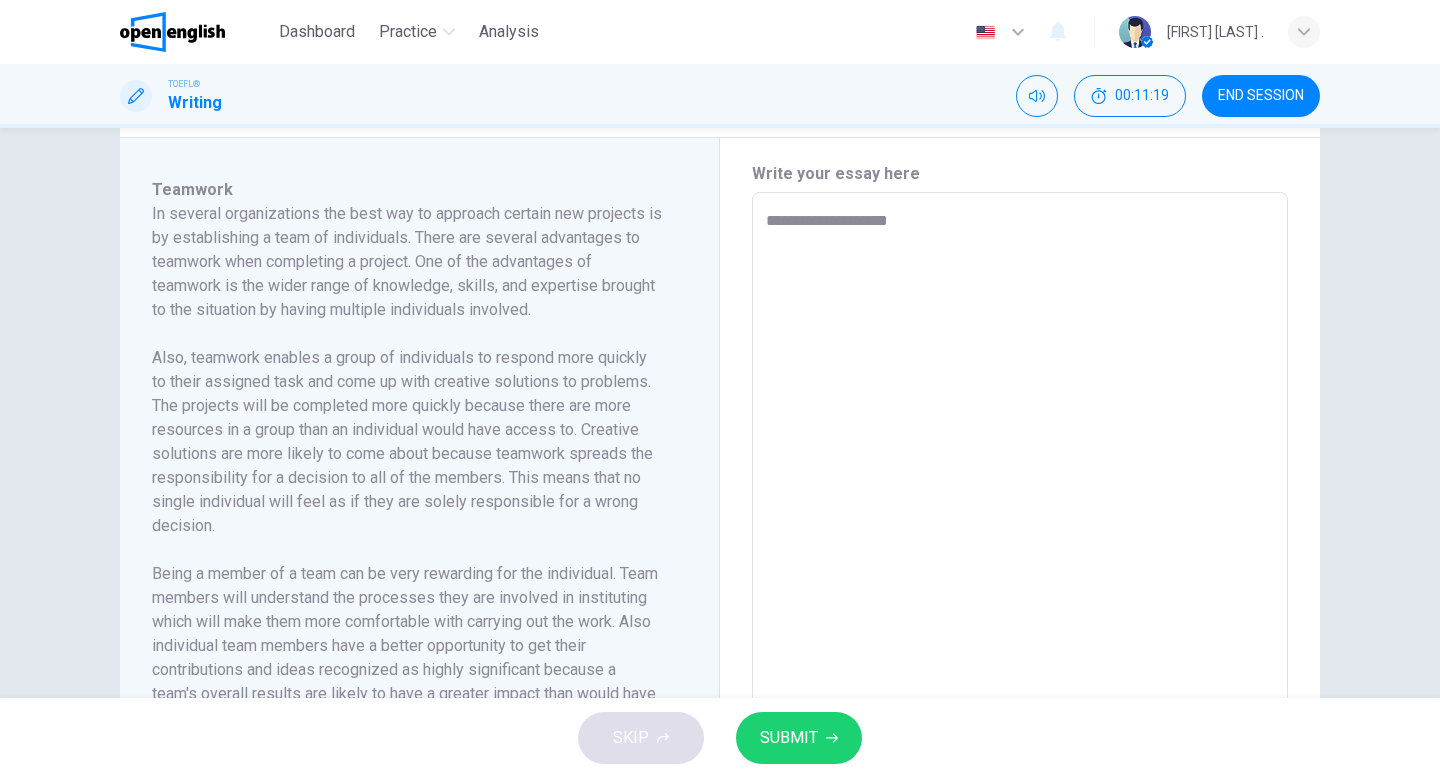 type on "*" 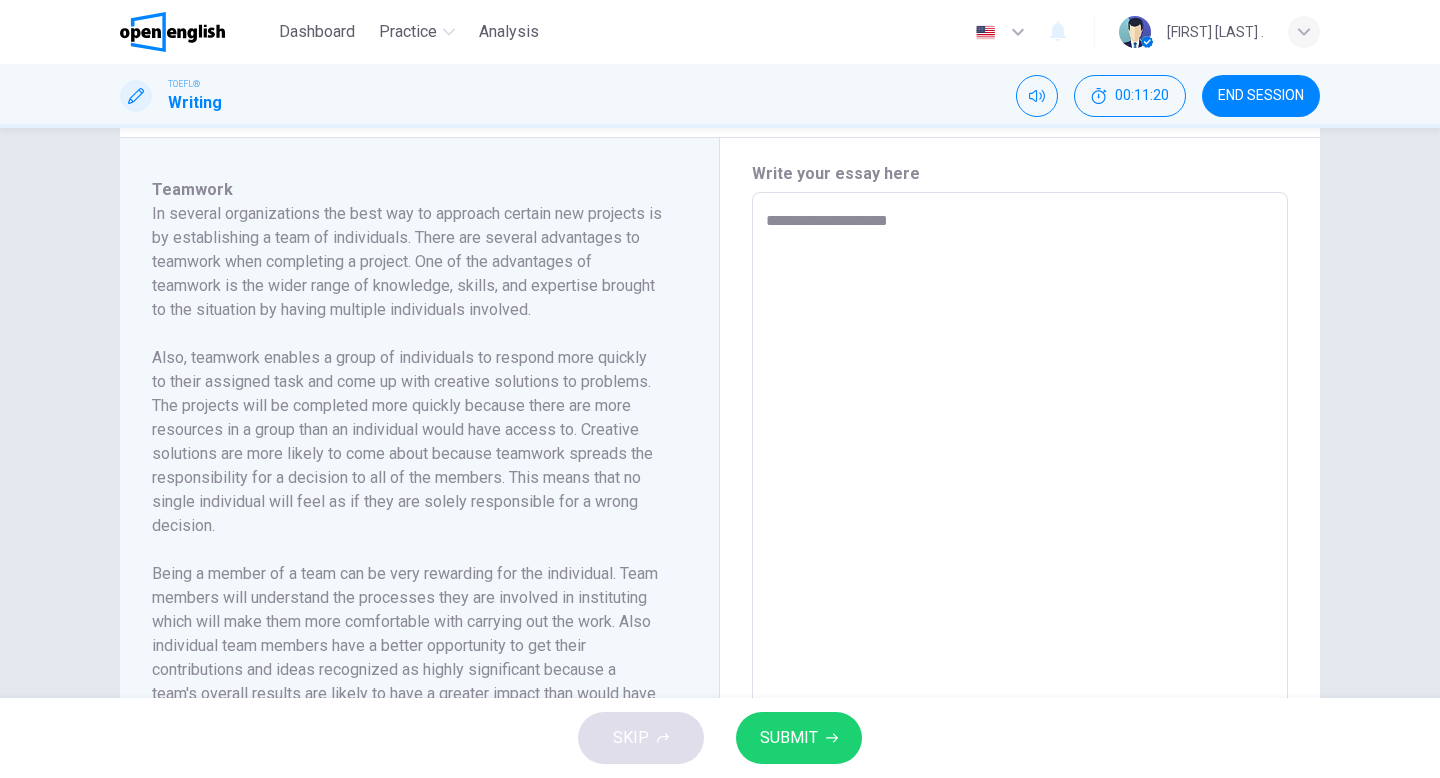 type on "**********" 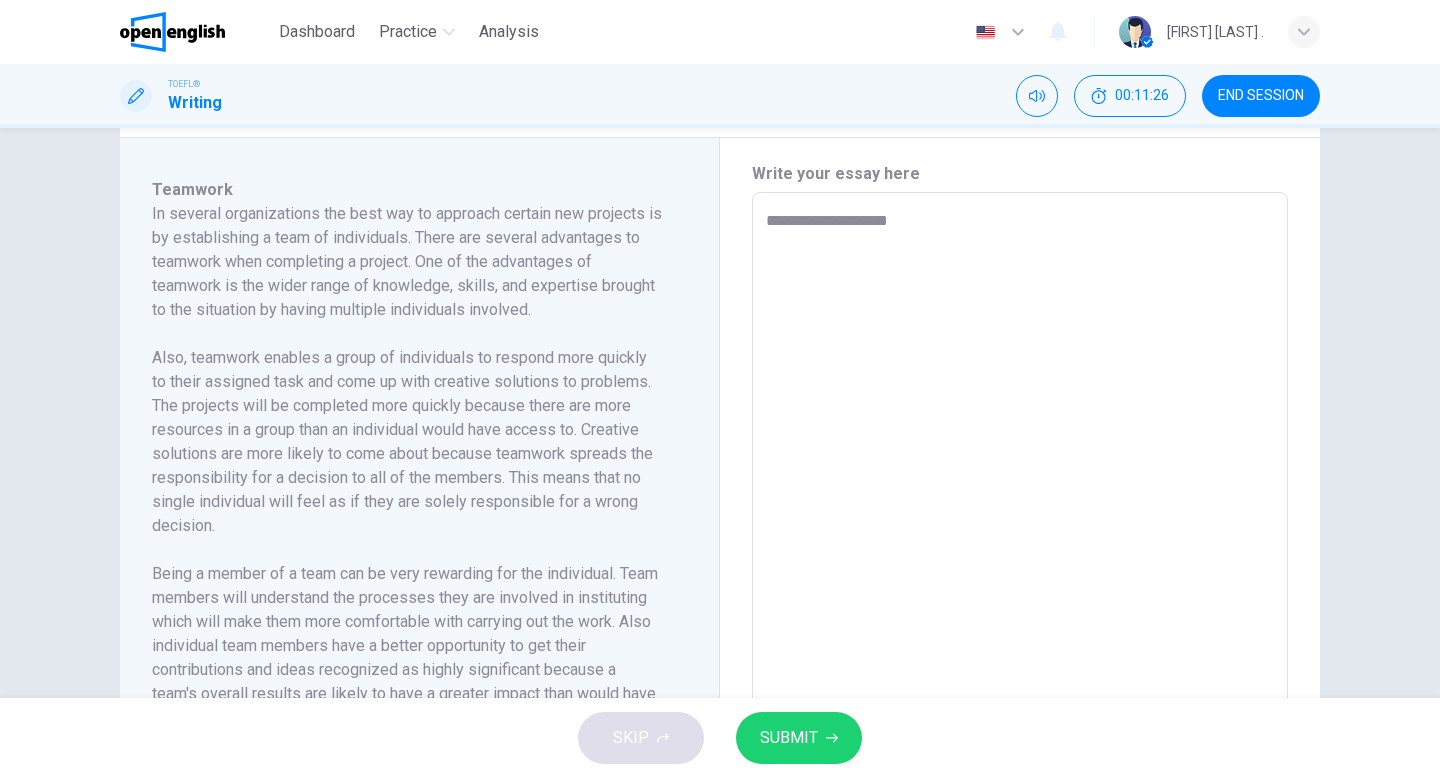 type on "*" 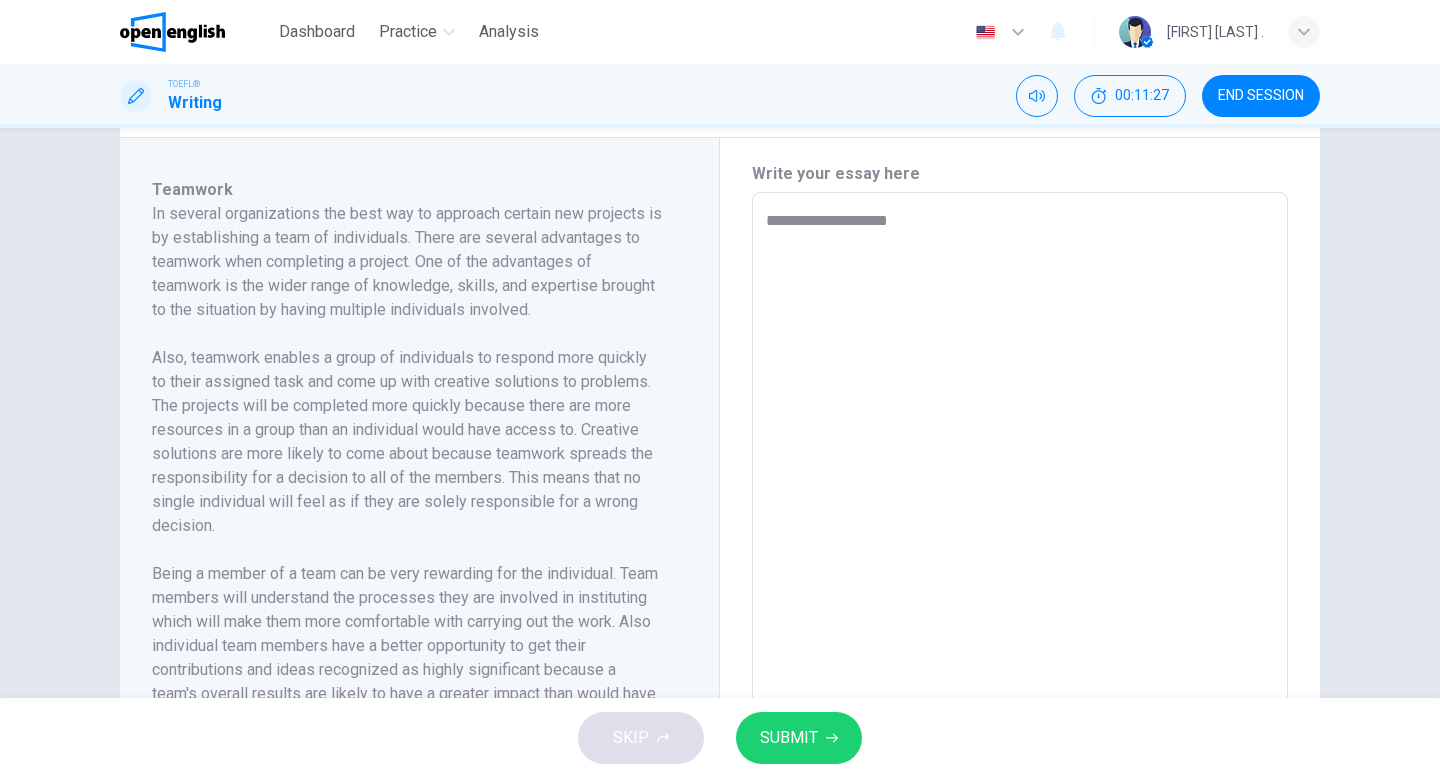 click on "**********" at bounding box center (1020, 477) 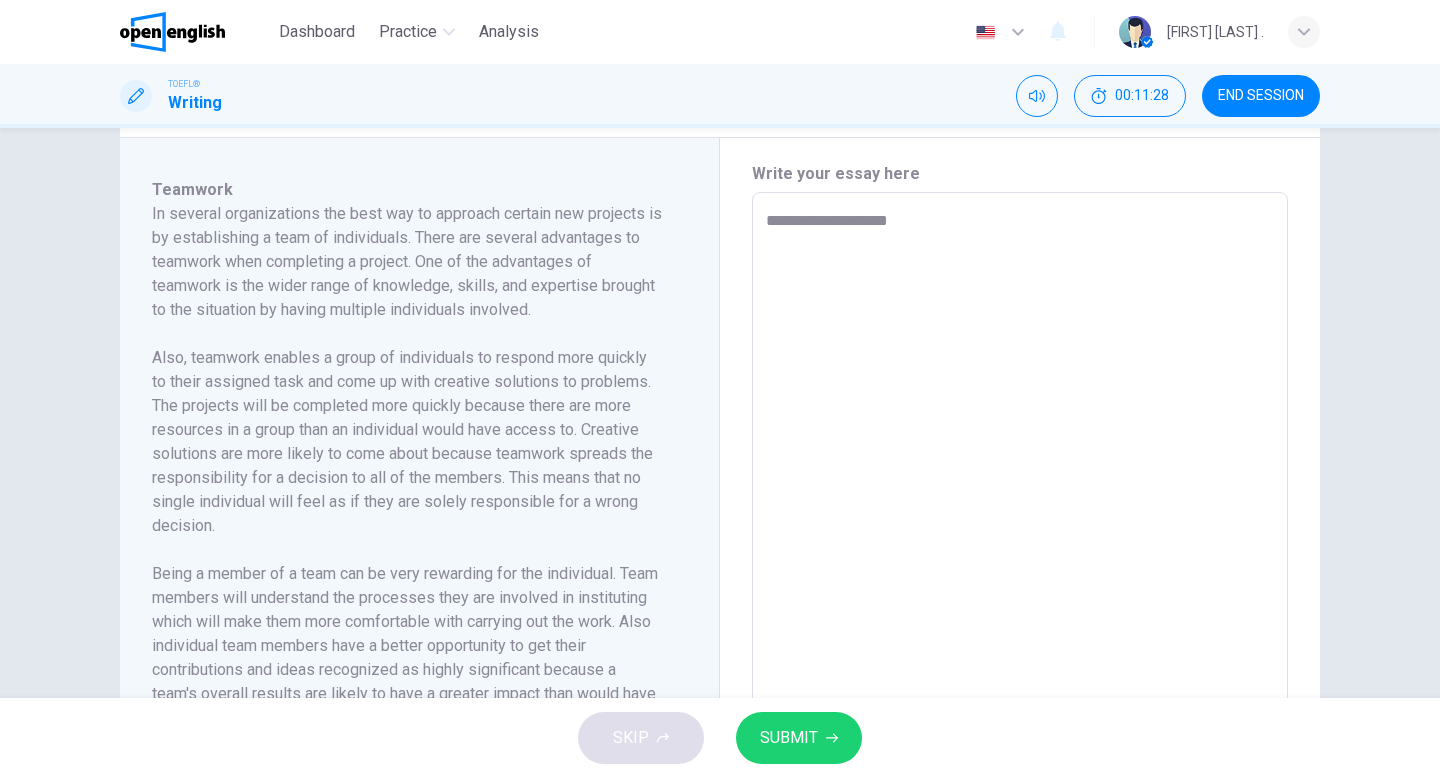 type on "**********" 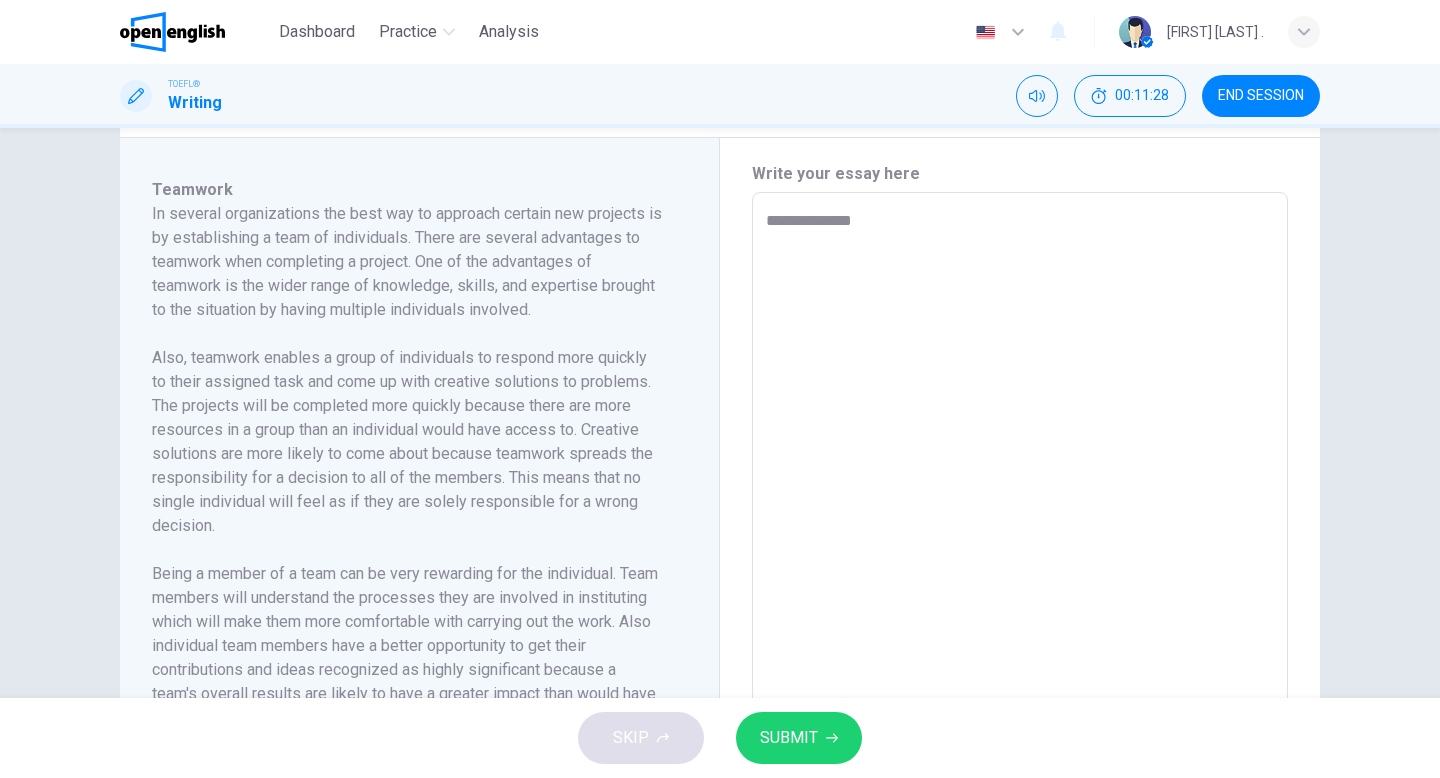 type on "*" 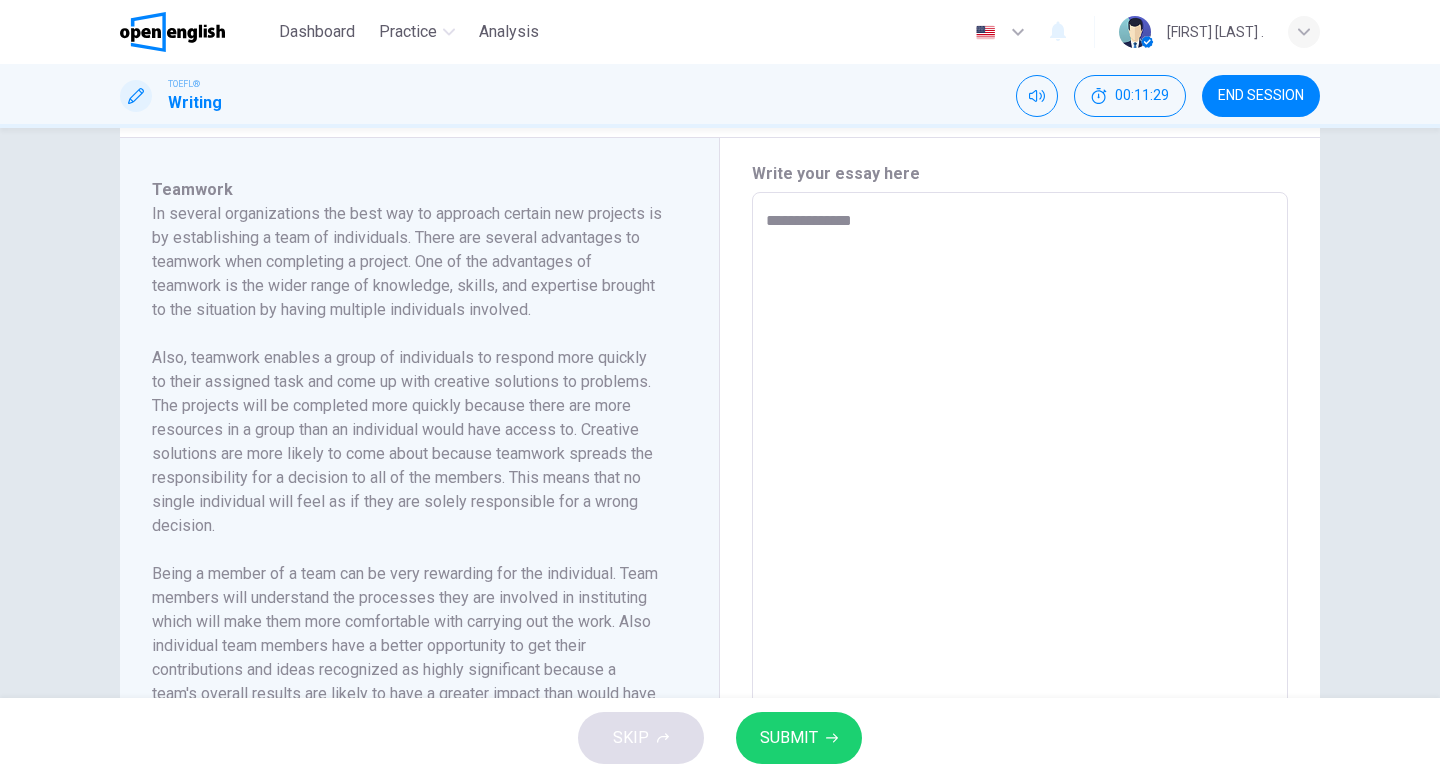 type on "**********" 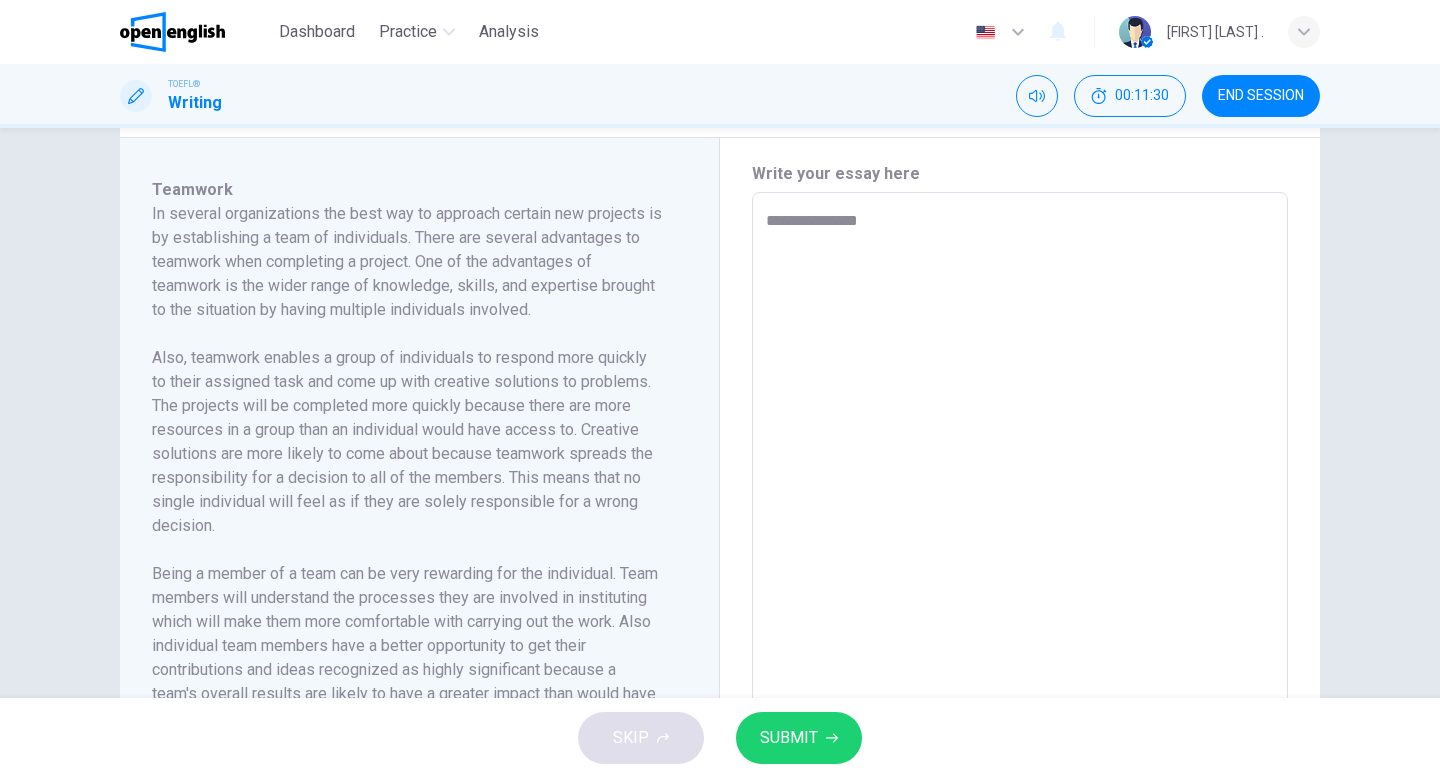 type on "**********" 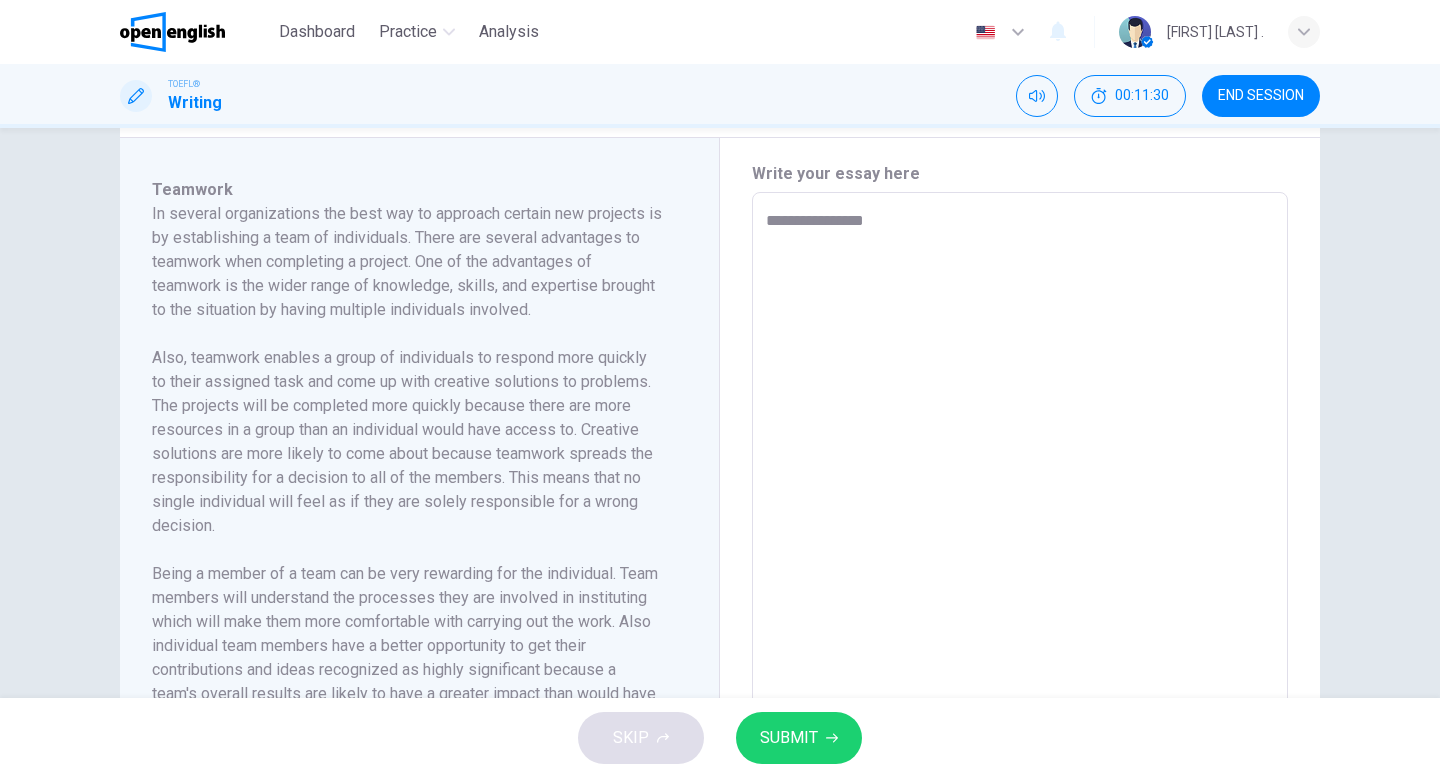 type on "*" 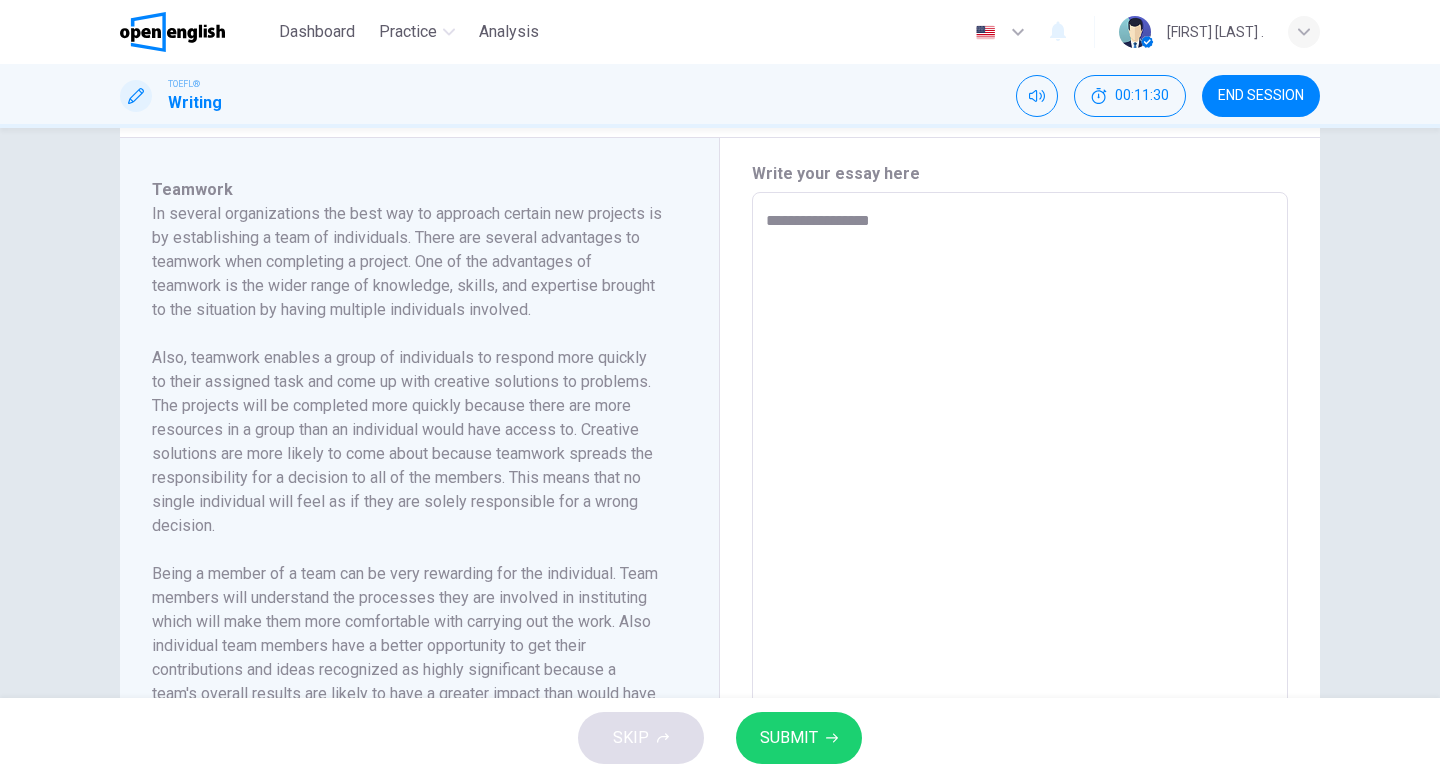type on "*" 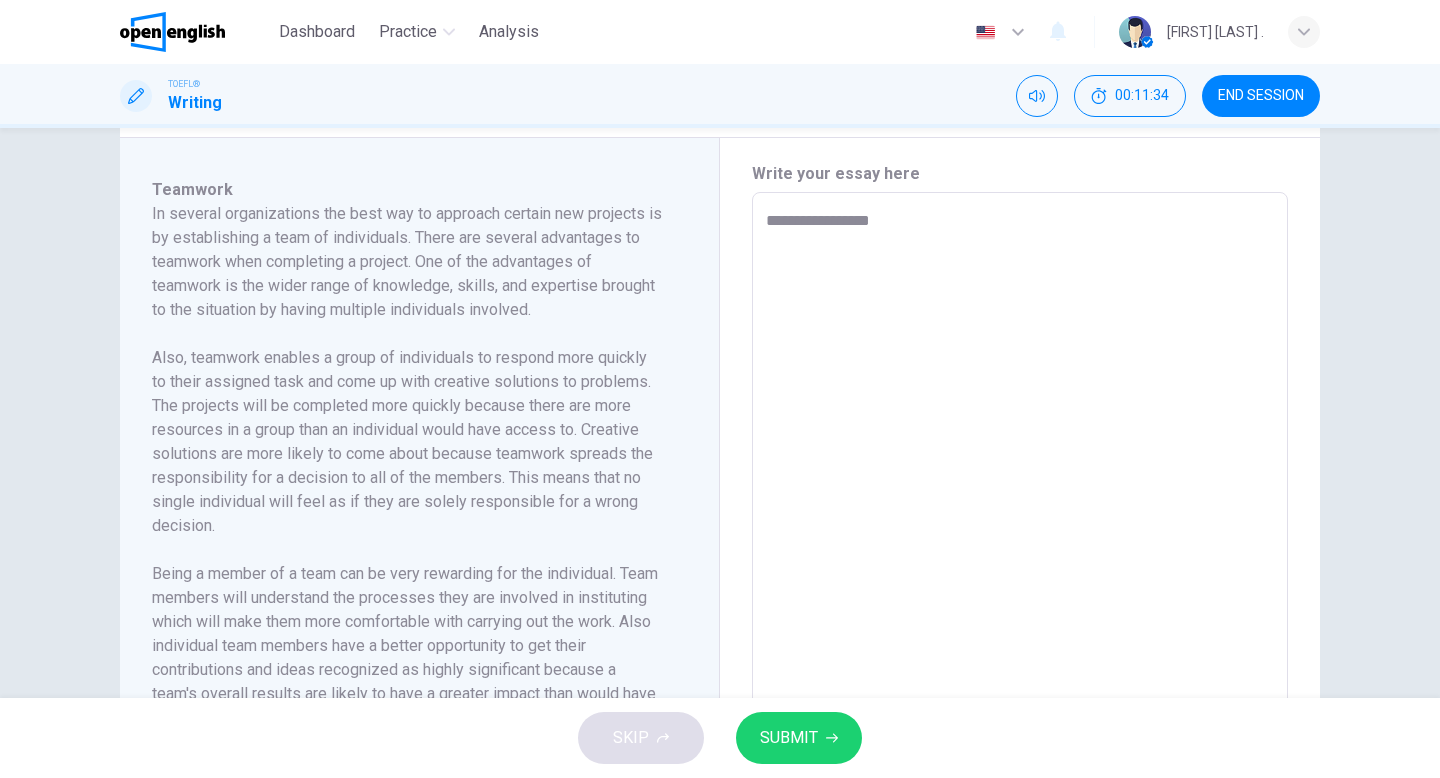type on "**********" 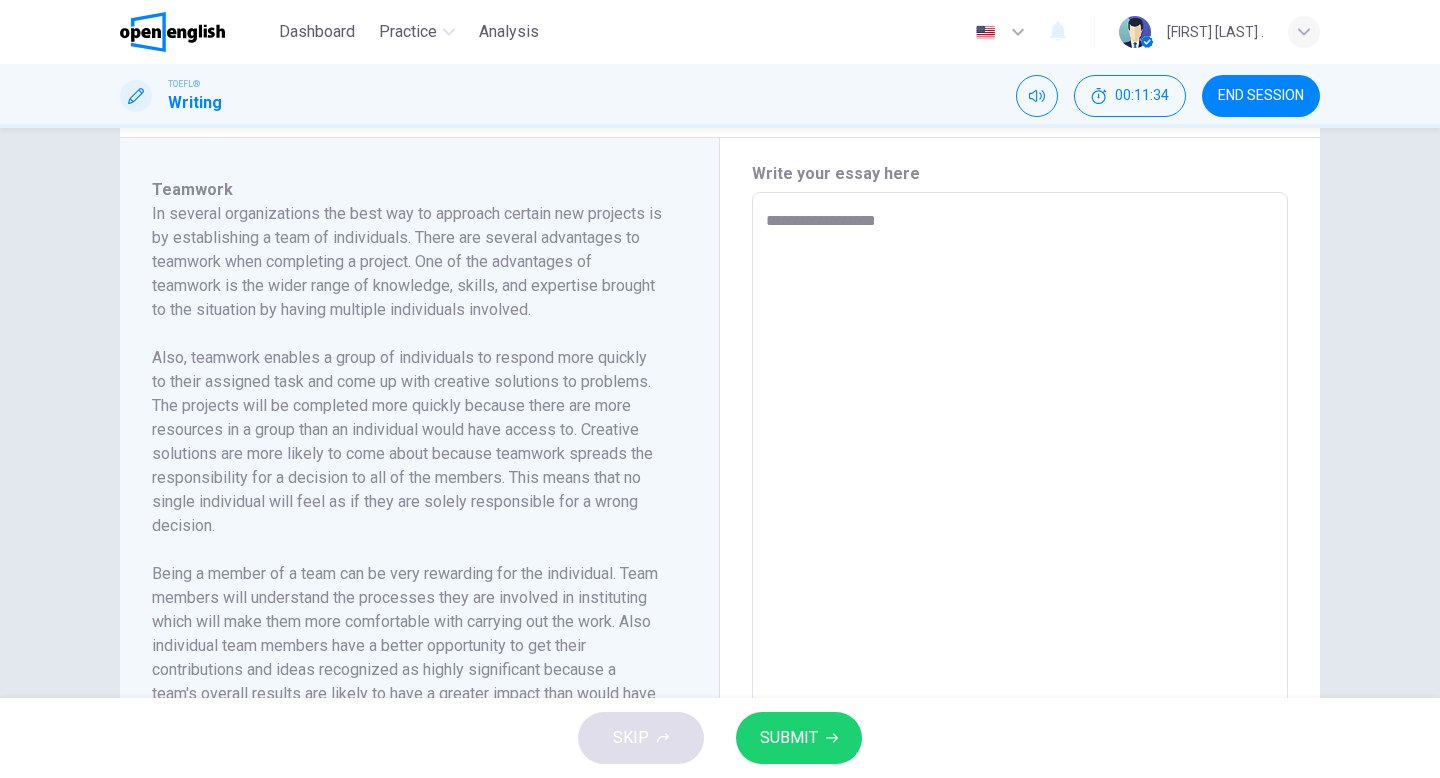 type on "**********" 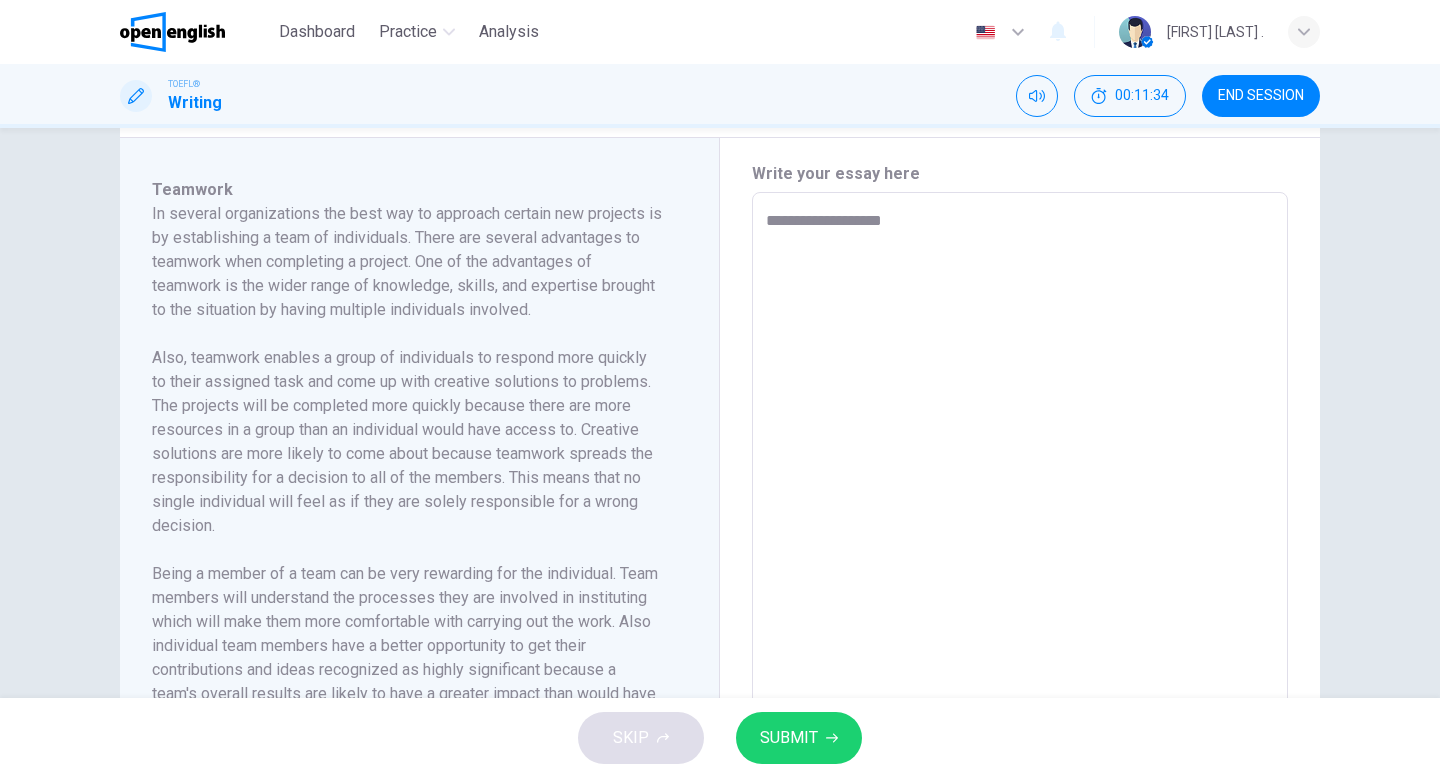 type on "*" 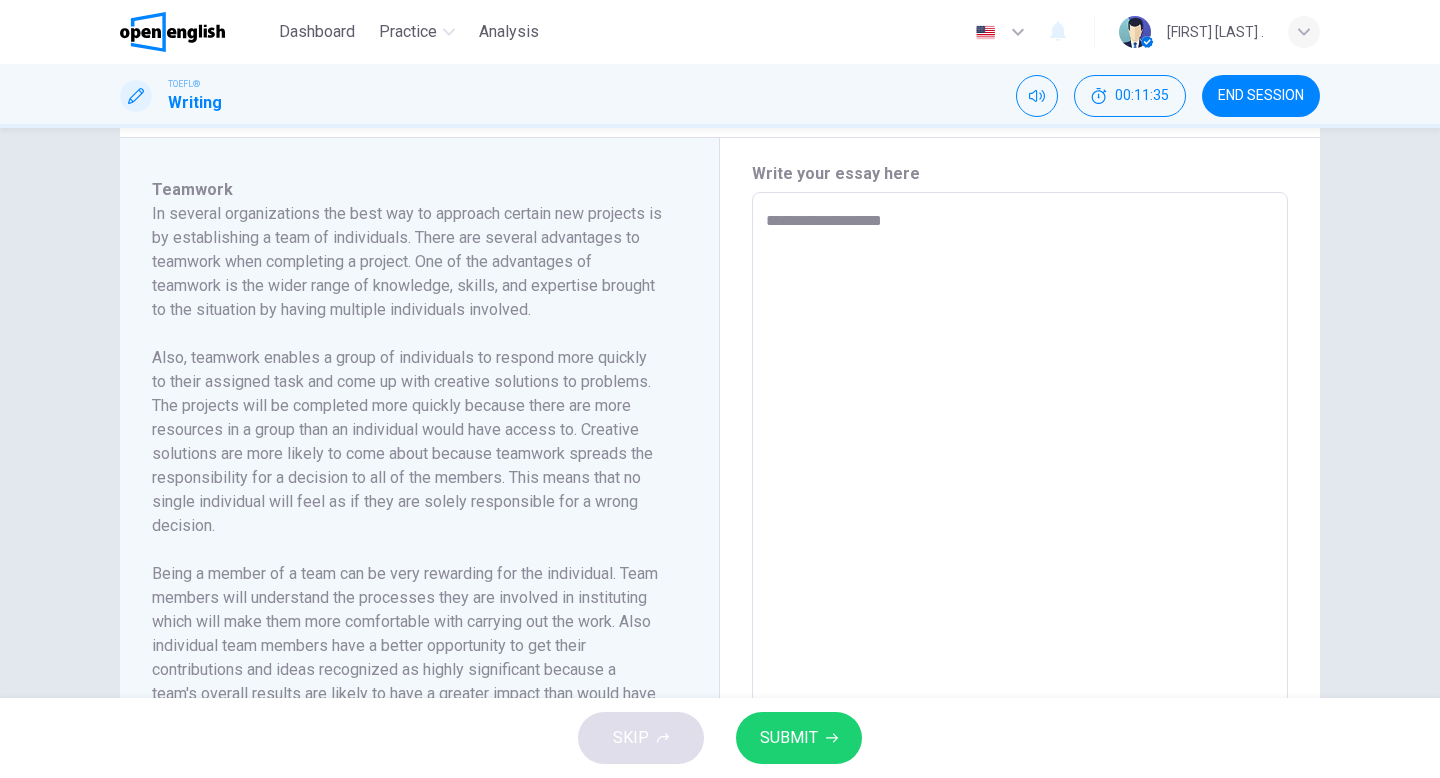 type on "**********" 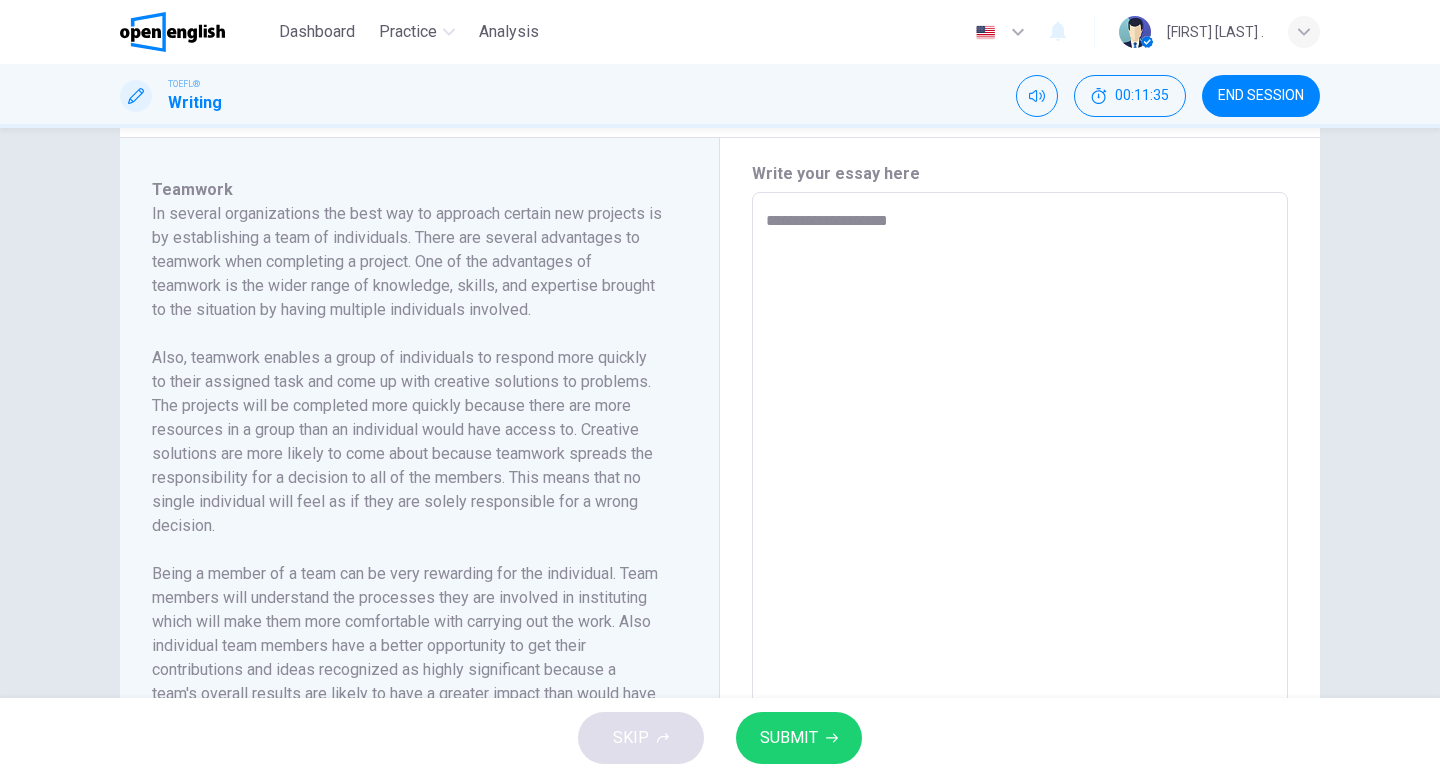 type on "*" 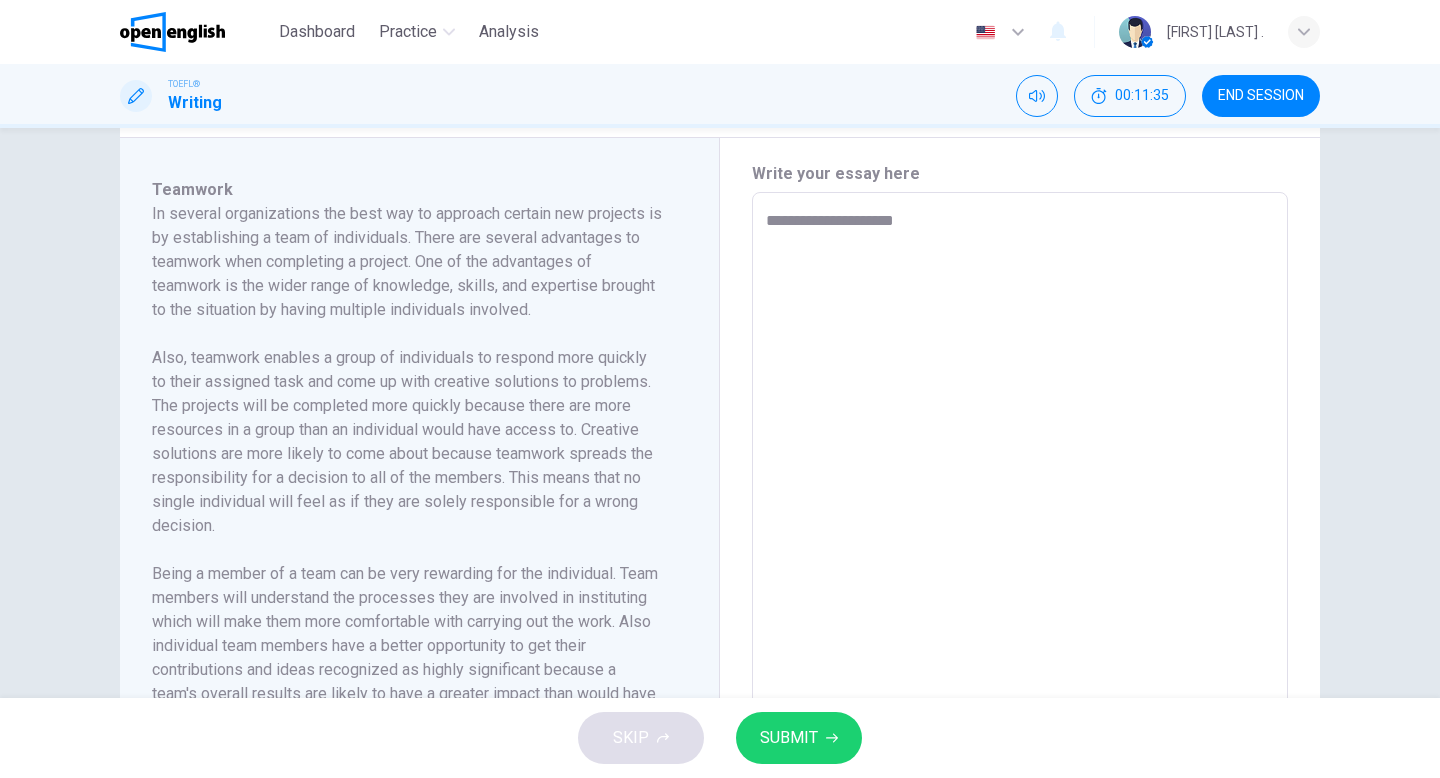 type on "*" 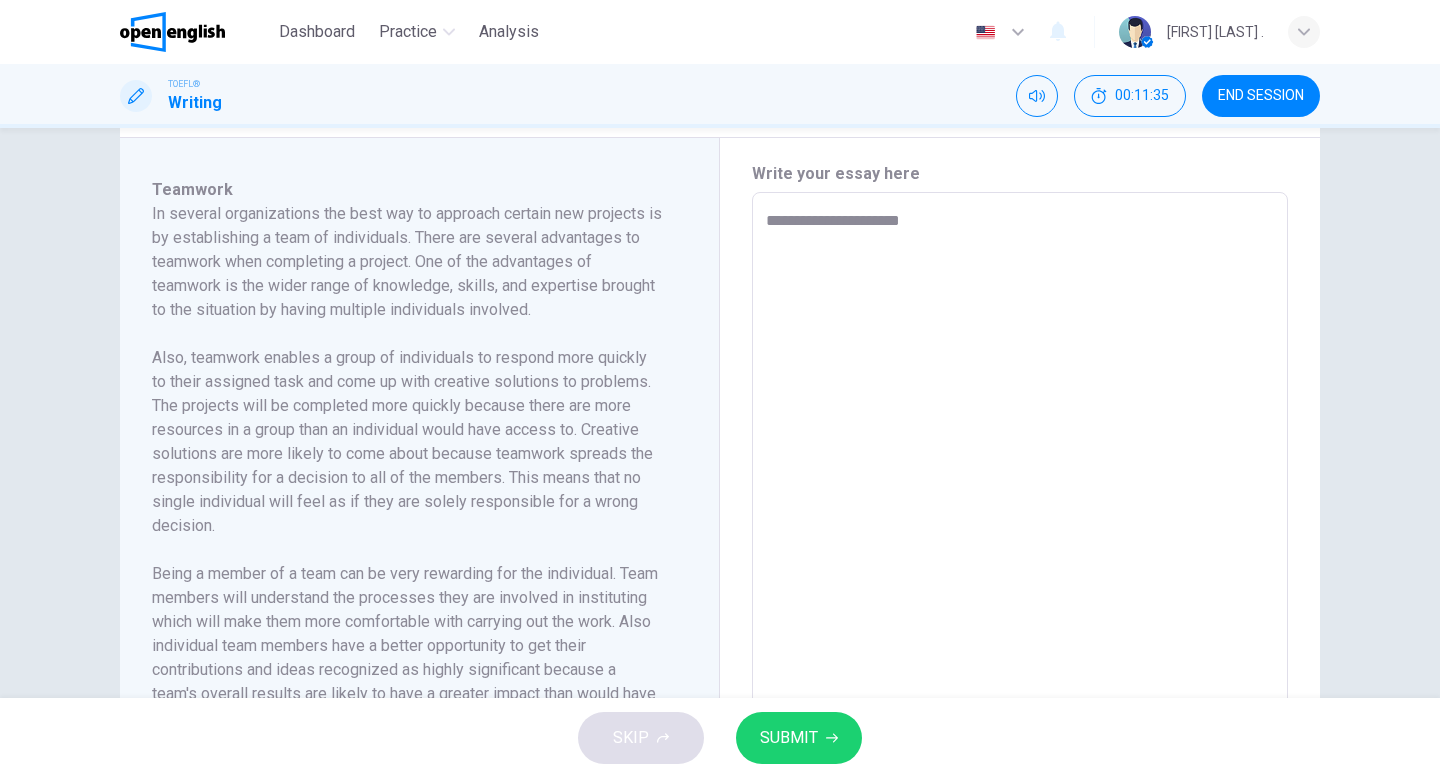 type on "*" 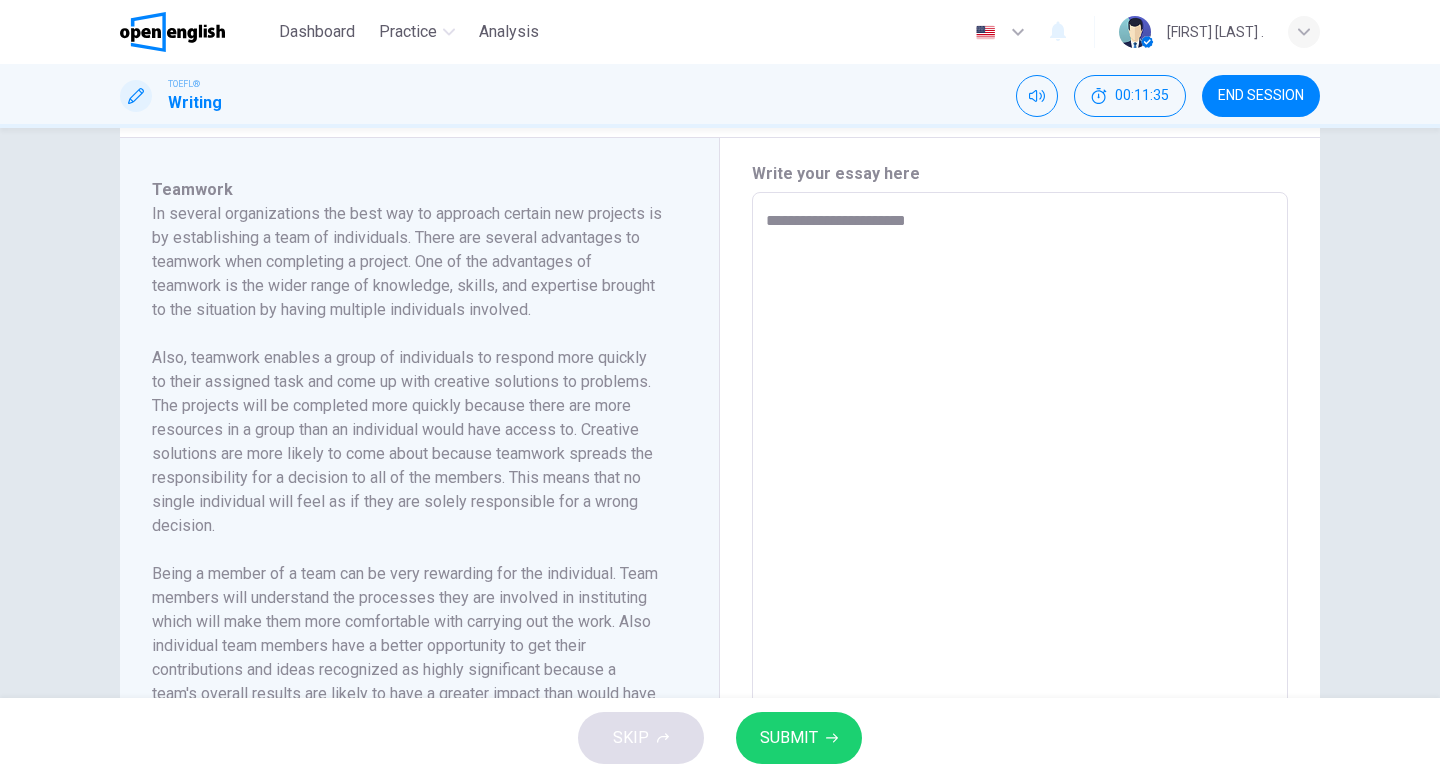 type on "*" 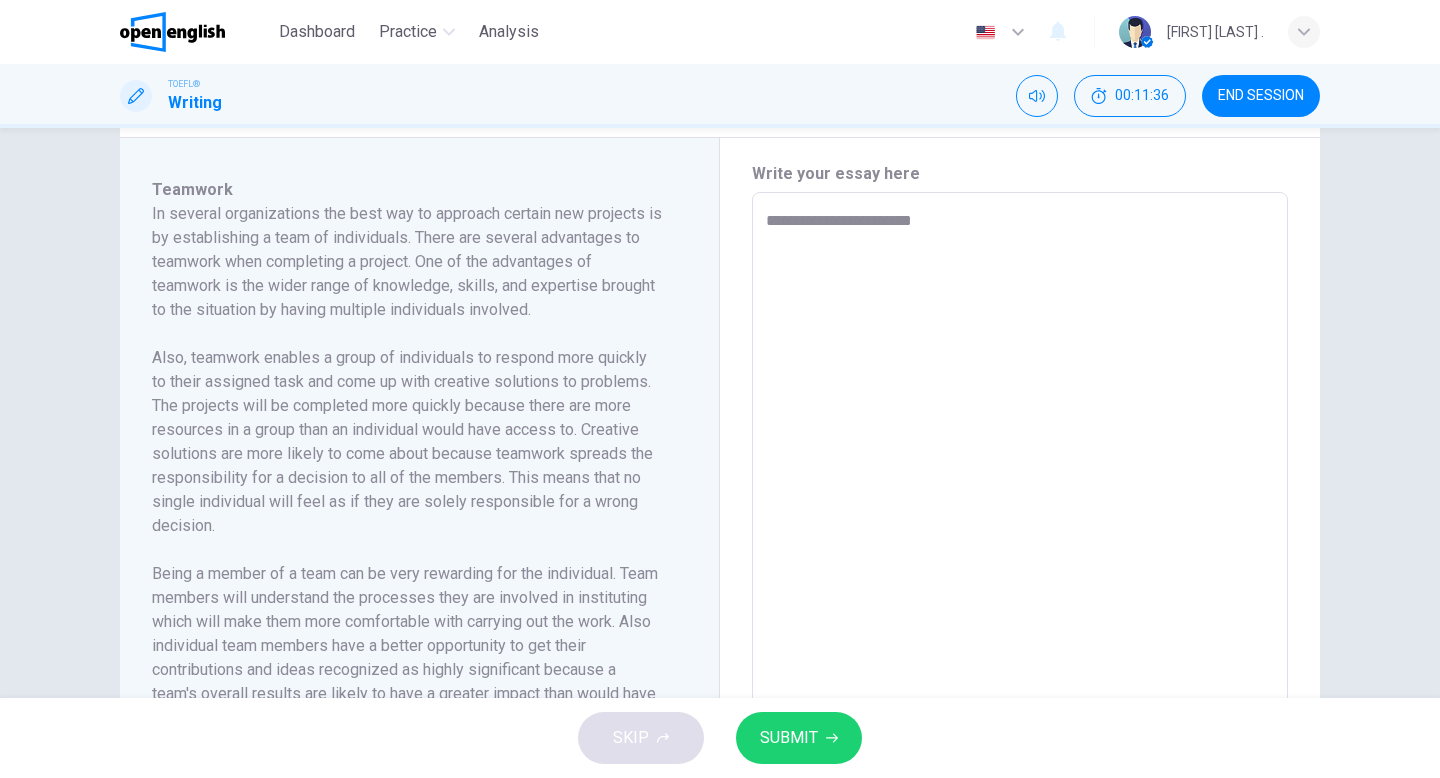 type on "**********" 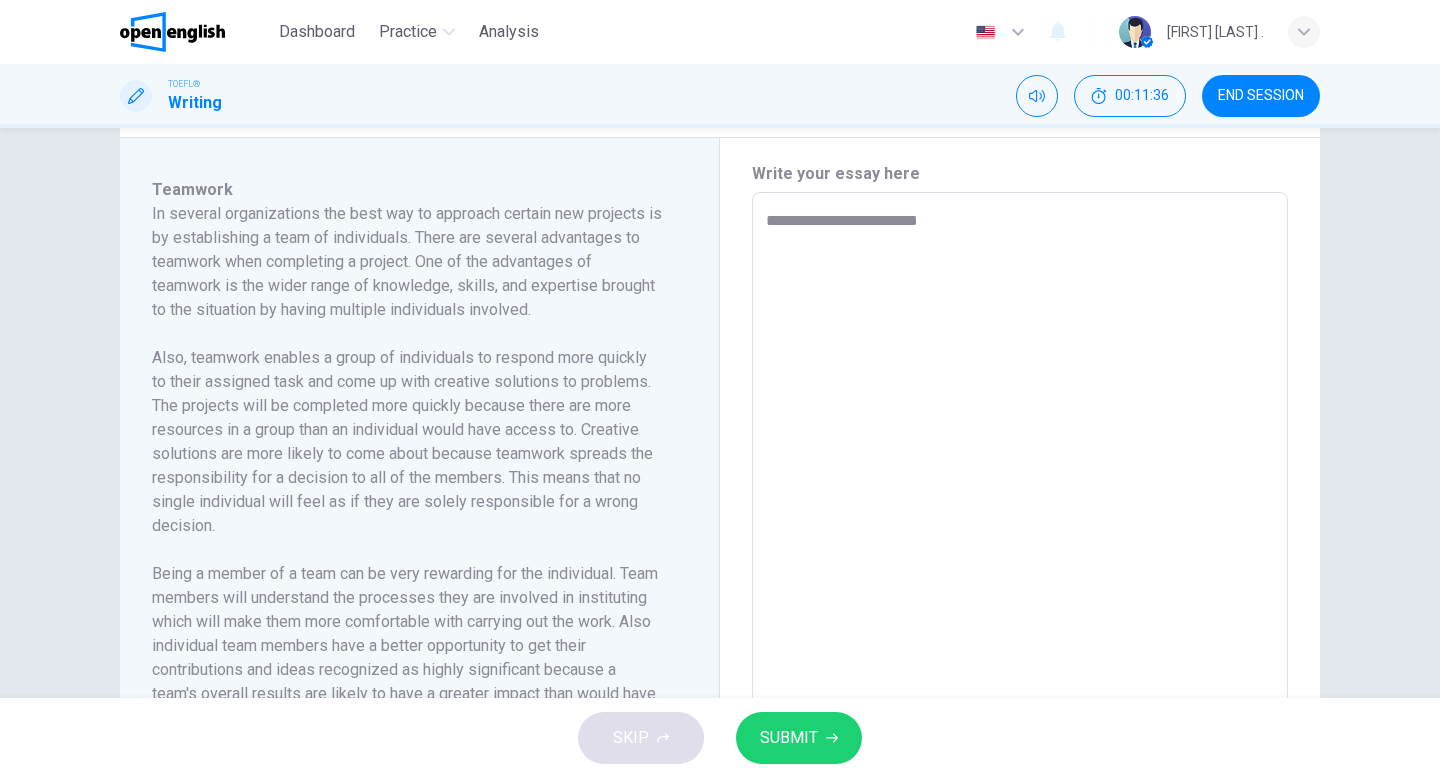 type on "*" 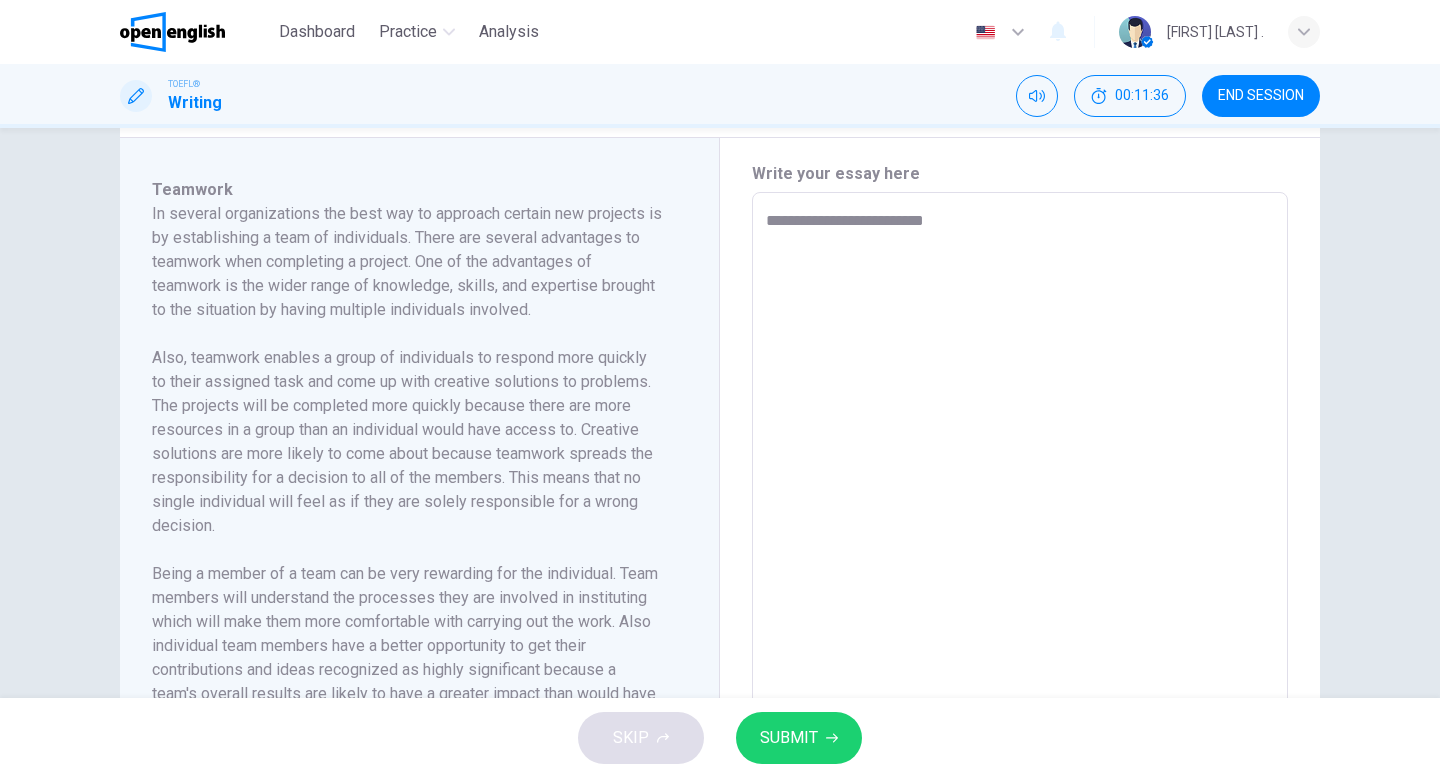 type on "**********" 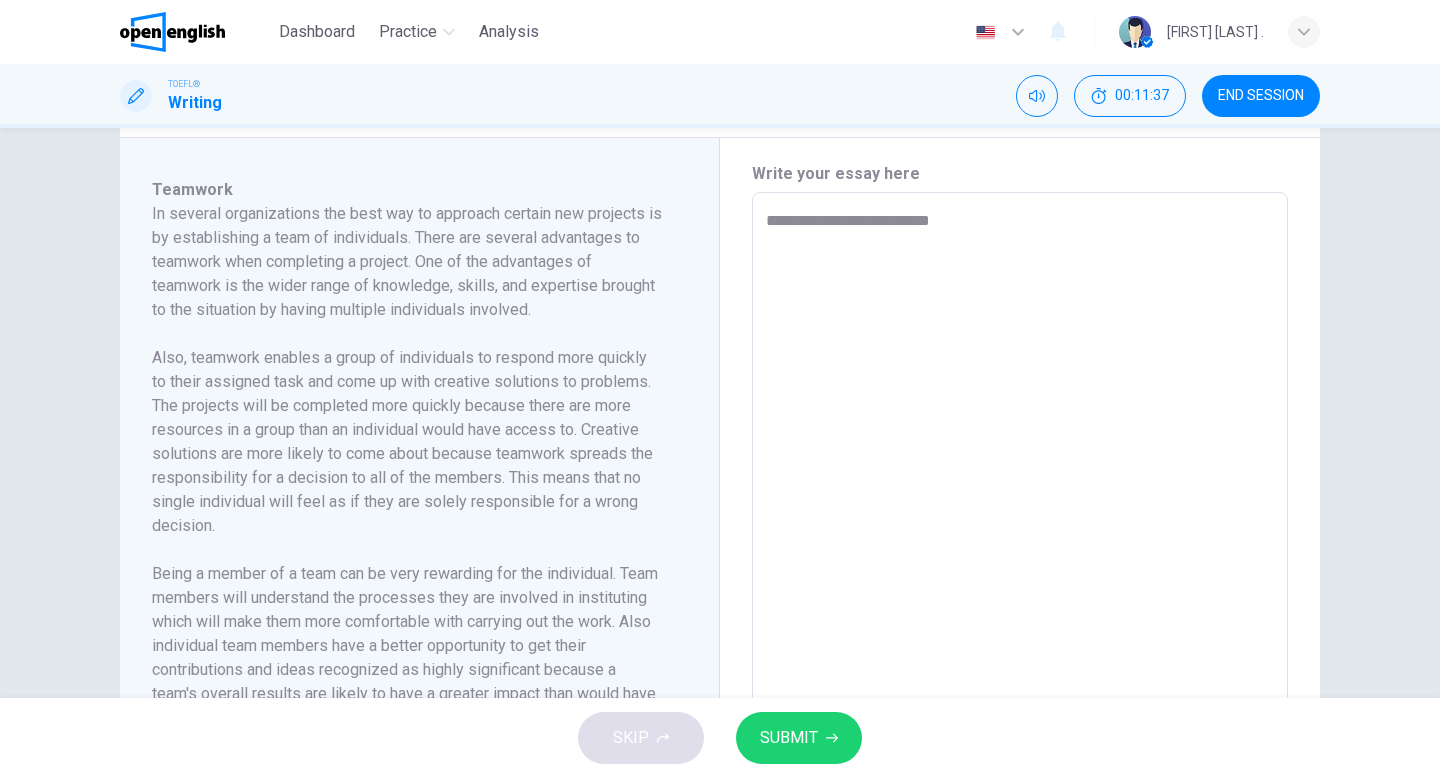 type on "*" 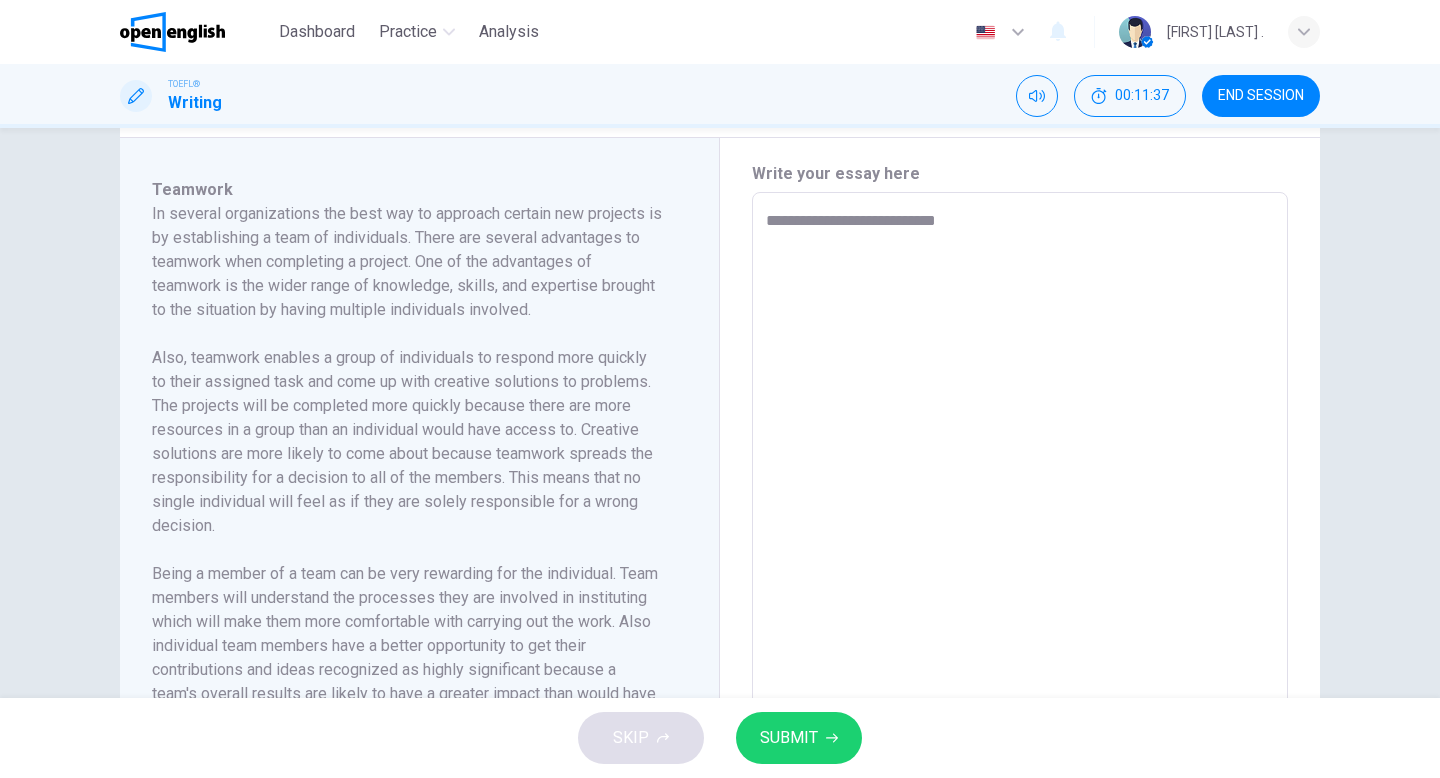 type on "*" 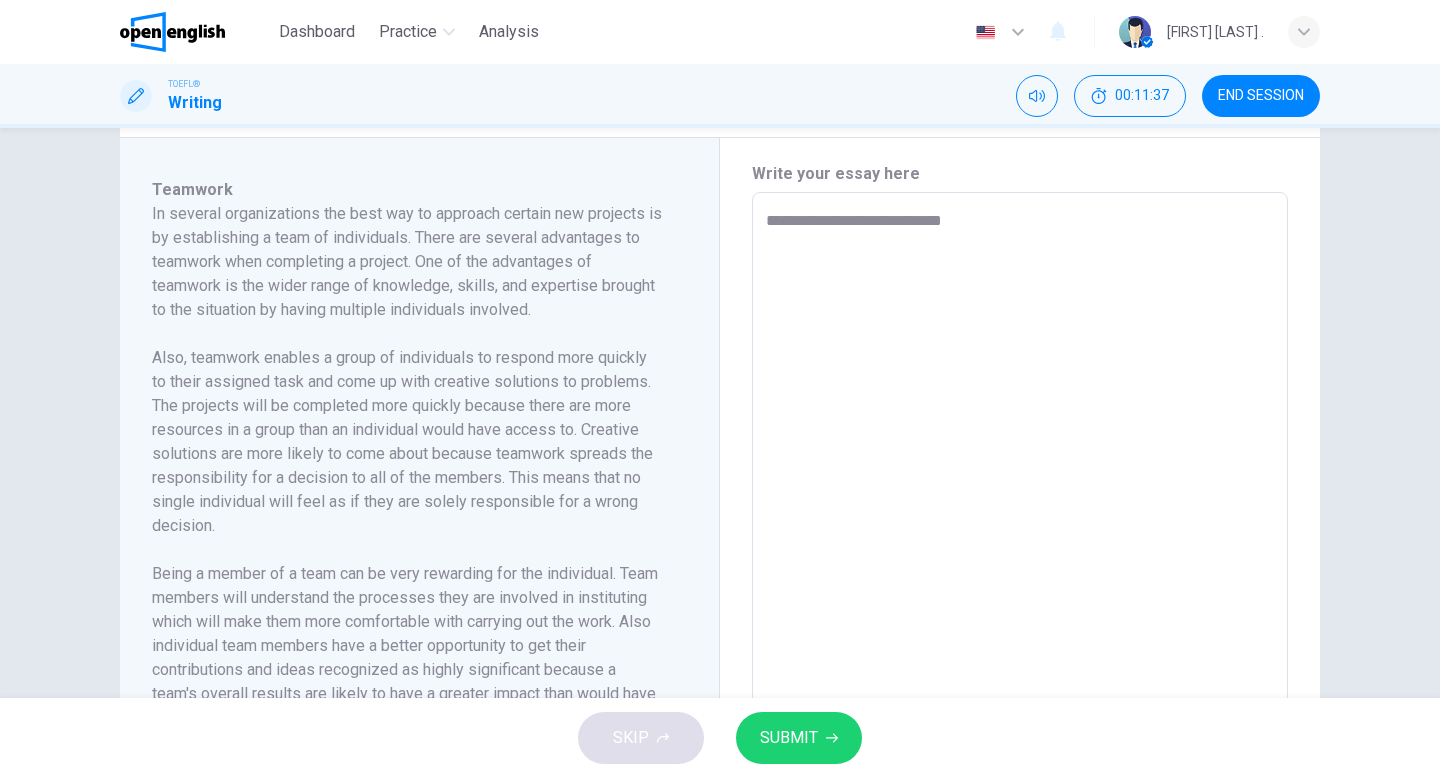 type on "*" 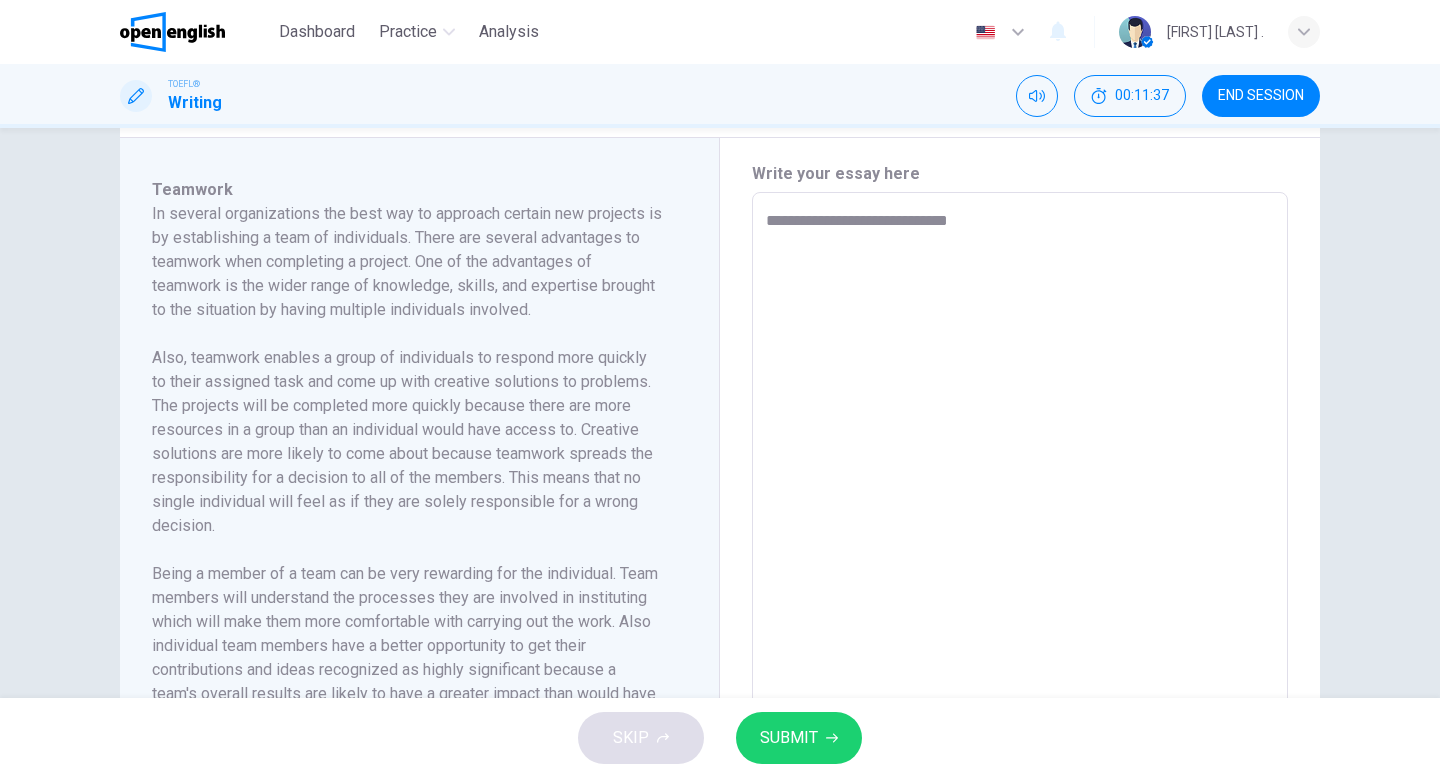 type on "*" 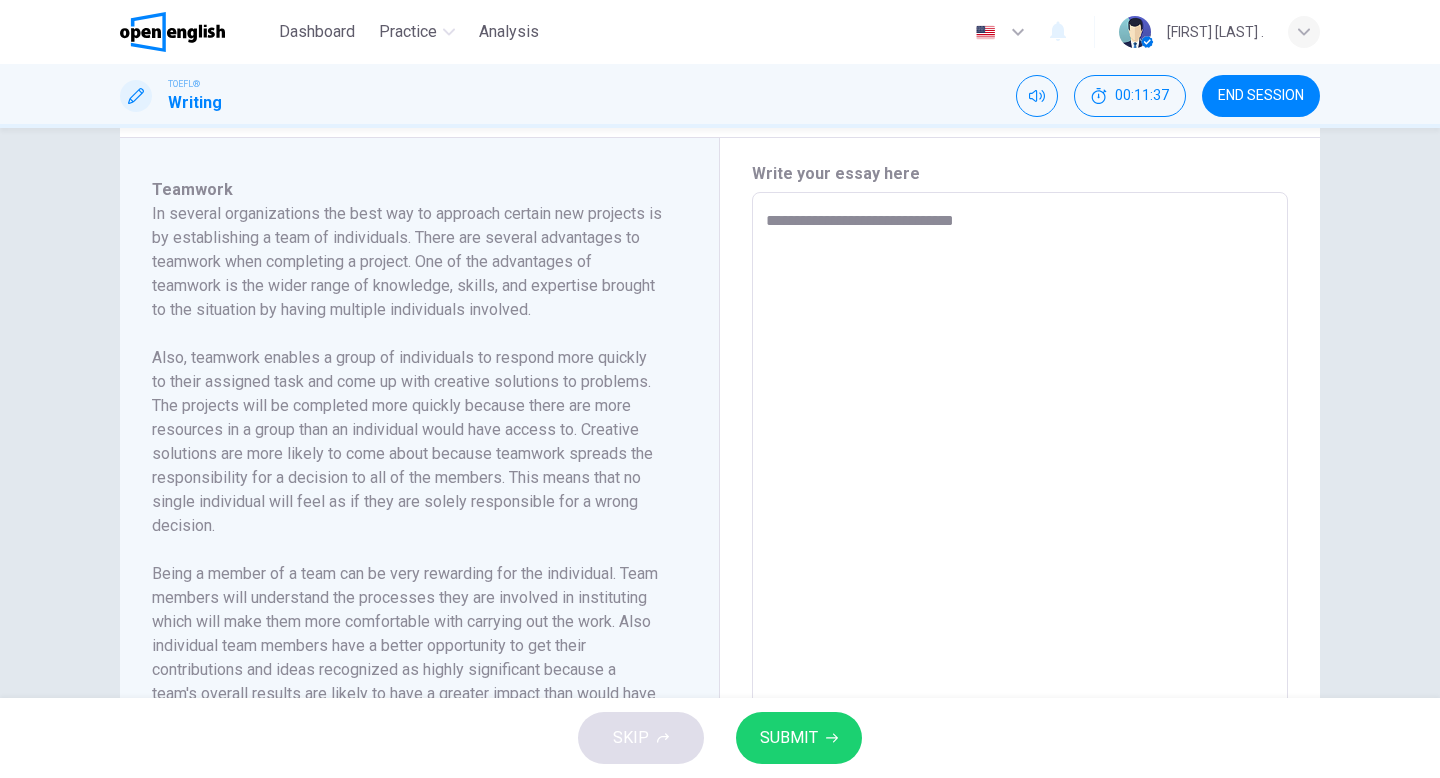 type on "*" 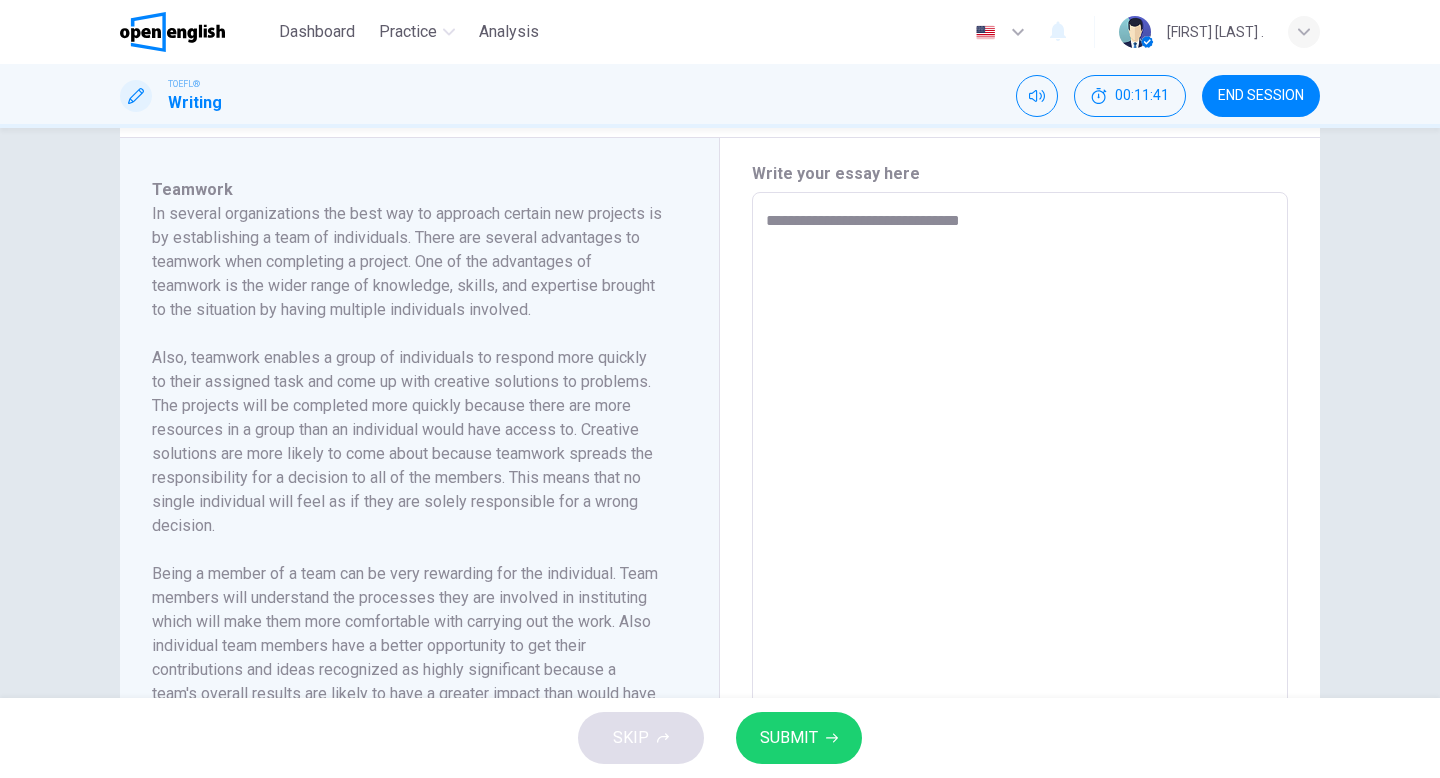 type on "**********" 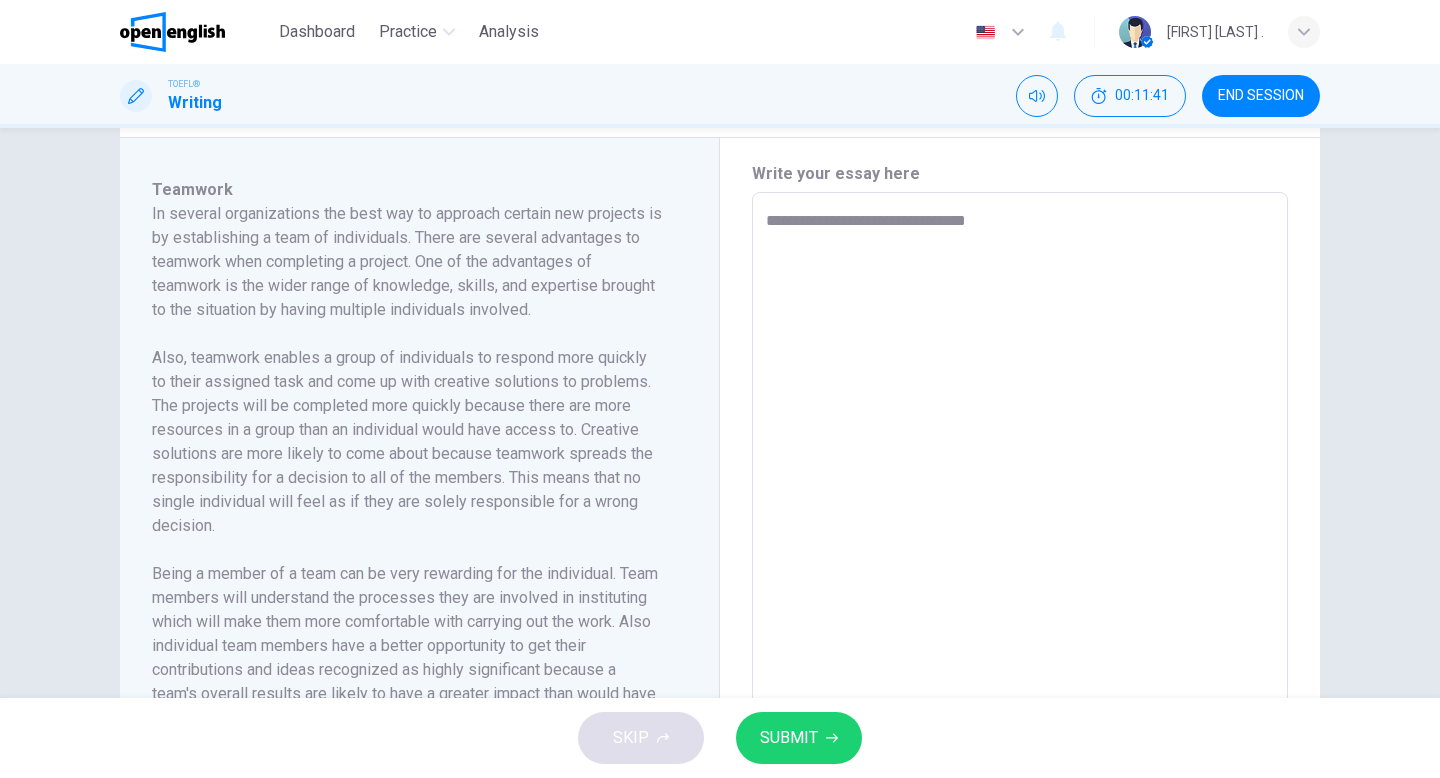 type on "**********" 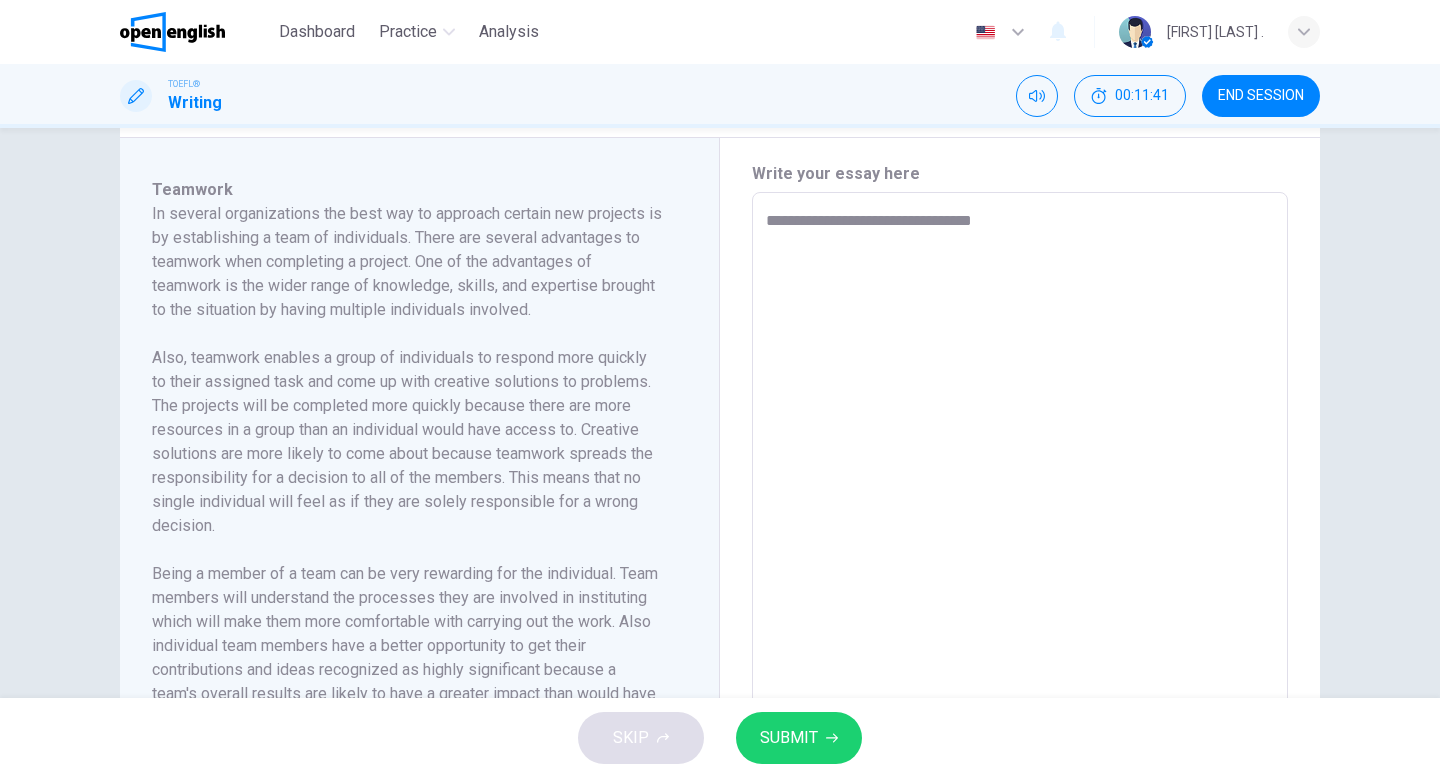 type on "*" 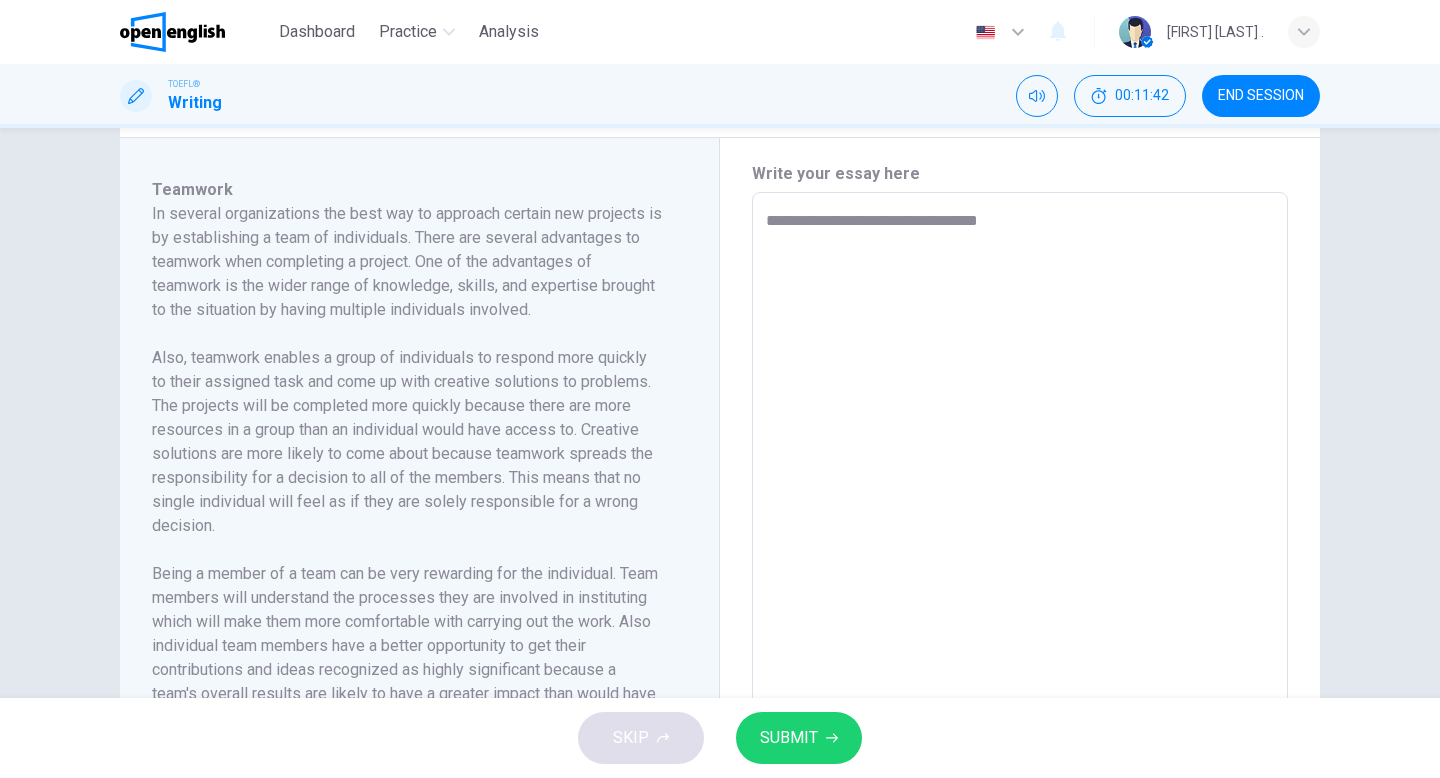type on "**********" 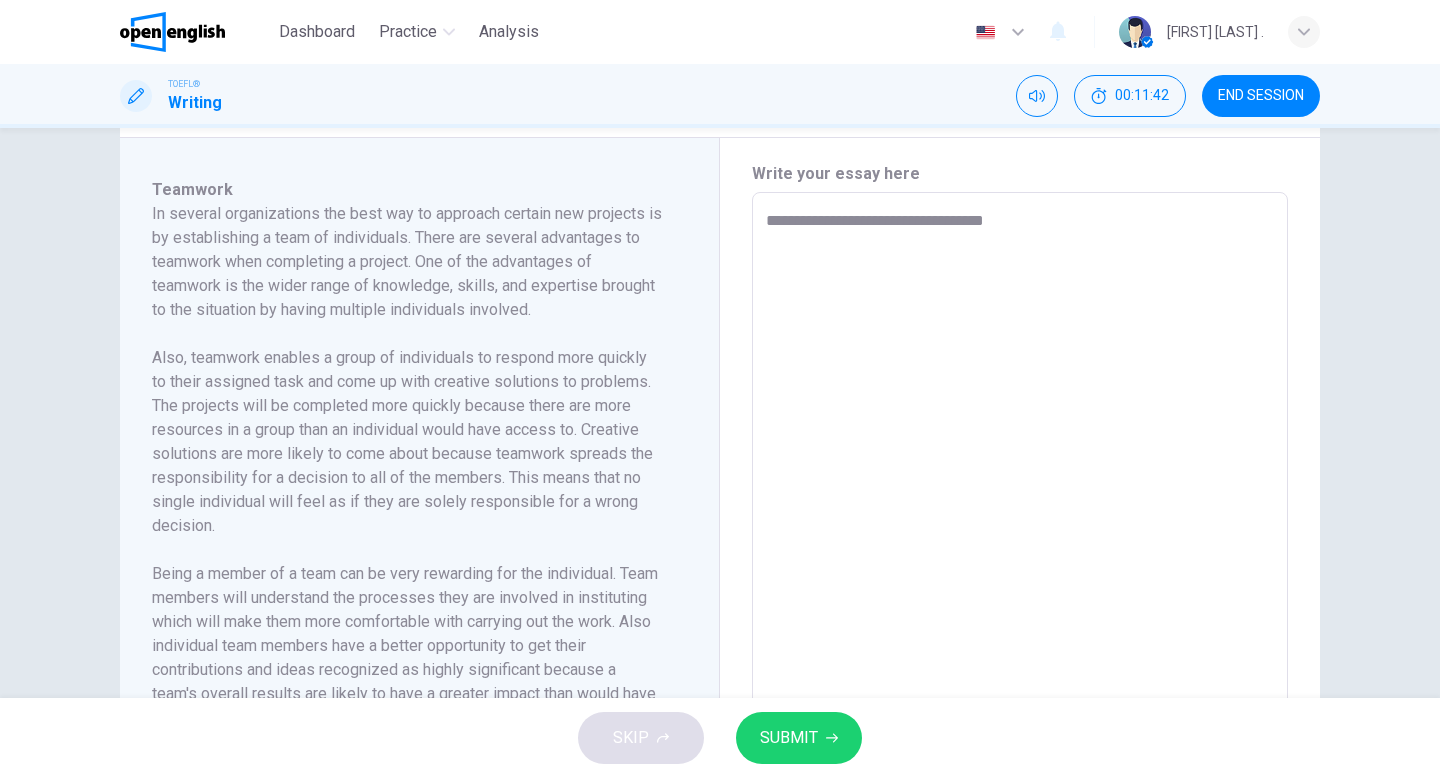 type on "*" 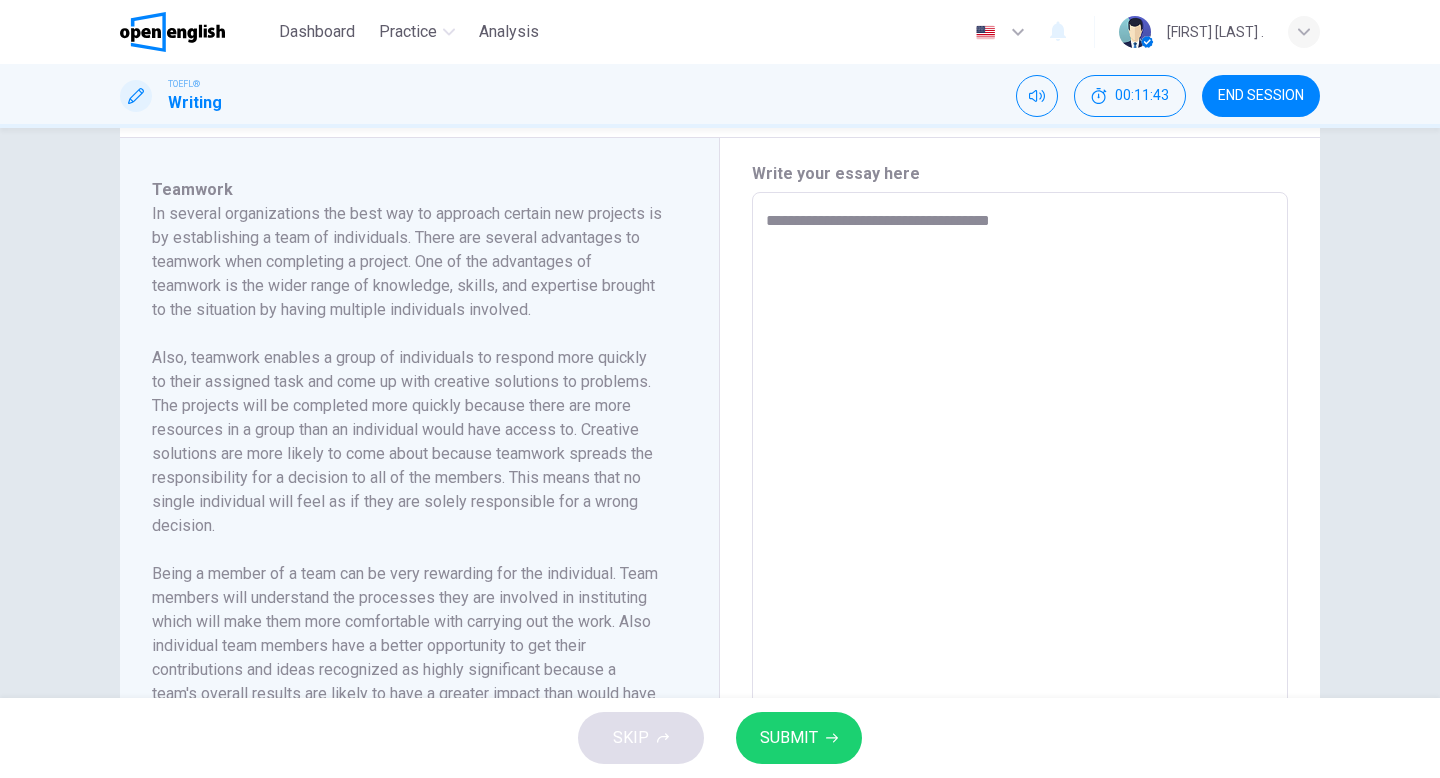 type on "**********" 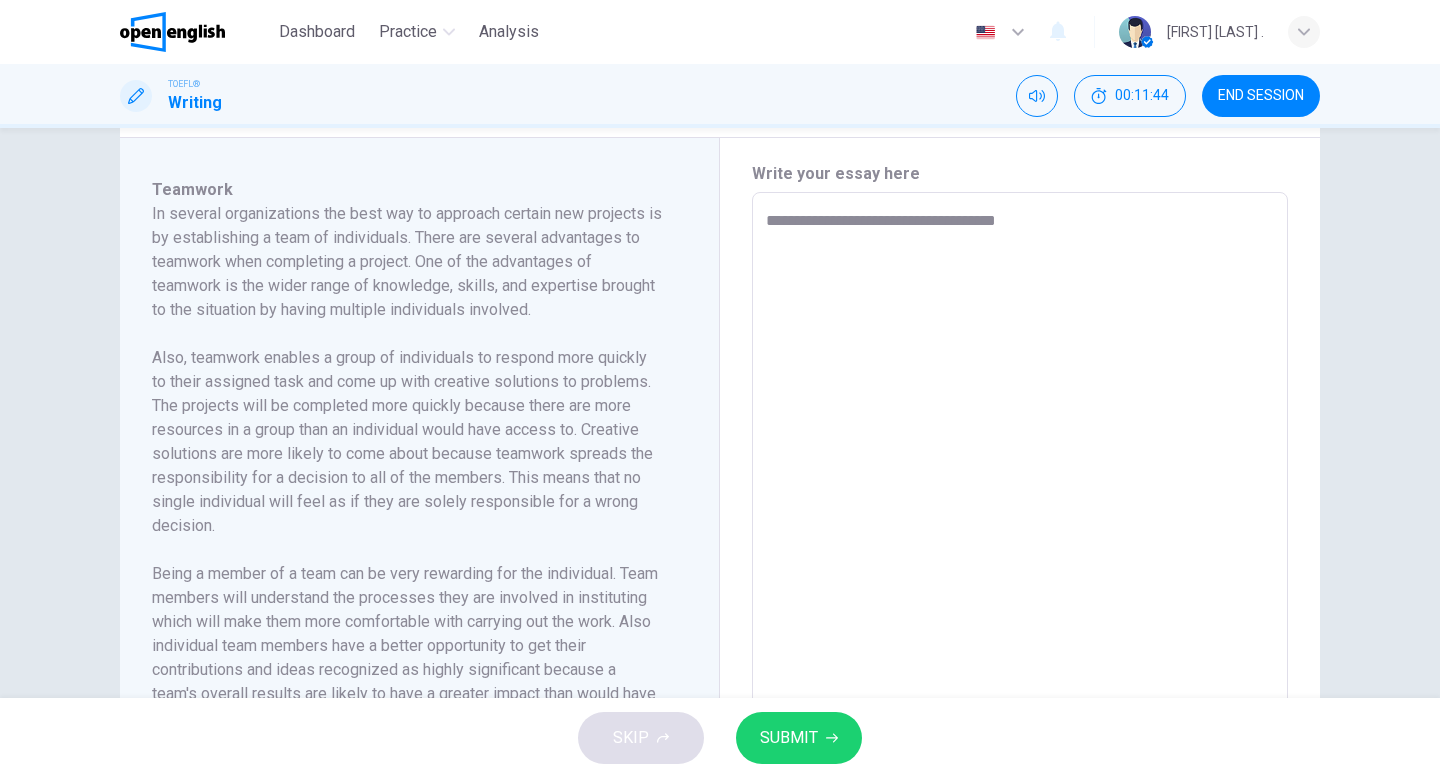 type on "**********" 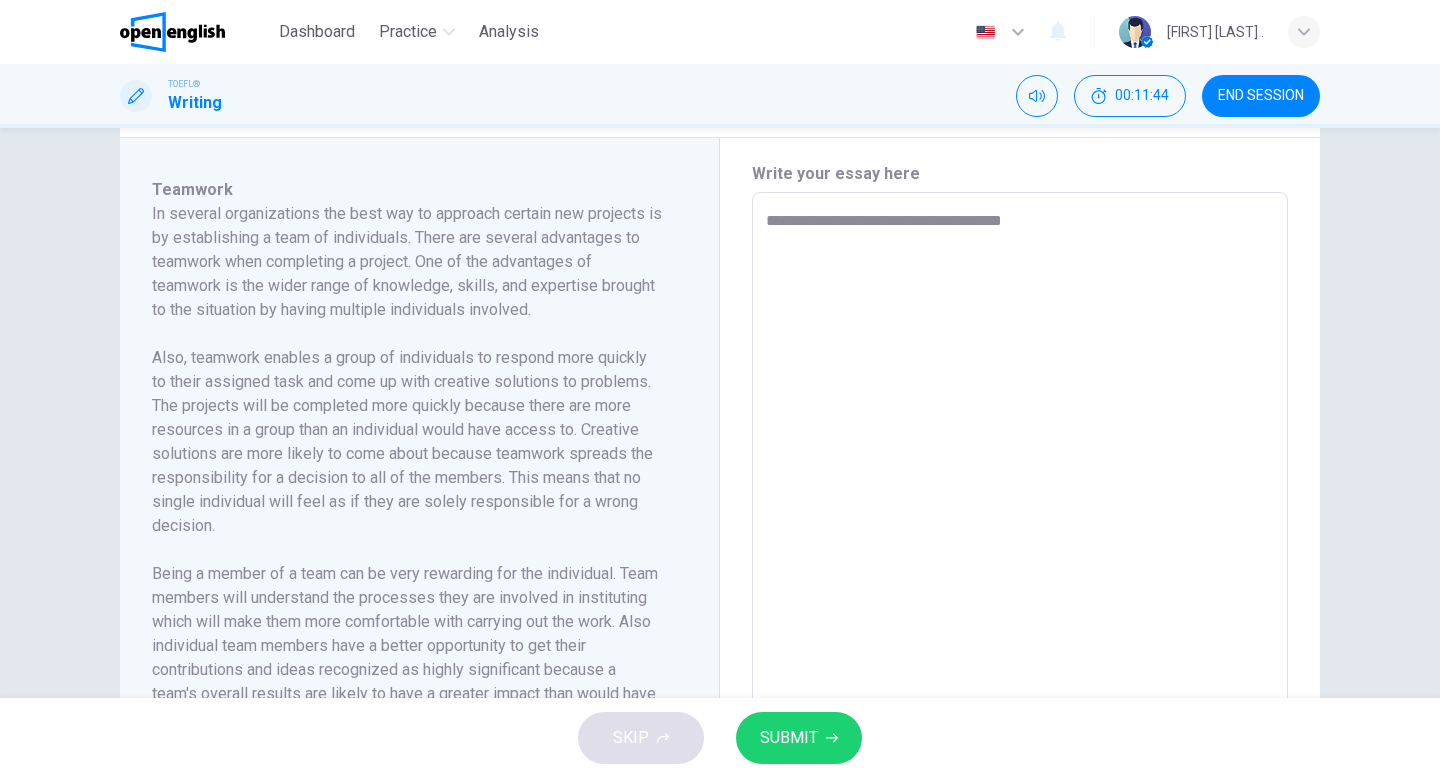type on "*" 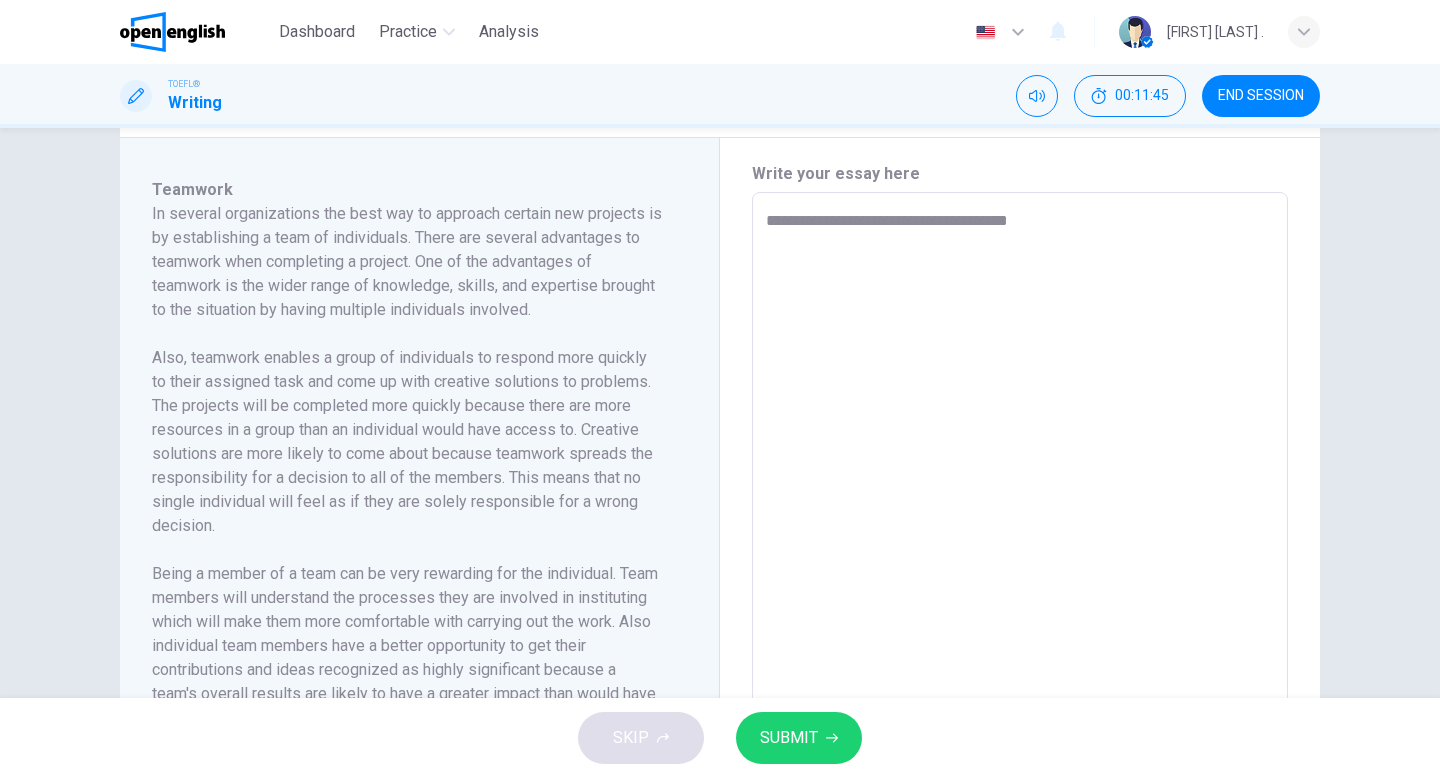 type on "**********" 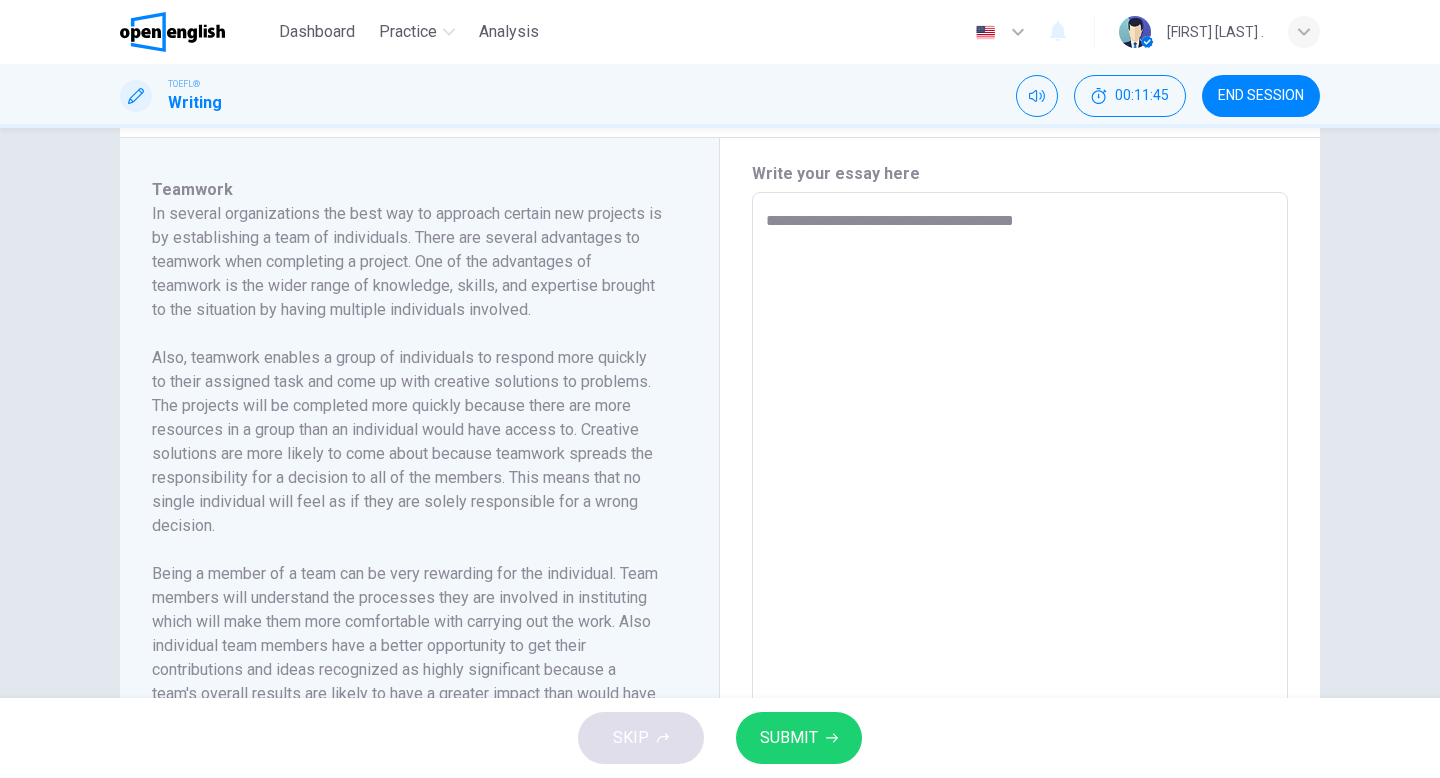 type on "*" 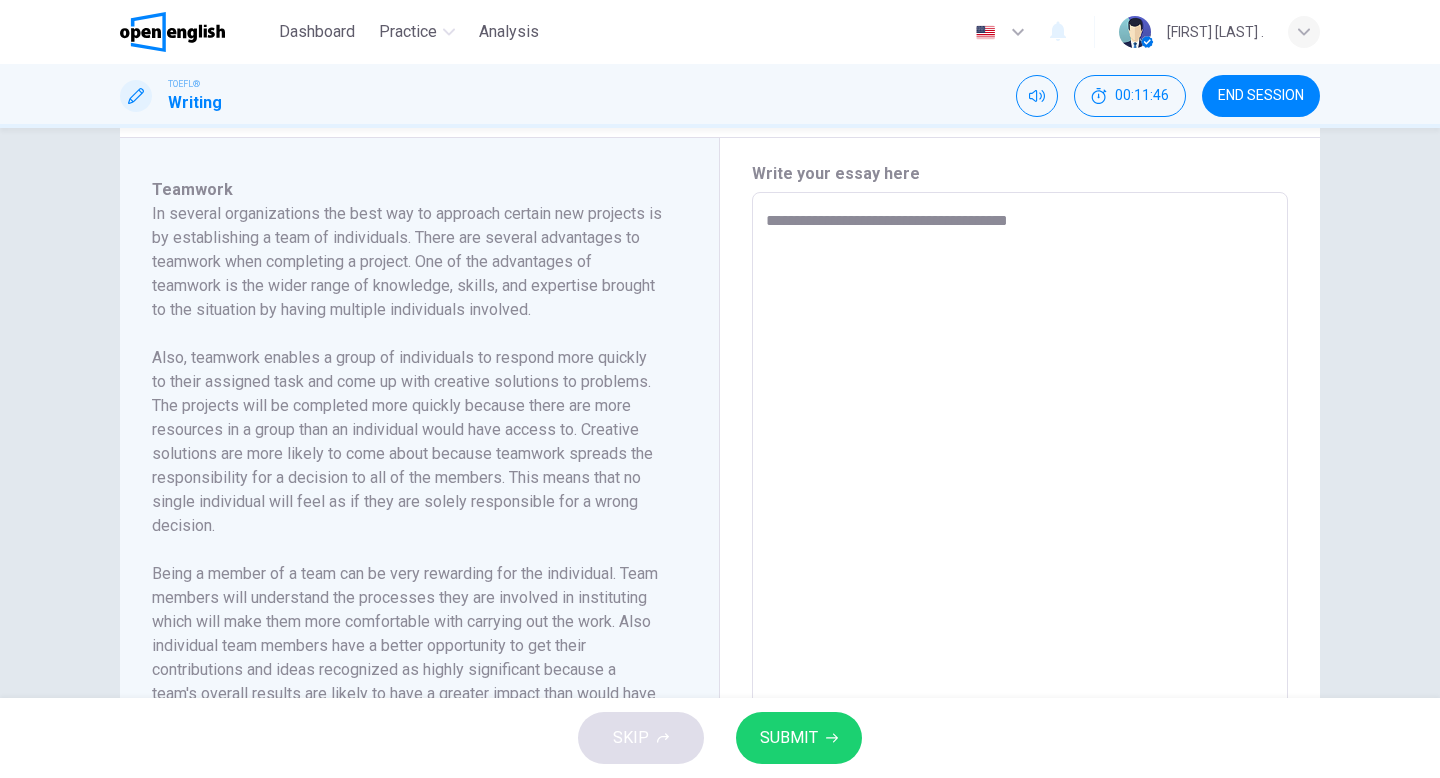 type on "**********" 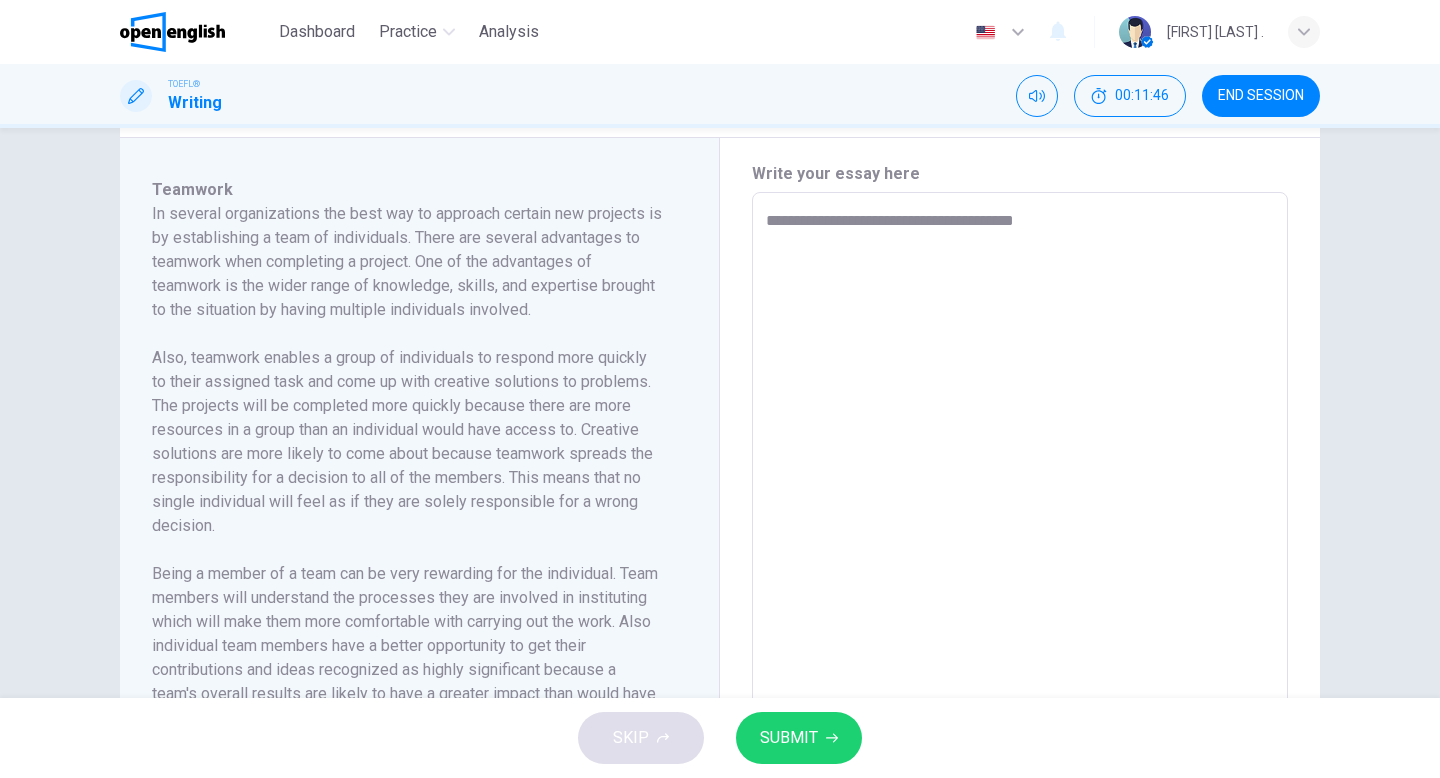 type on "*" 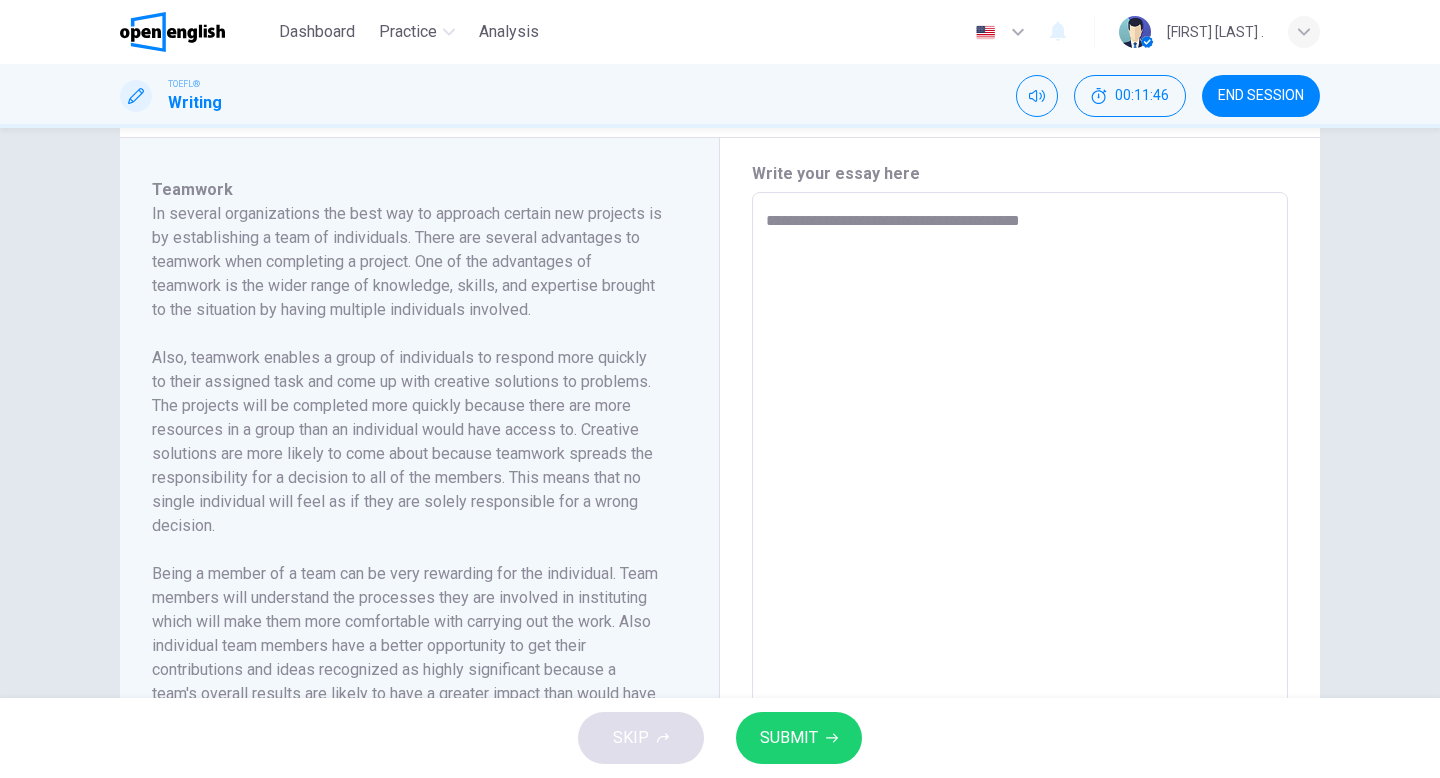 type on "*" 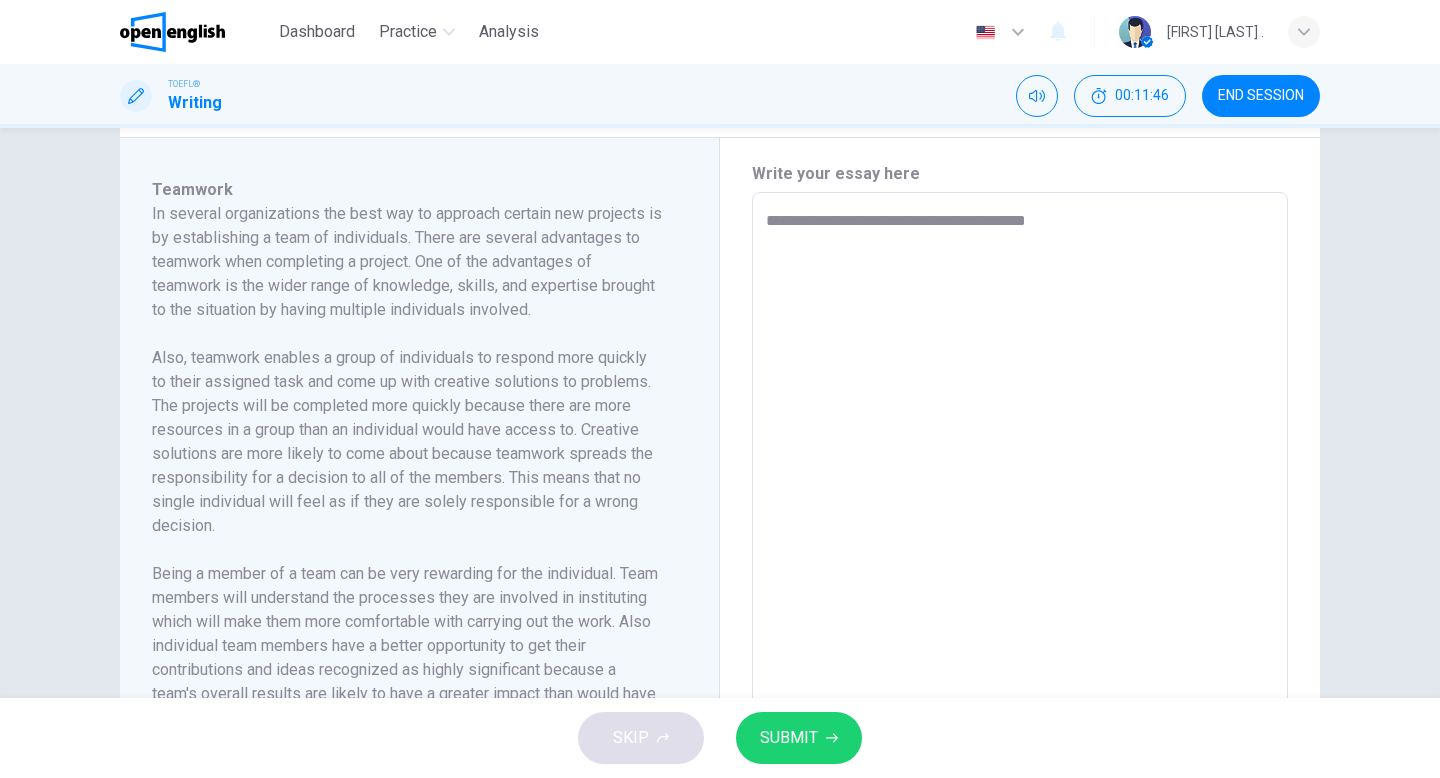 type on "*" 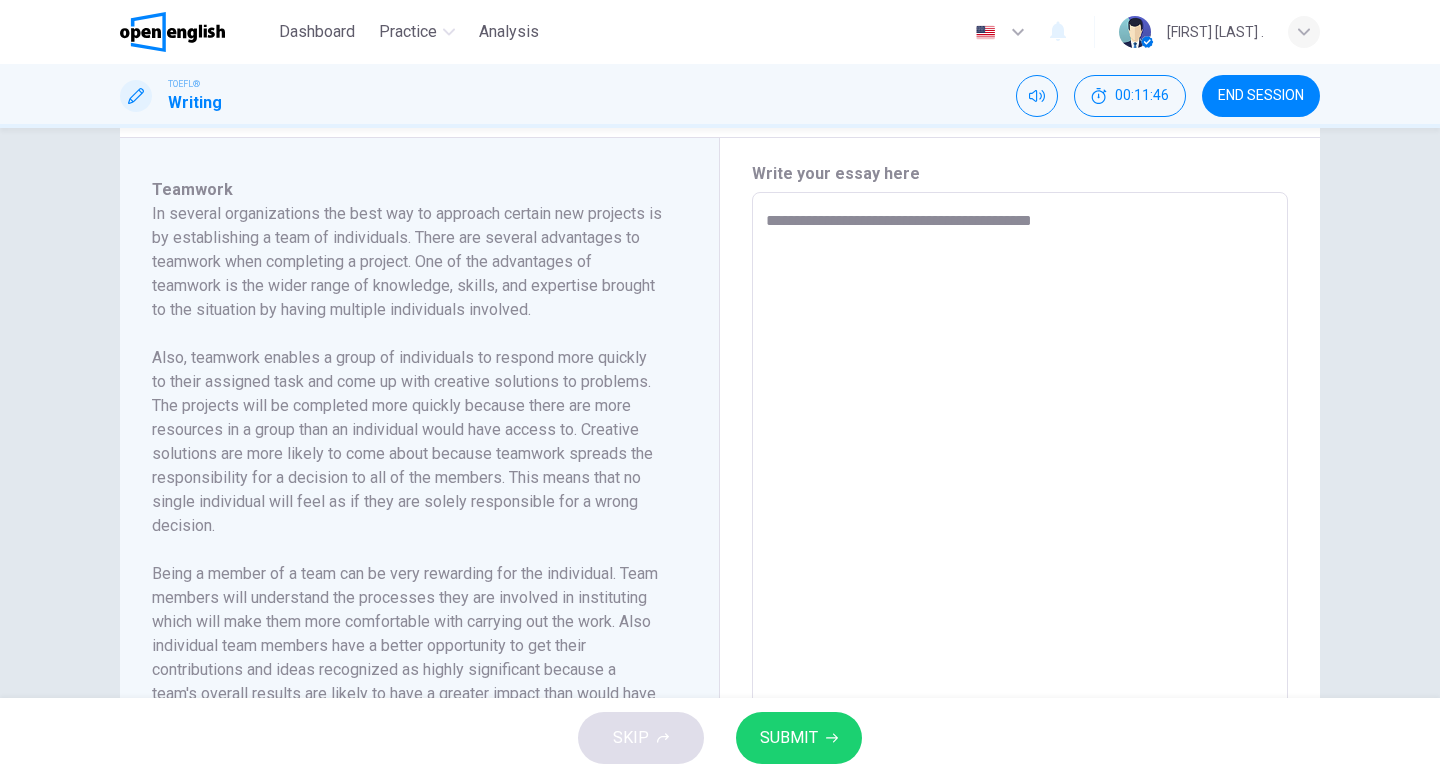 type on "*" 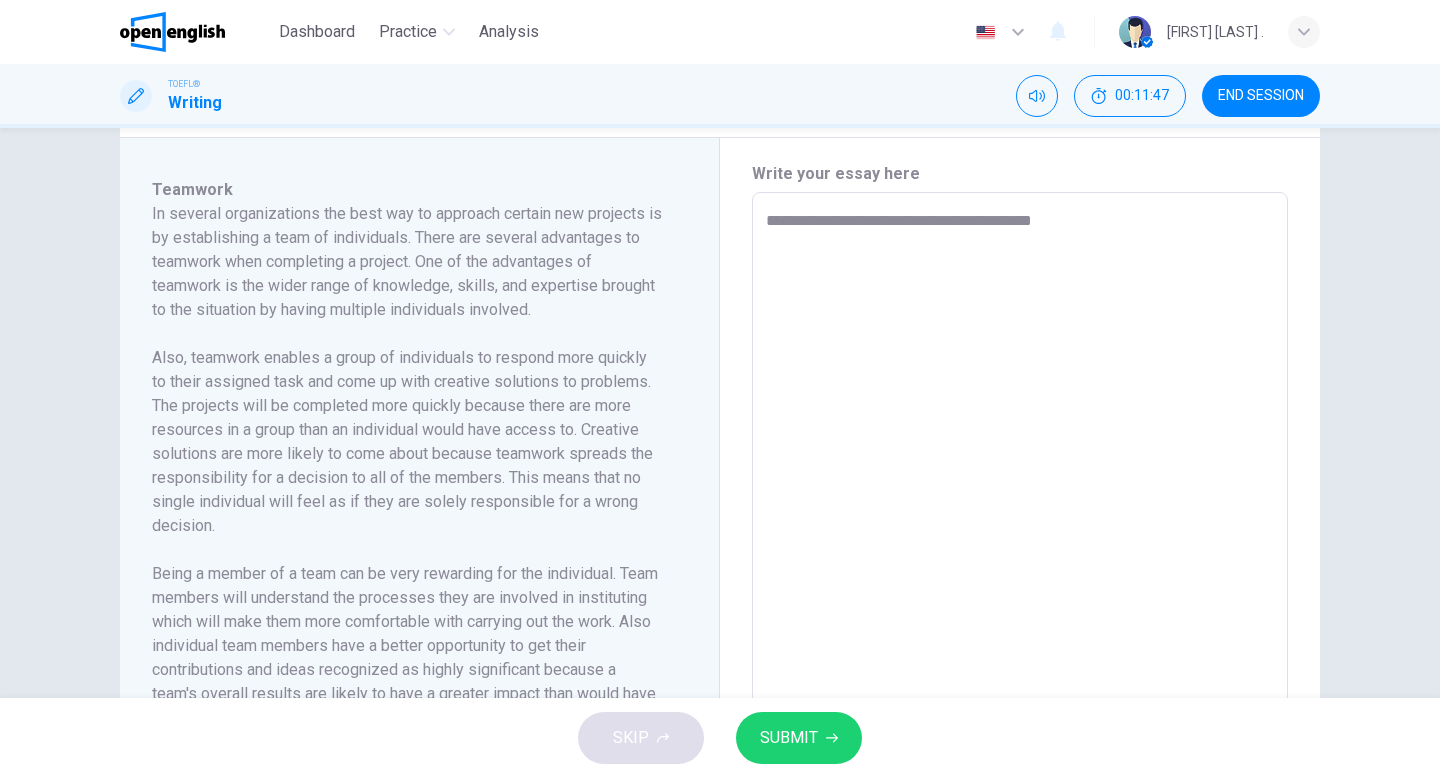 type on "**********" 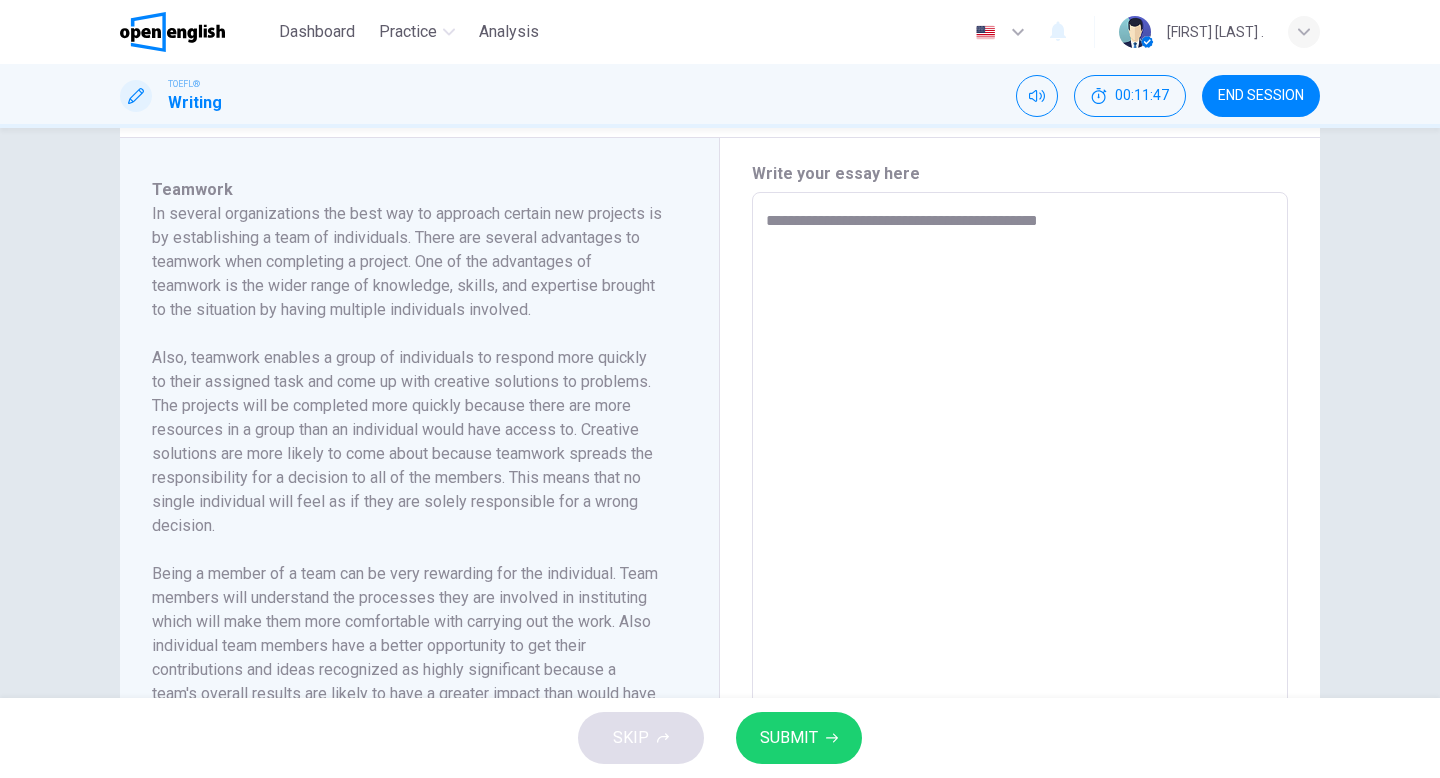 type on "**********" 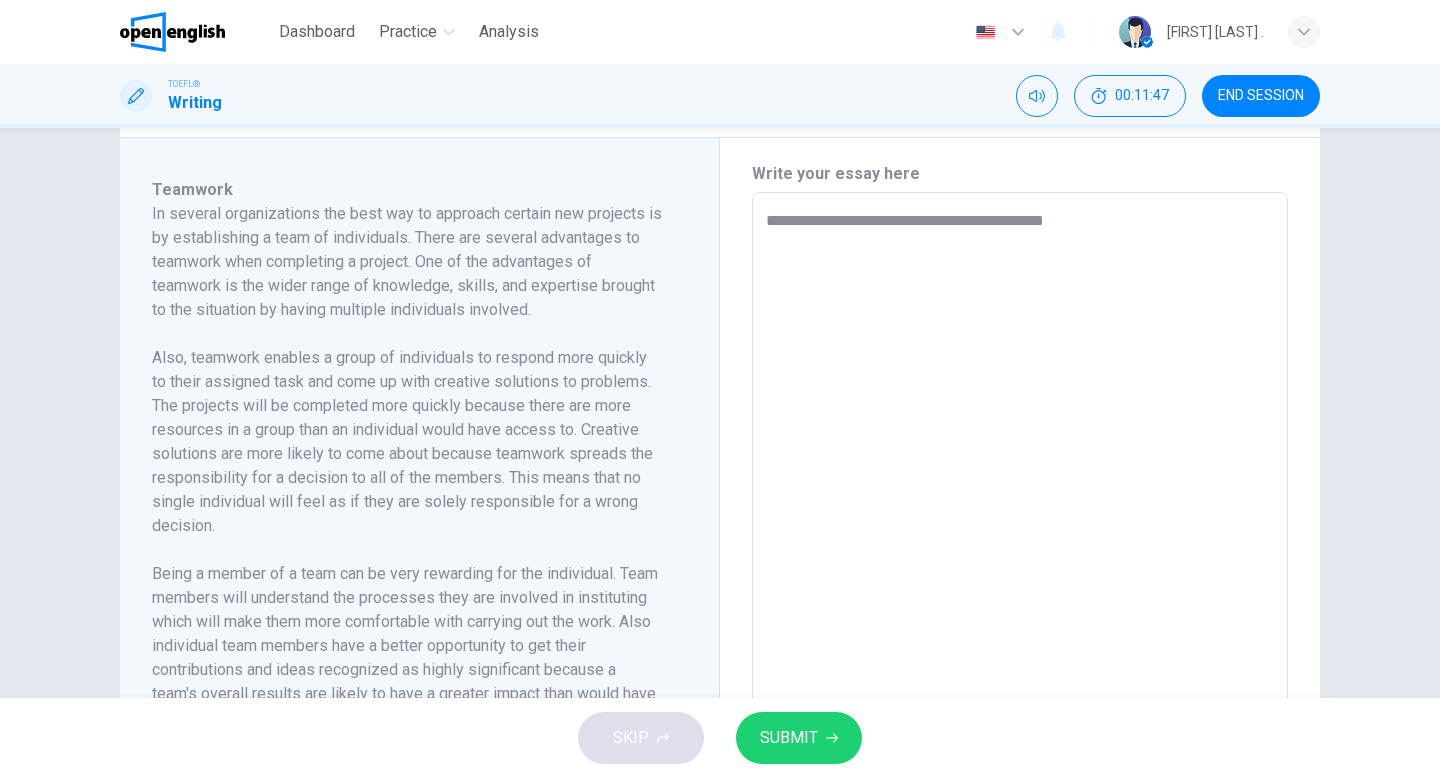 type on "*" 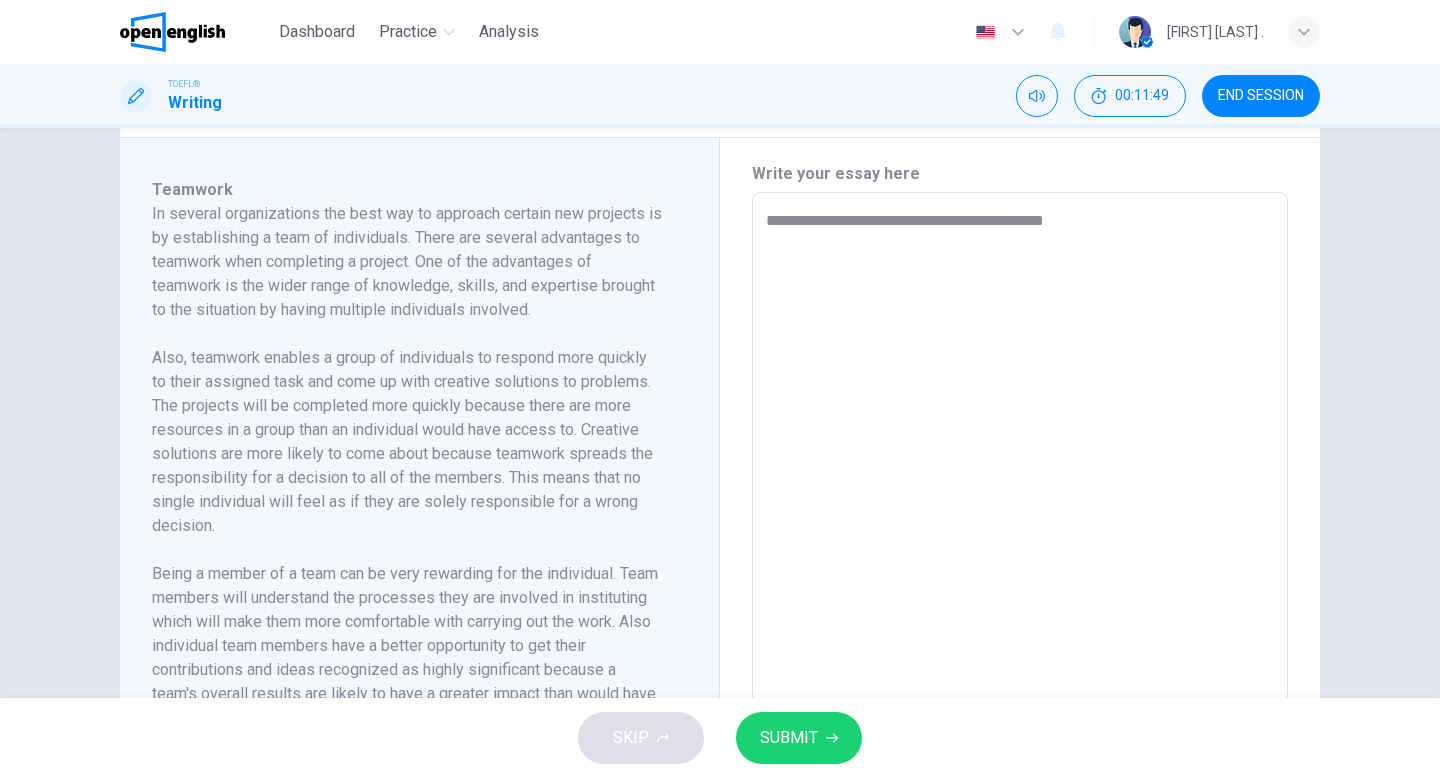 type on "**********" 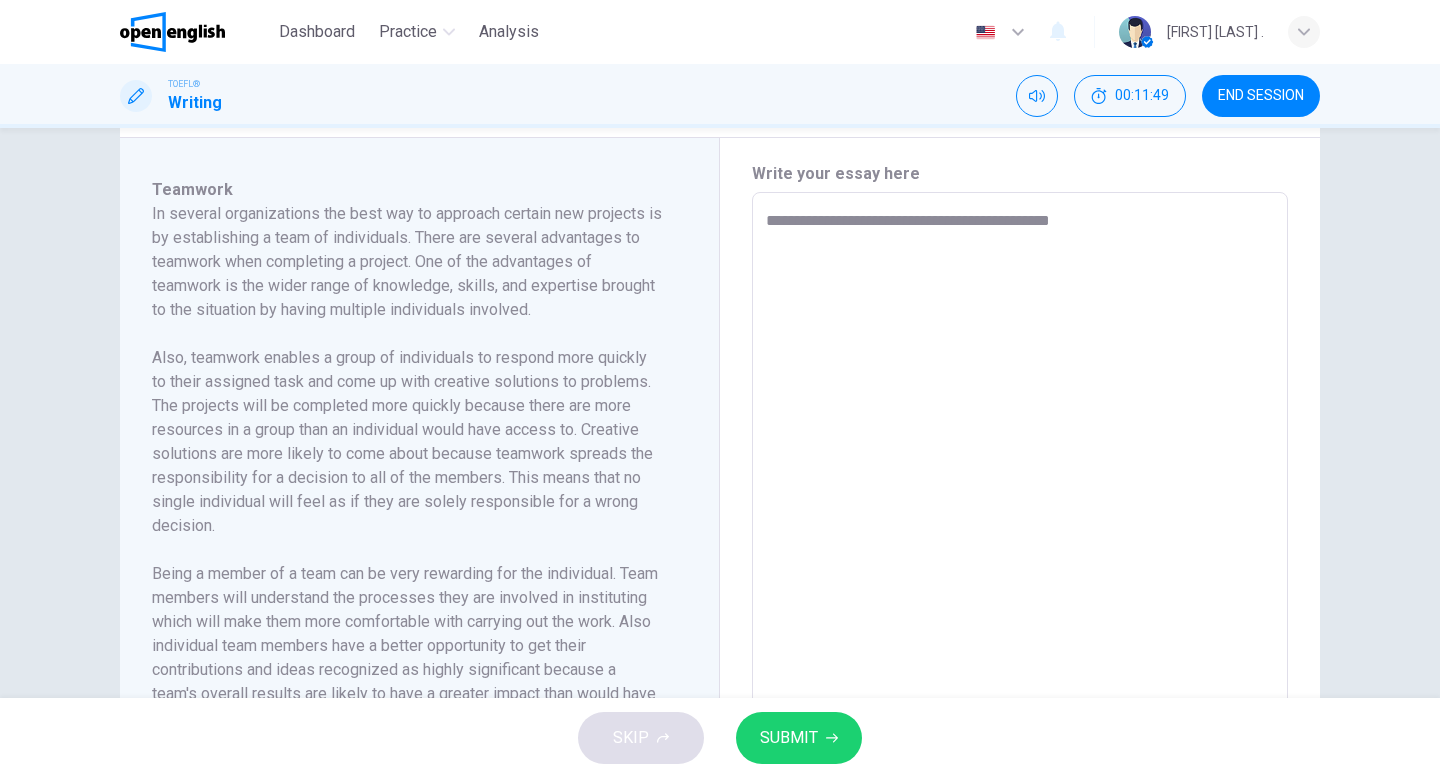 type on "**********" 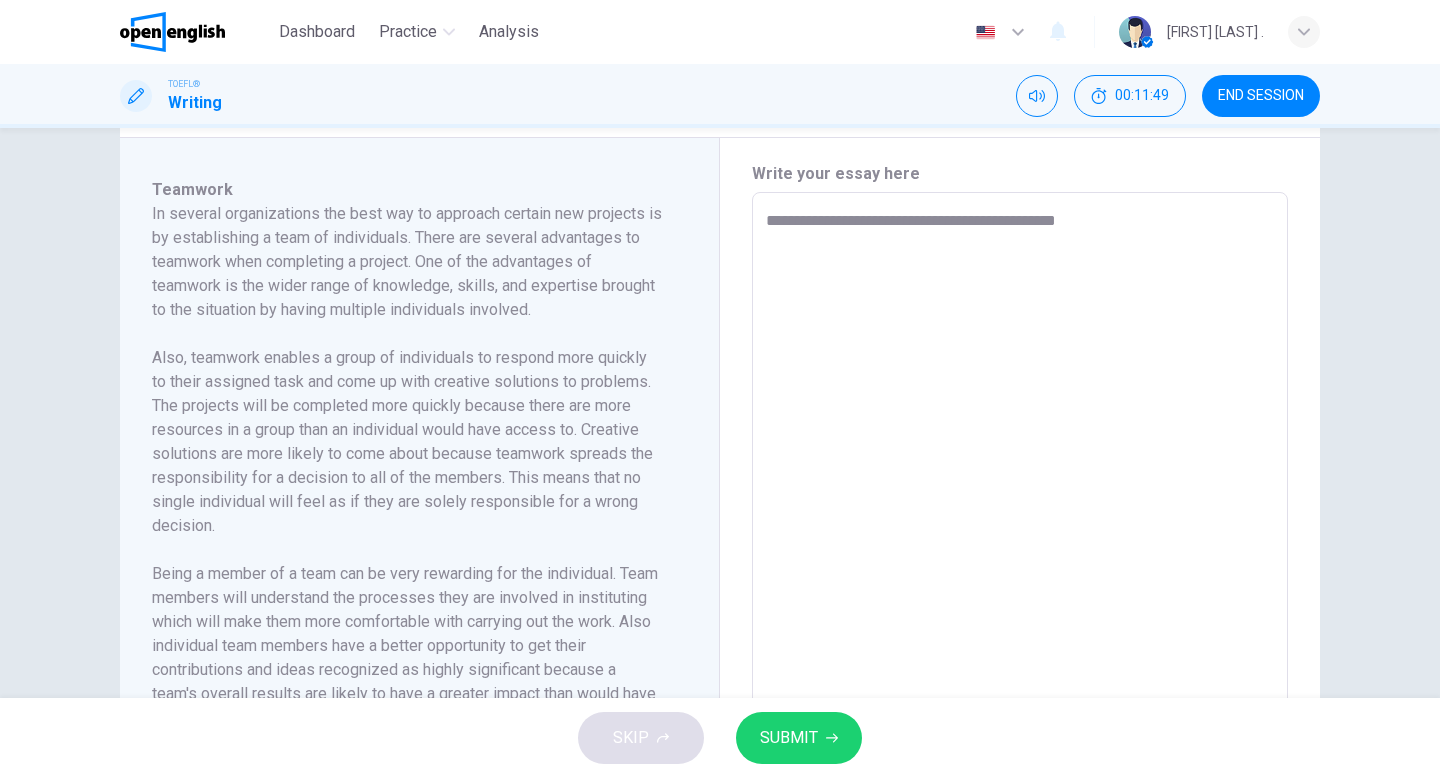 type on "*" 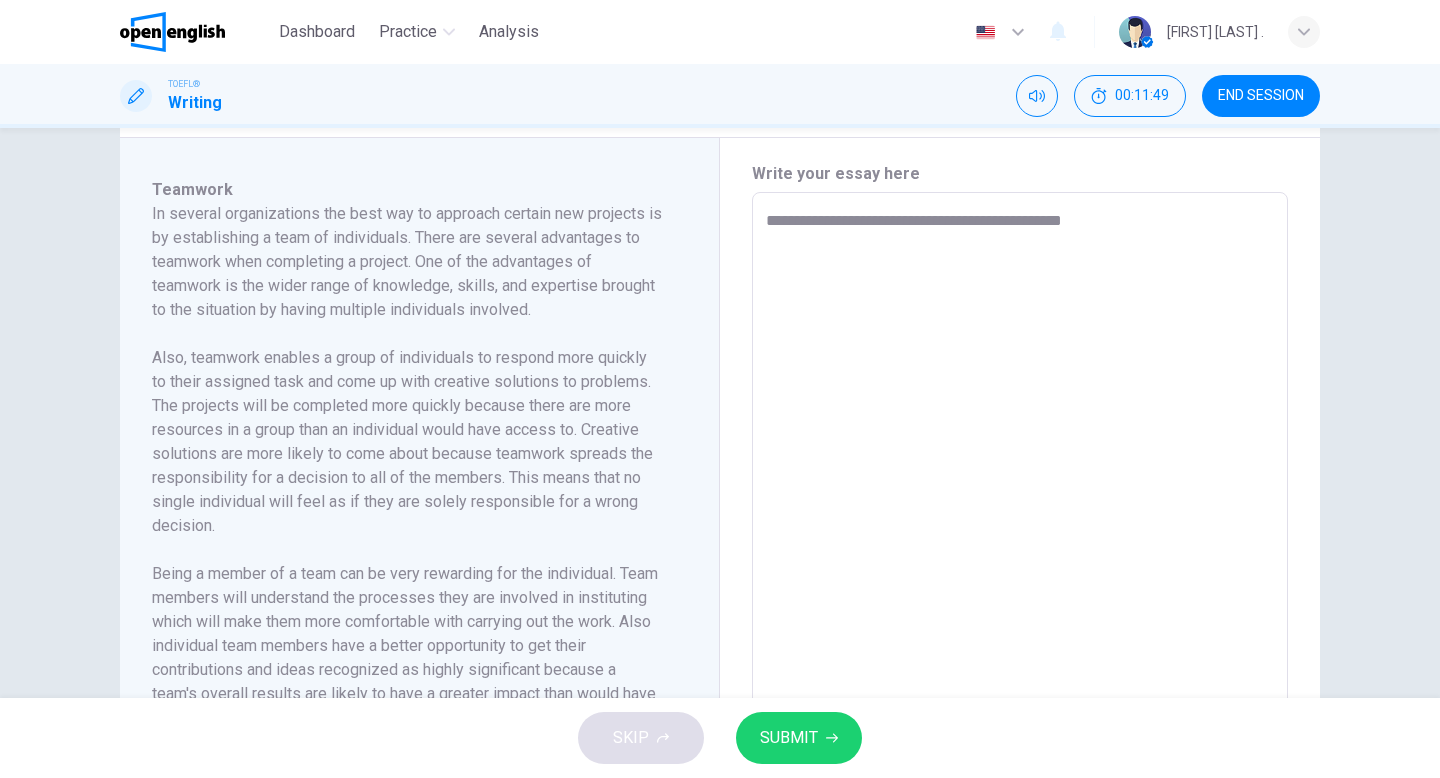 type on "*" 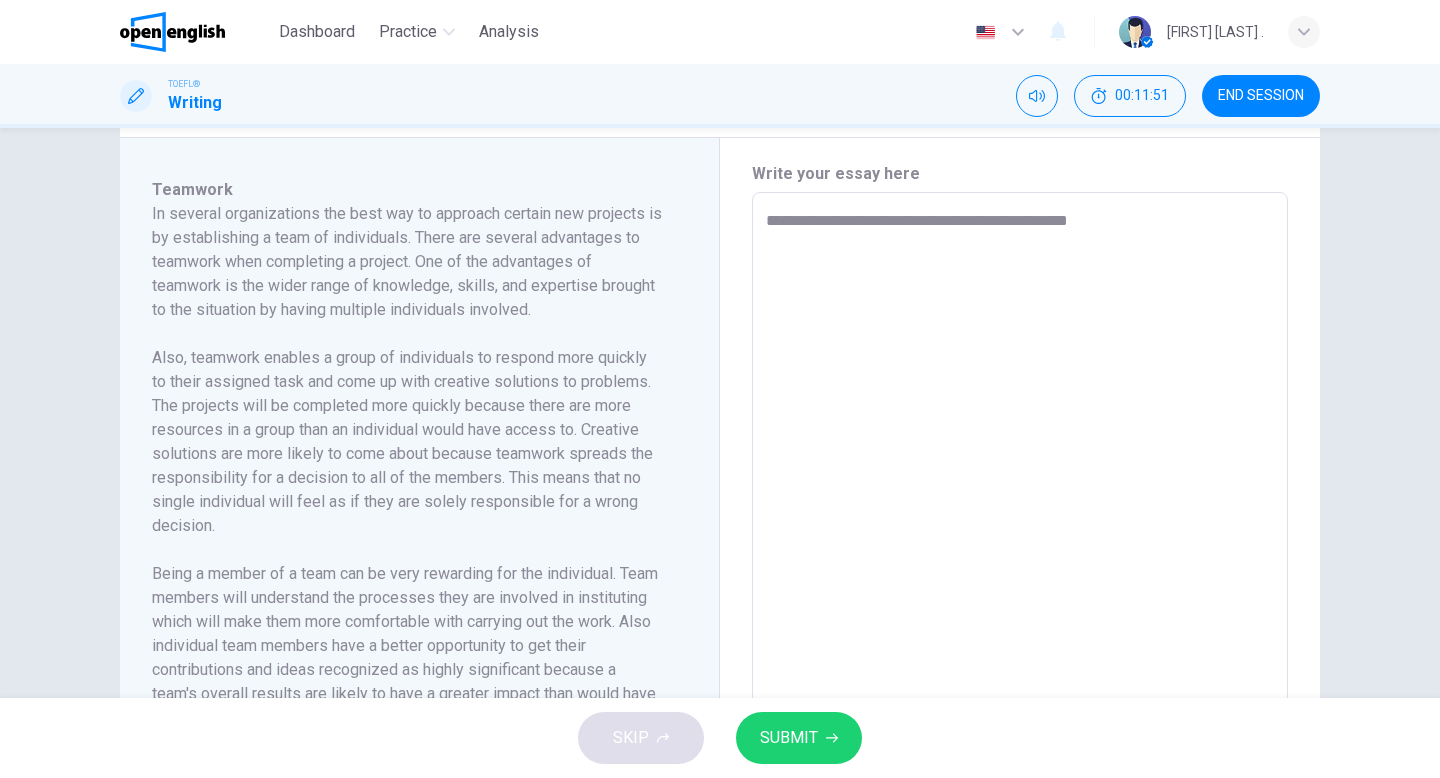 type on "**********" 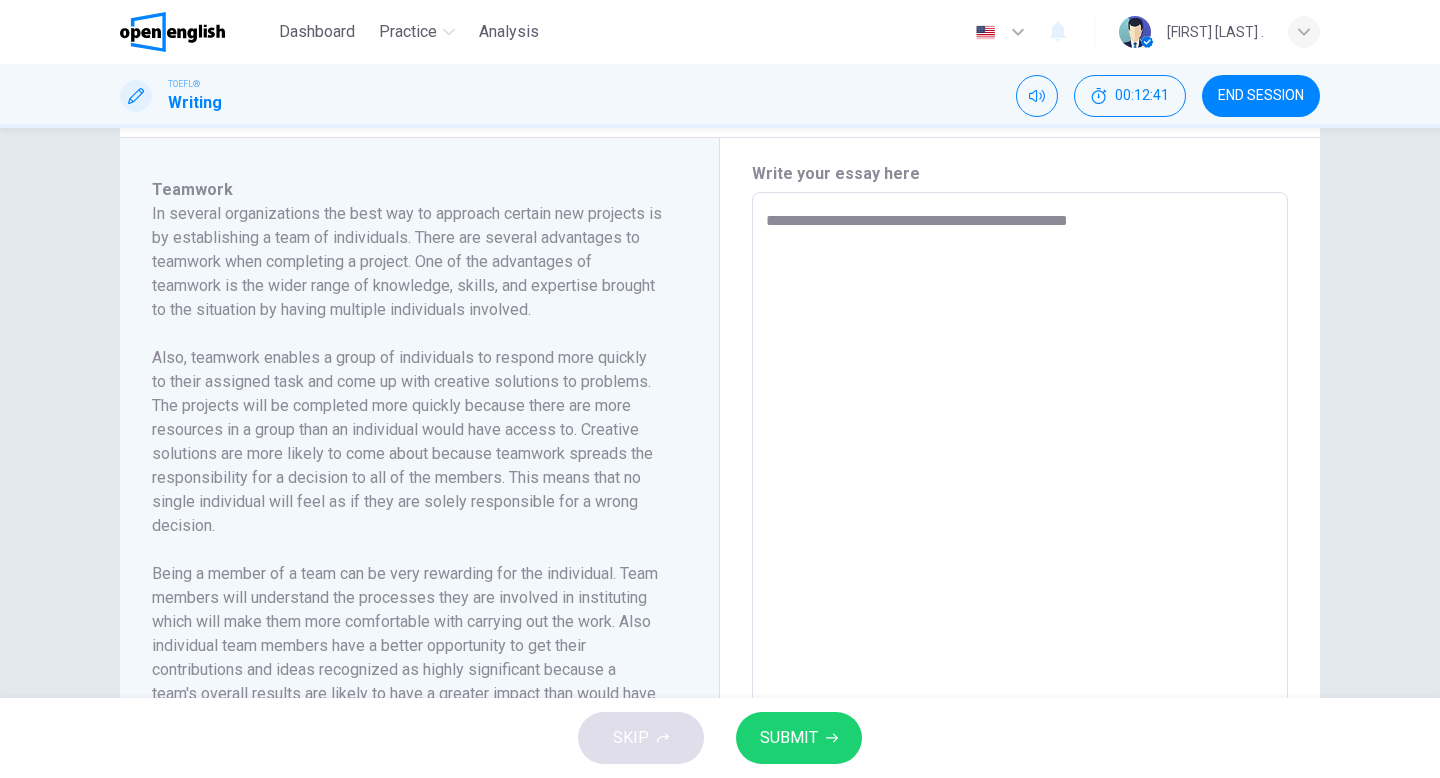 type on "*" 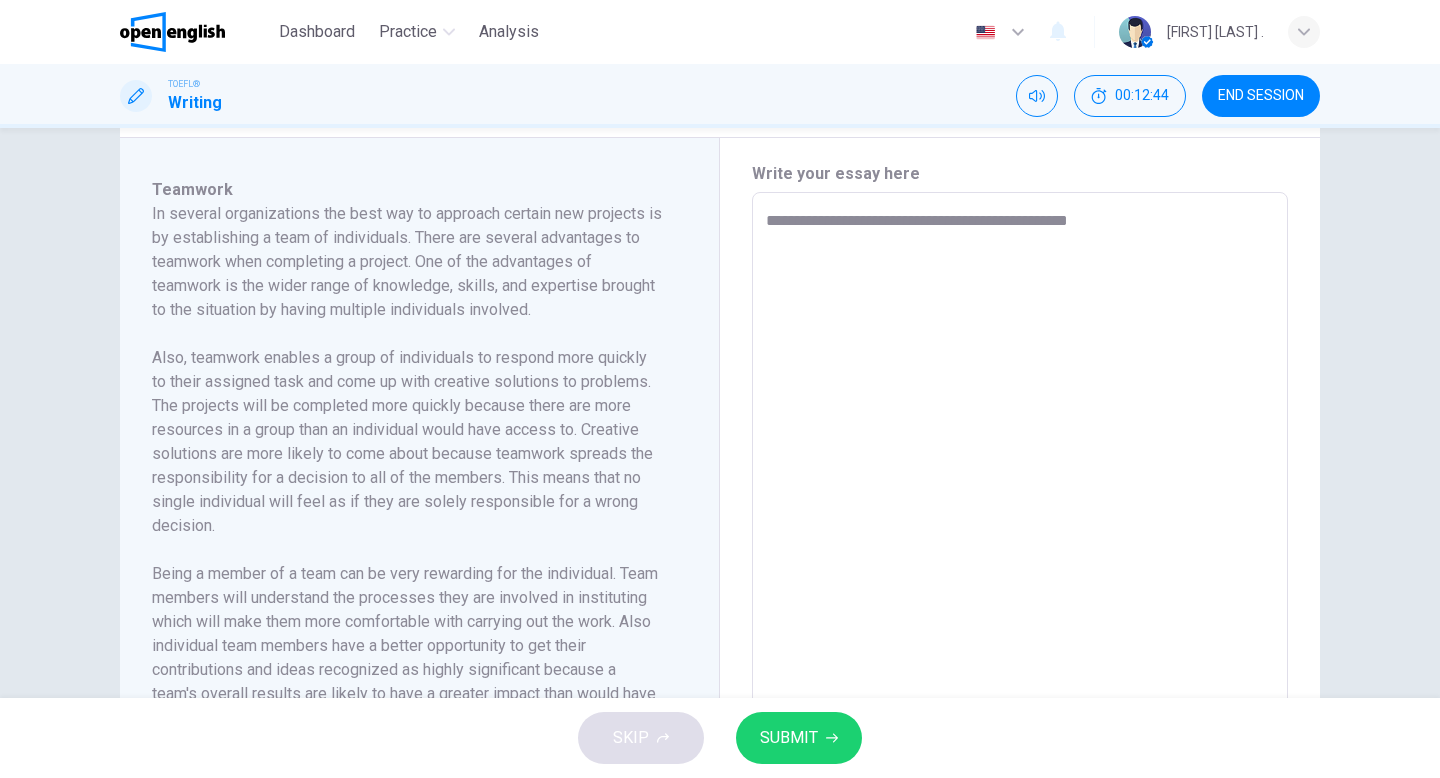 click on "**********" at bounding box center (1020, 477) 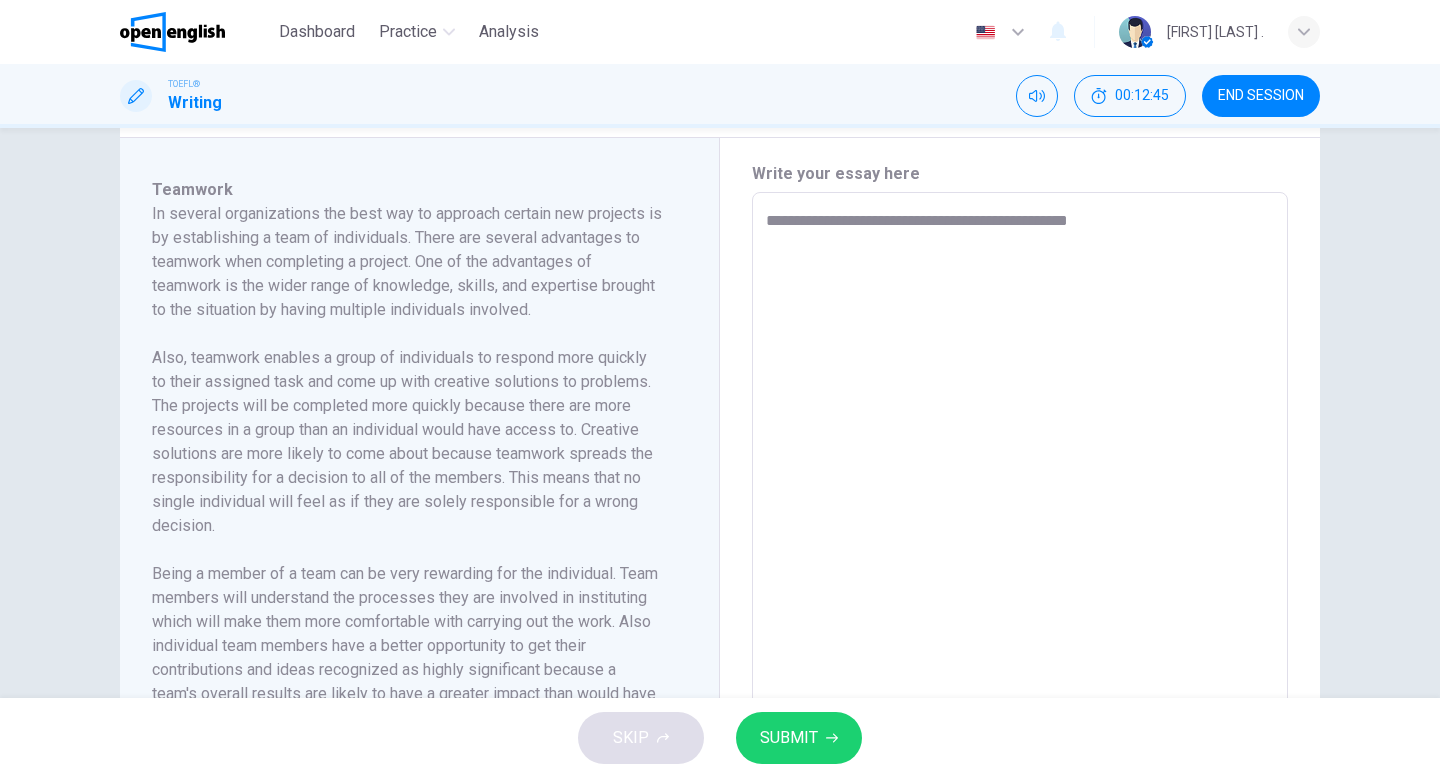 type on "**********" 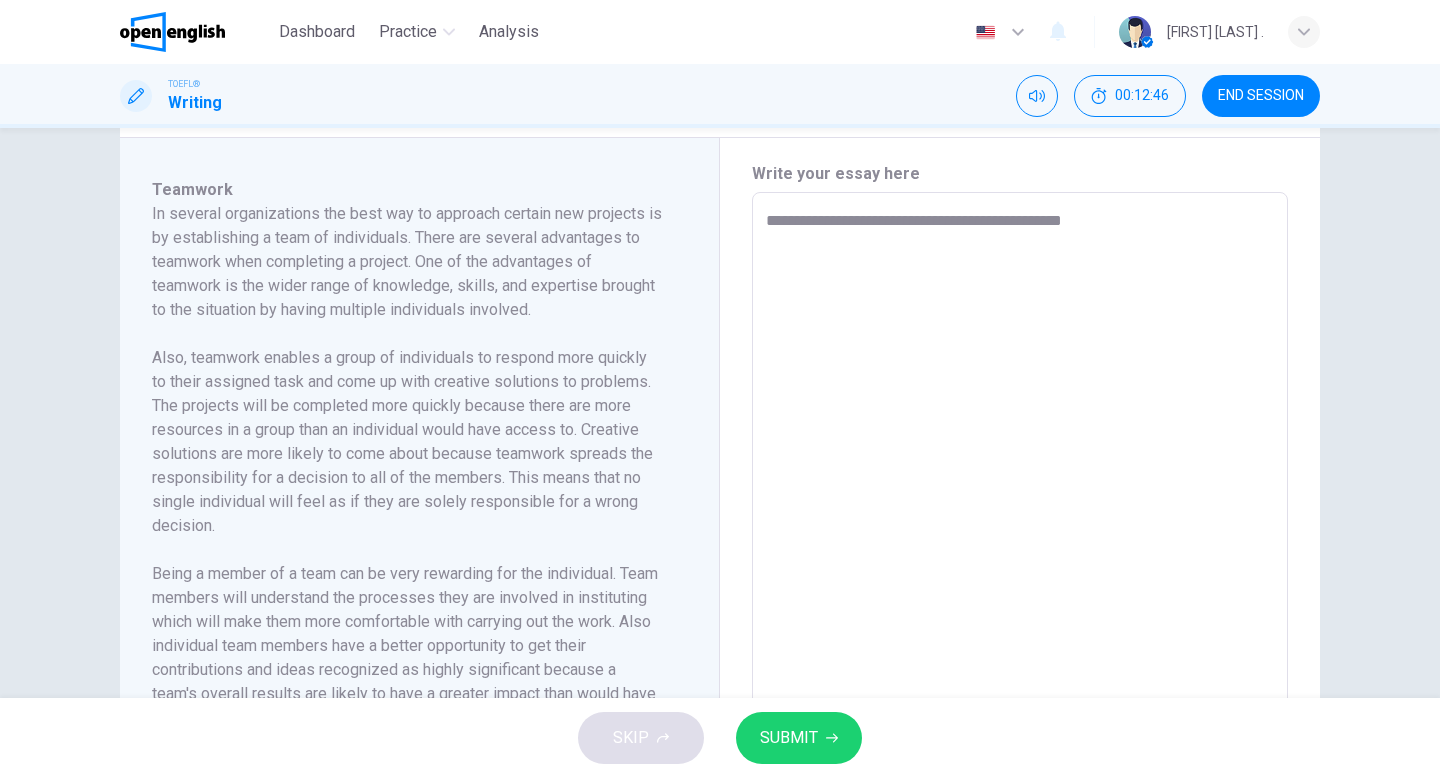 type on "**********" 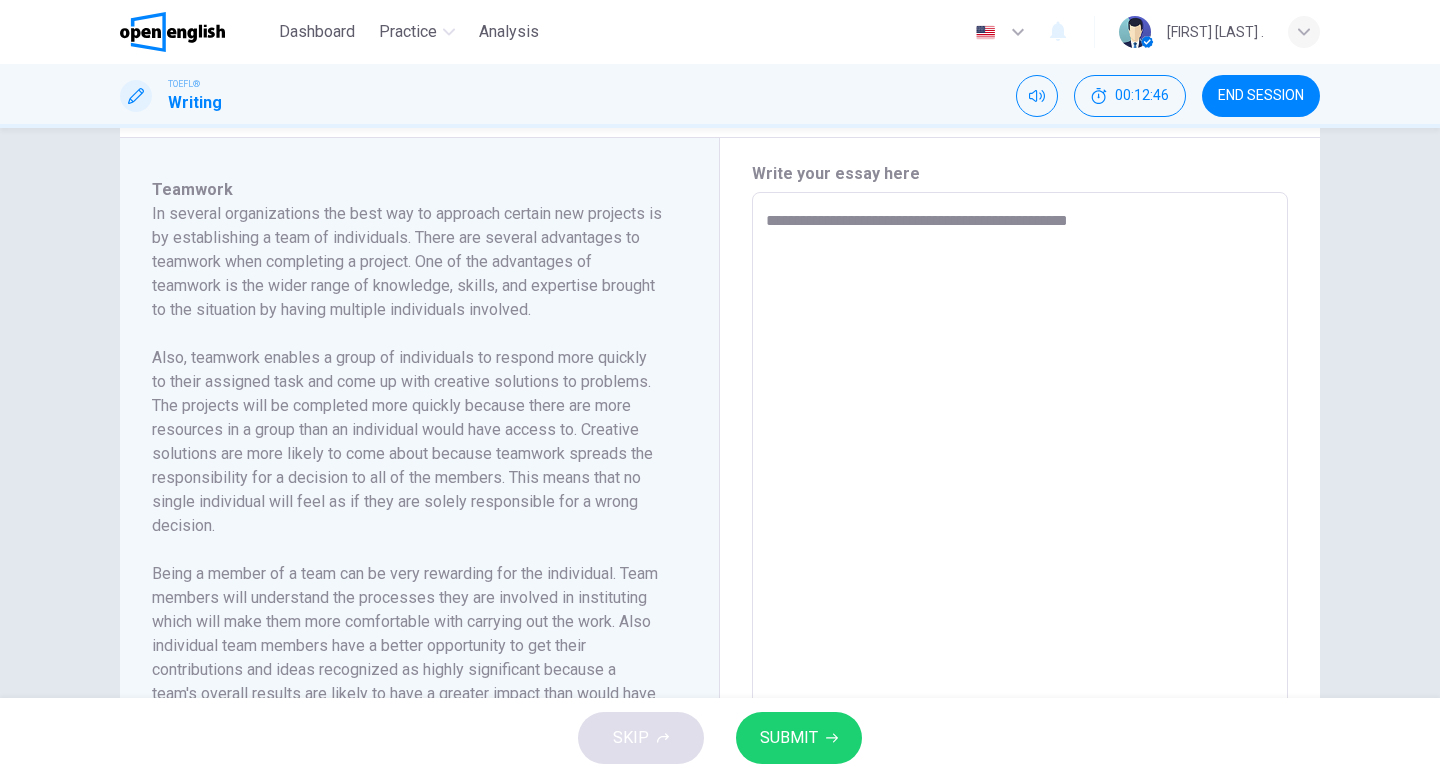 type on "*" 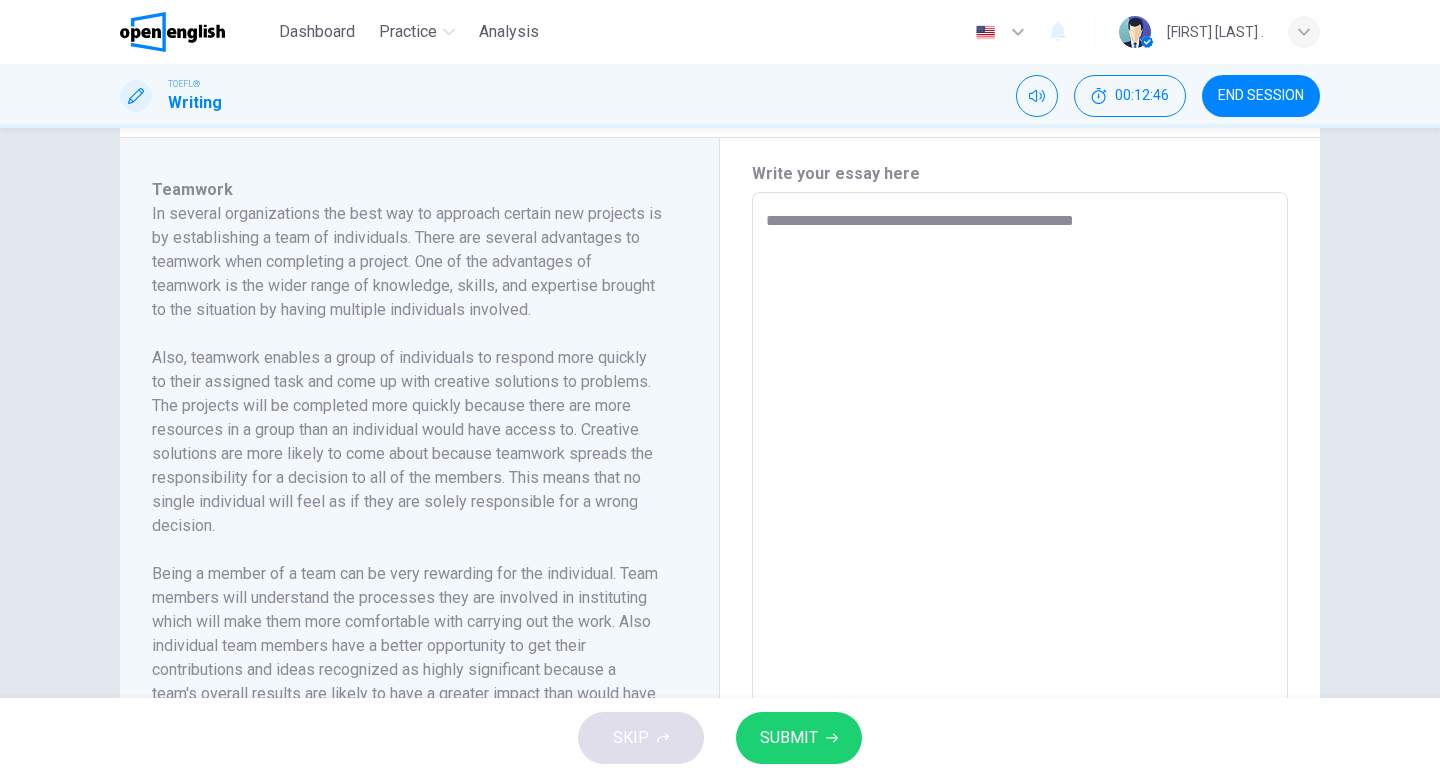 type on "*" 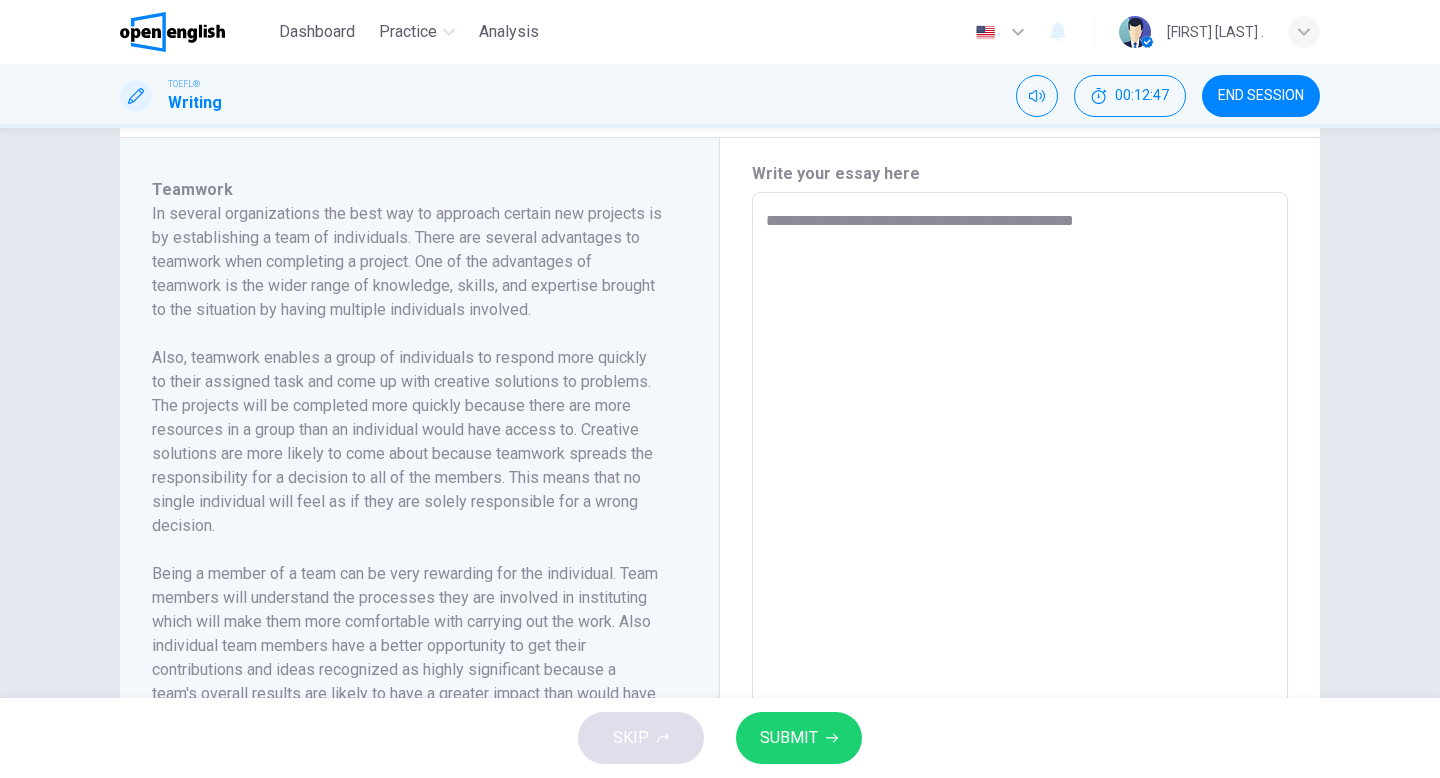 type on "**********" 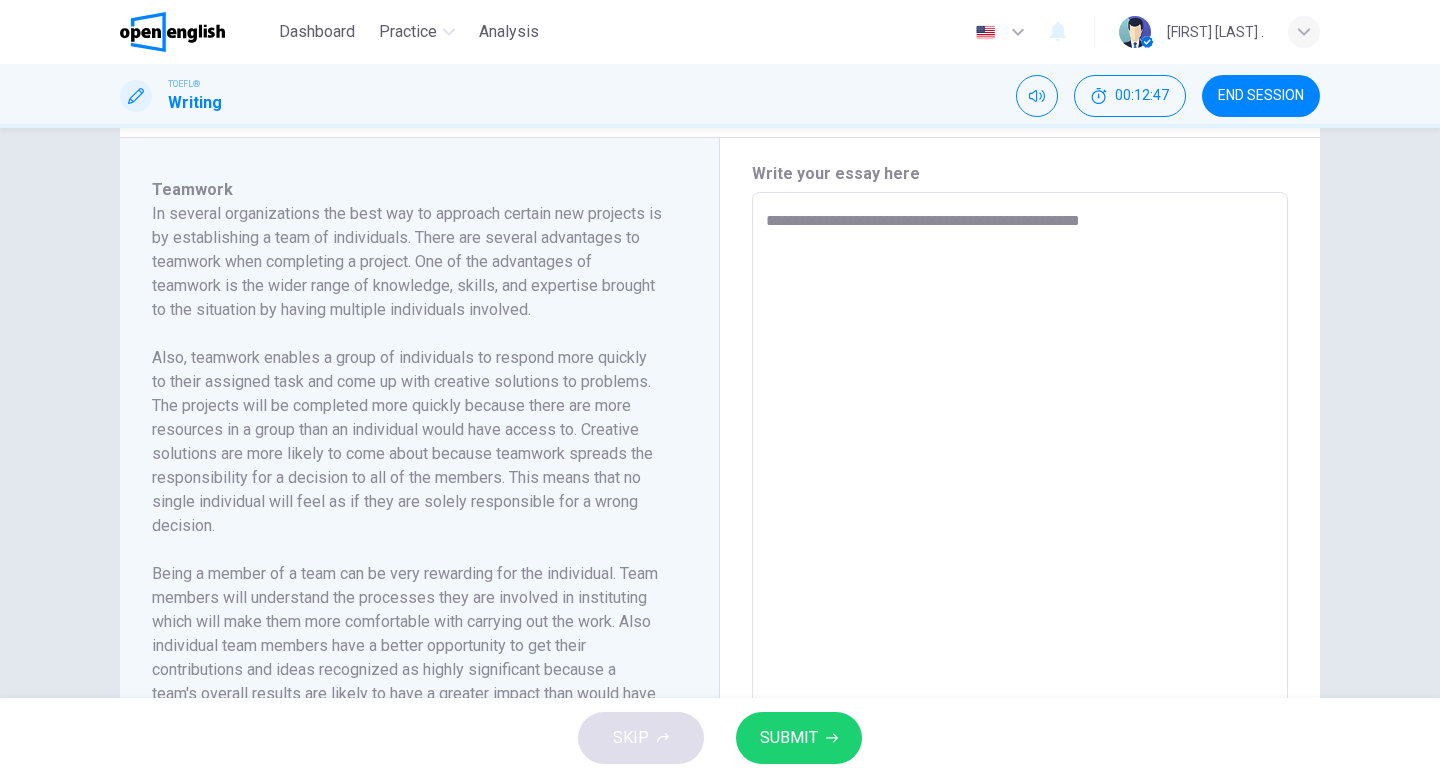 type on "*" 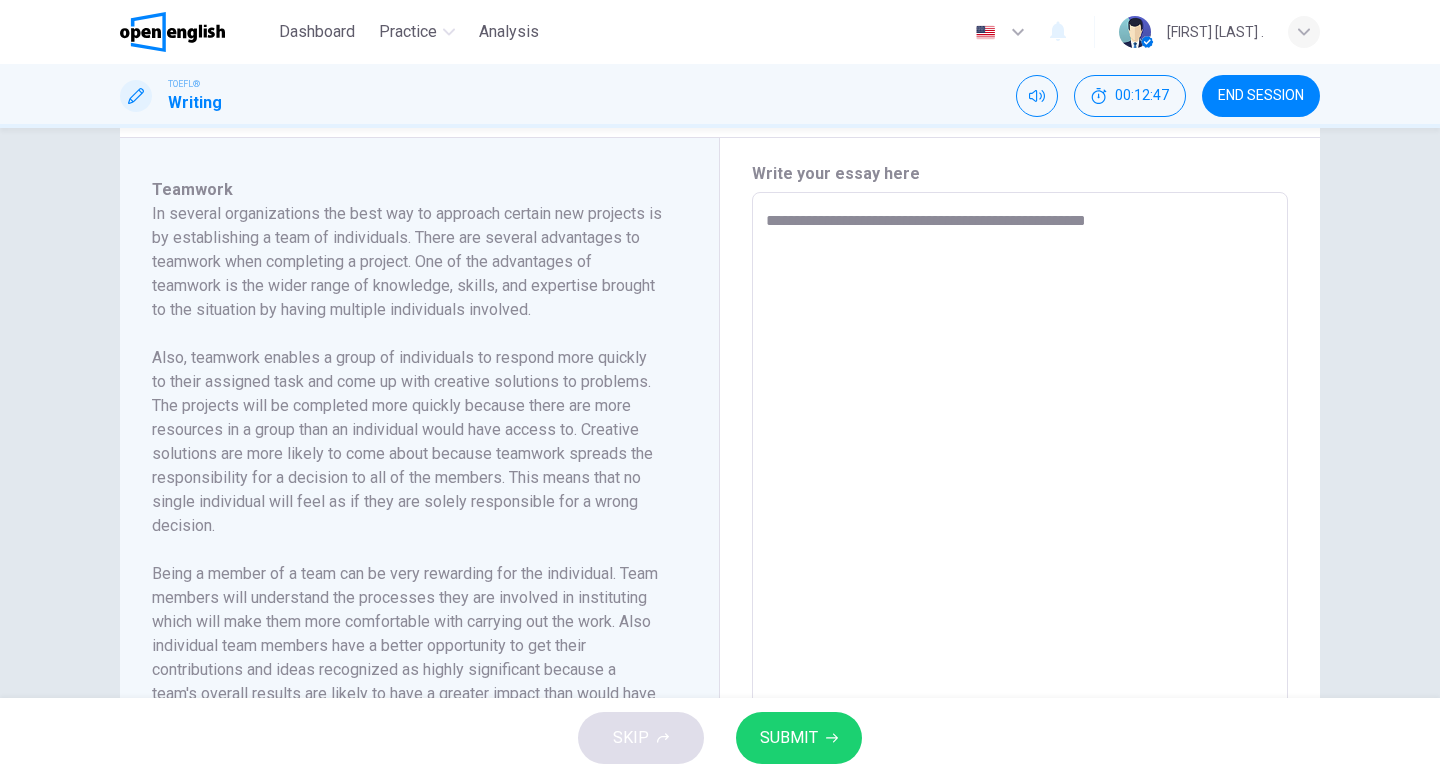 type on "*" 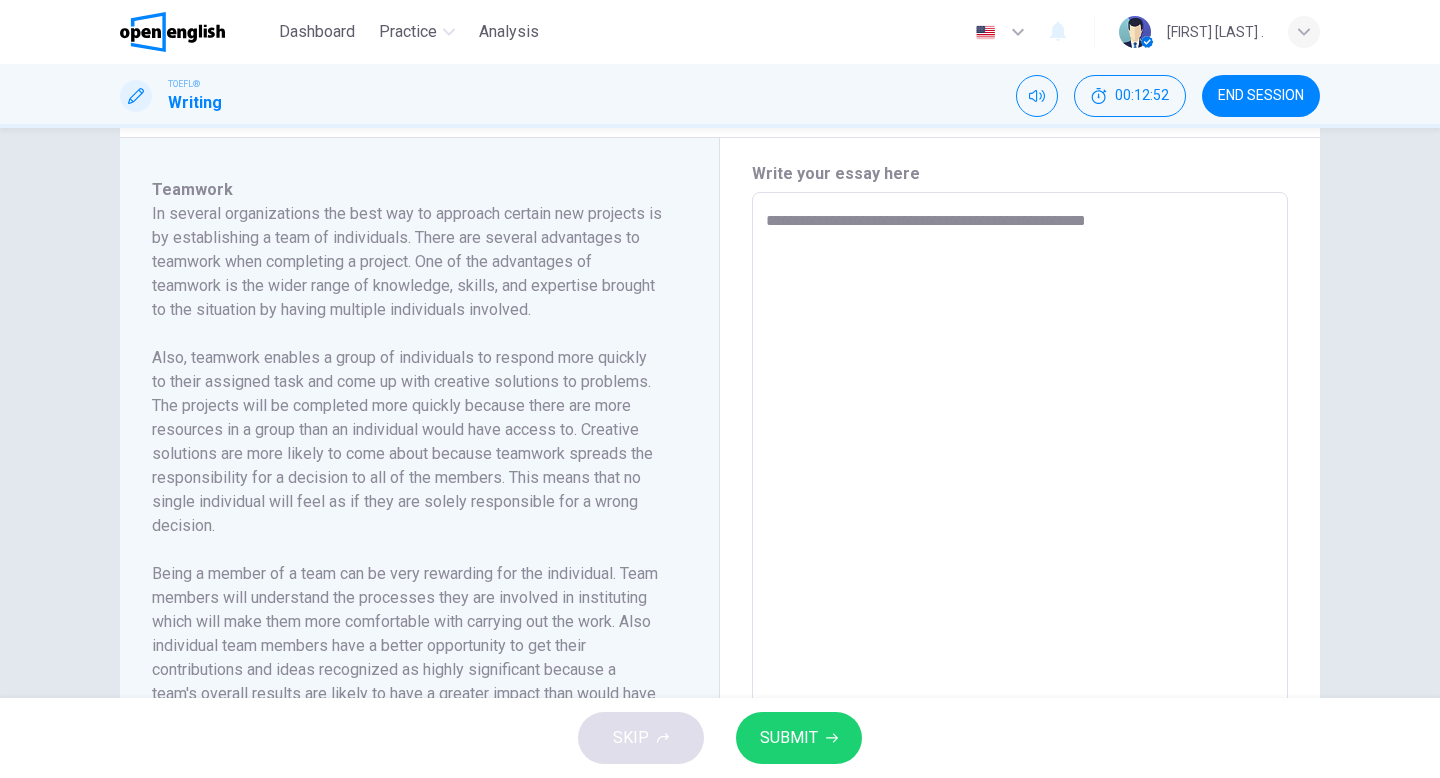 type on "**********" 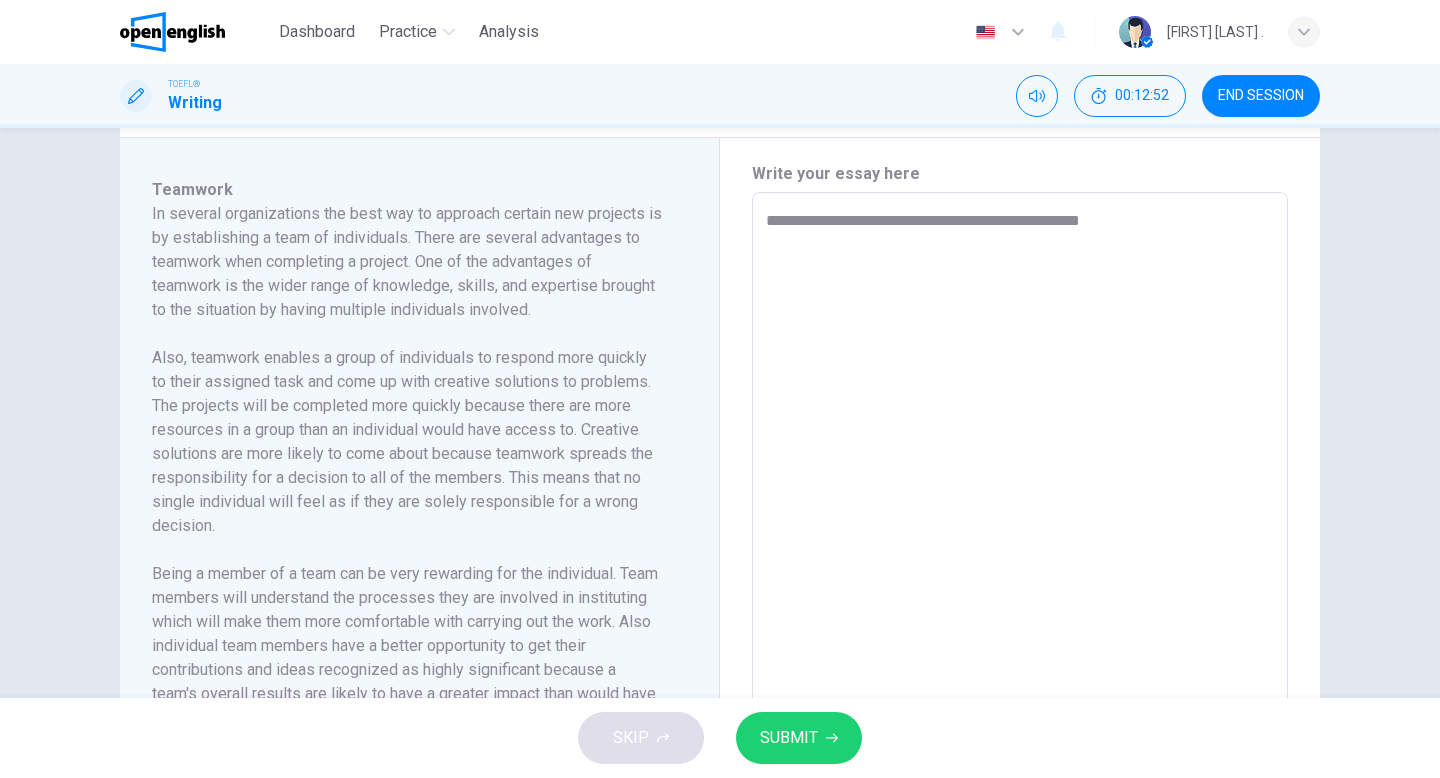 type on "**********" 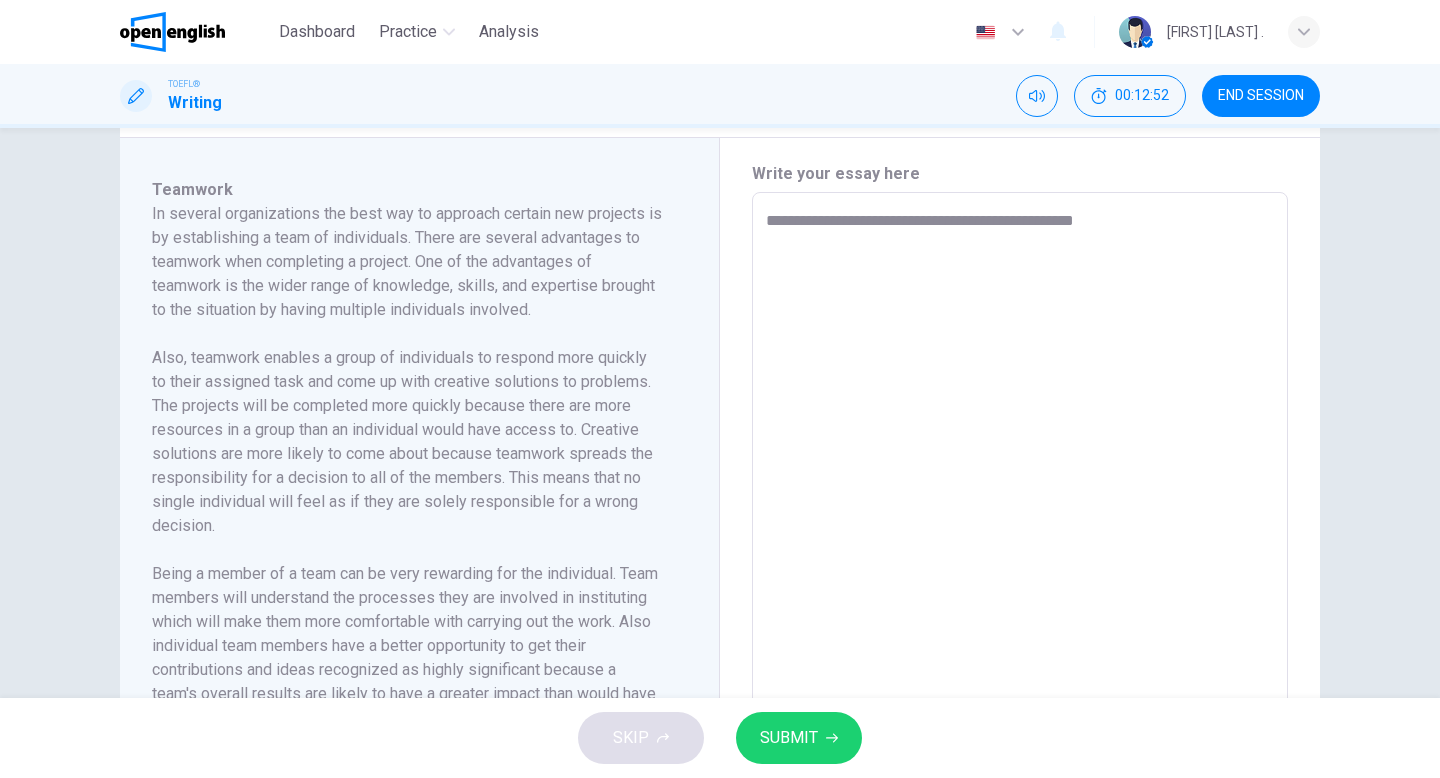 type on "*" 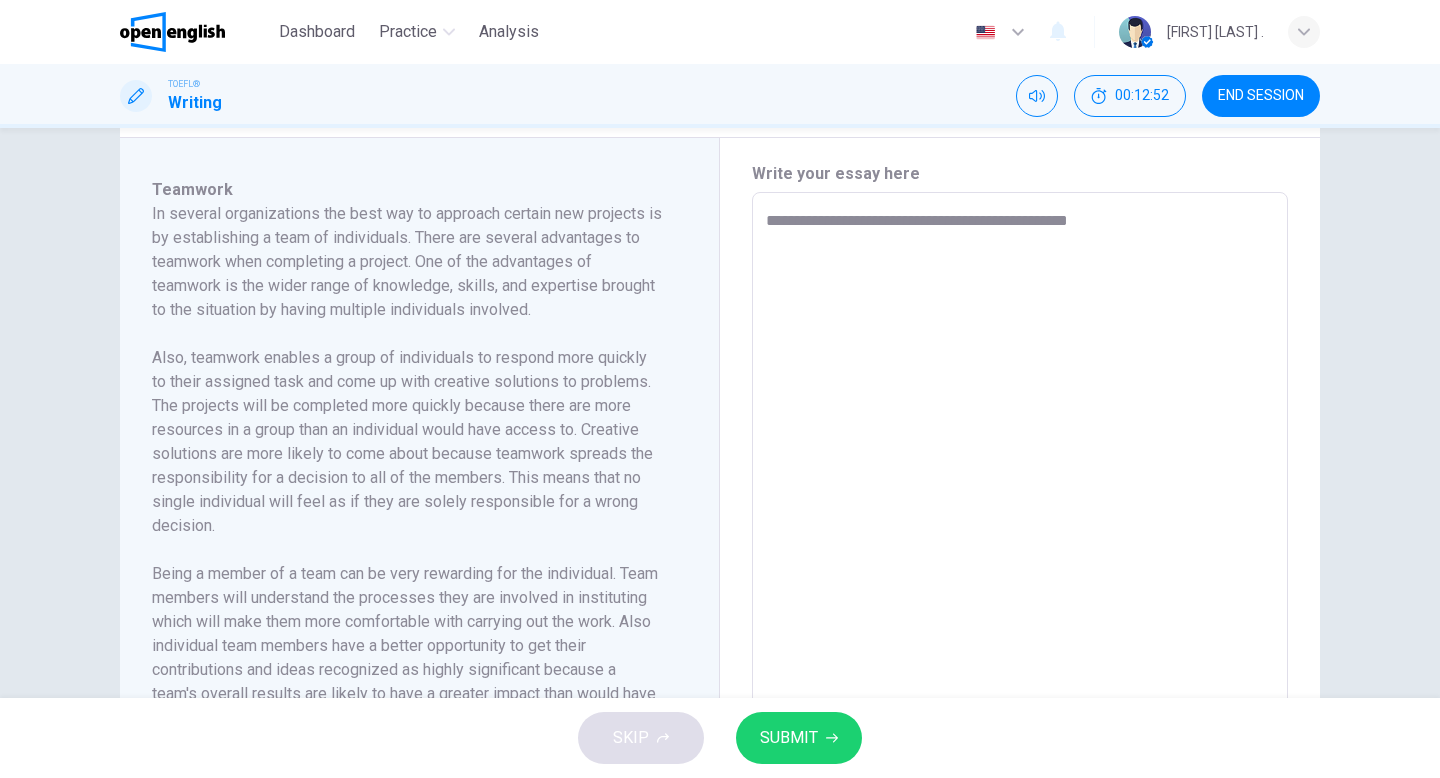 type on "*" 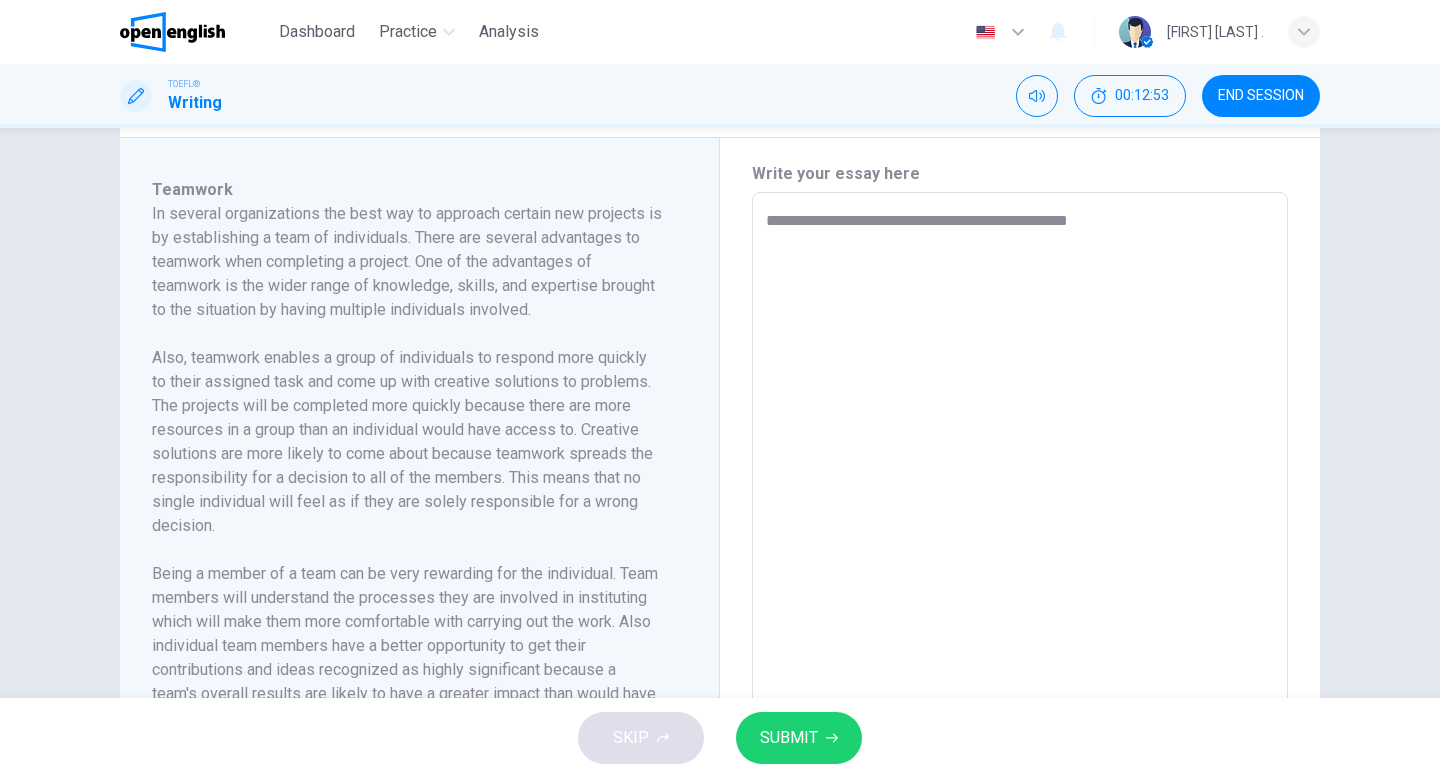 type on "**********" 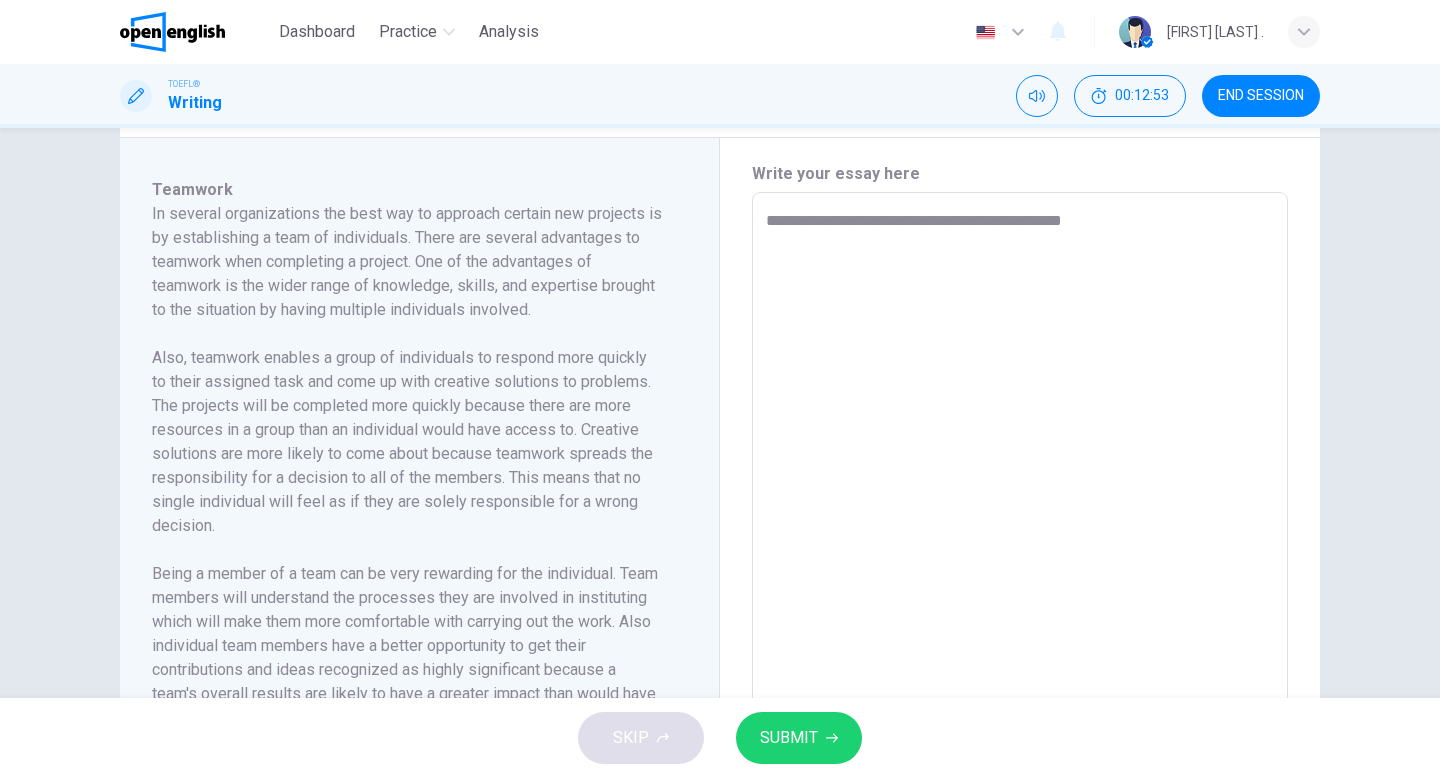 type on "**********" 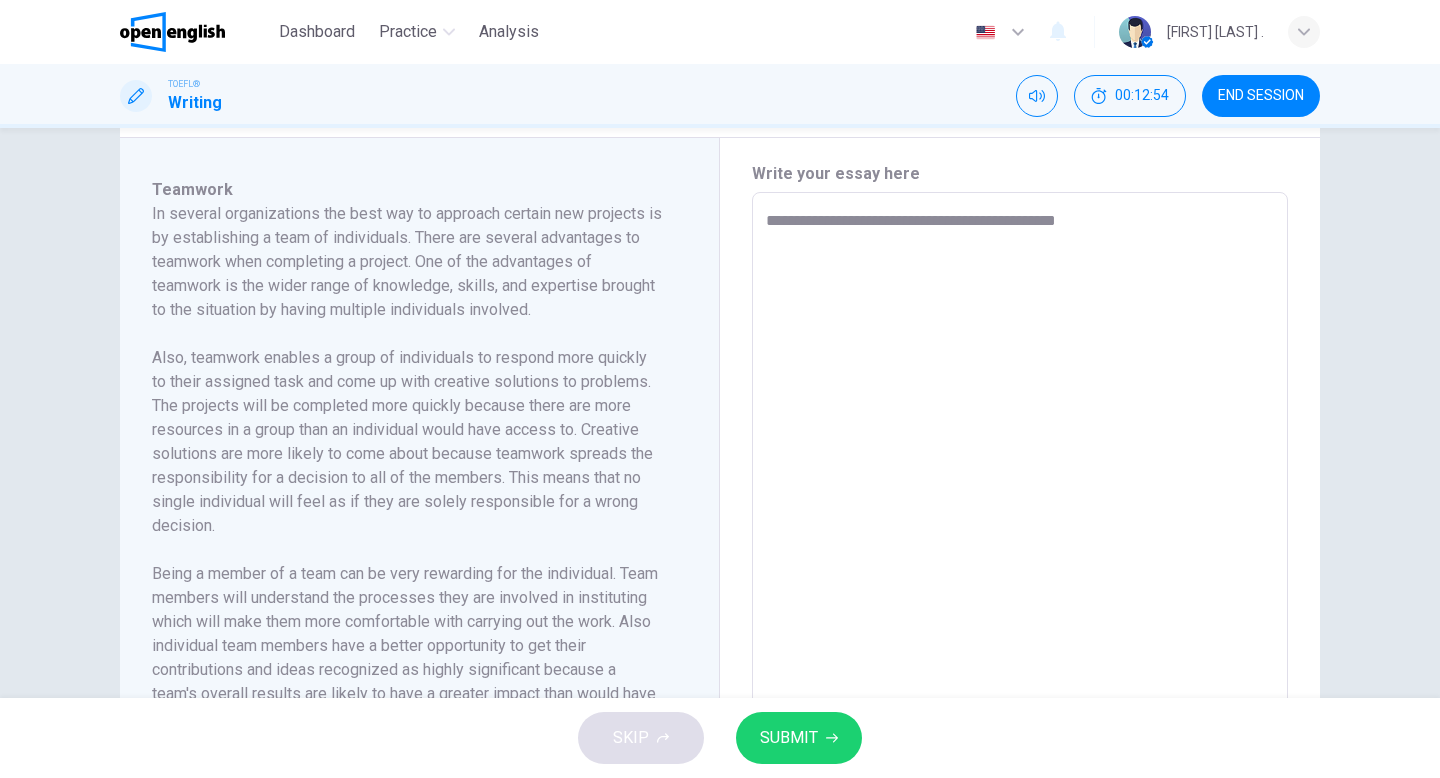 type on "**********" 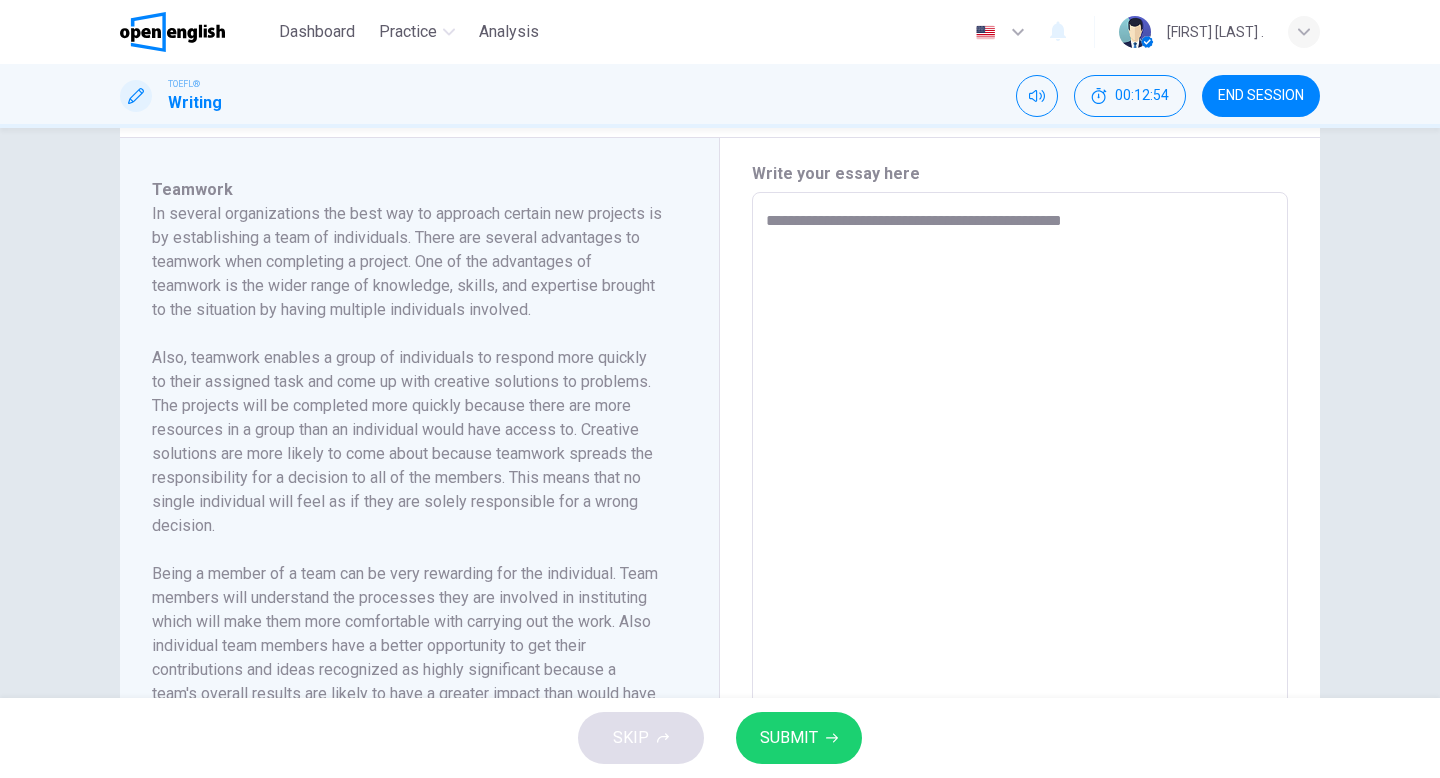 type on "*" 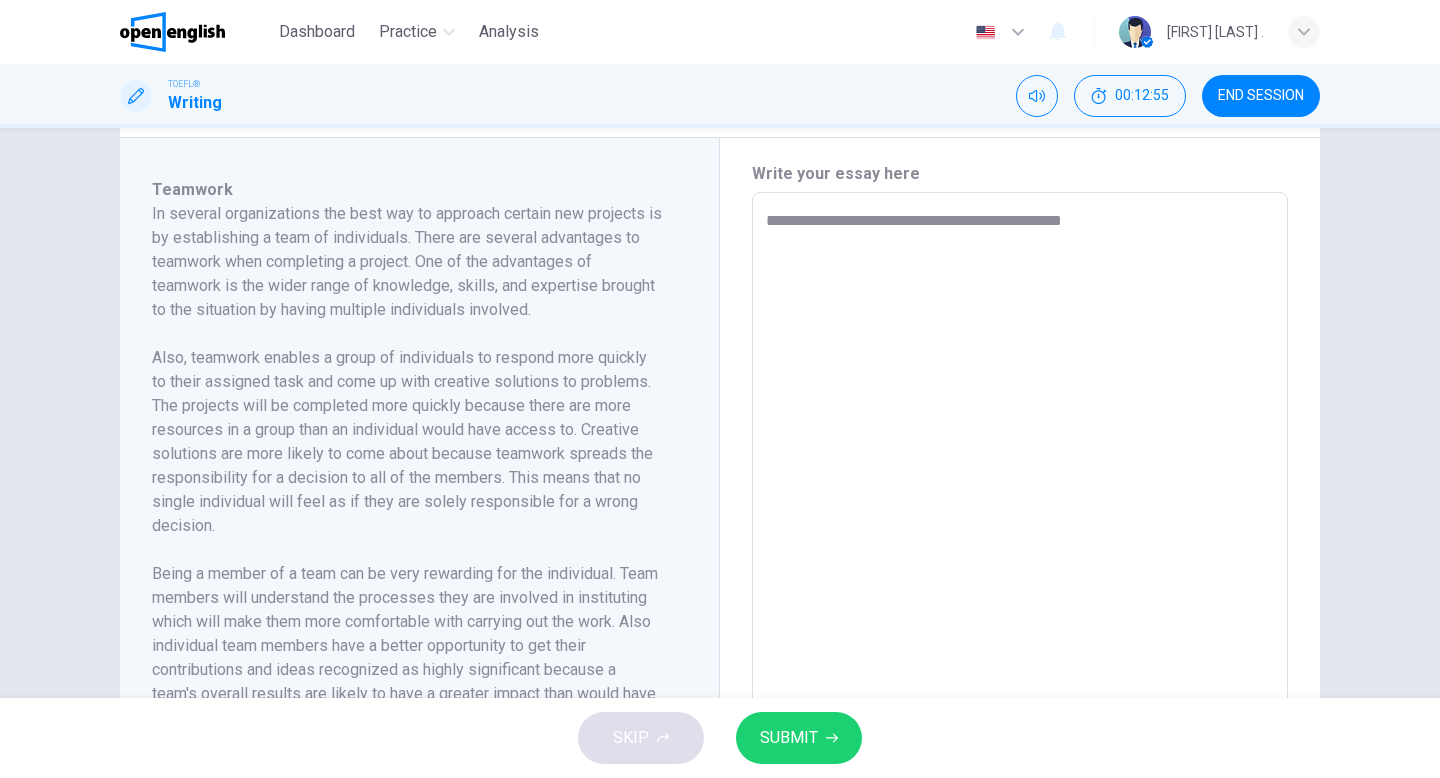 type on "**********" 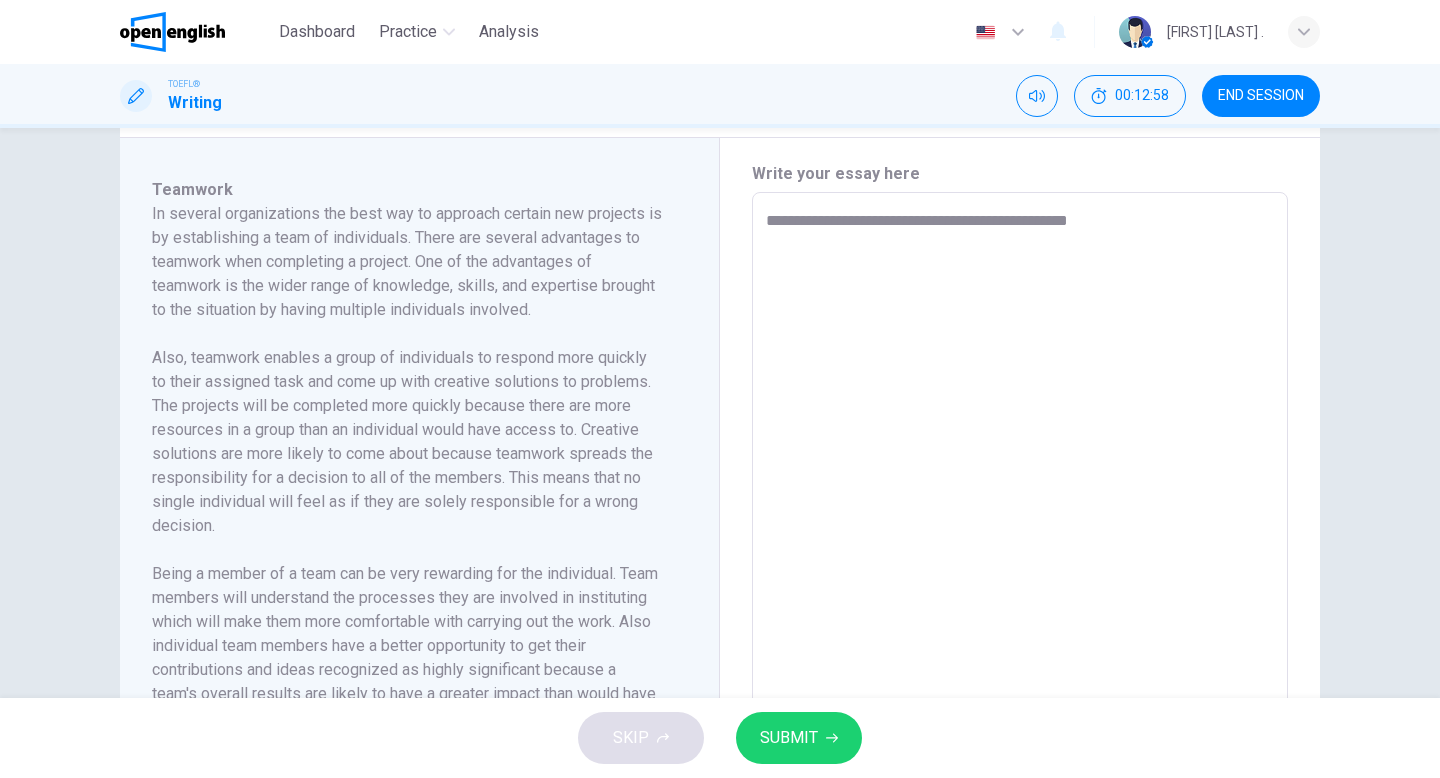 type on "**********" 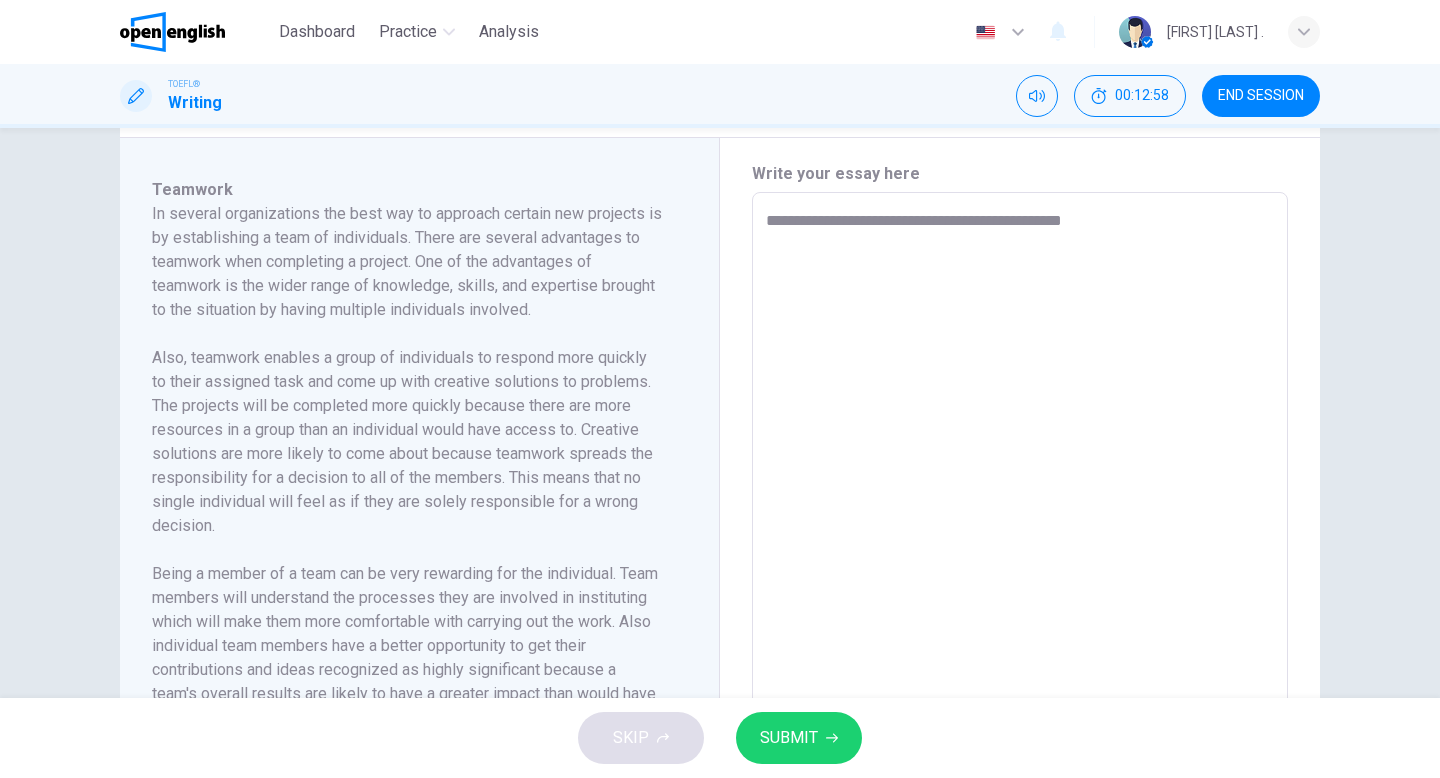 type on "**********" 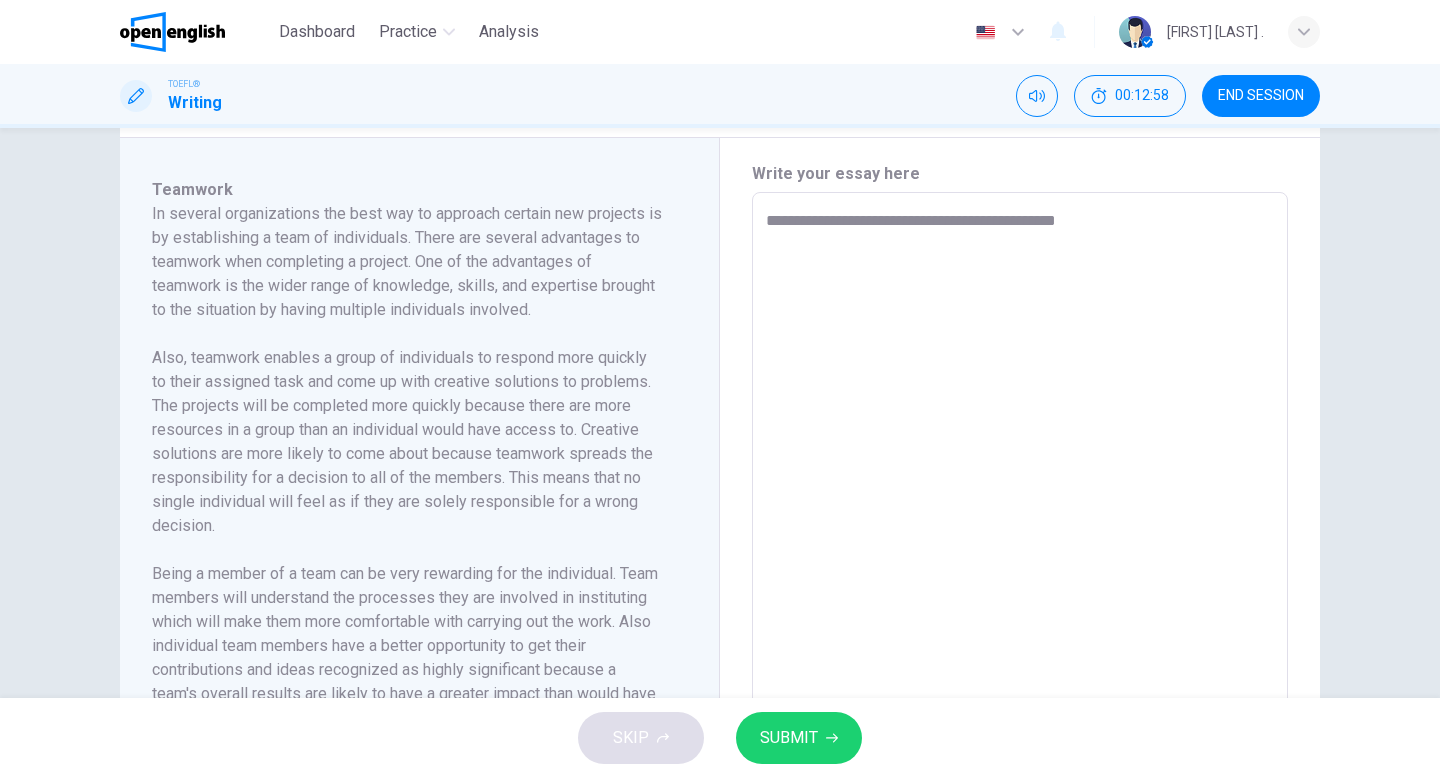 type on "*" 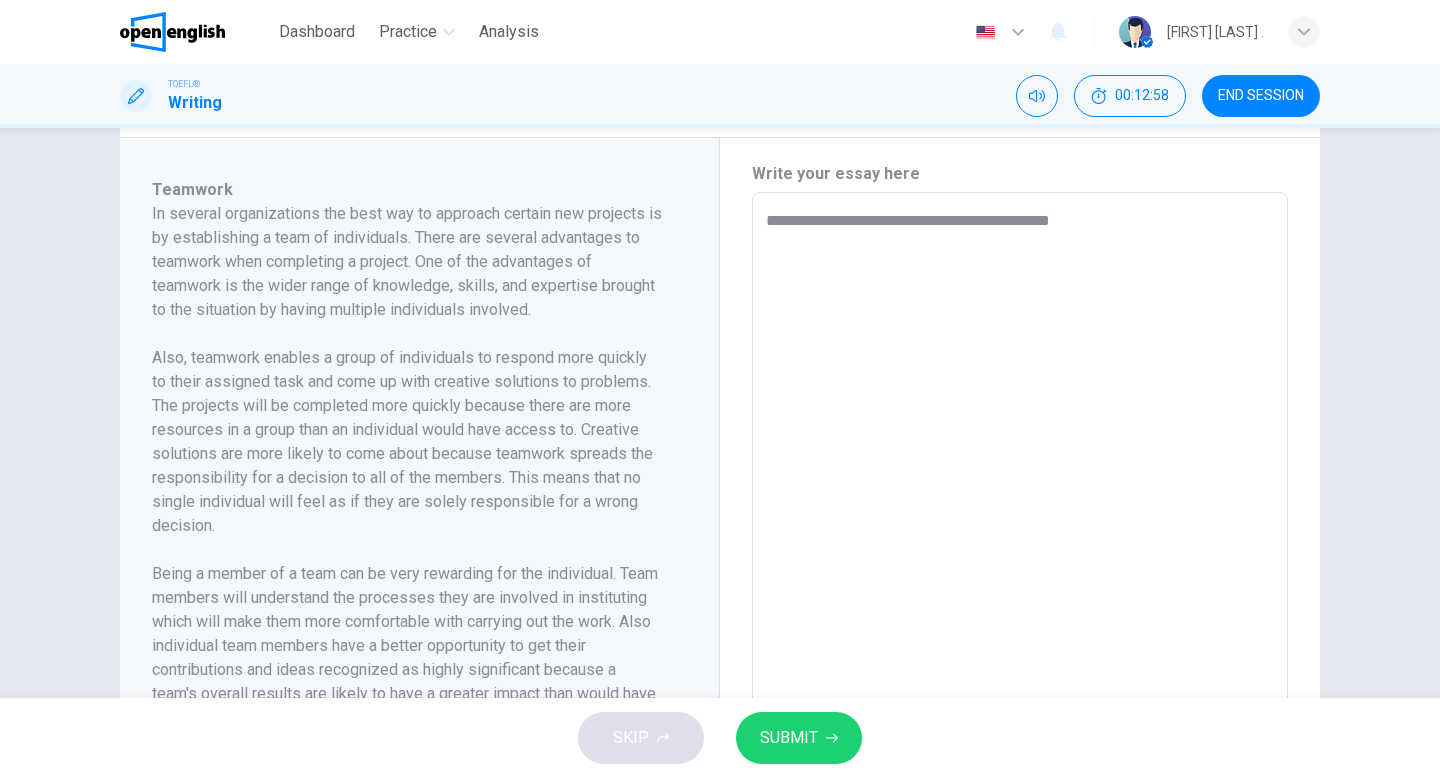 type on "*" 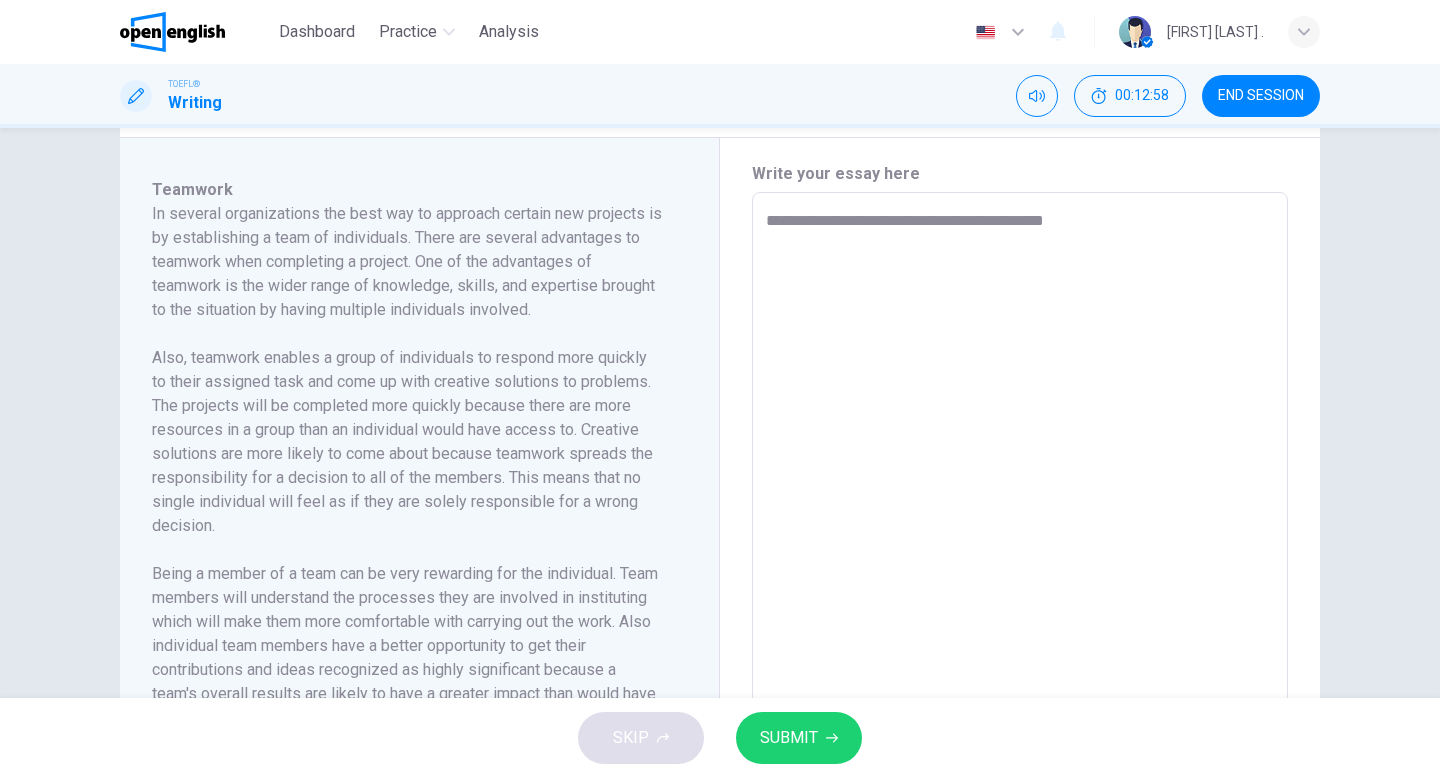 type on "*" 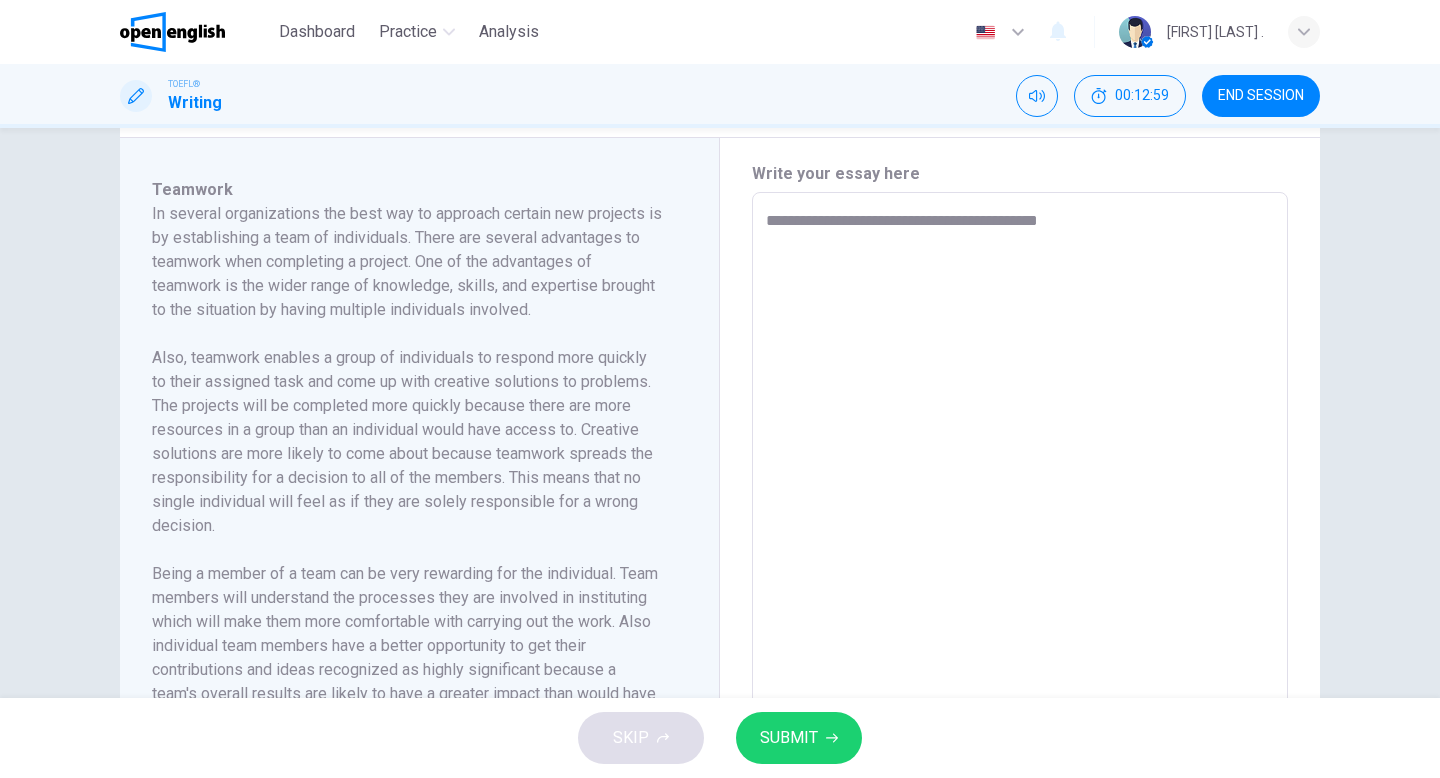 type on "**********" 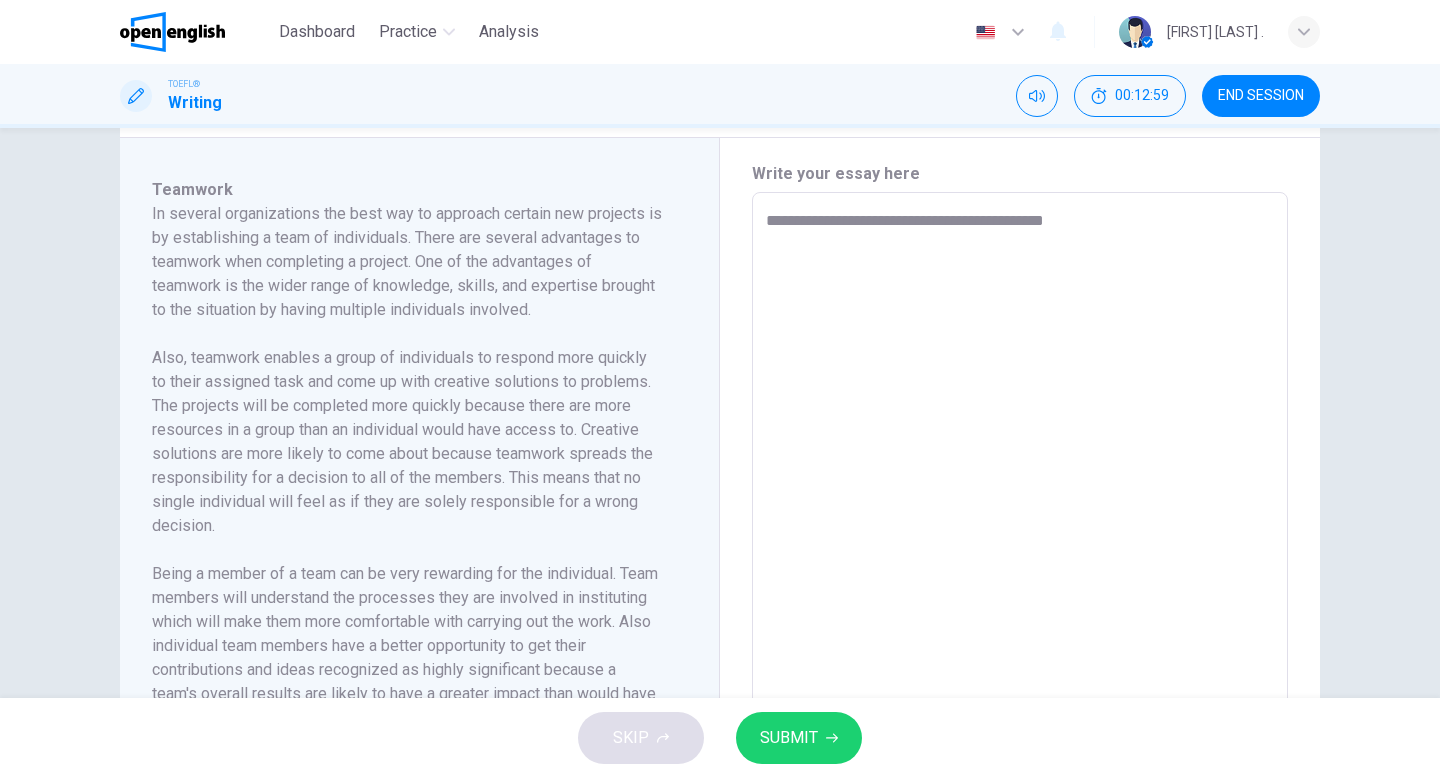 type on "*" 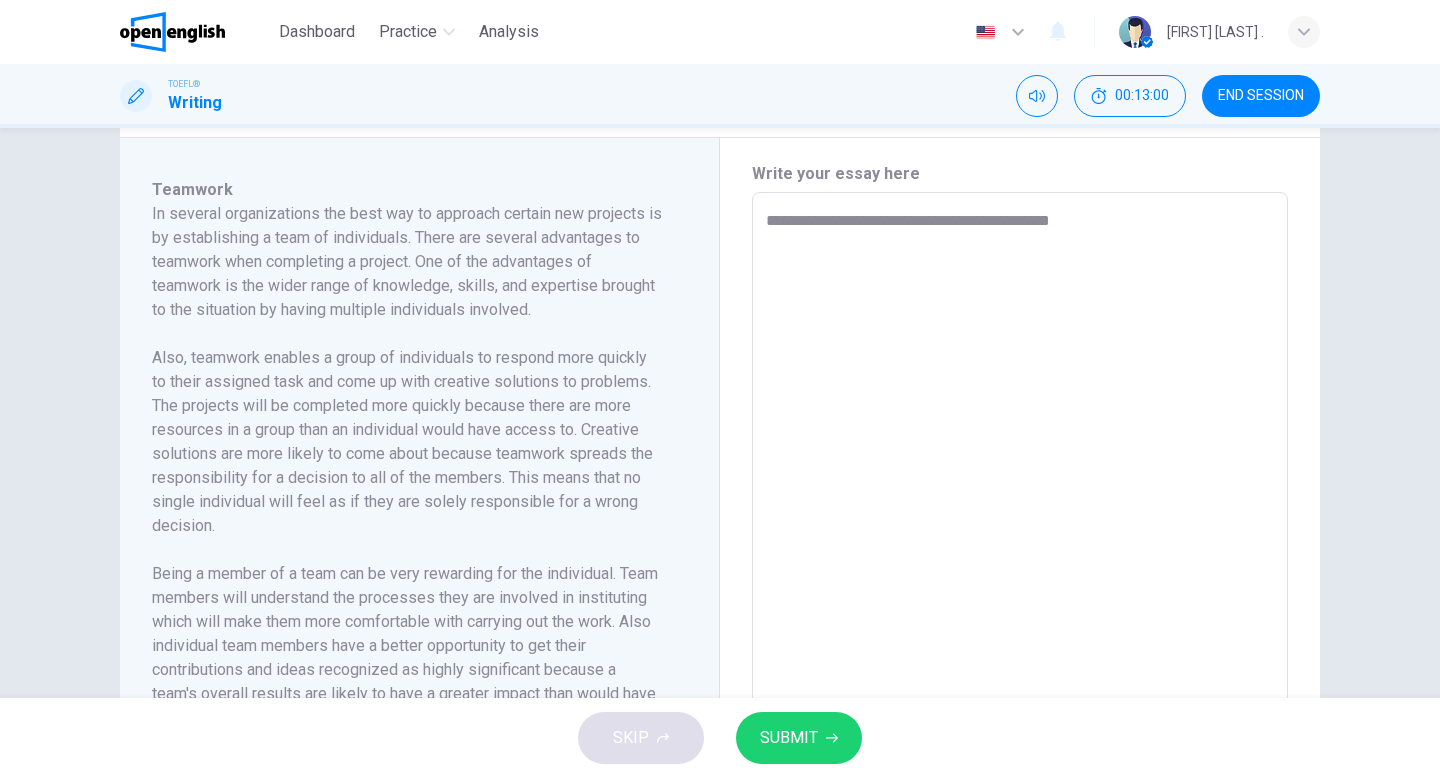 type on "**********" 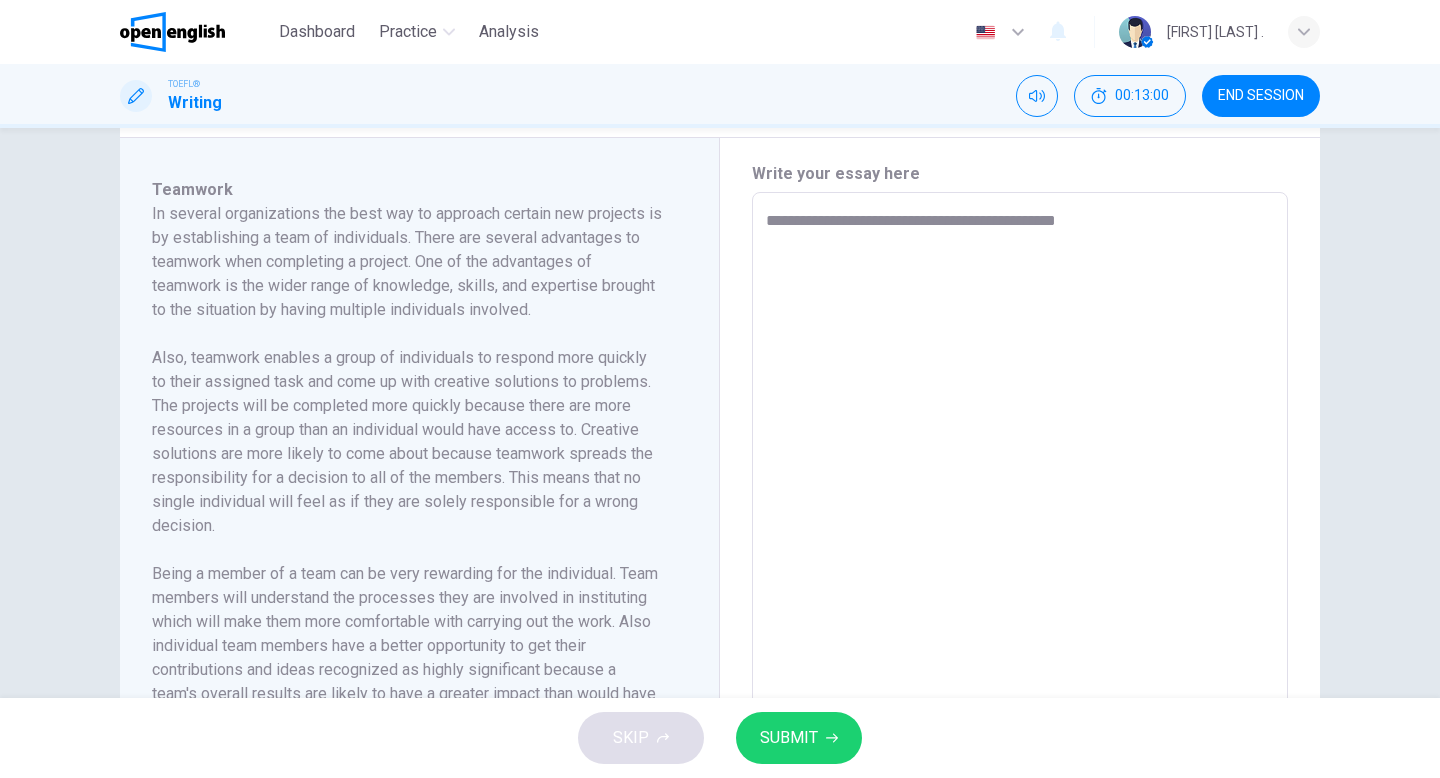 type on "*" 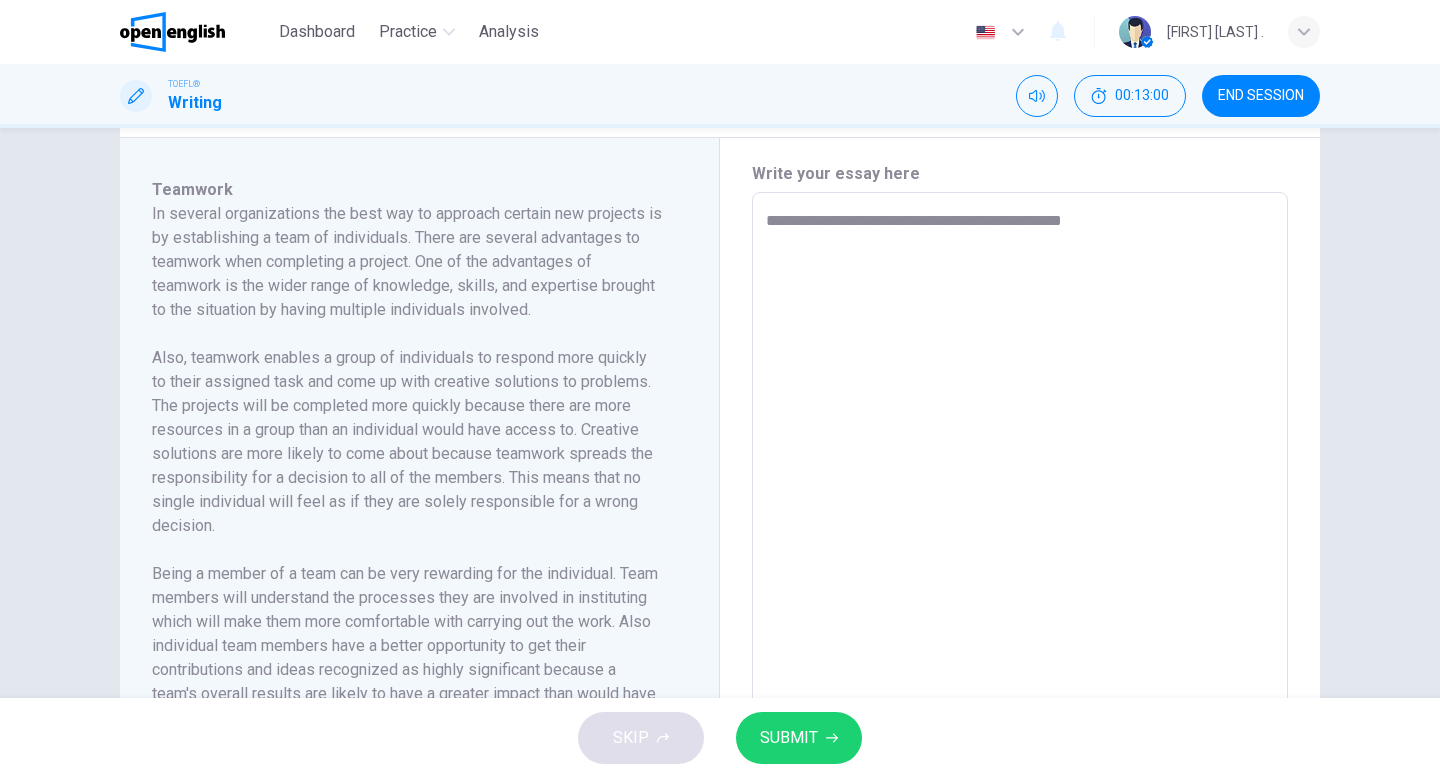type on "*" 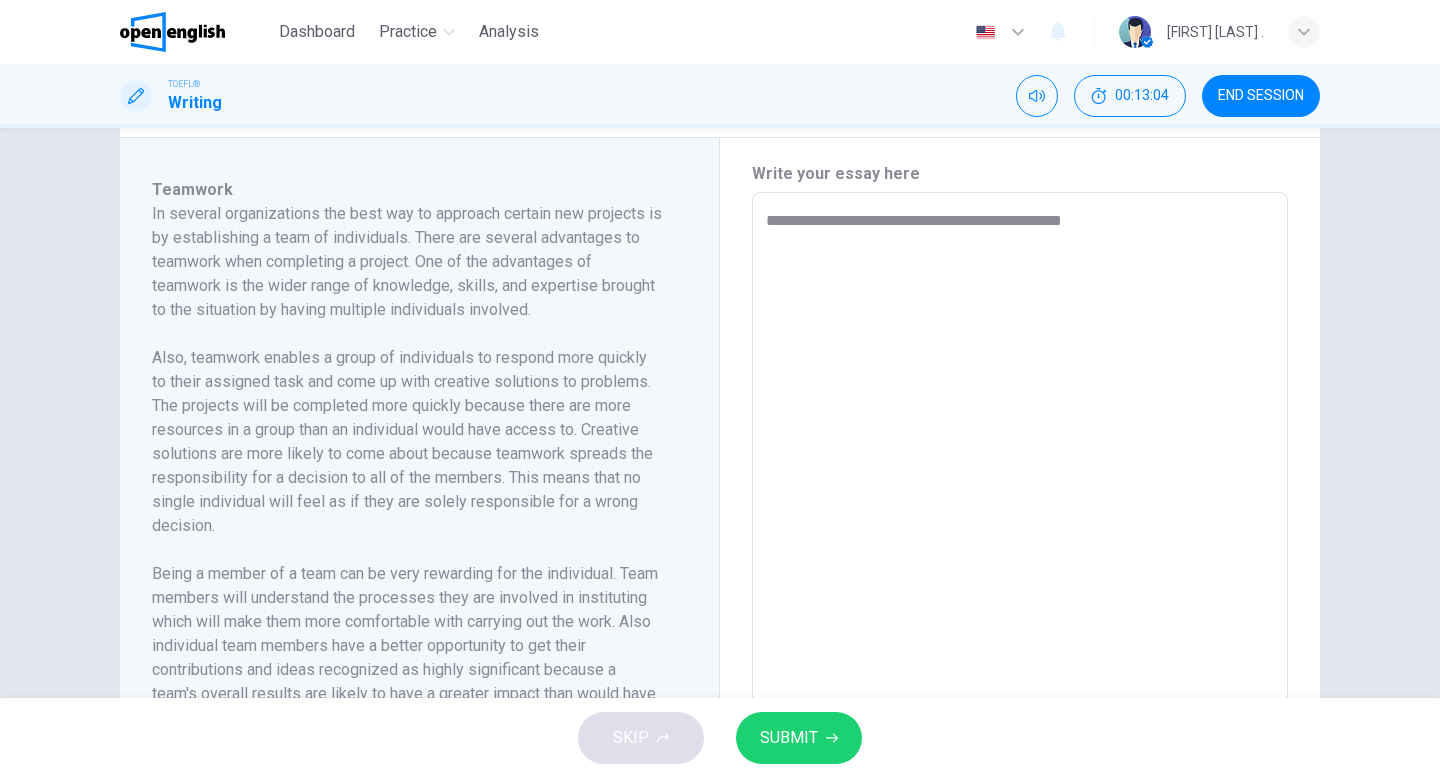 type on "**********" 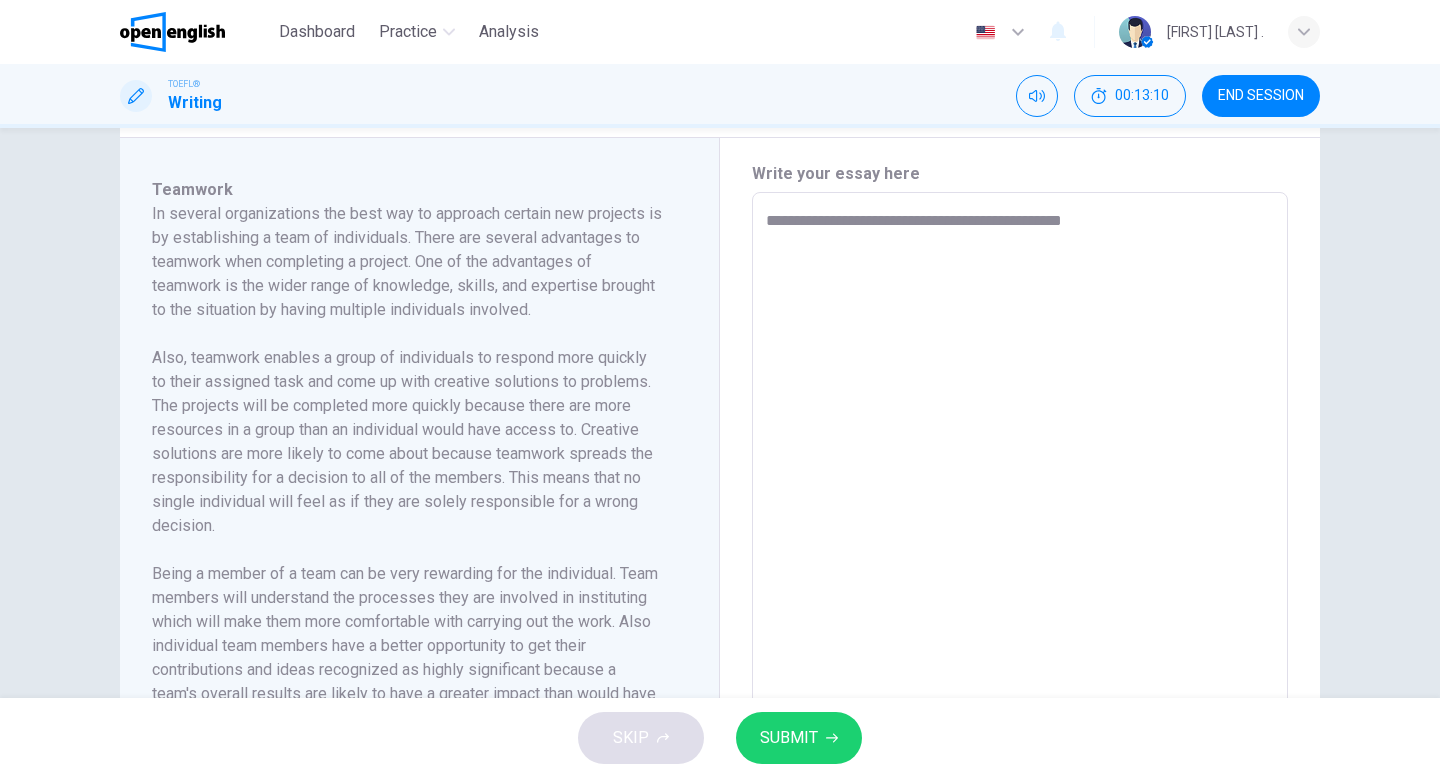 type on "*" 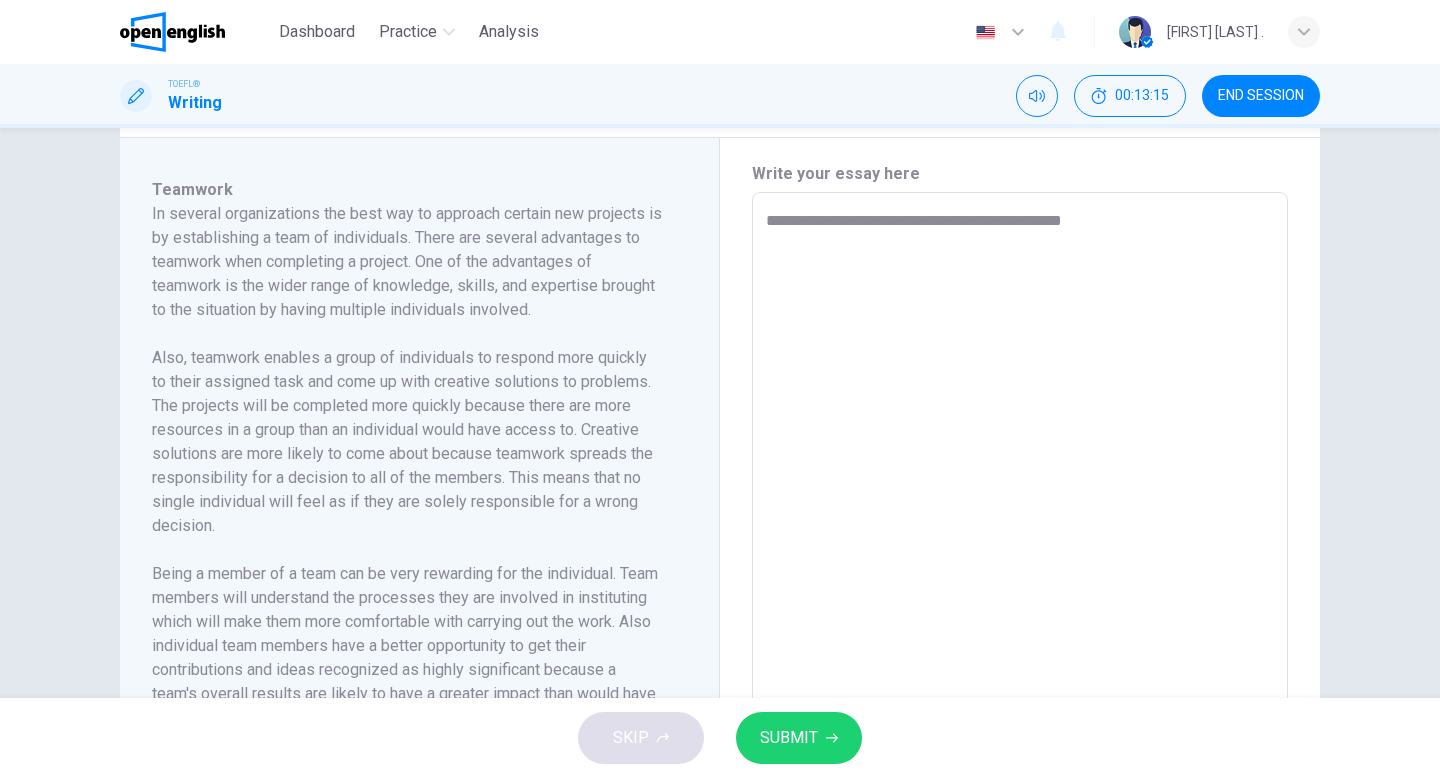 type on "**********" 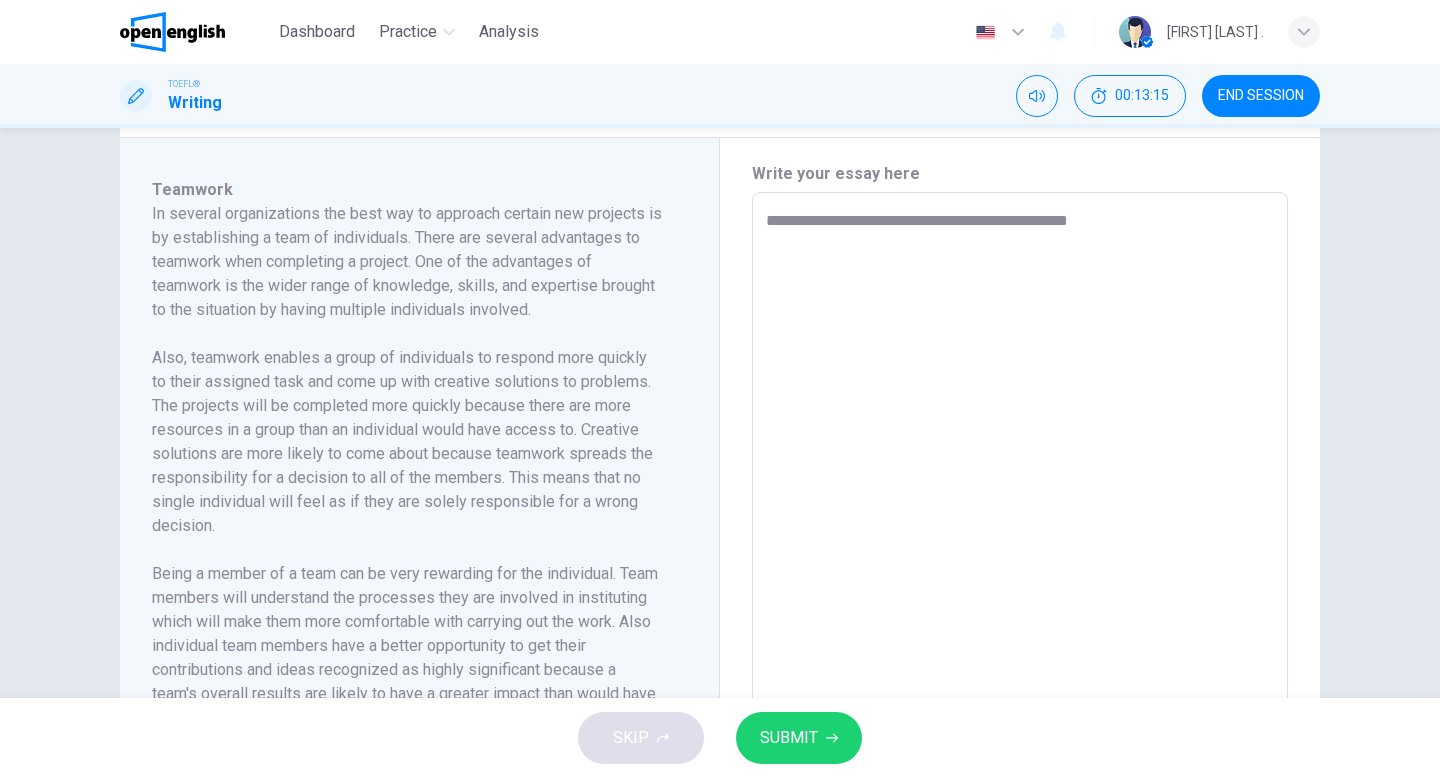 type on "**********" 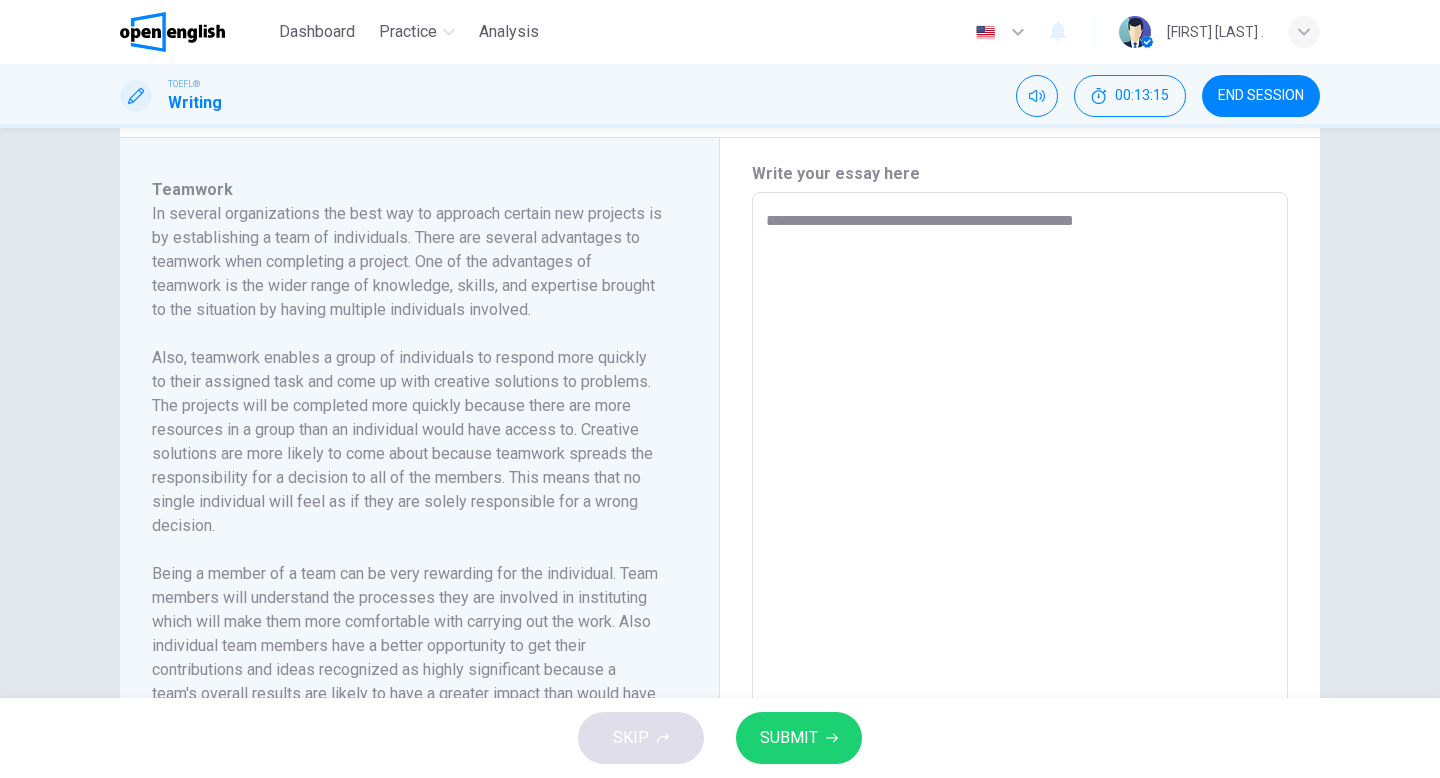 type on "*" 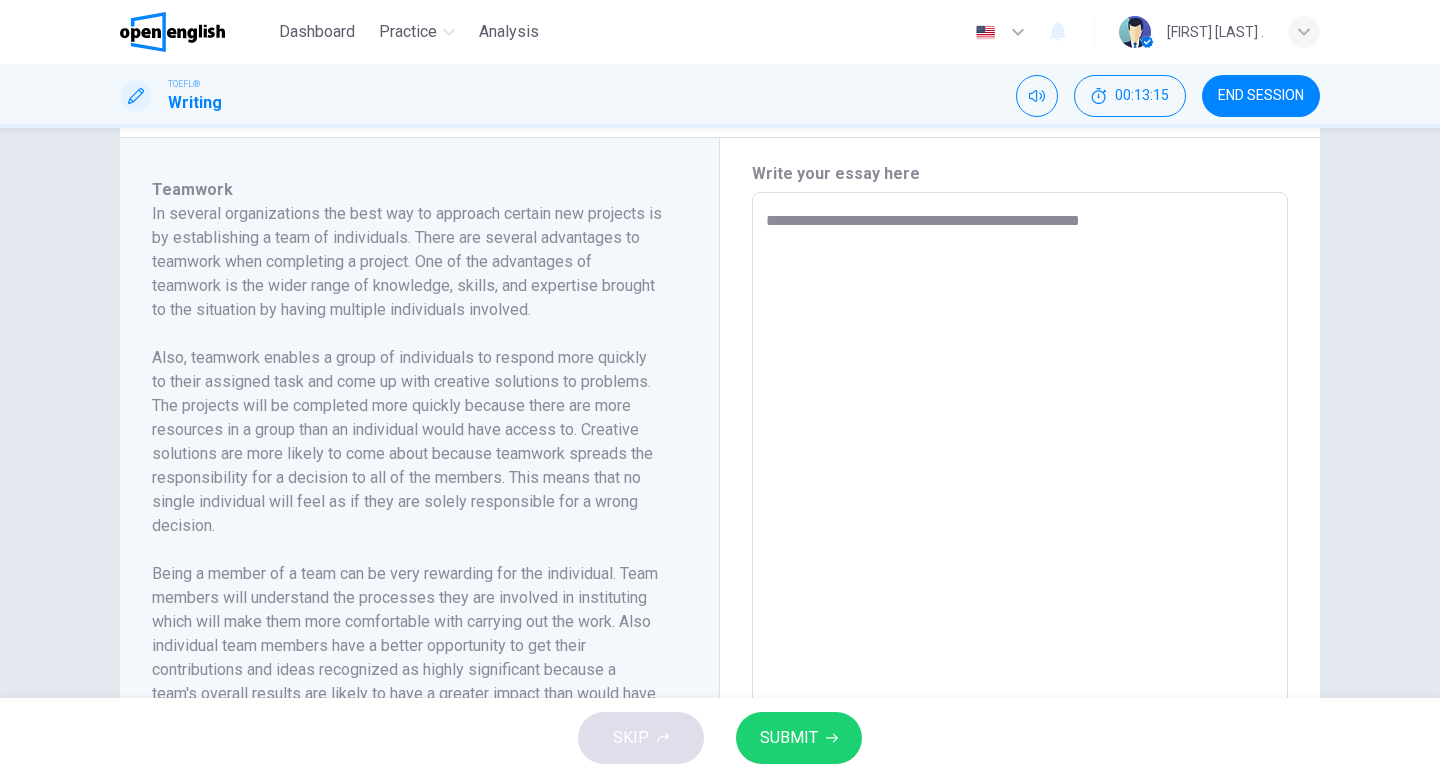 type on "*" 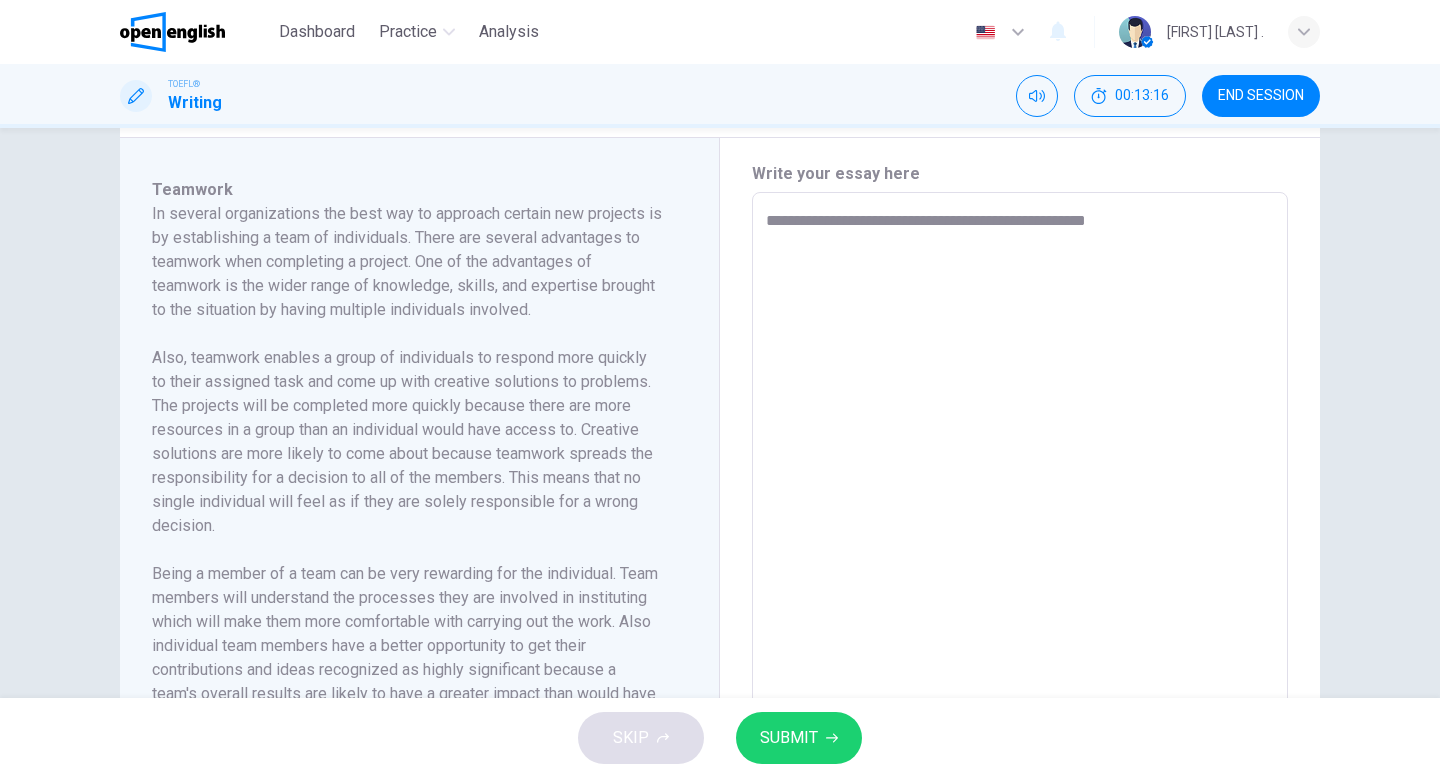 type on "**********" 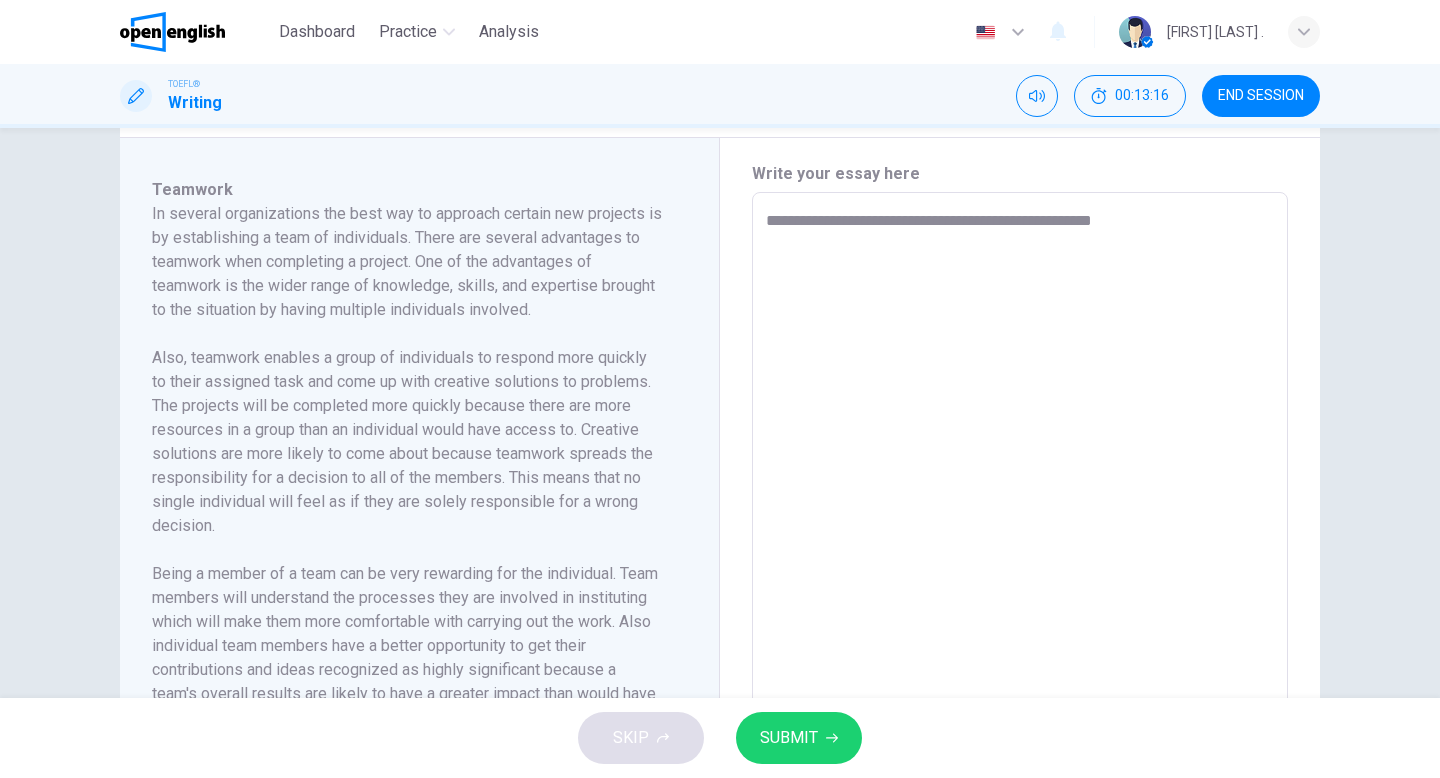 type on "*" 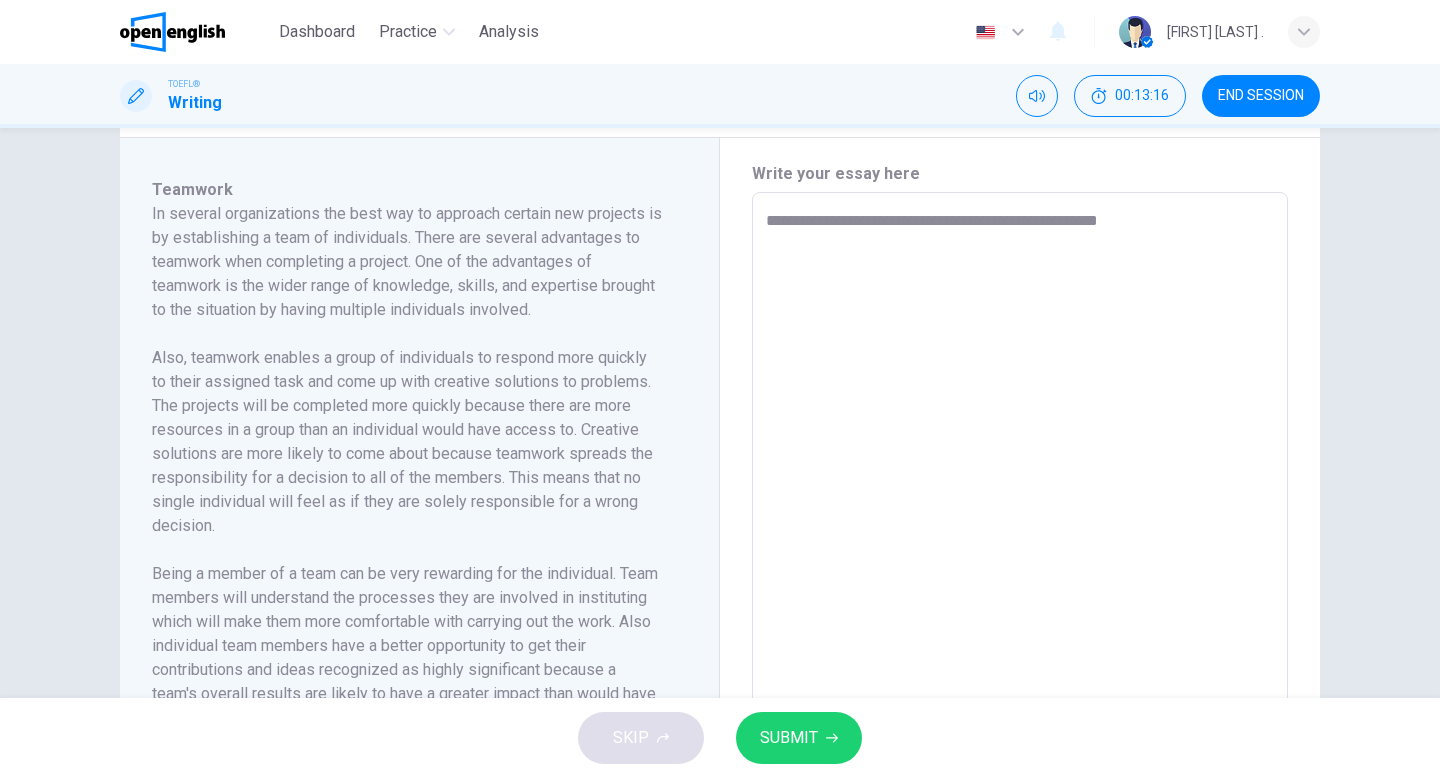 type on "*" 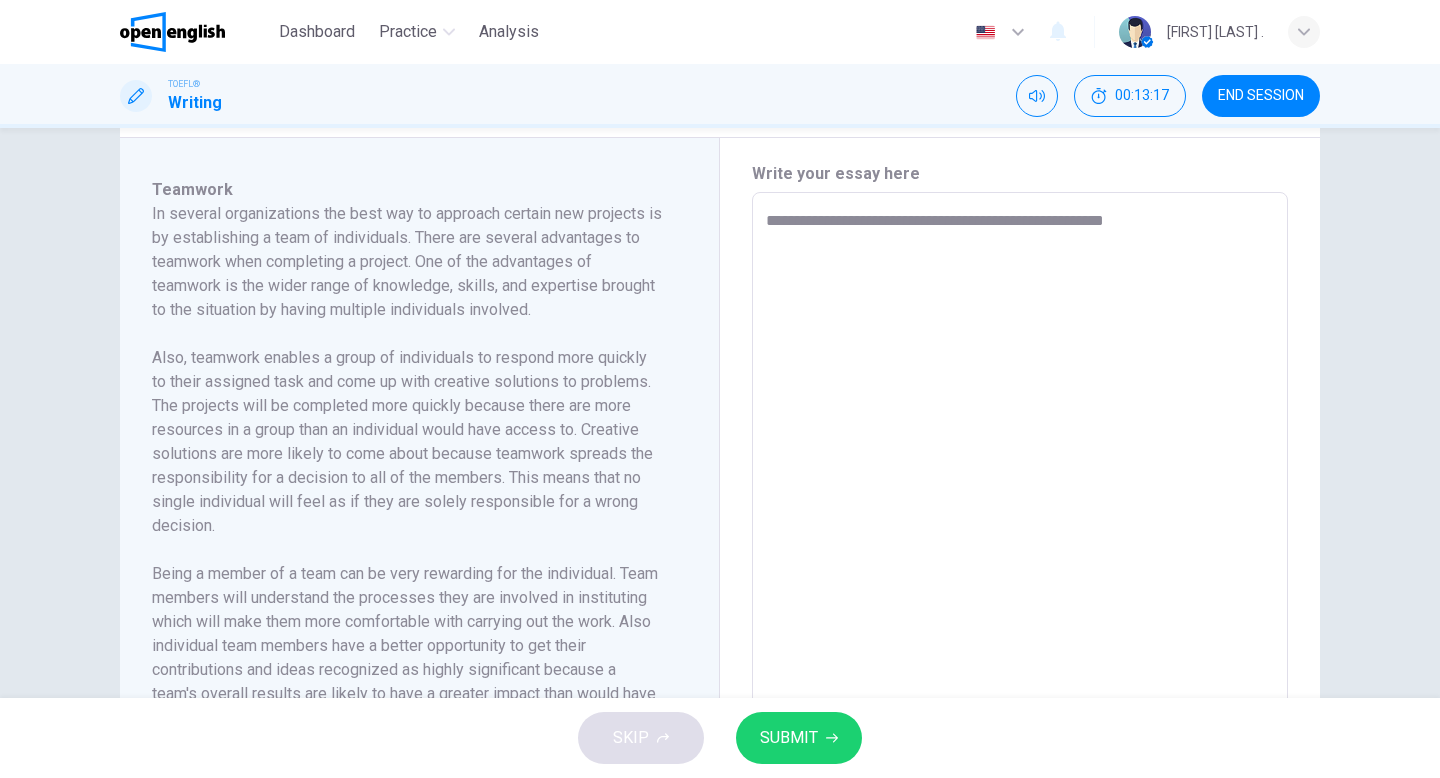 type on "**********" 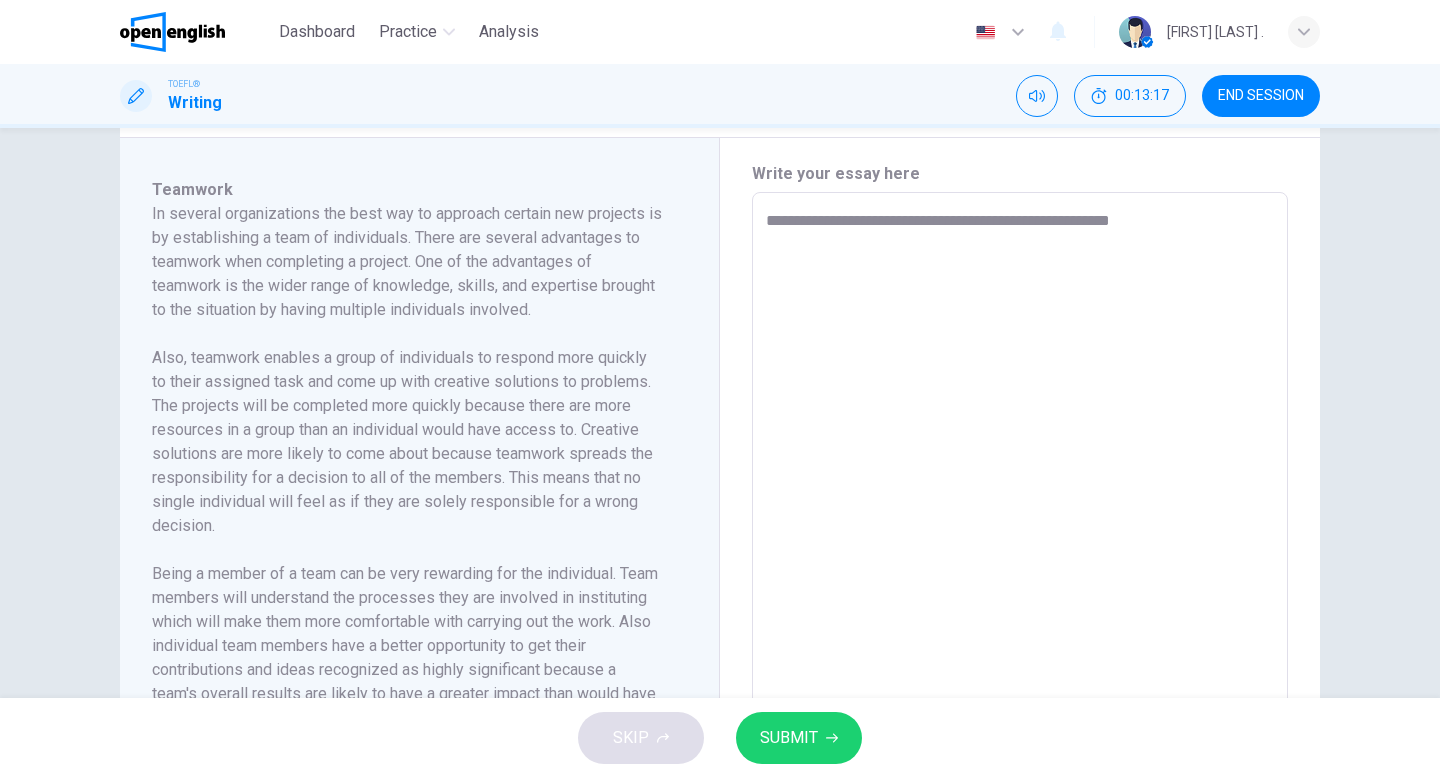 type on "*" 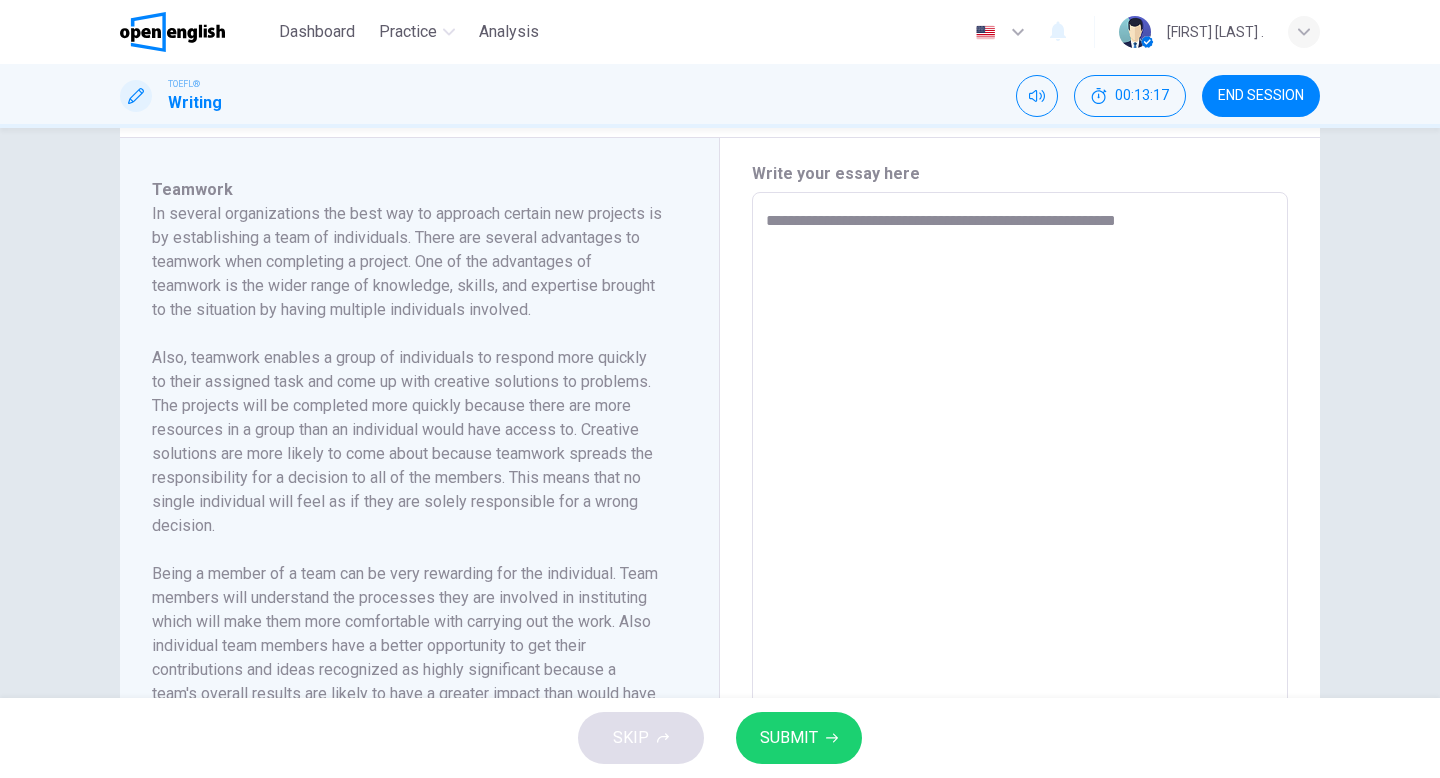 type on "*" 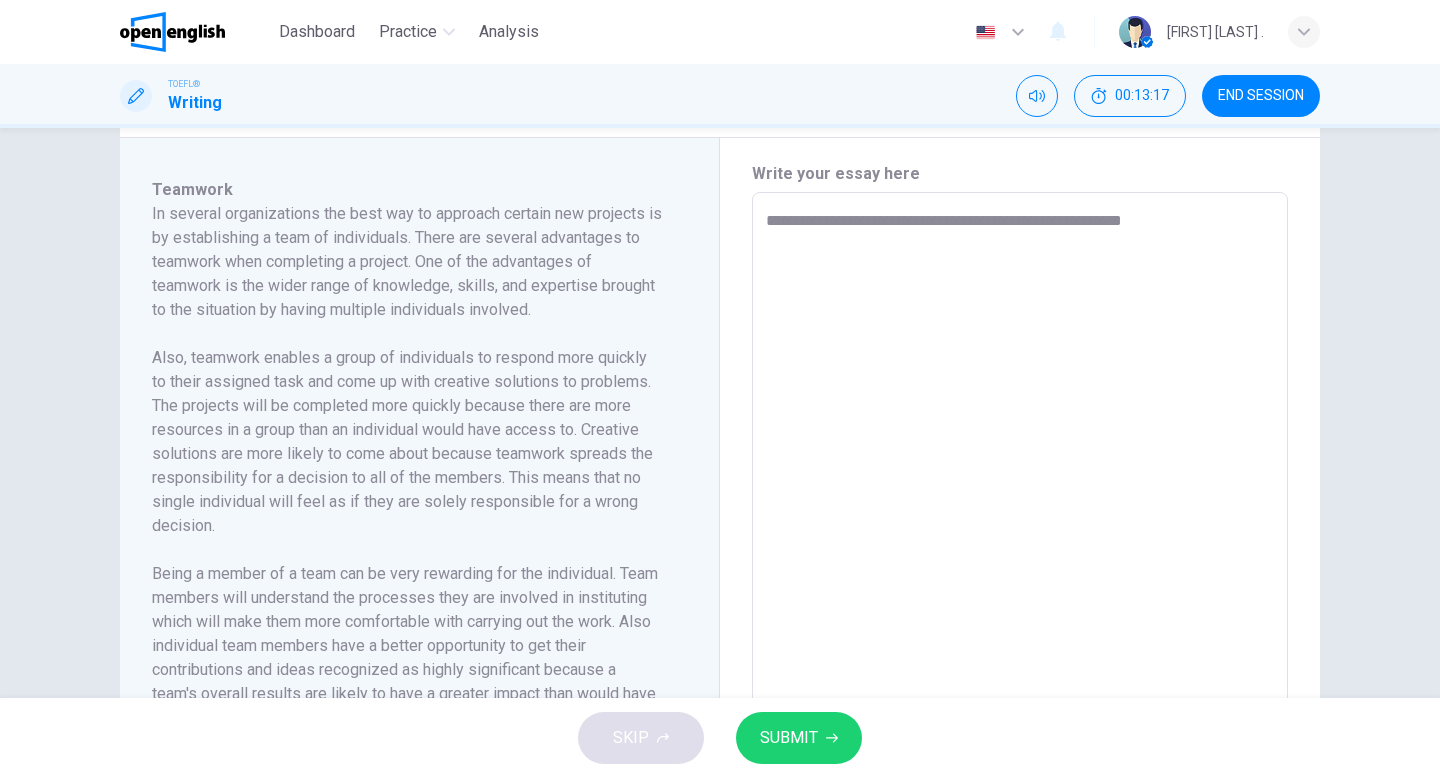 type on "*" 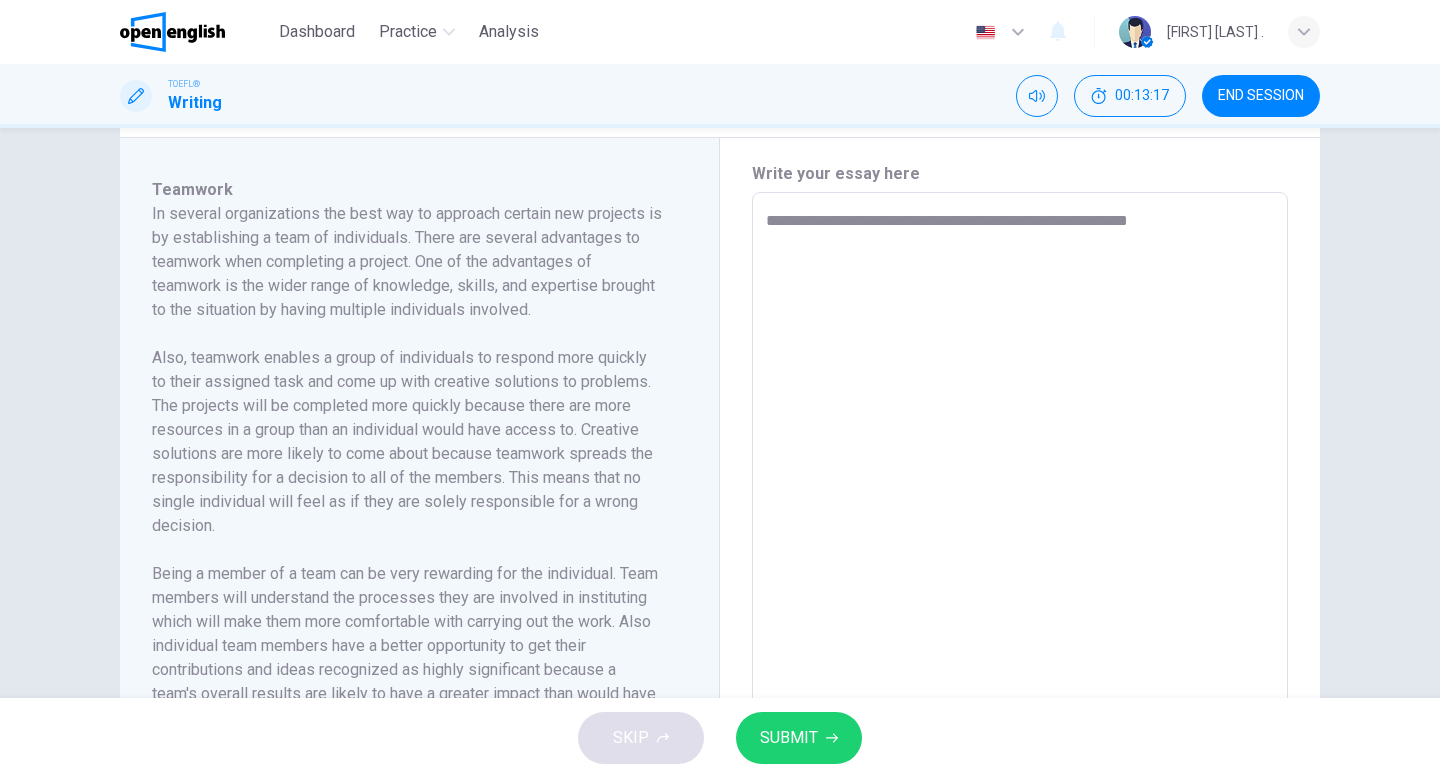 type on "*" 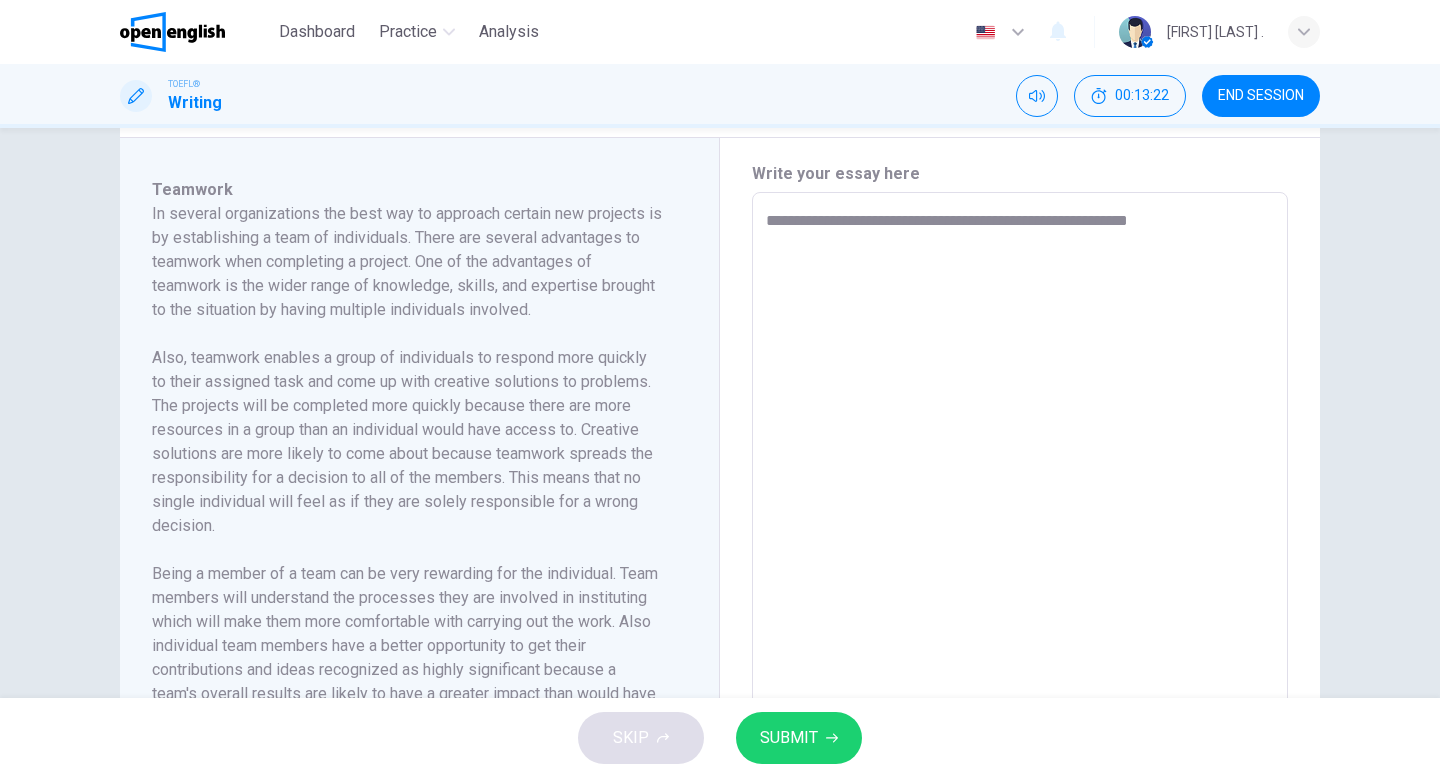 type on "**********" 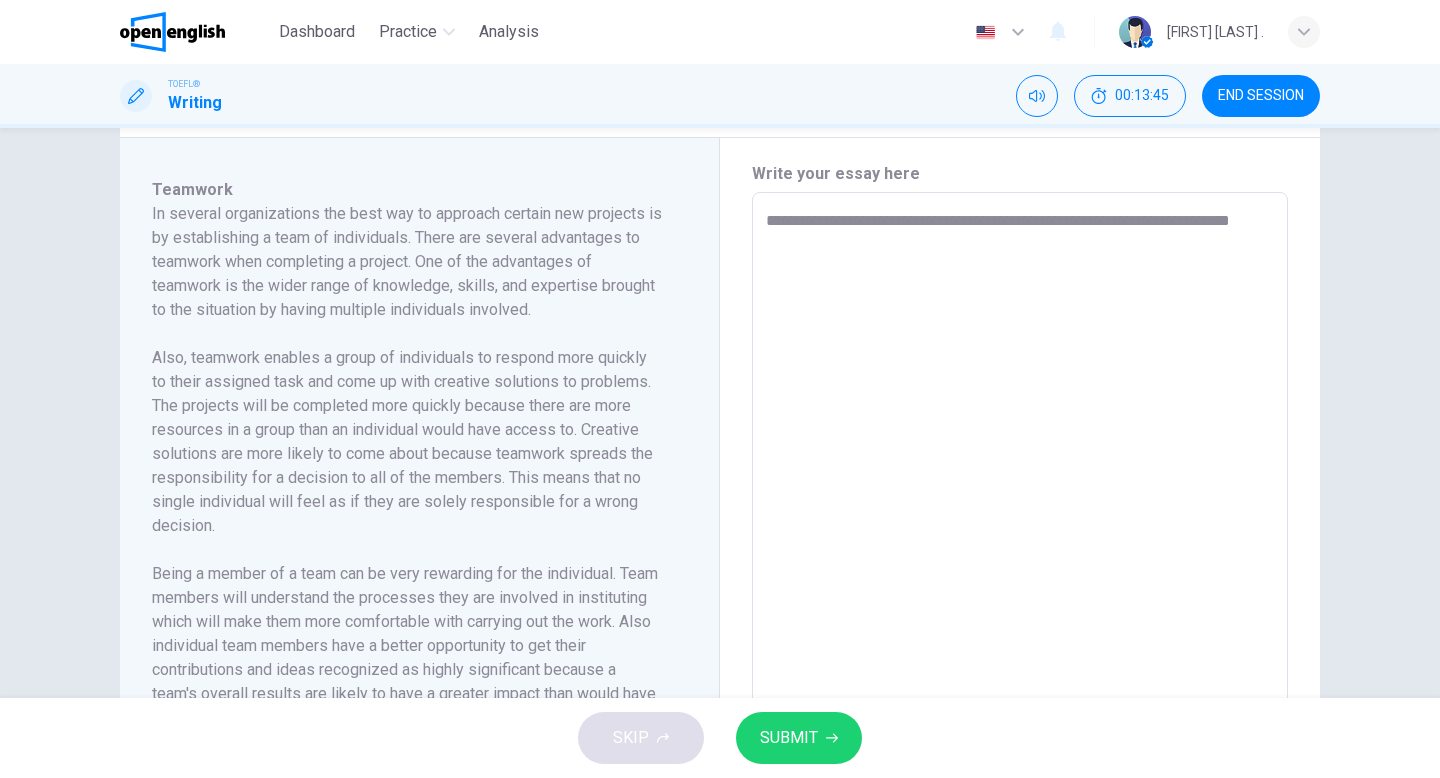 click on "**********" at bounding box center (1020, 477) 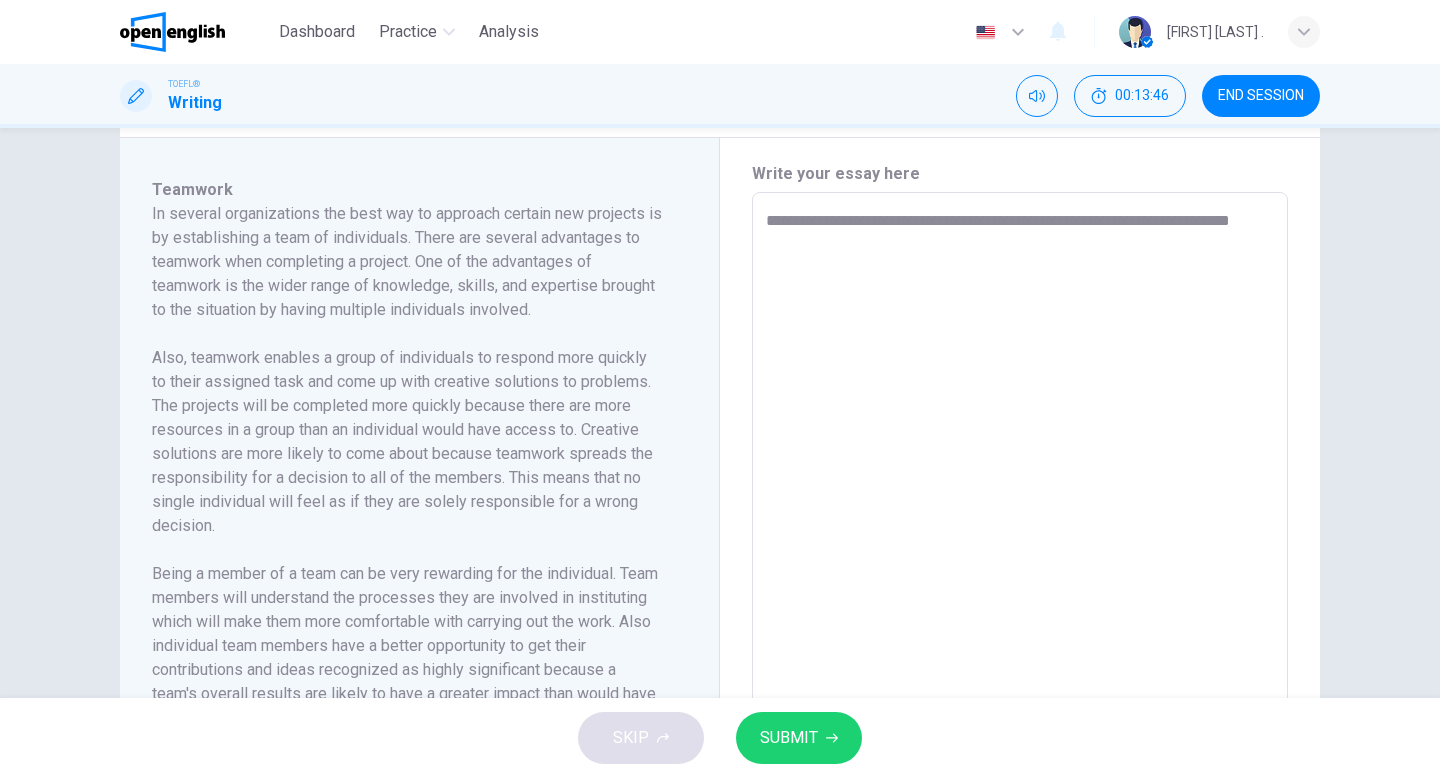 click on "**********" at bounding box center (1020, 477) 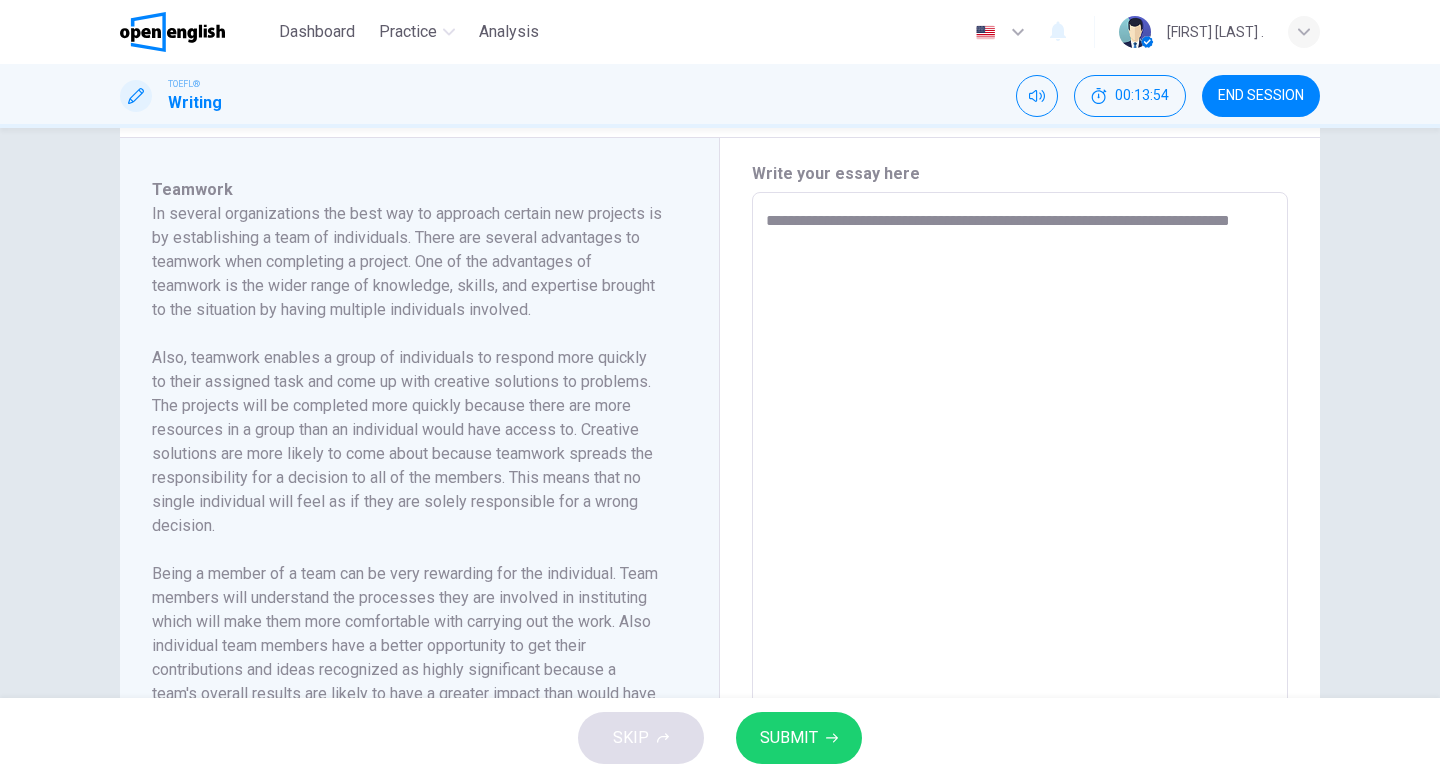 click on "**********" at bounding box center [1020, 477] 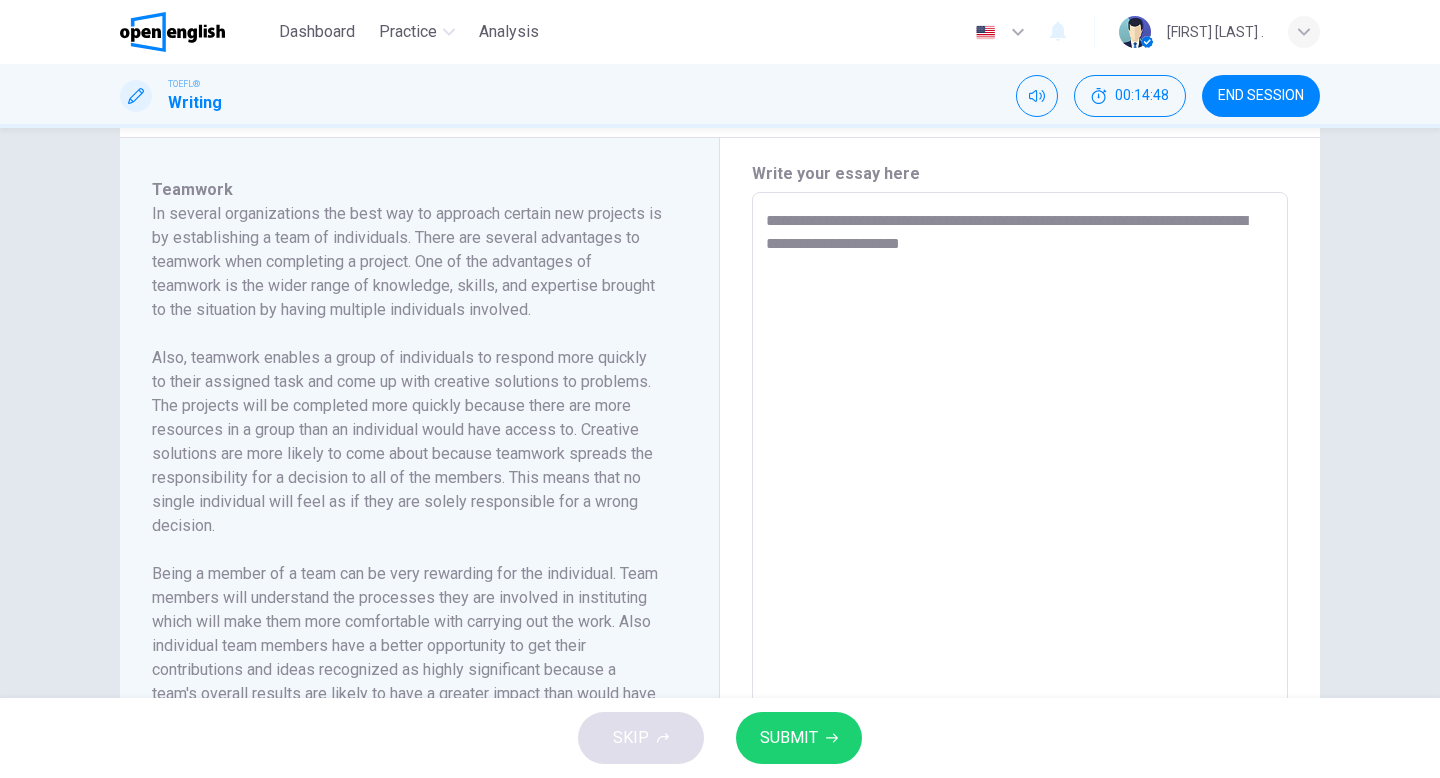 click on "**********" at bounding box center (1020, 477) 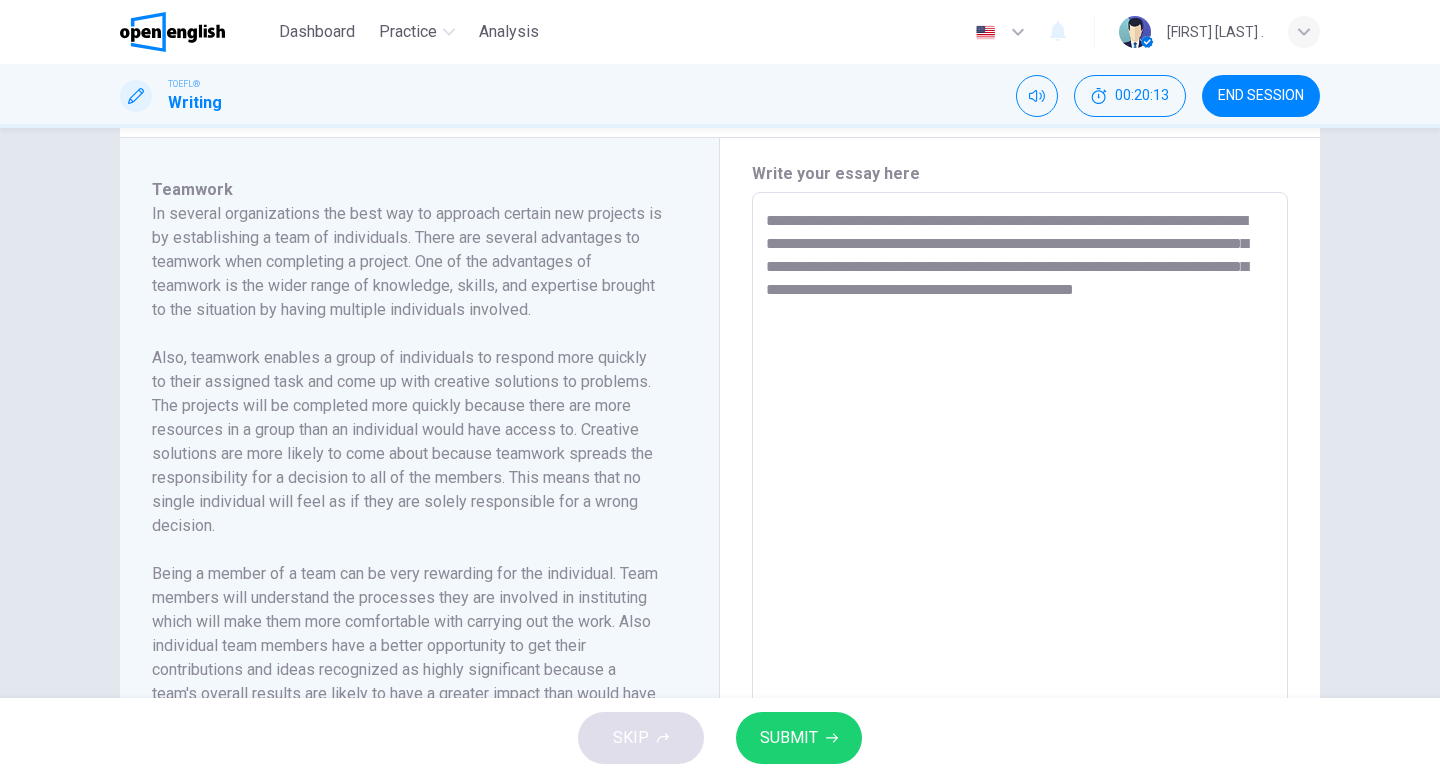 click on "**********" at bounding box center (1020, 477) 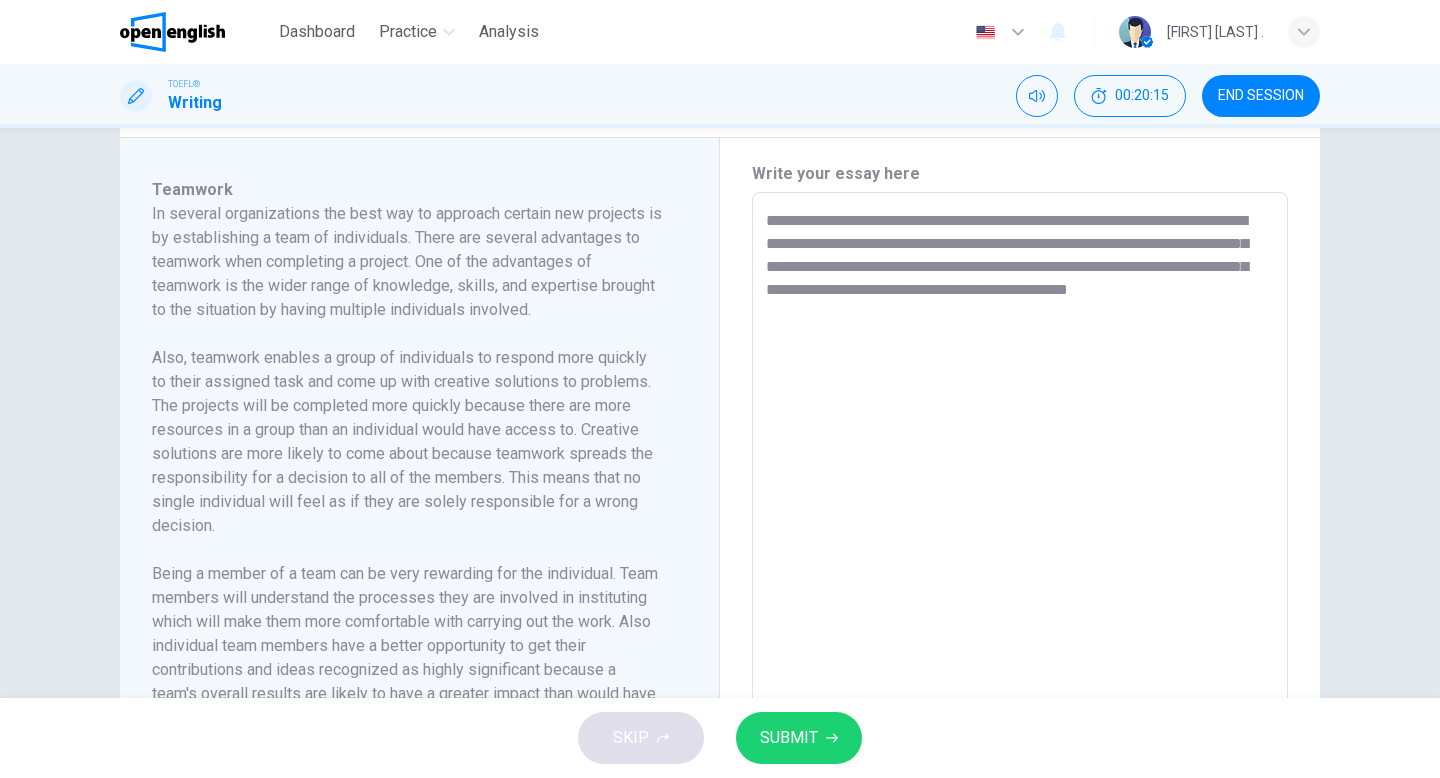 click on "**********" at bounding box center [1020, 477] 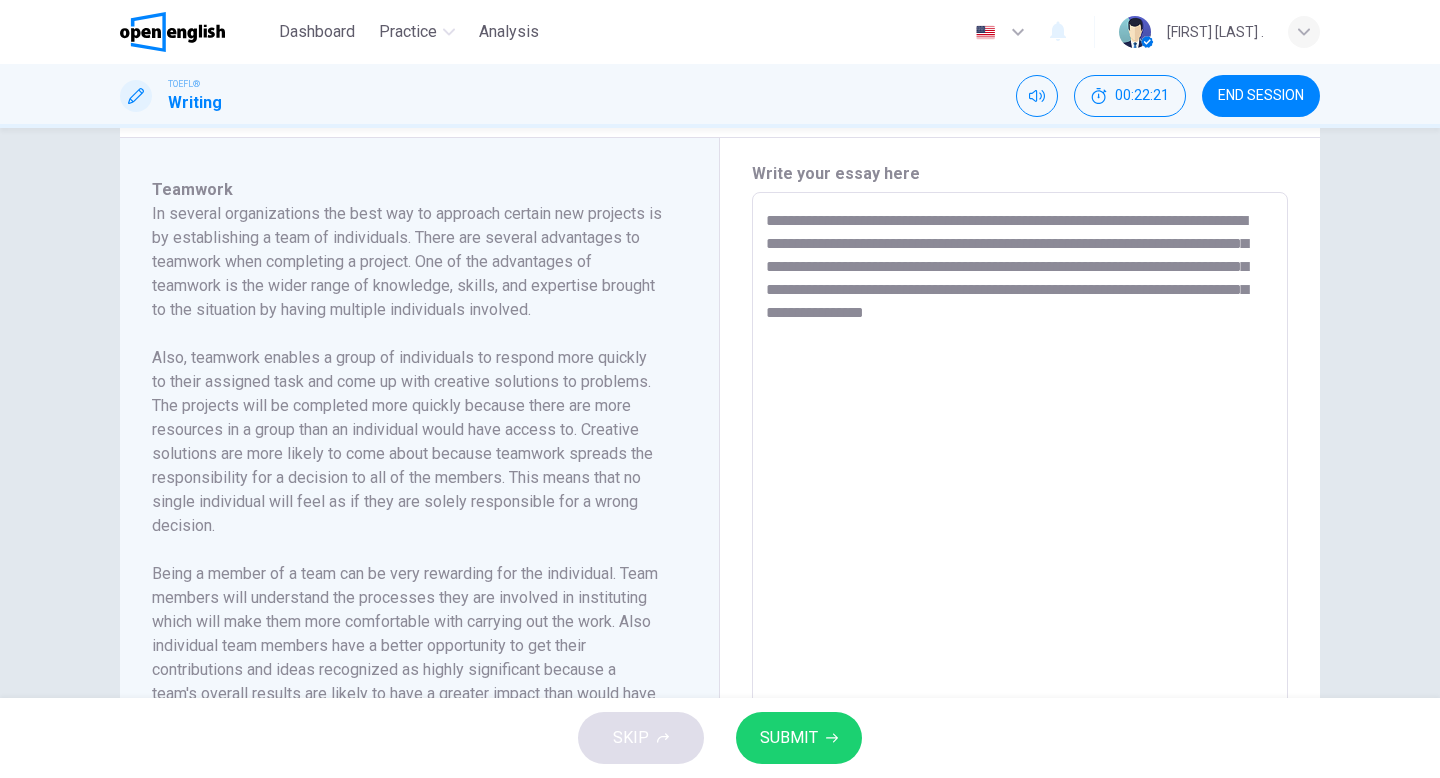 click on "**********" at bounding box center (1020, 477) 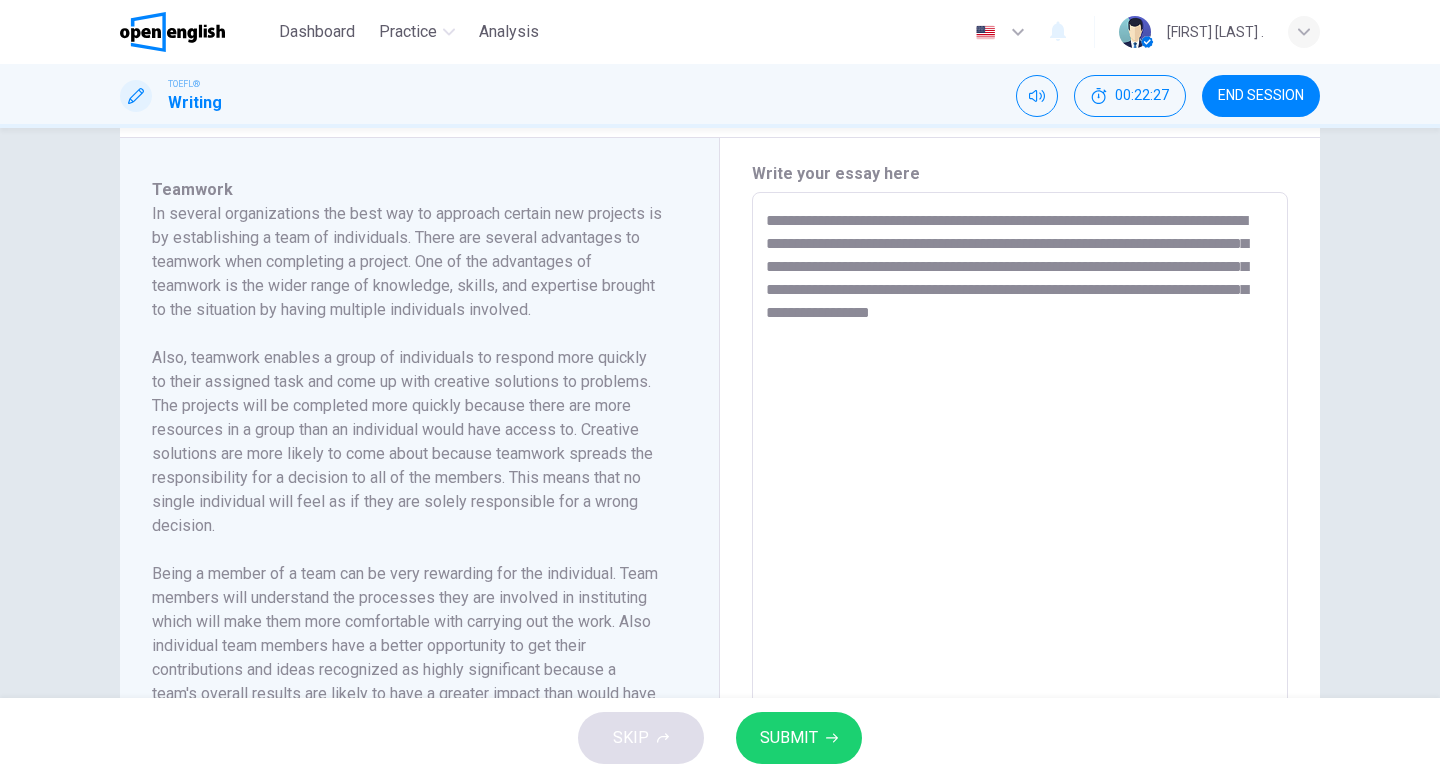 click on "**********" at bounding box center [1020, 477] 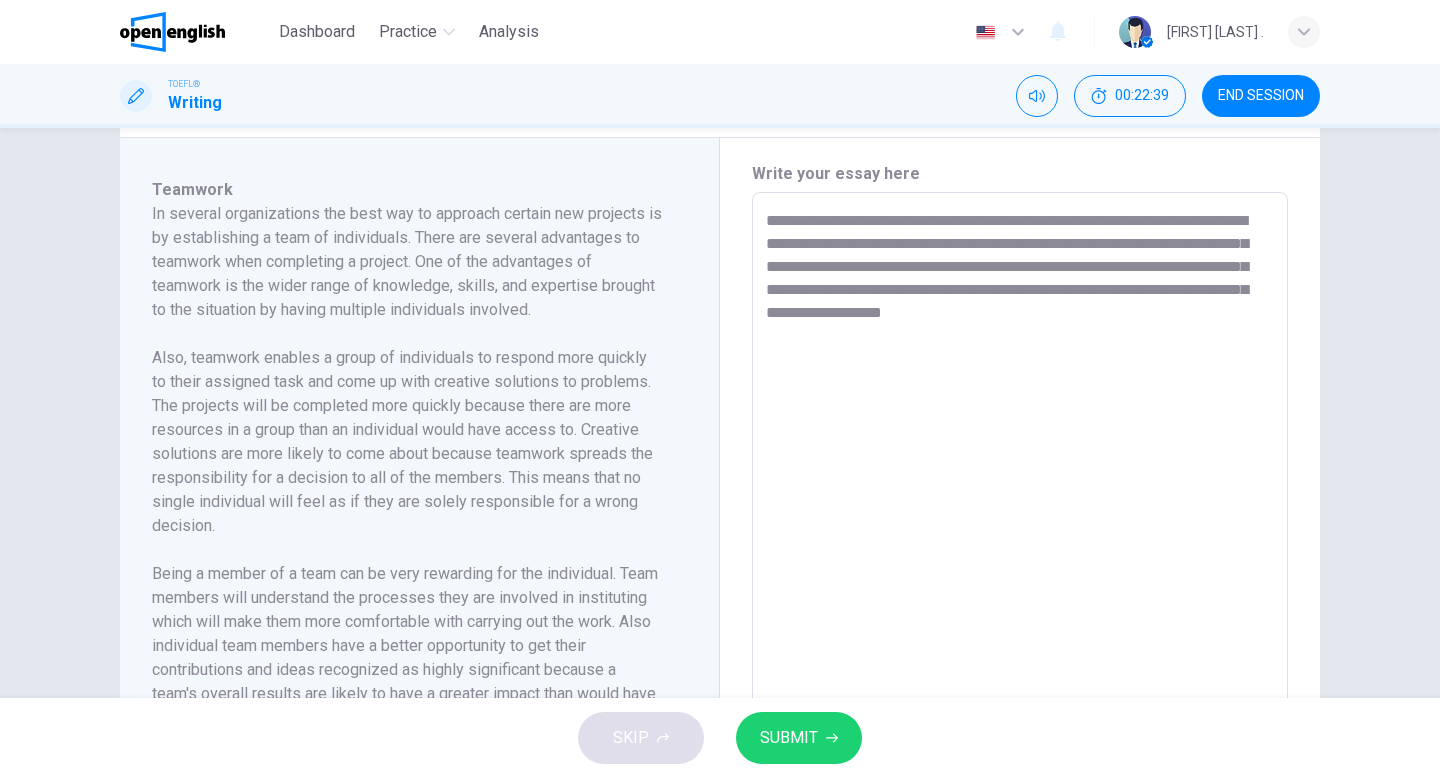 drag, startPoint x: 831, startPoint y: 345, endPoint x: 737, endPoint y: 182, distance: 188.16217 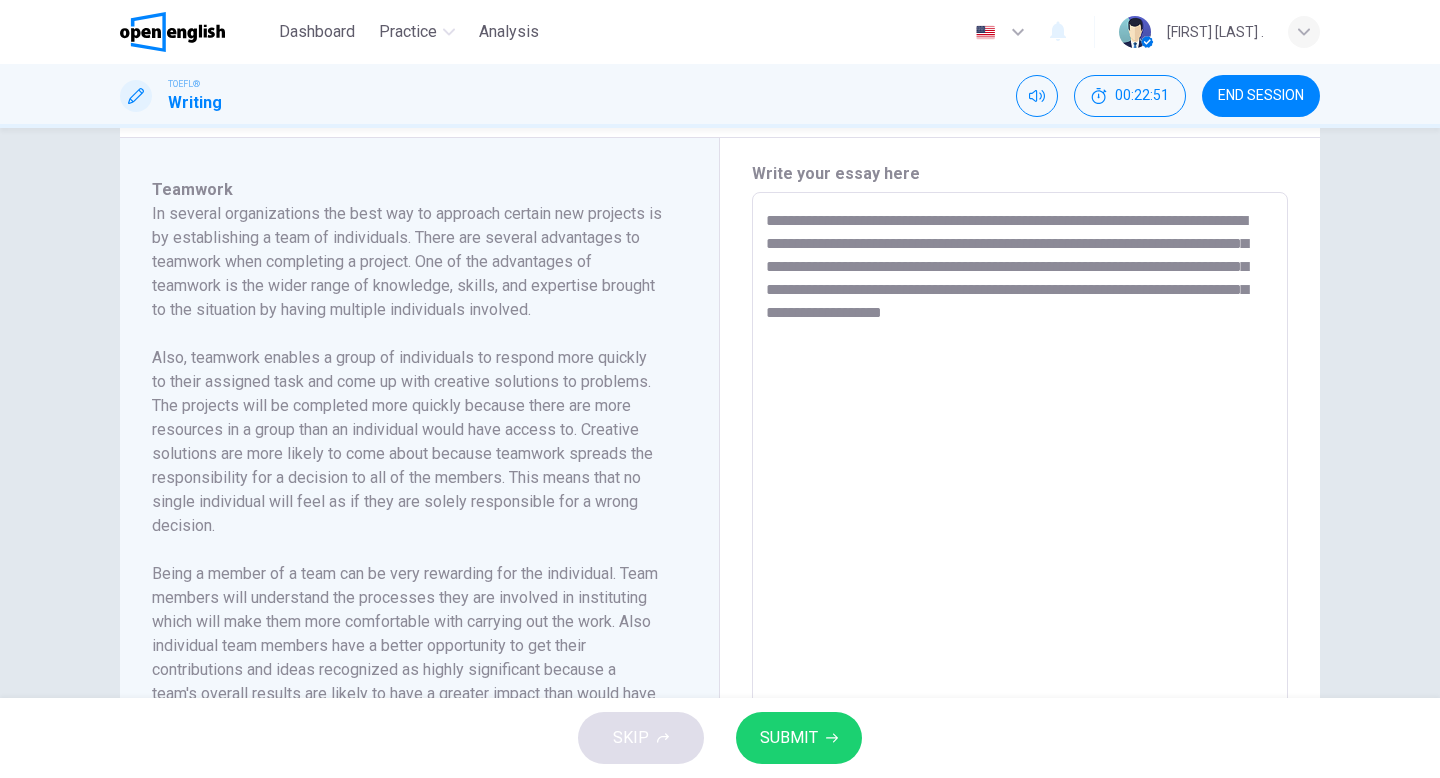 click on "**********" at bounding box center (1020, 477) 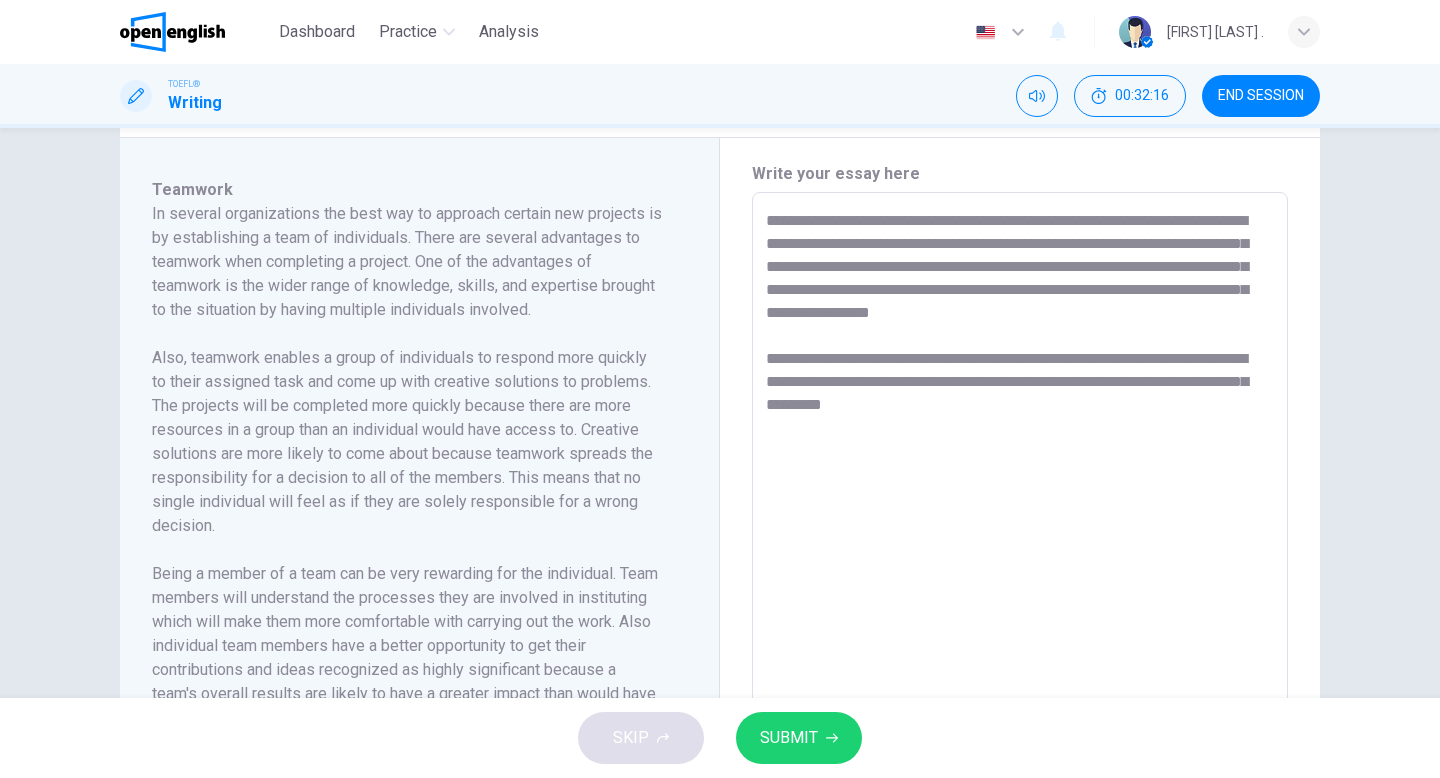 click on "**********" at bounding box center [1020, 477] 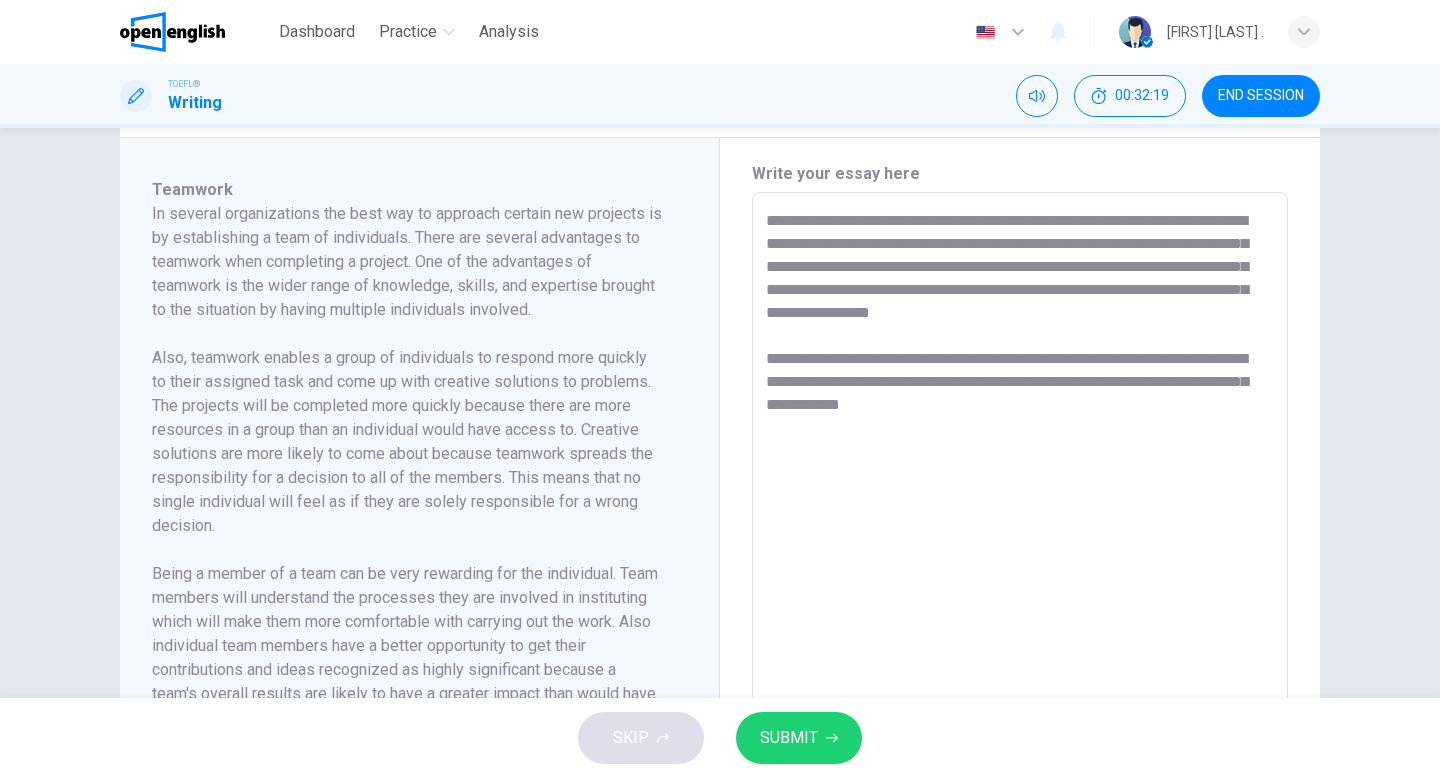 click on "**********" at bounding box center [1020, 477] 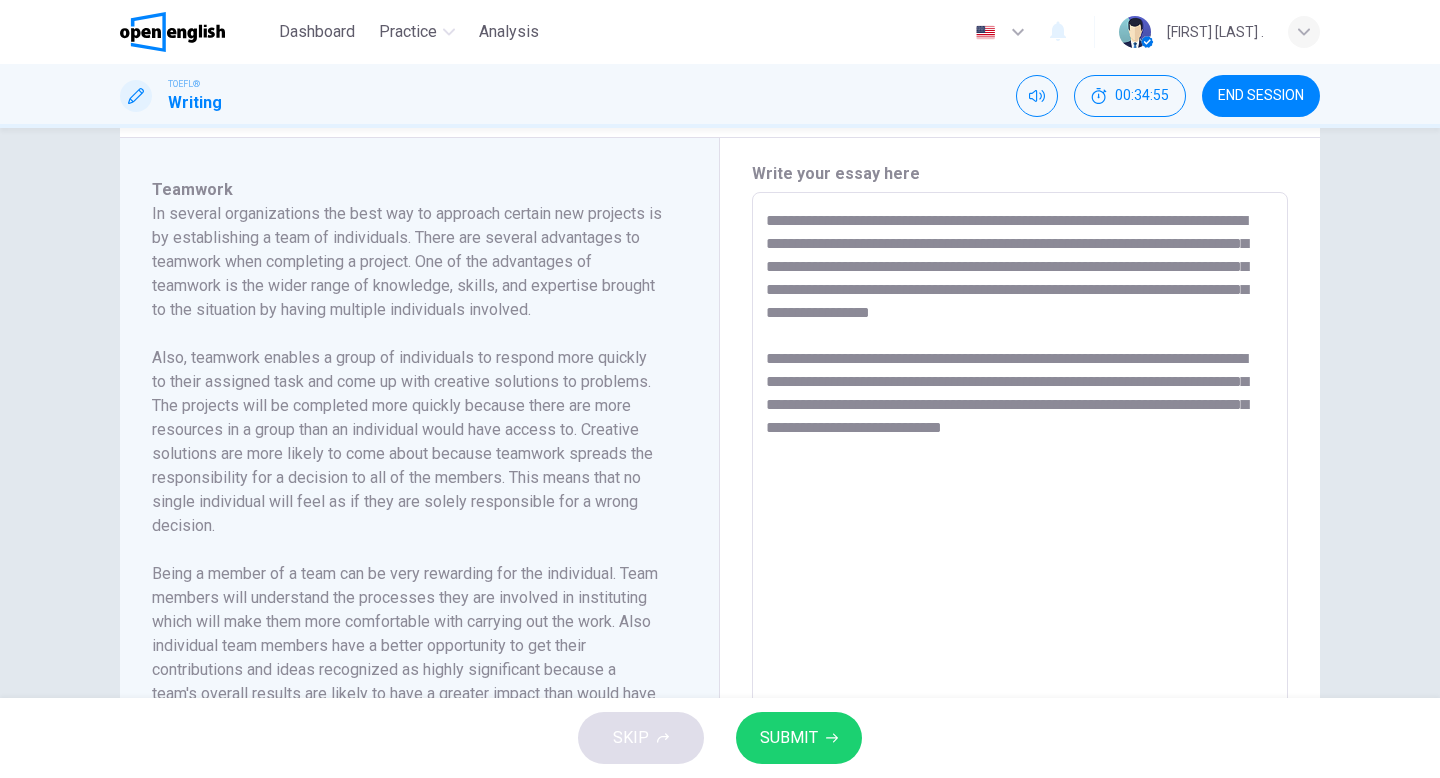 click on "**********" at bounding box center (1020, 477) 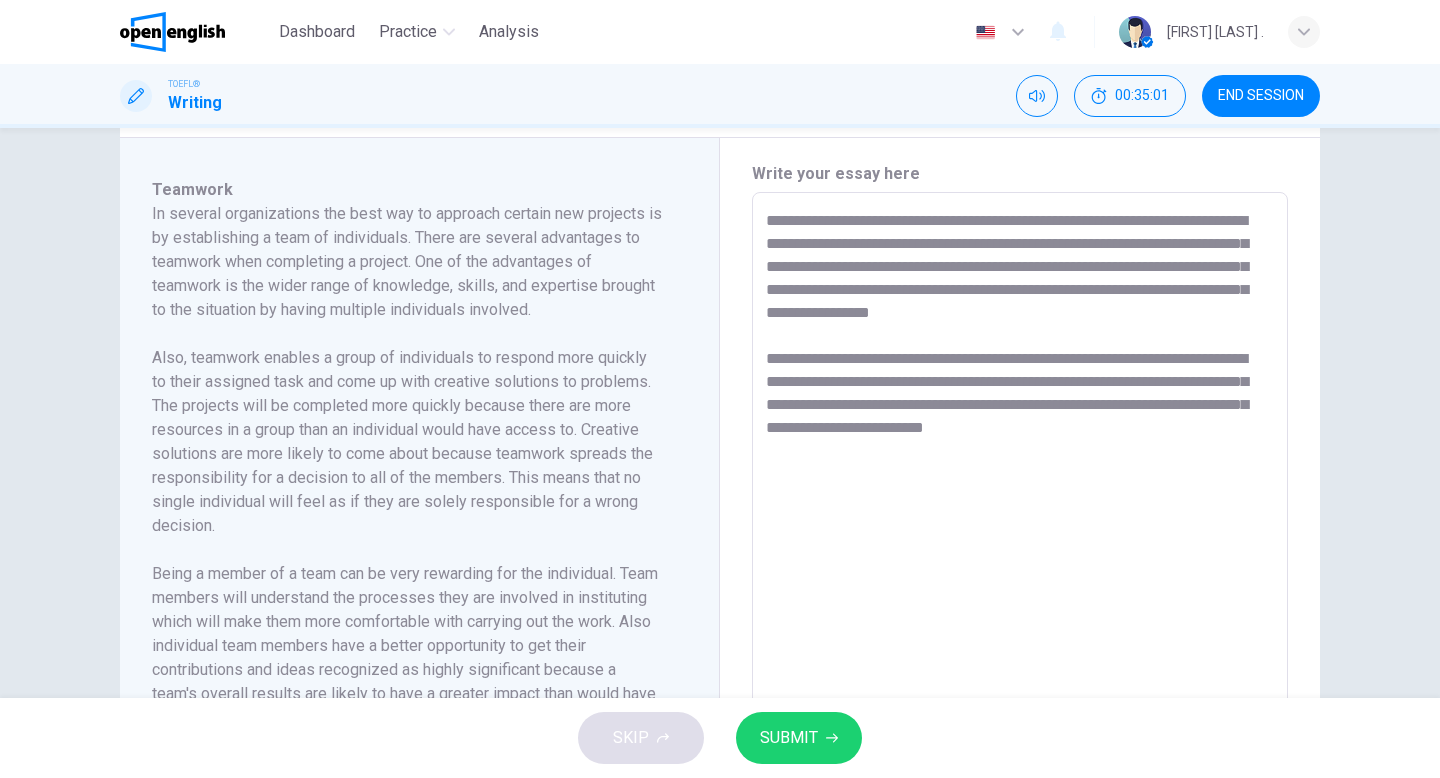 click on "**********" at bounding box center [1020, 477] 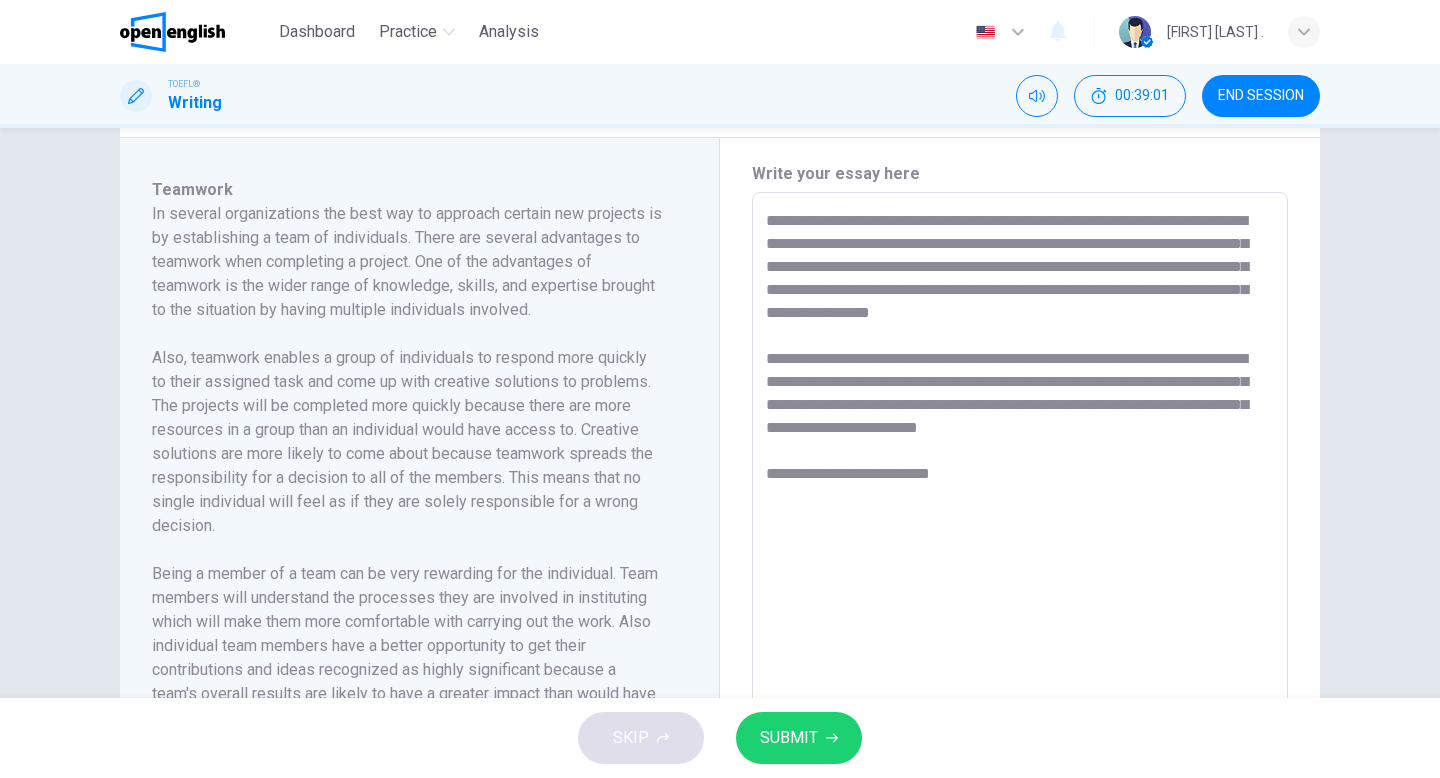click on "**********" at bounding box center (1020, 477) 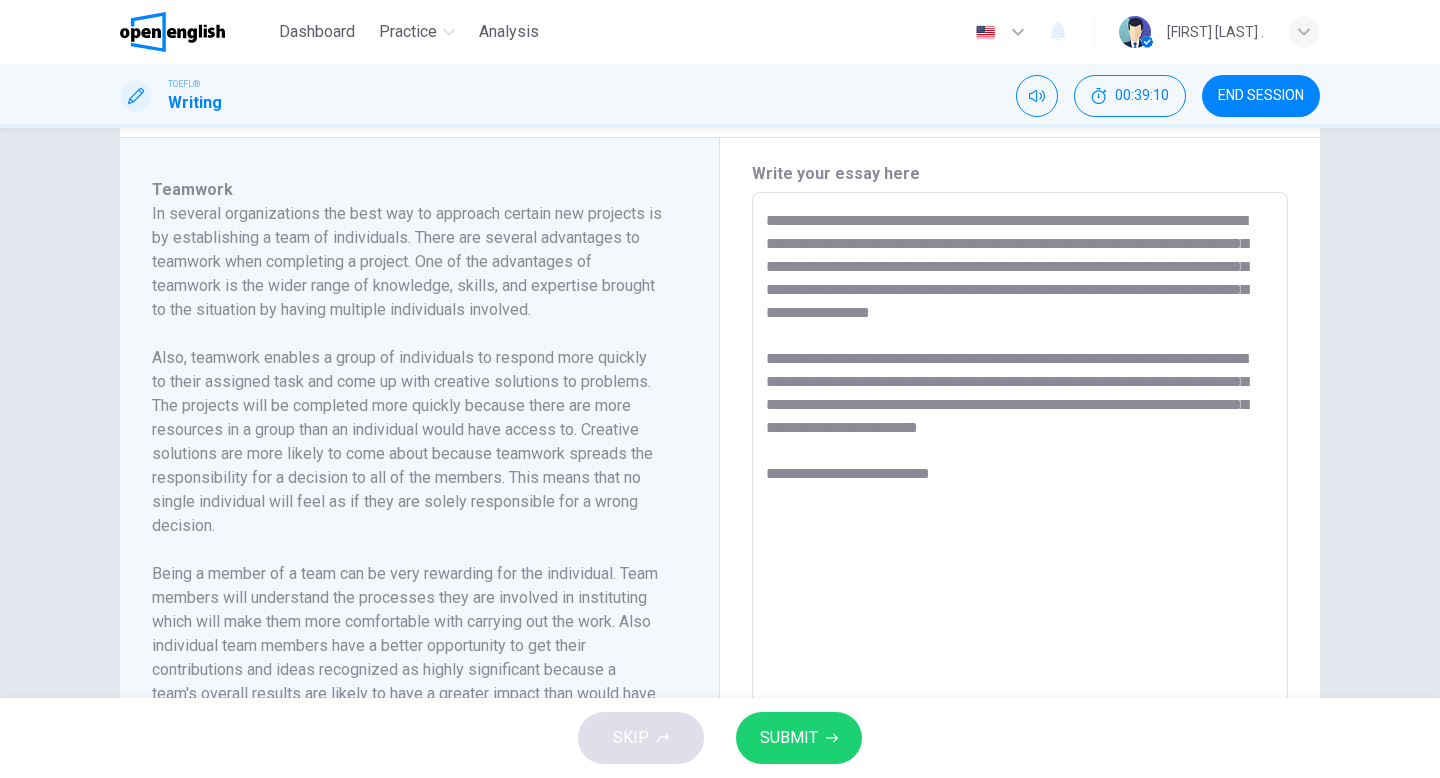 click on "**********" at bounding box center [1020, 477] 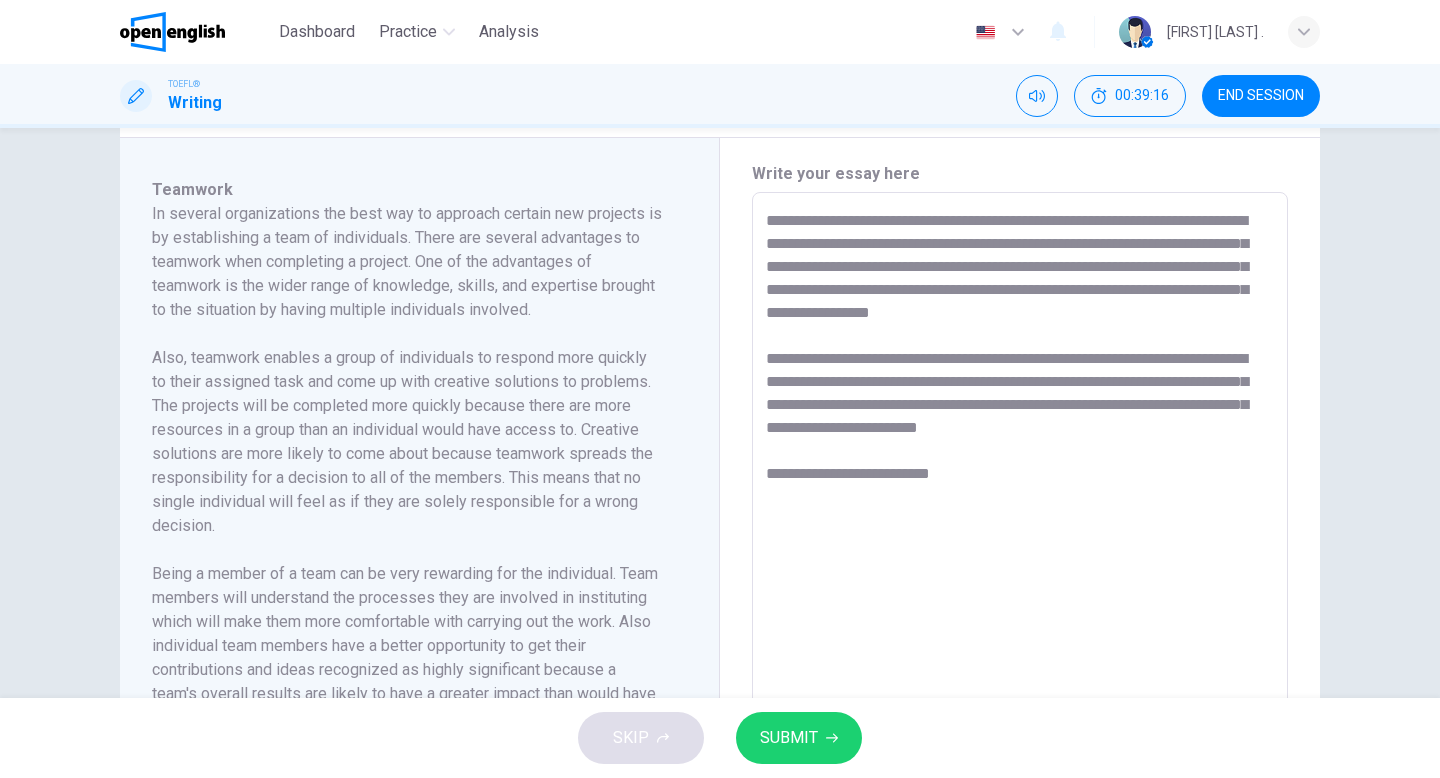 click on "**********" at bounding box center (1020, 477) 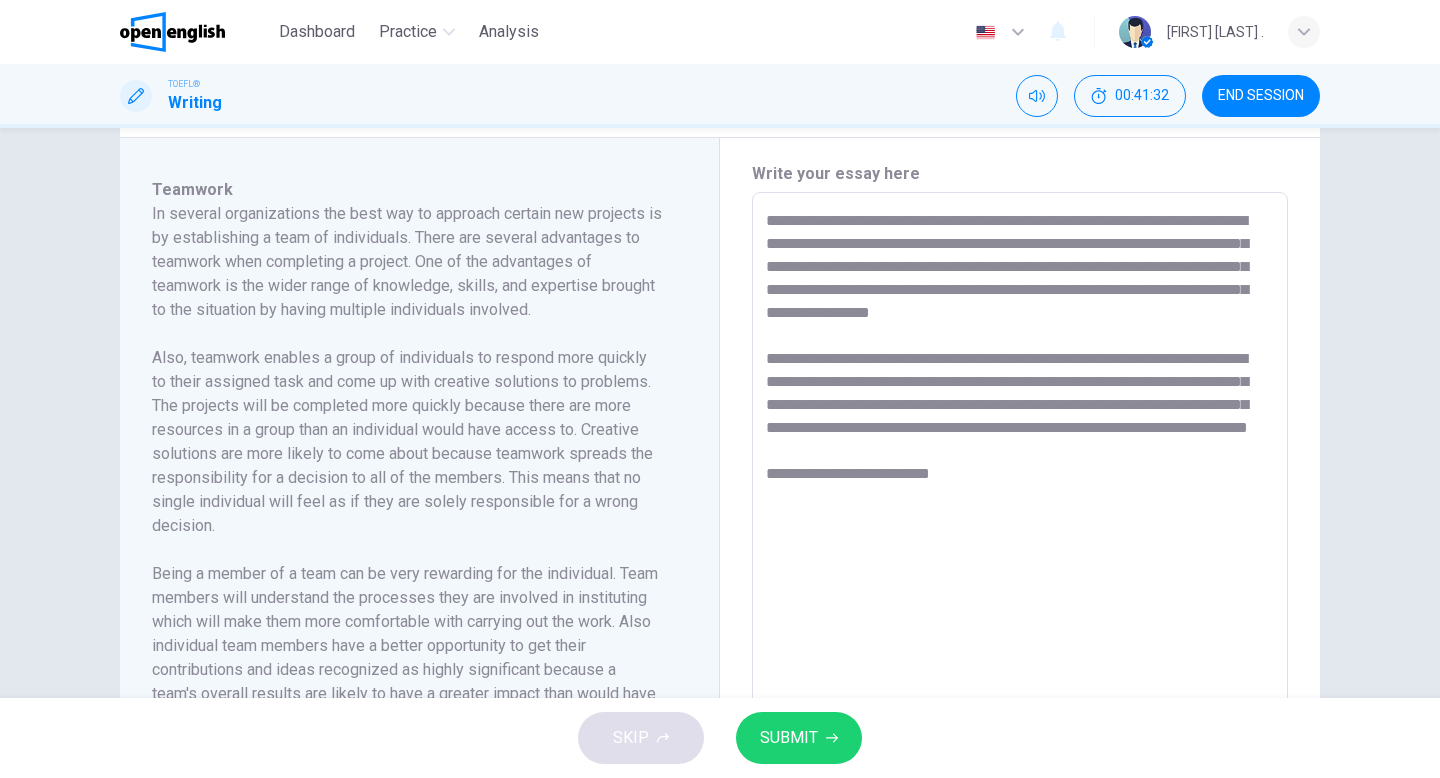 click on "**********" at bounding box center (1020, 477) 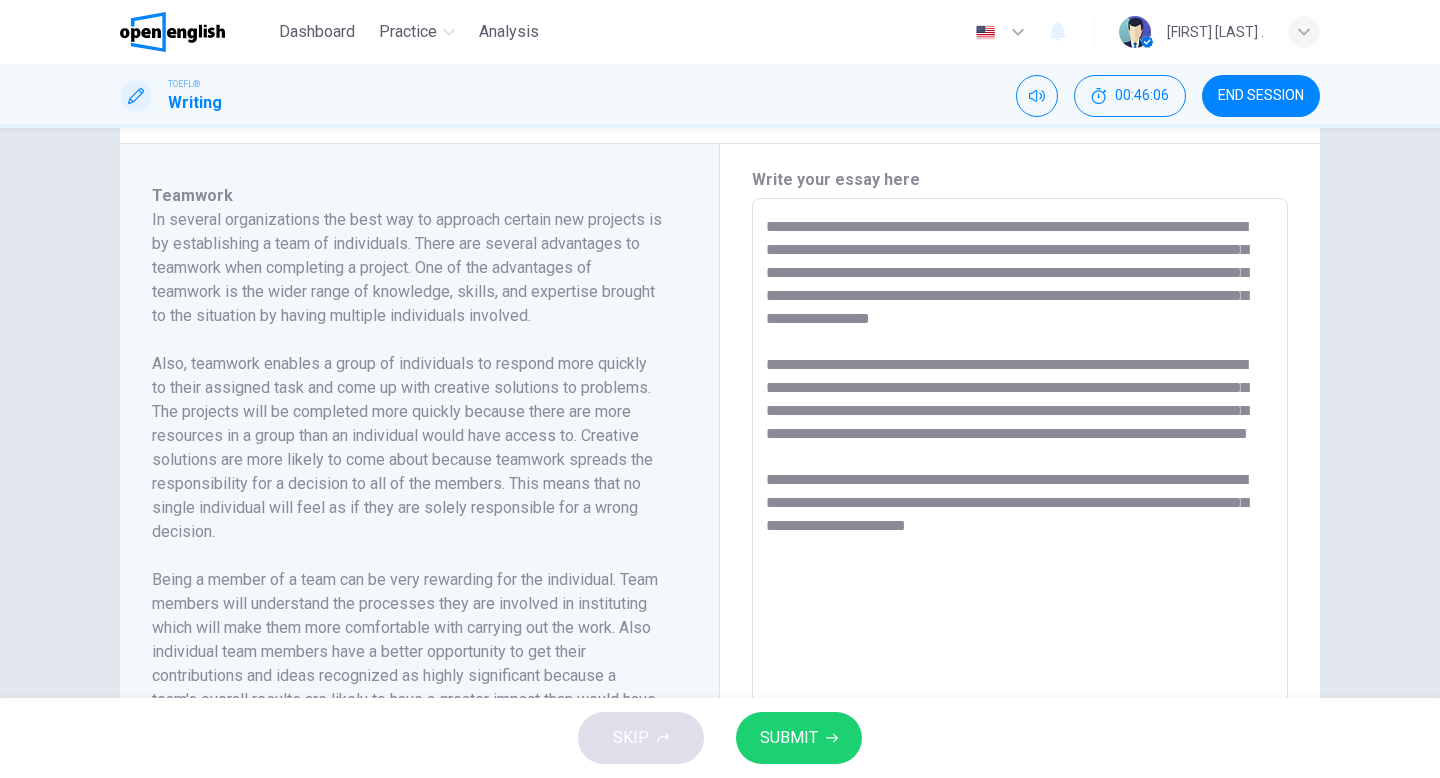 scroll, scrollTop: 407, scrollLeft: 0, axis: vertical 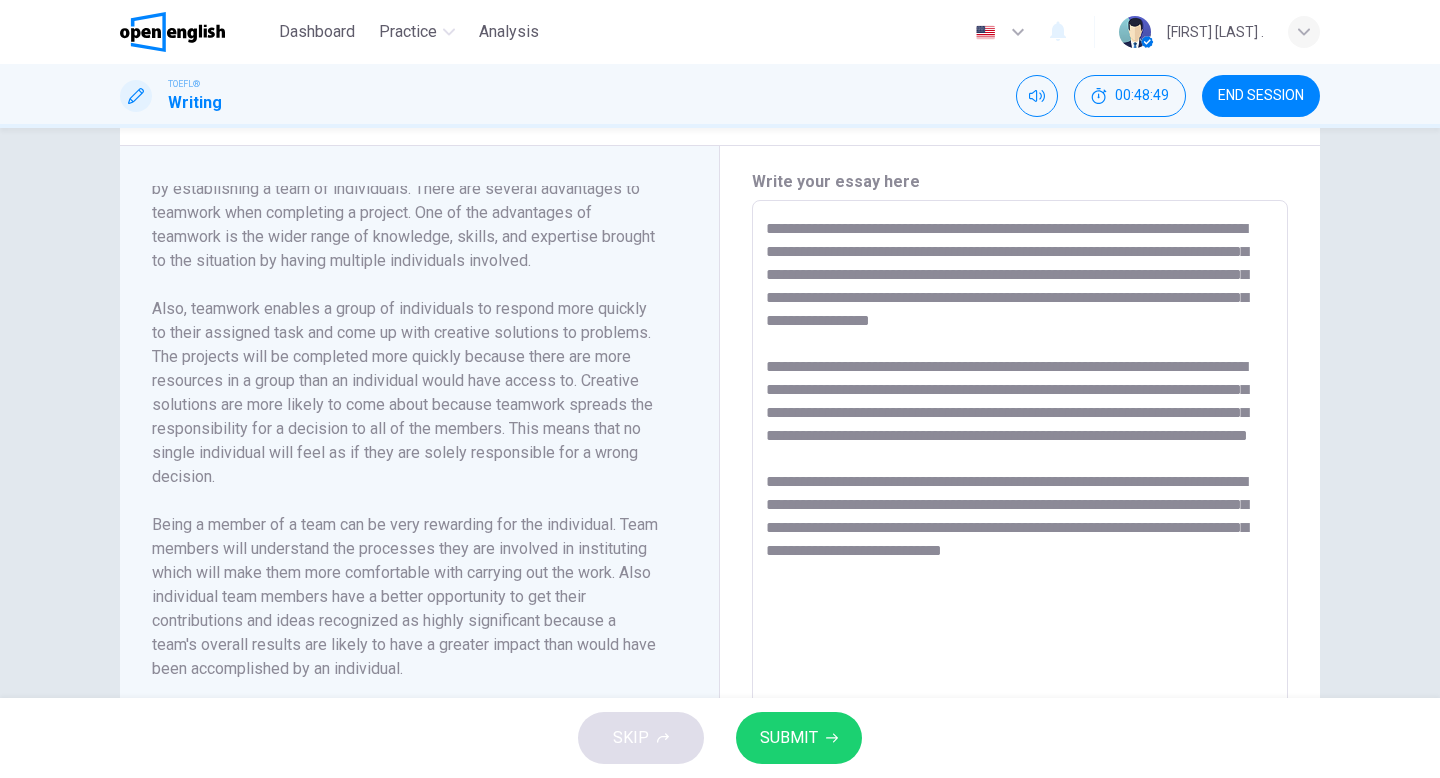 click on "**********" at bounding box center [1020, 485] 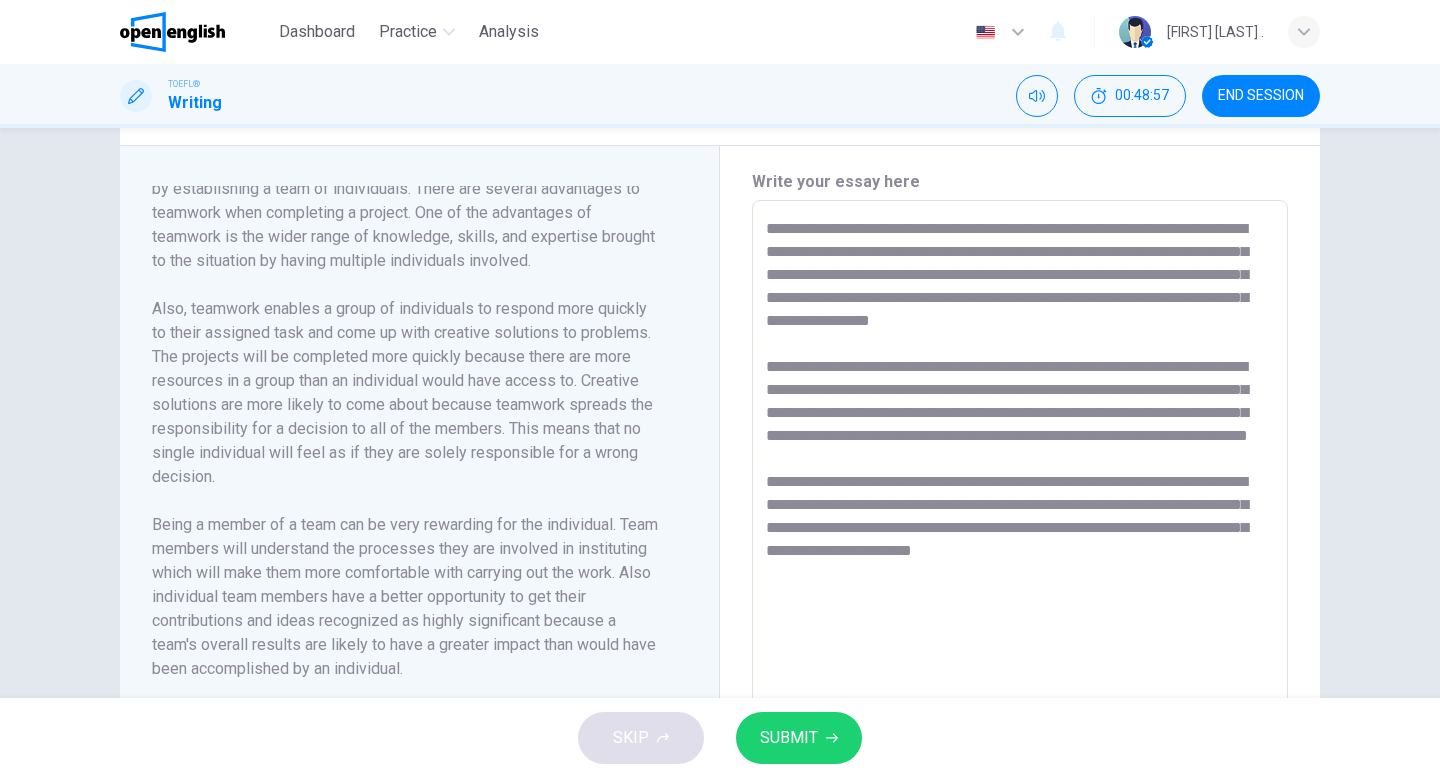 click on "**********" at bounding box center [1020, 485] 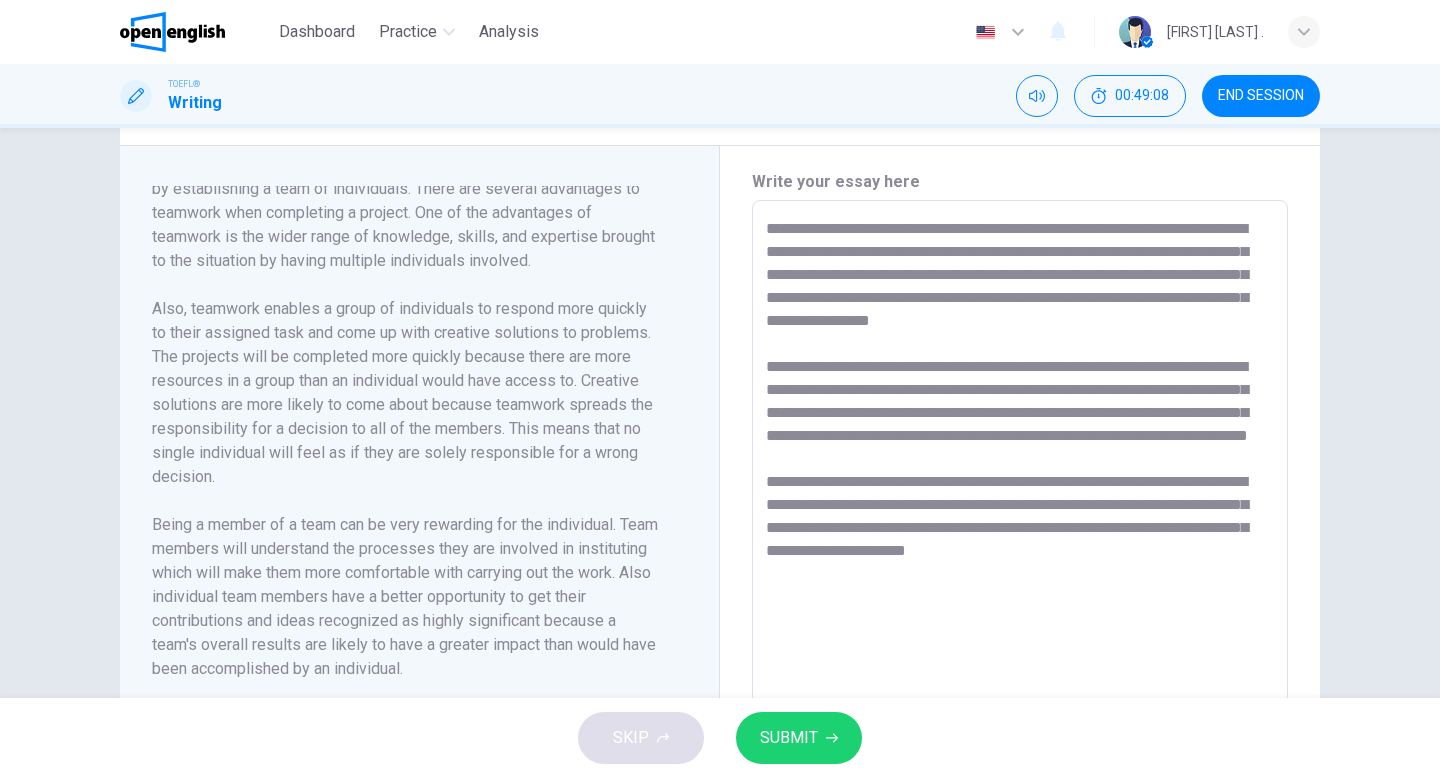click on "**********" at bounding box center (1020, 485) 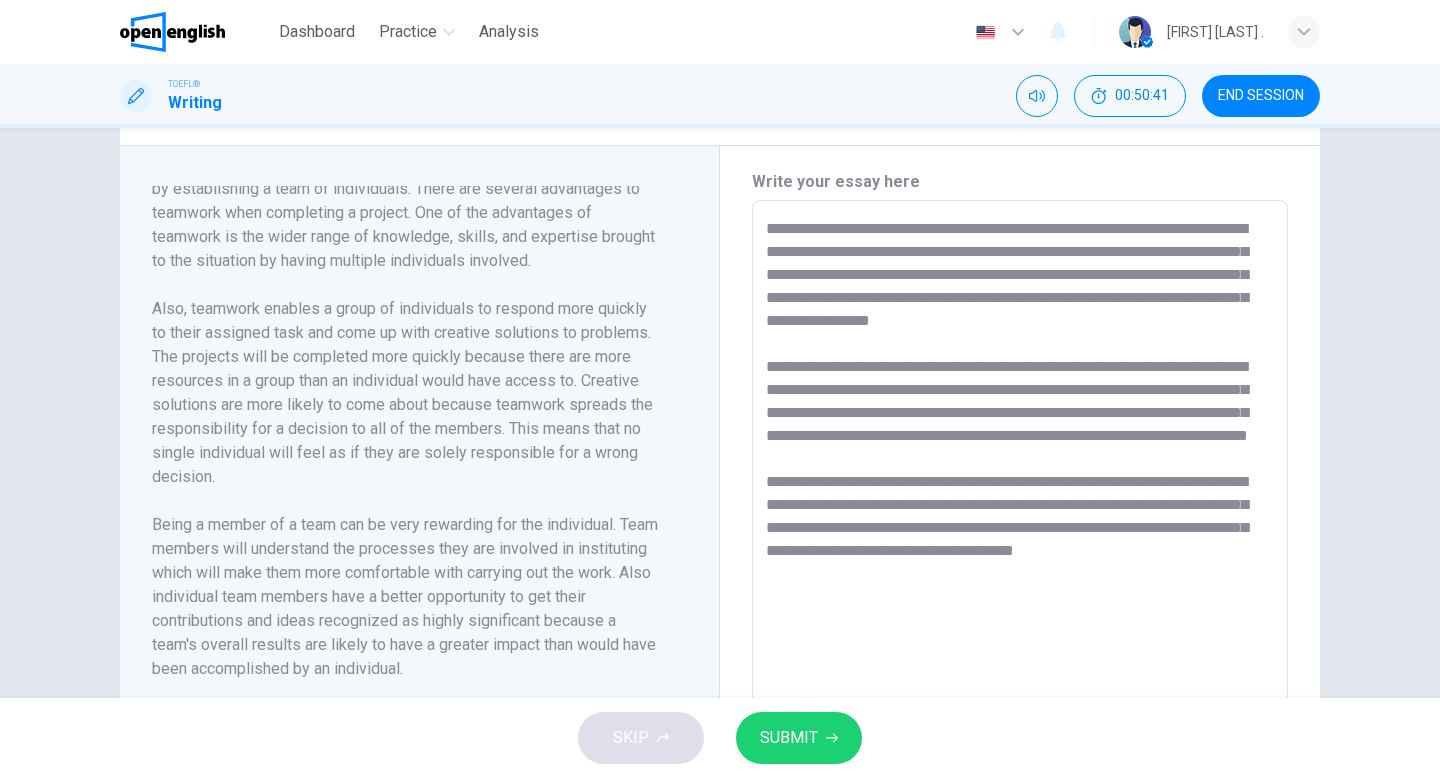 click on "**********" at bounding box center (1020, 485) 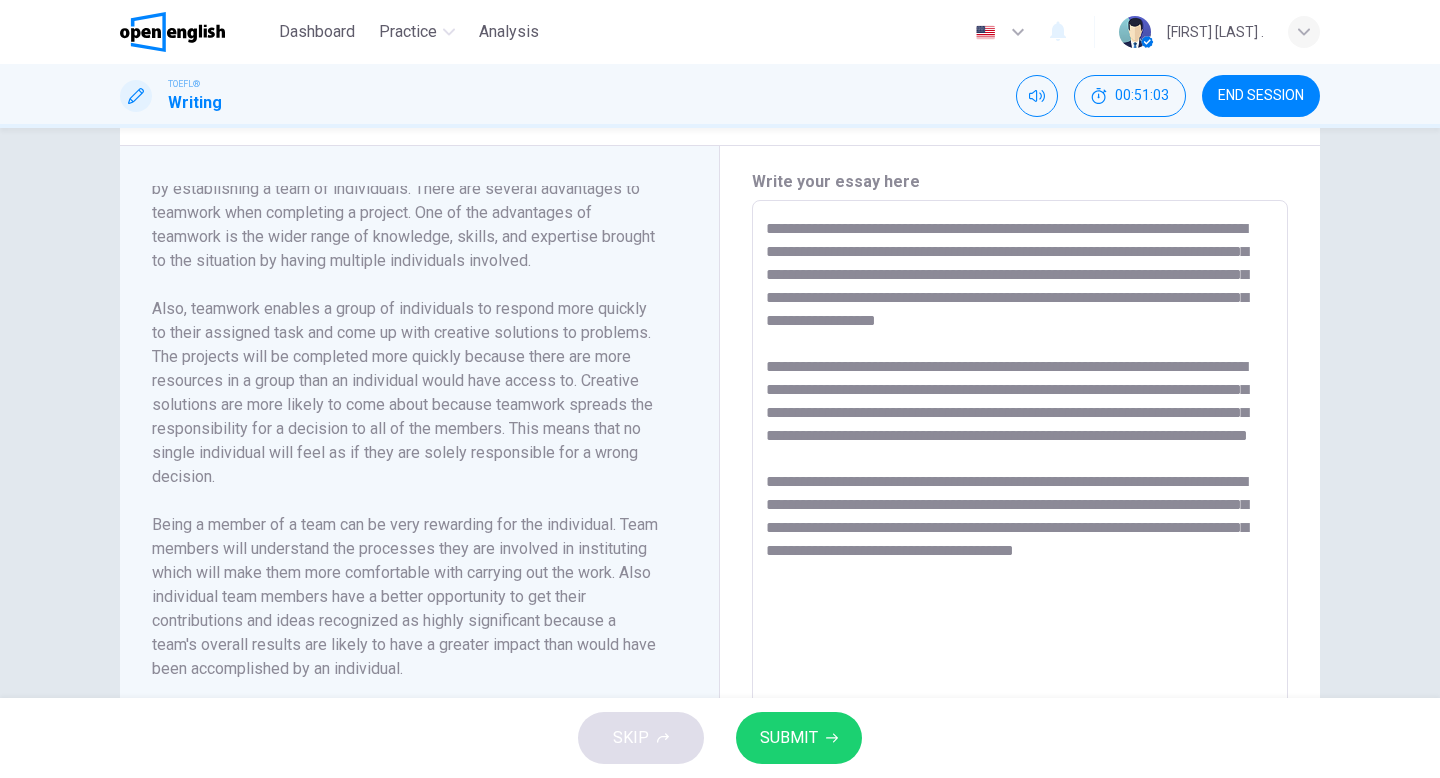 click on "**********" at bounding box center (1020, 485) 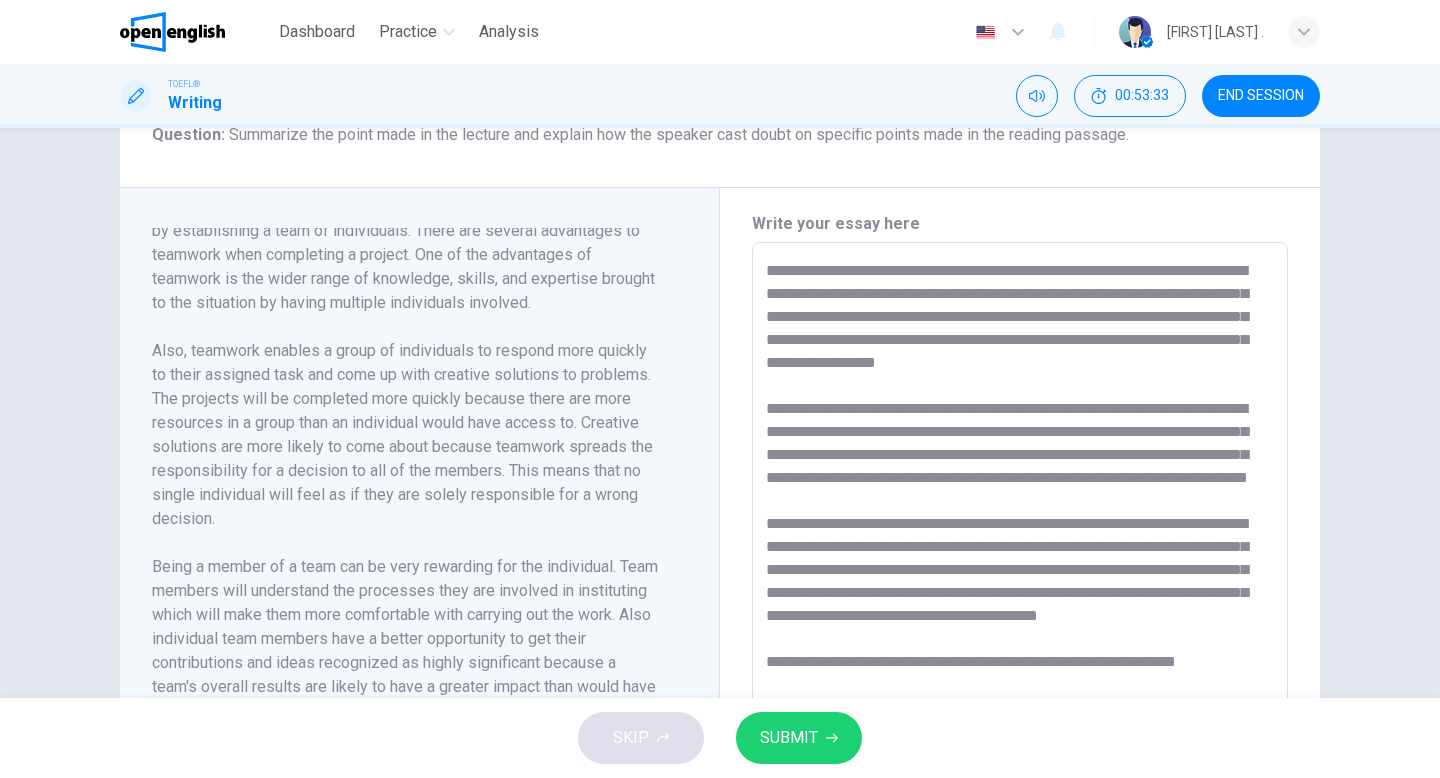 scroll, scrollTop: 575, scrollLeft: 0, axis: vertical 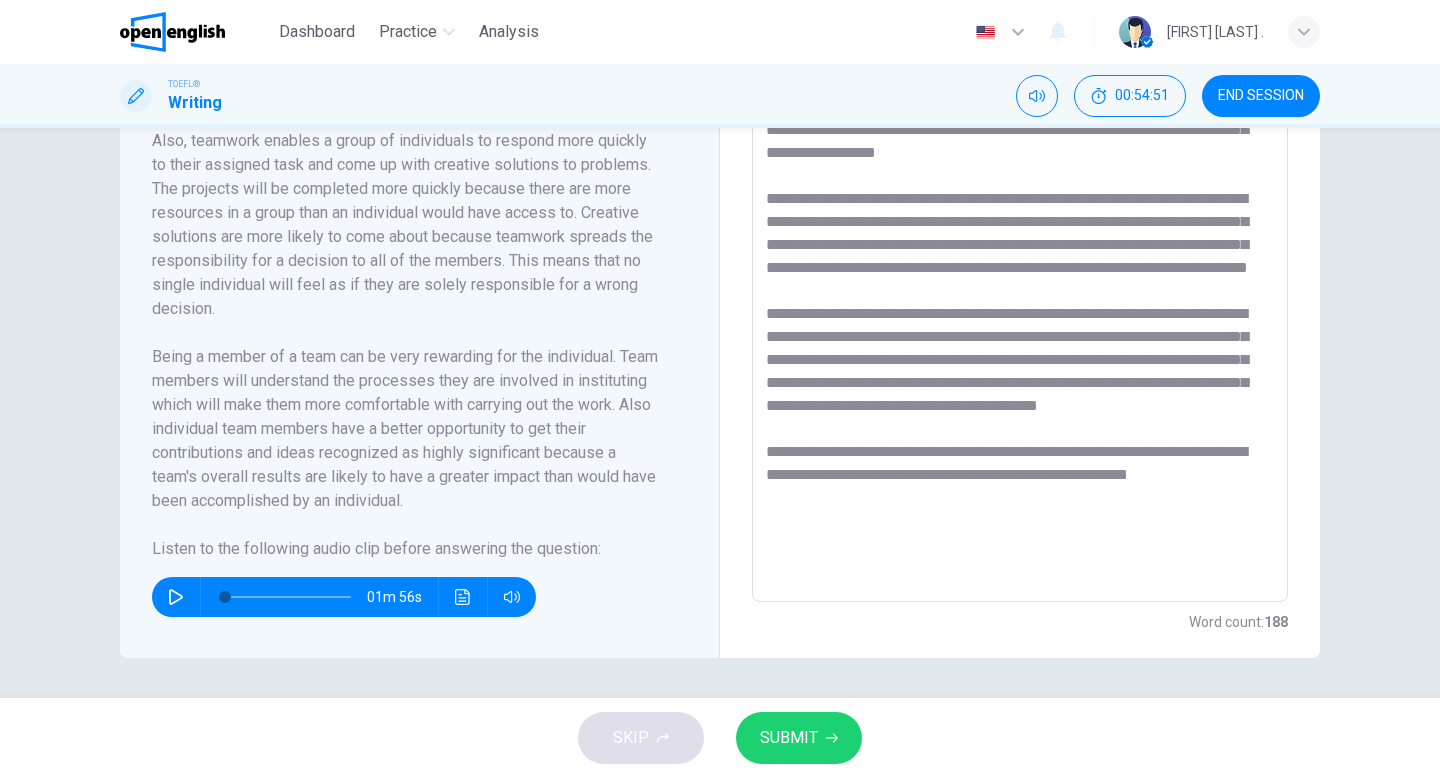 click at bounding box center [1020, 317] 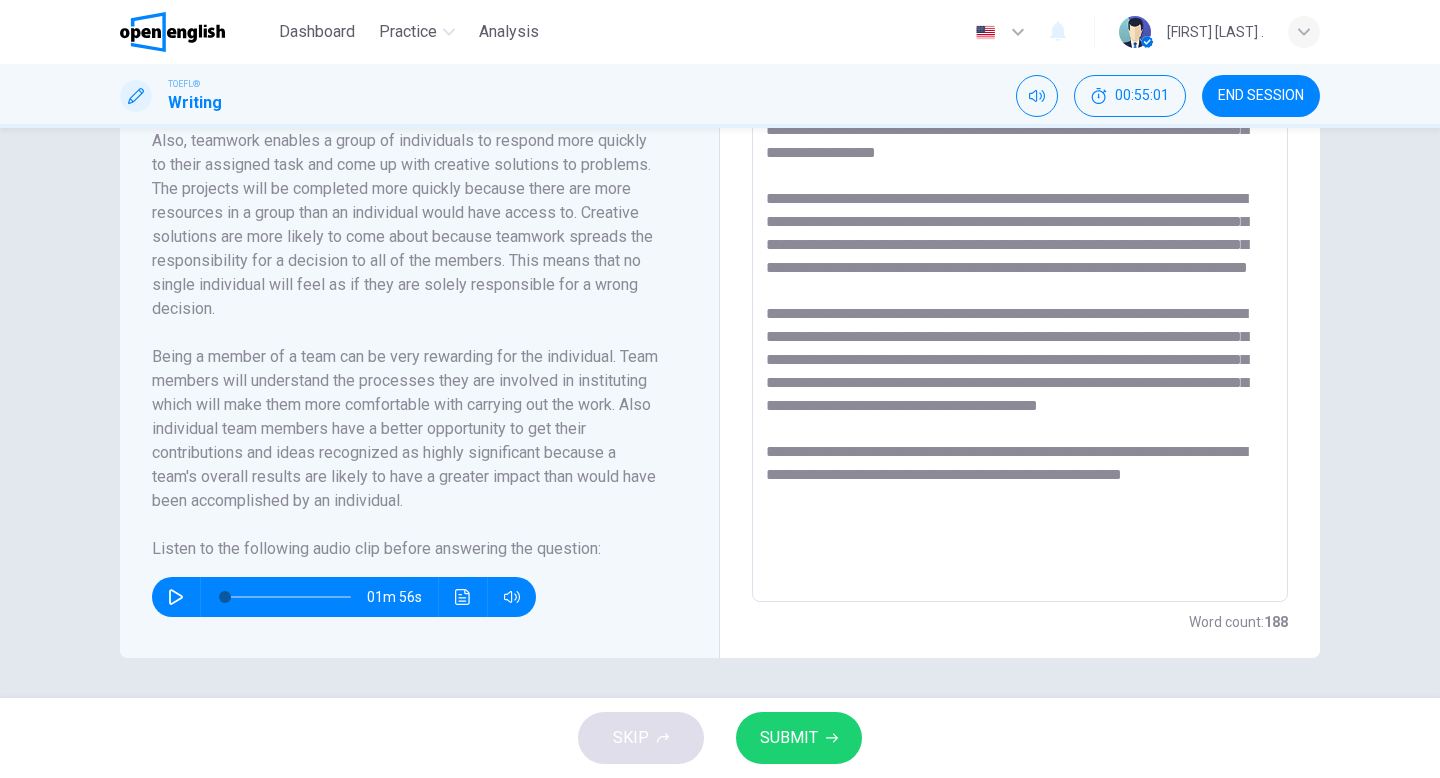 click at bounding box center (1020, 317) 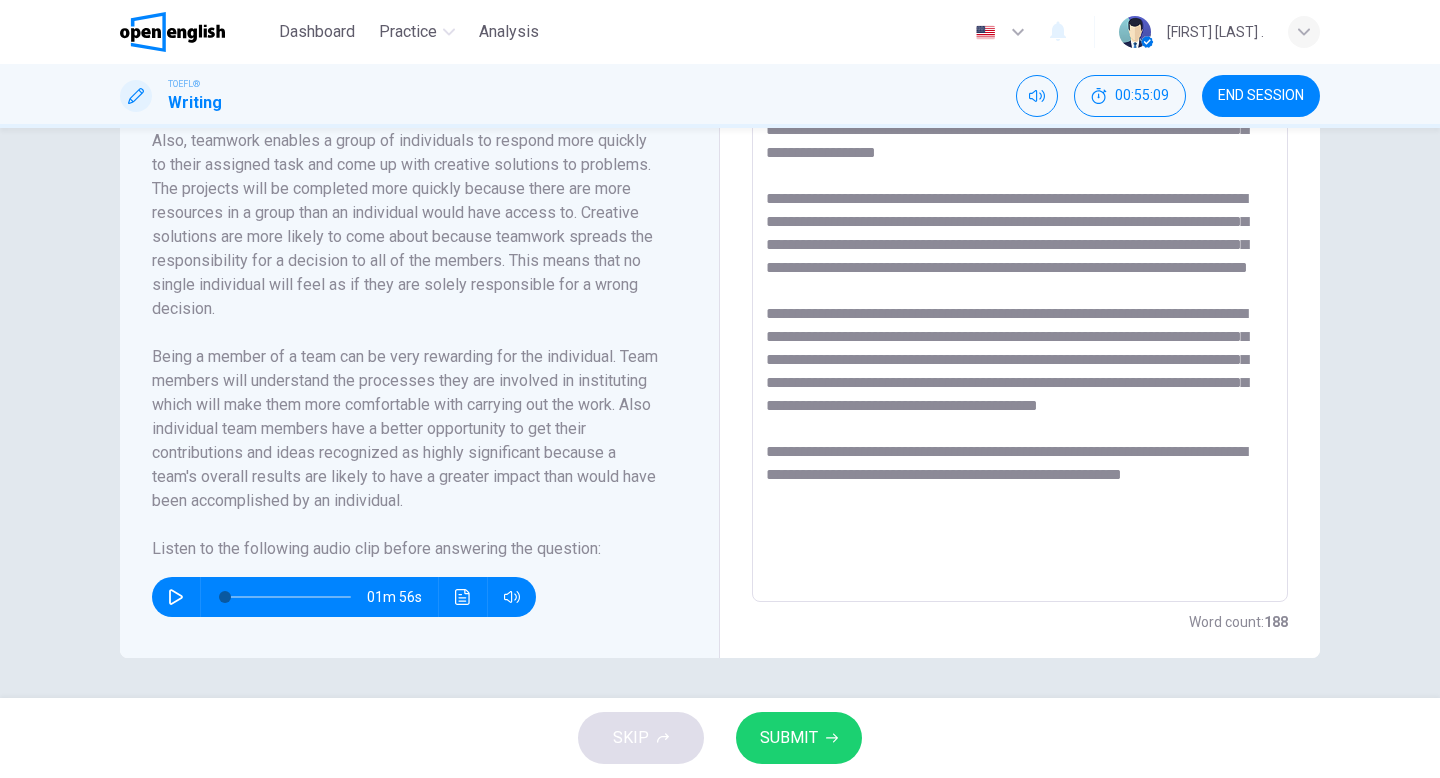 click at bounding box center (1020, 317) 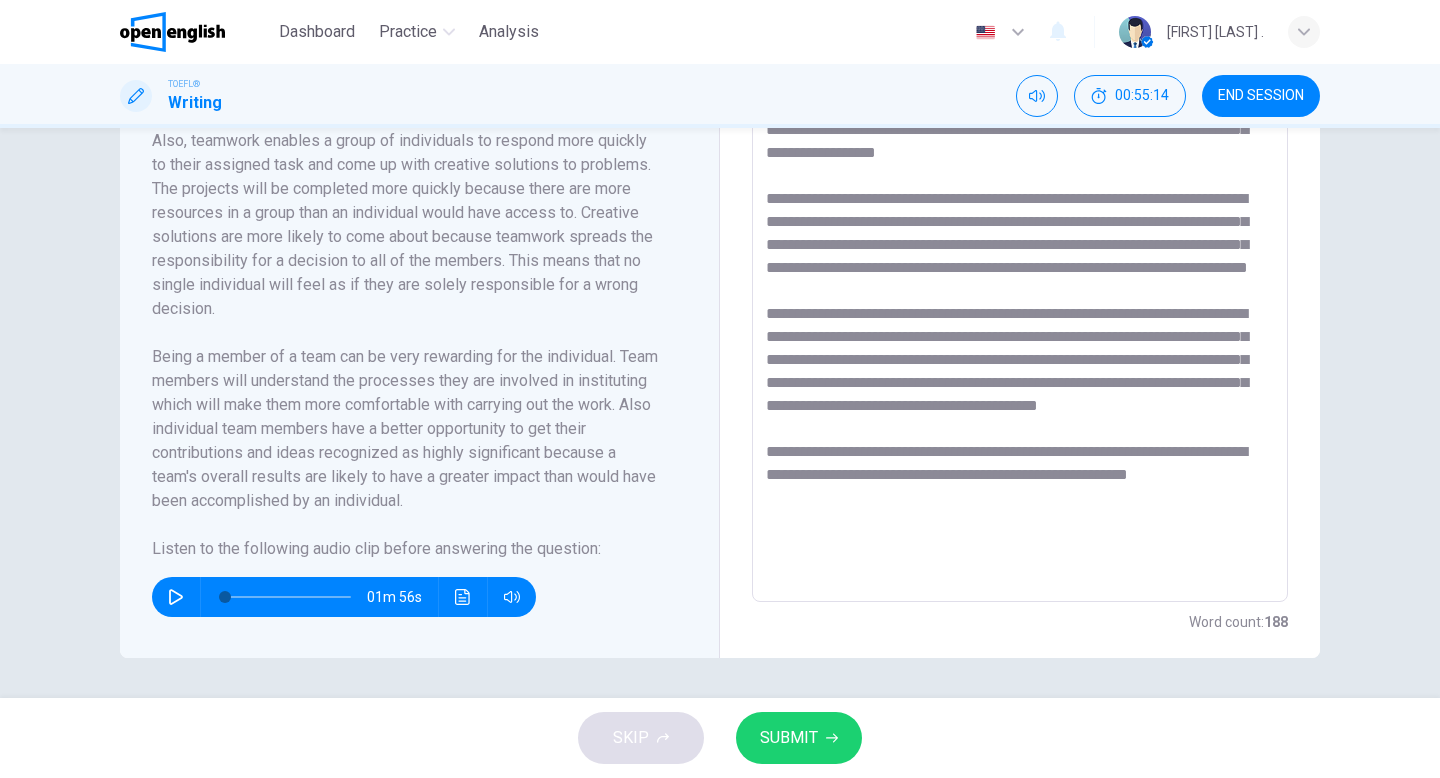 drag, startPoint x: 795, startPoint y: 567, endPoint x: 846, endPoint y: 555, distance: 52.392746 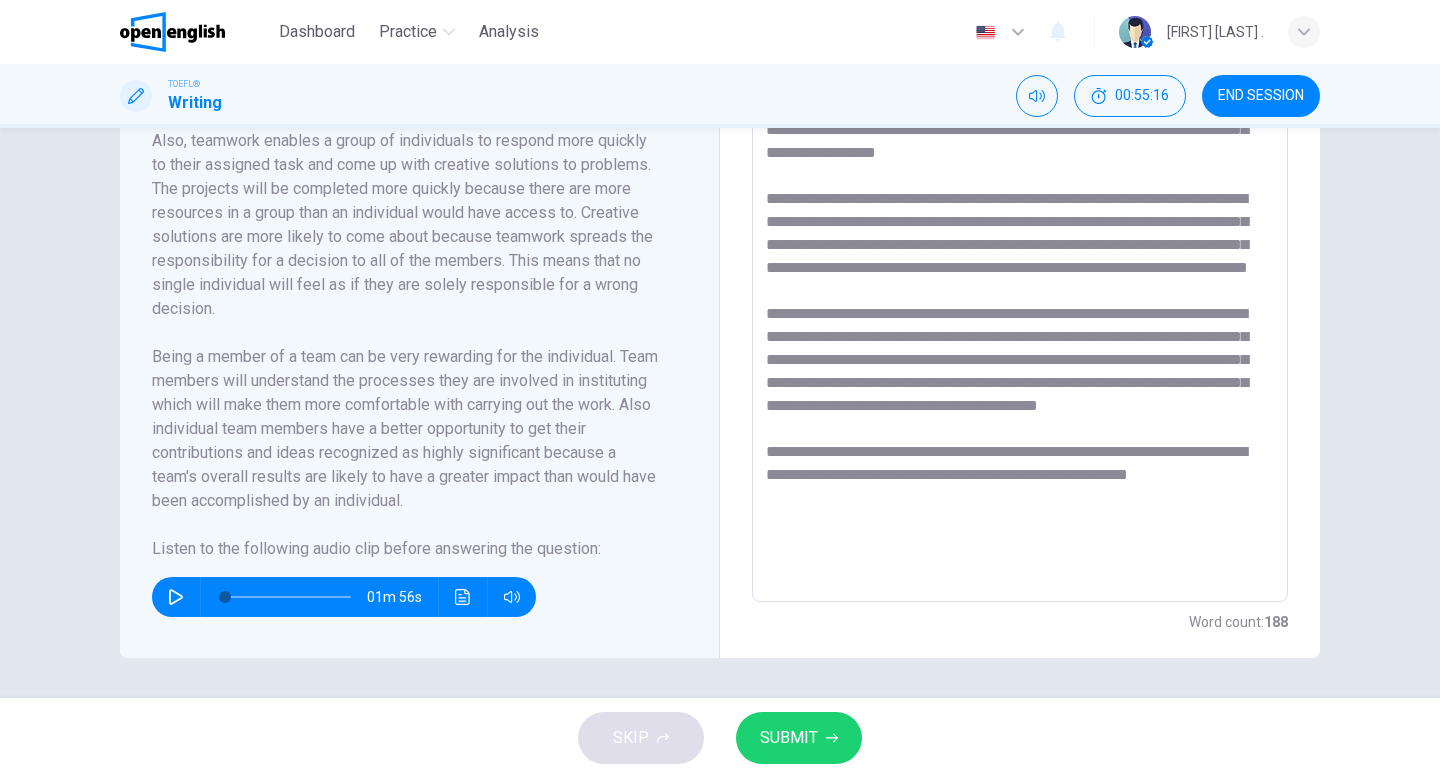 drag, startPoint x: 791, startPoint y: 572, endPoint x: 837, endPoint y: 554, distance: 49.396355 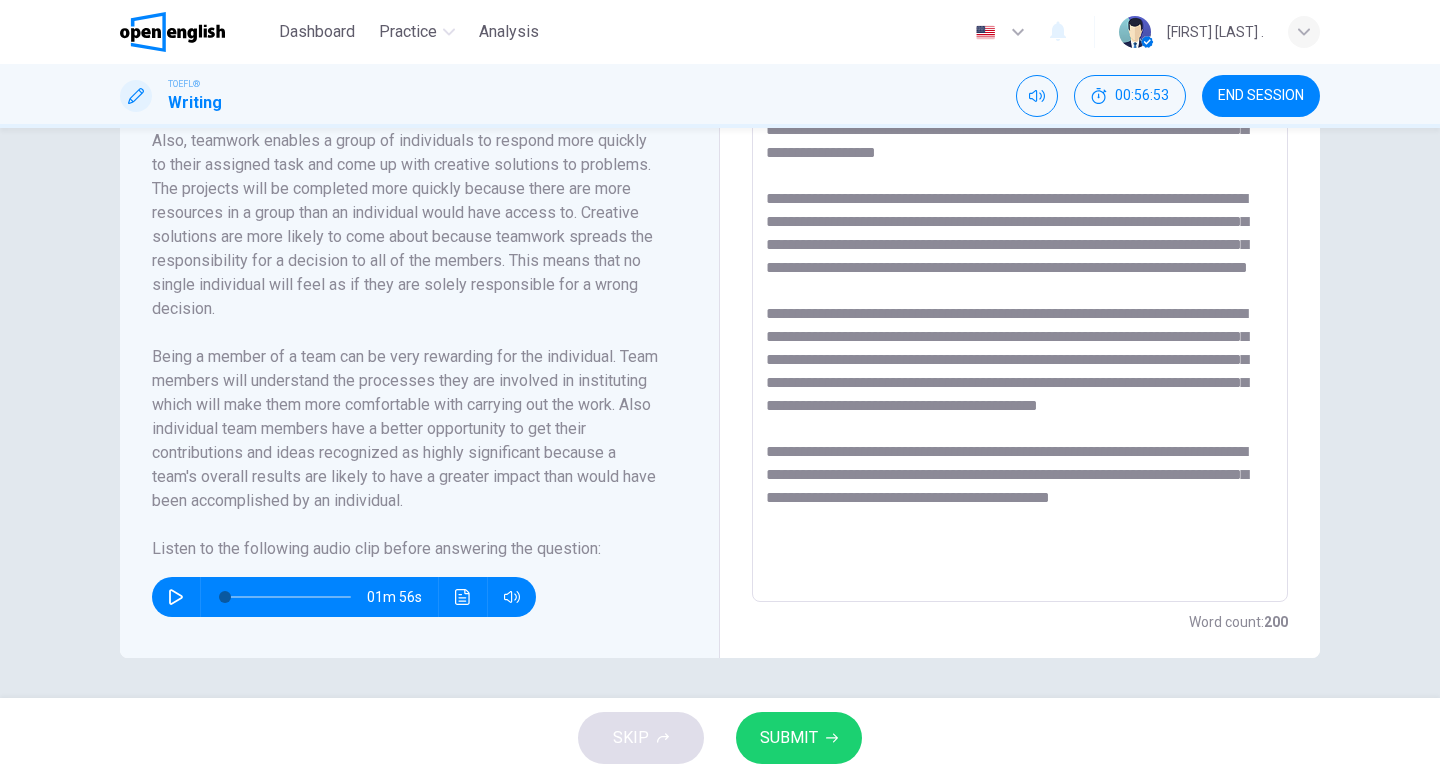 scroll, scrollTop: 13, scrollLeft: 0, axis: vertical 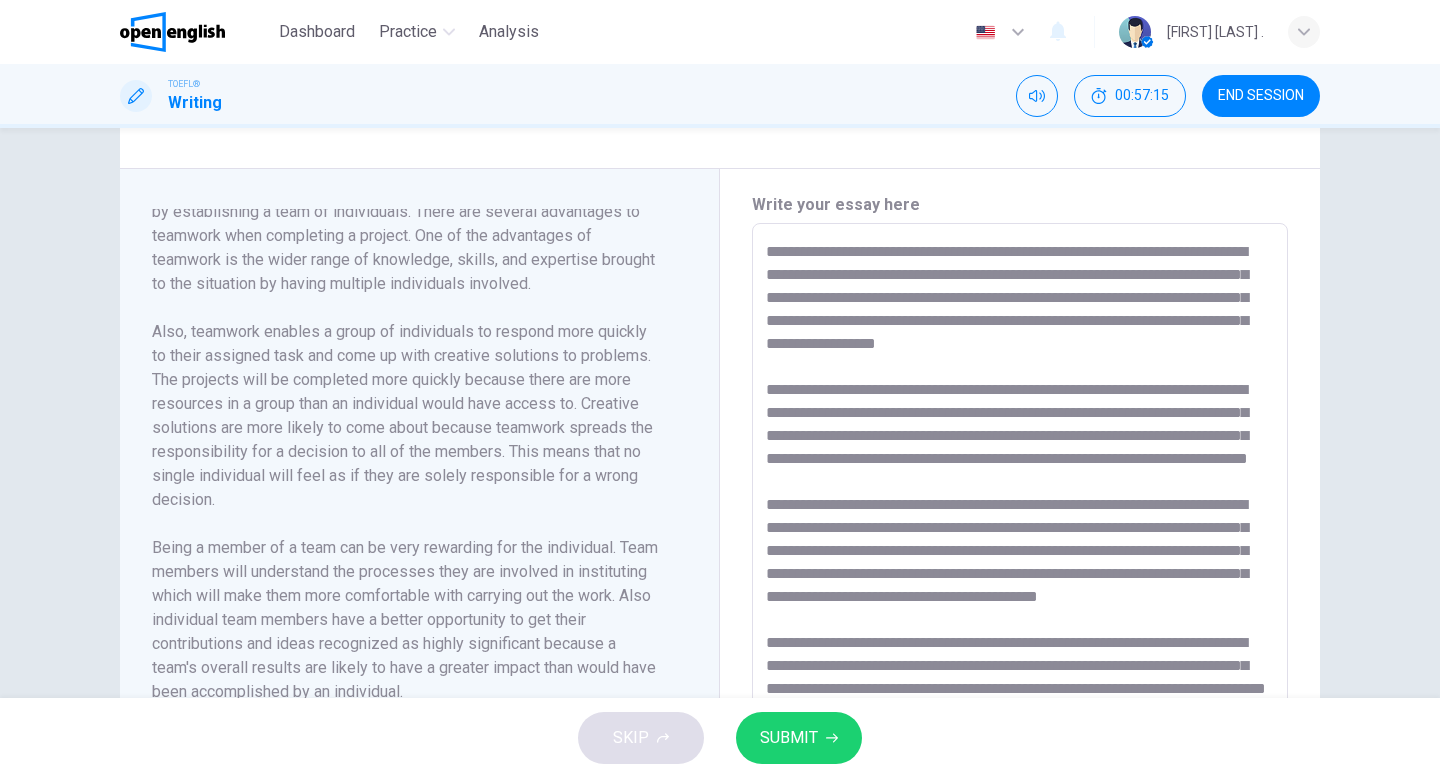 drag, startPoint x: 1125, startPoint y: 580, endPoint x: 776, endPoint y: 213, distance: 506.44843 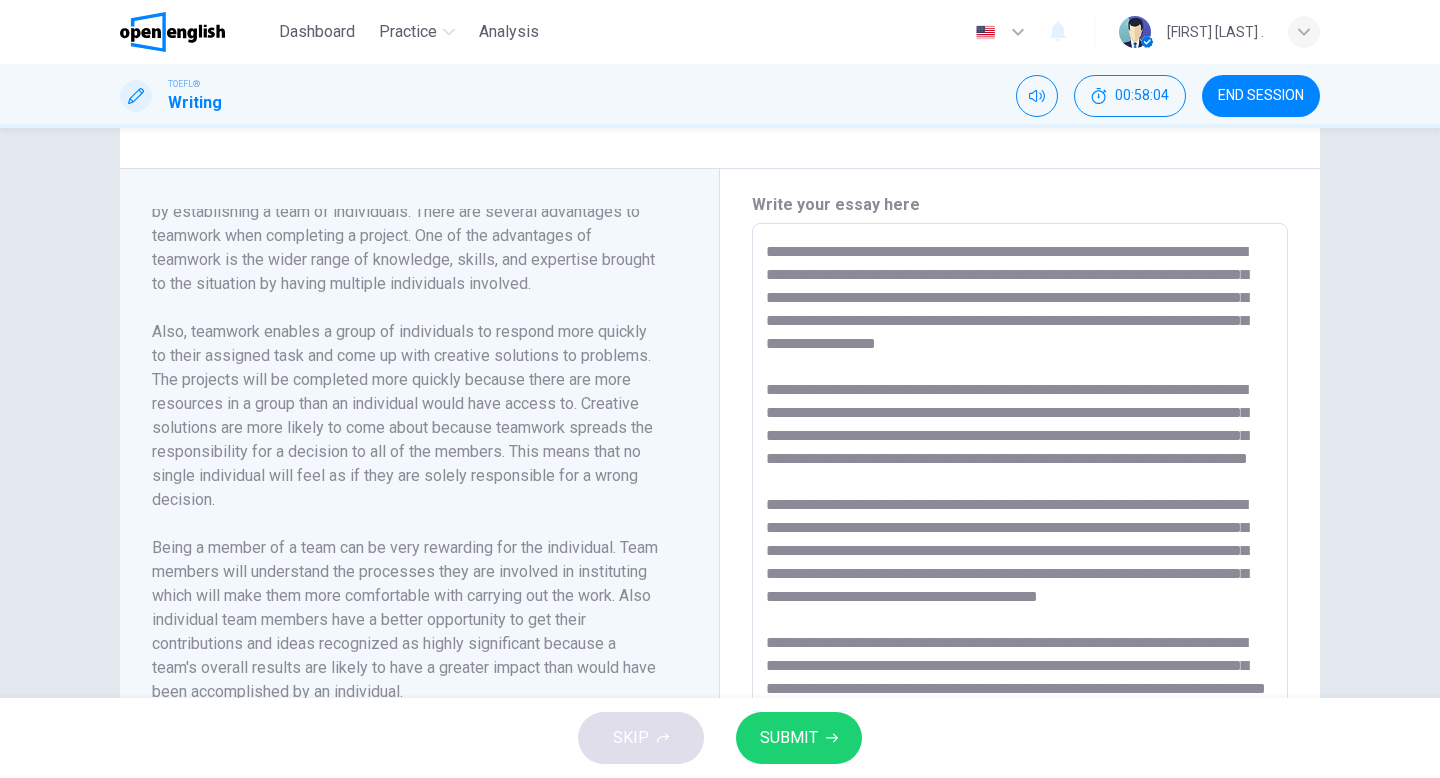 click at bounding box center (1020, 508) 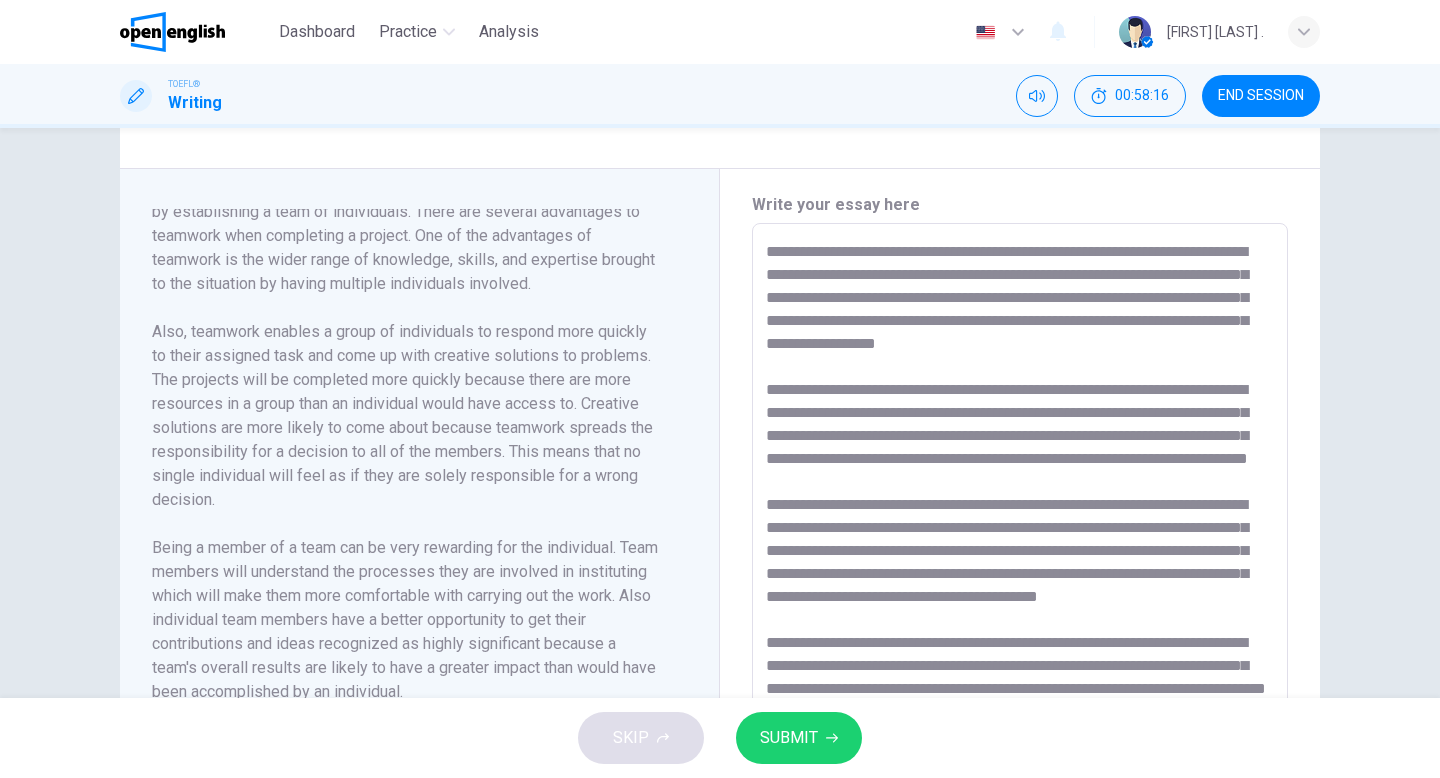 scroll, scrollTop: 378, scrollLeft: 0, axis: vertical 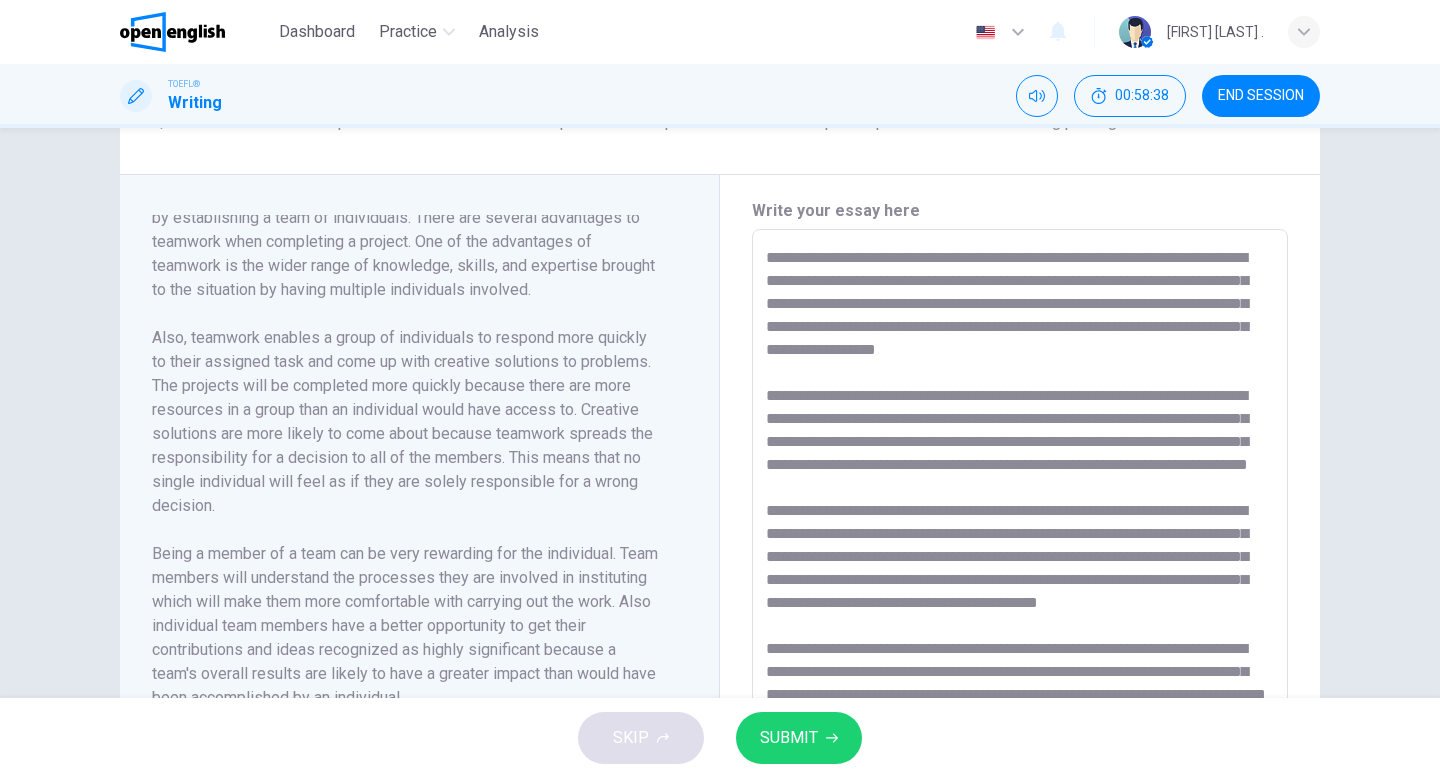 click at bounding box center [1020, 514] 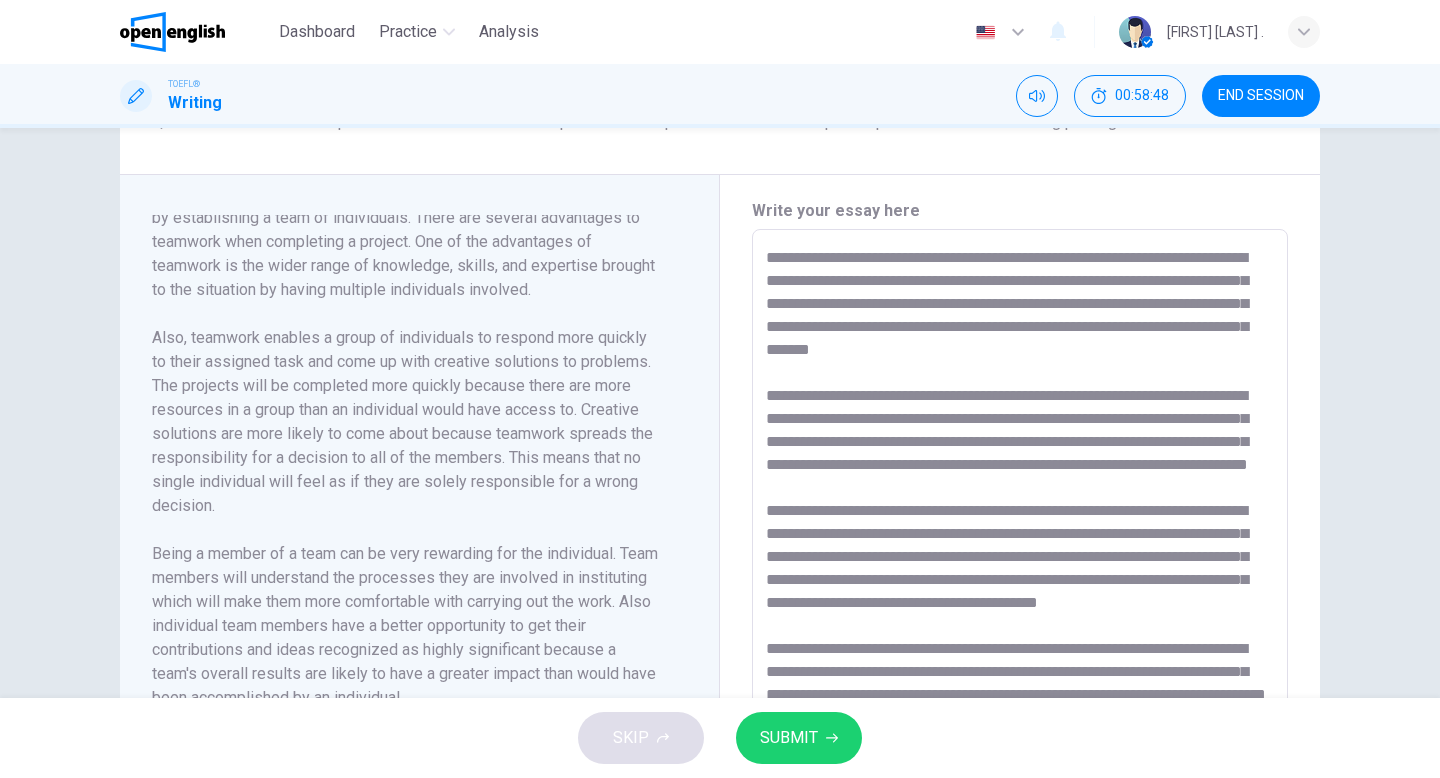 click at bounding box center [1020, 514] 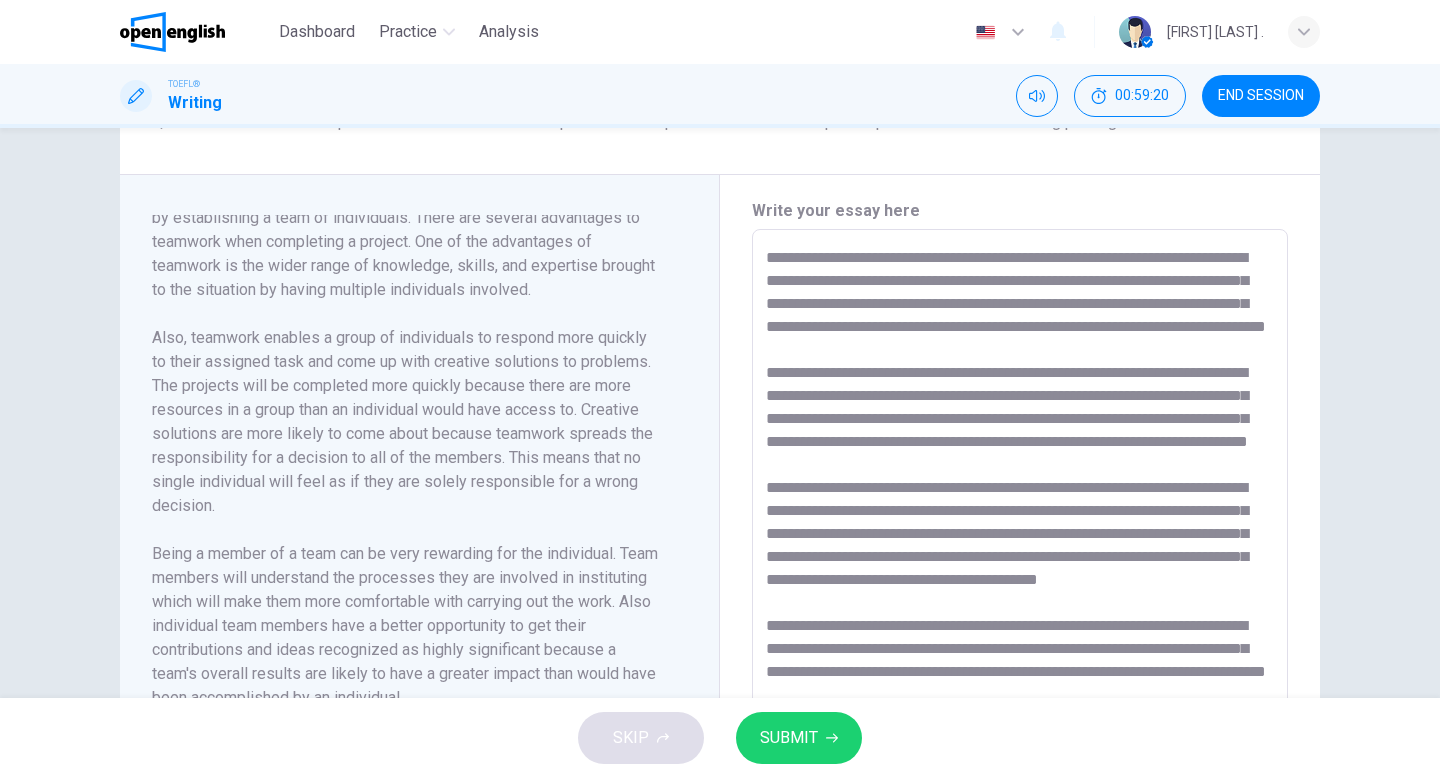 scroll, scrollTop: 38, scrollLeft: 0, axis: vertical 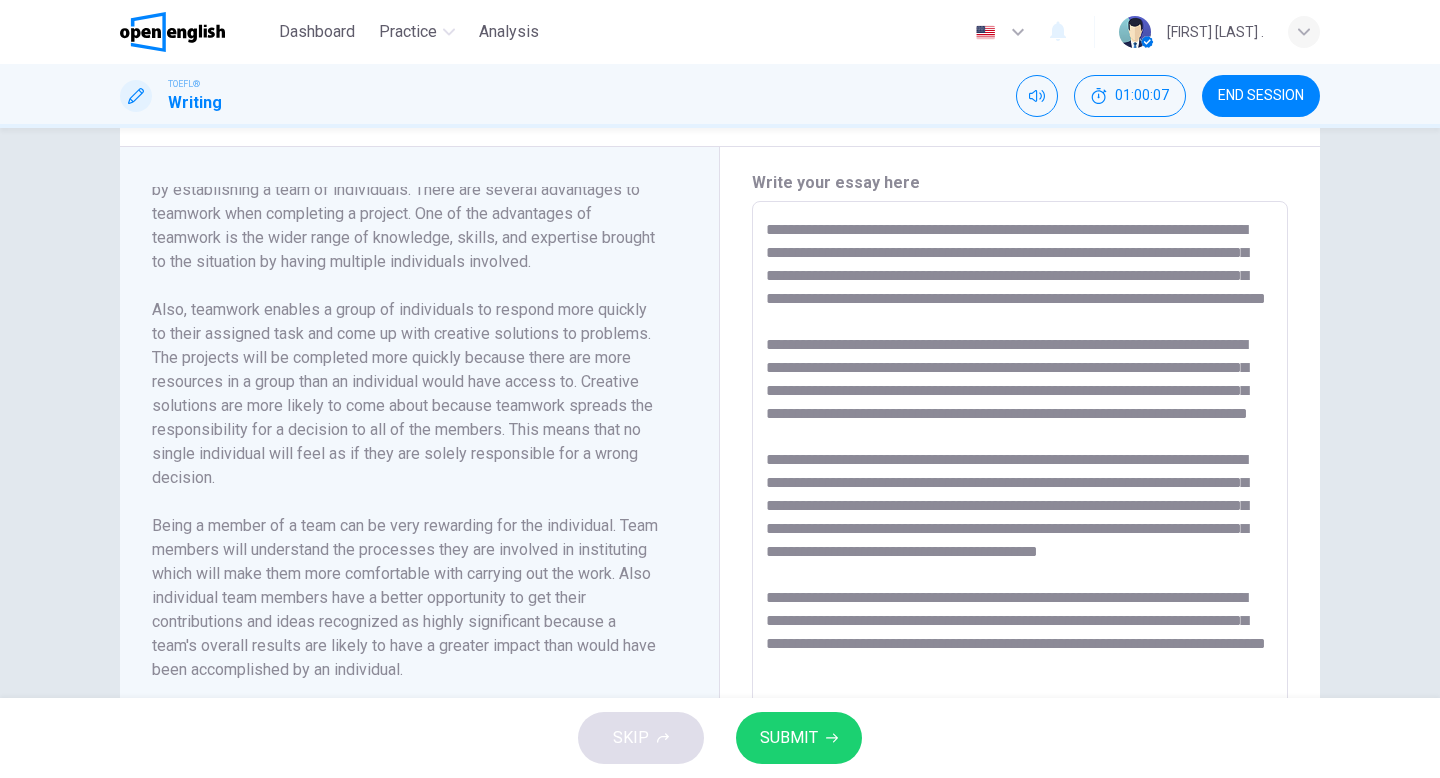 click at bounding box center [1020, 486] 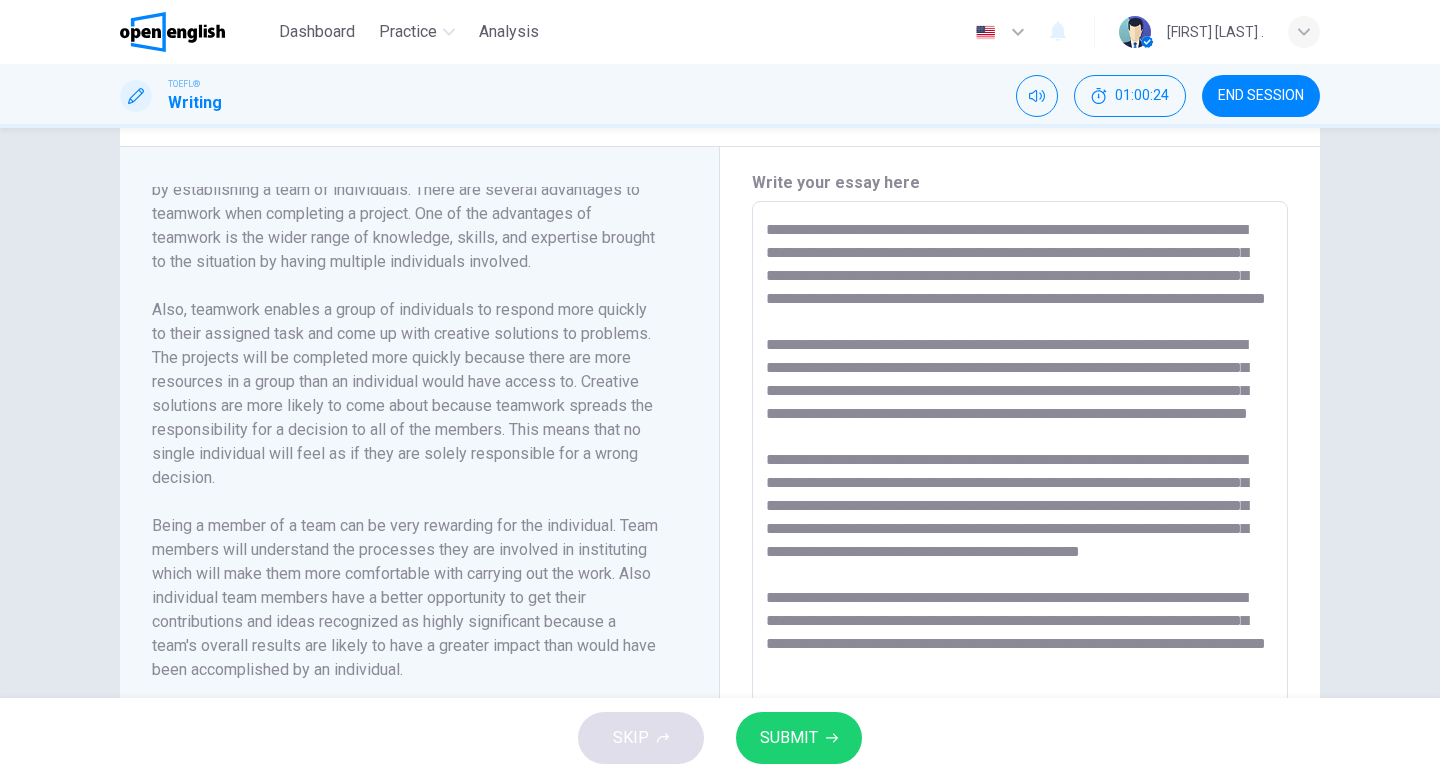 click at bounding box center (1020, 486) 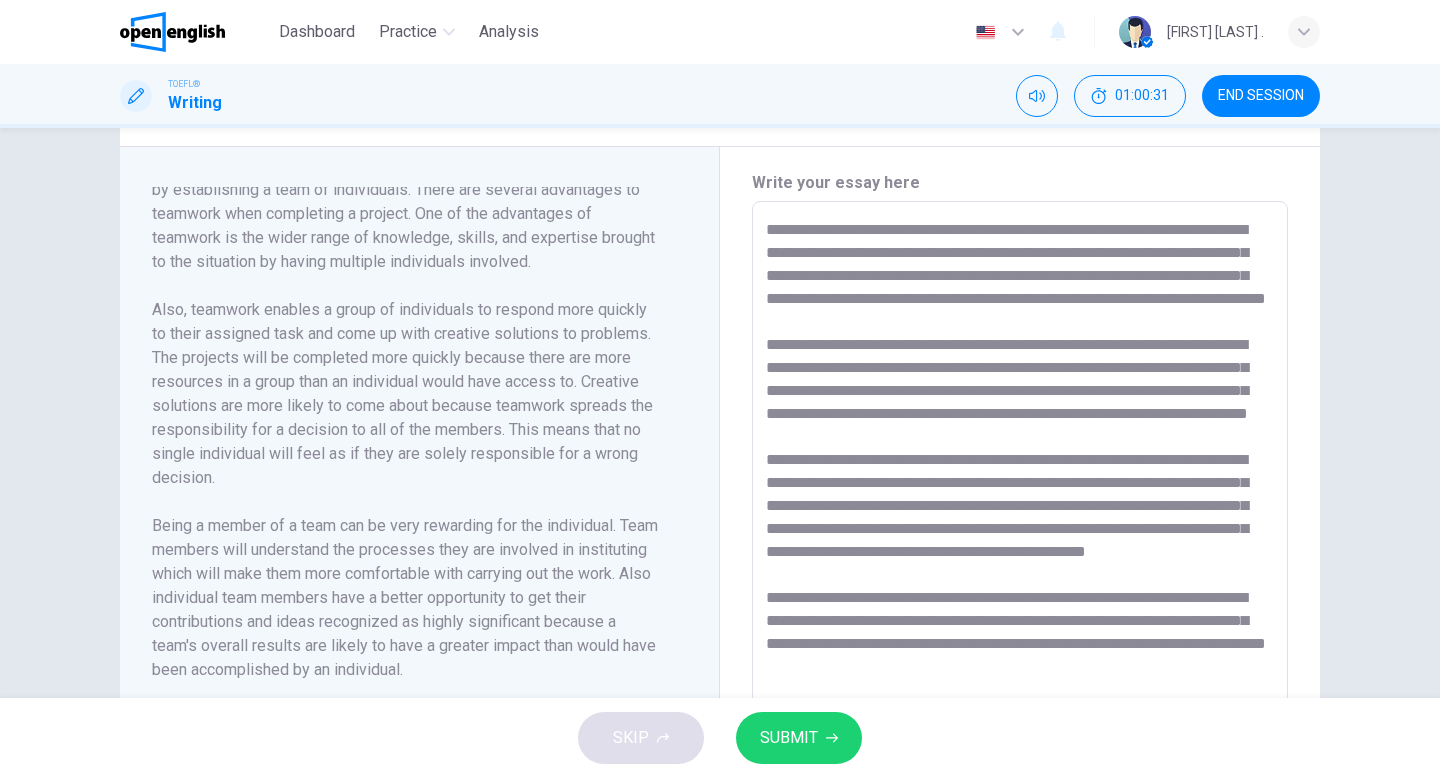 click at bounding box center [1020, 486] 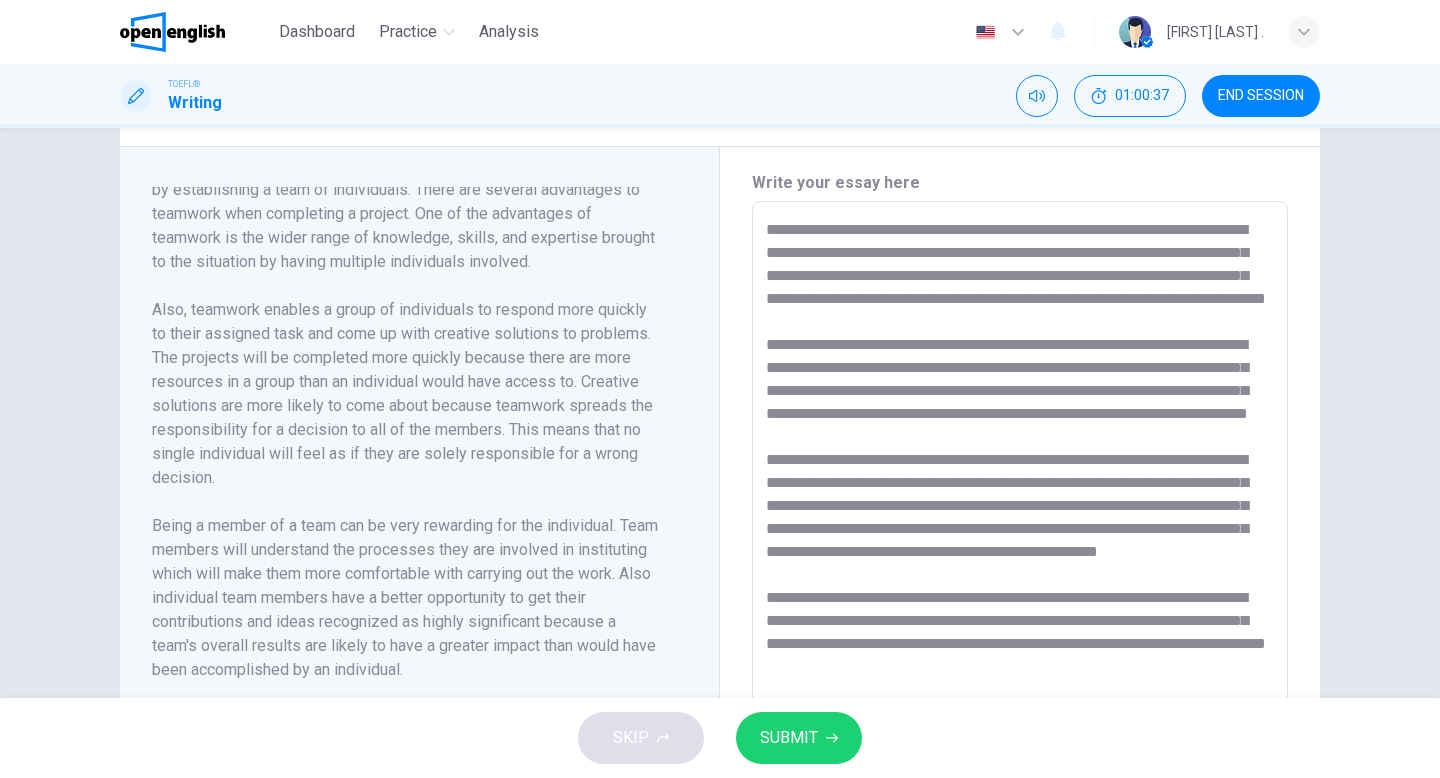 click at bounding box center (1020, 486) 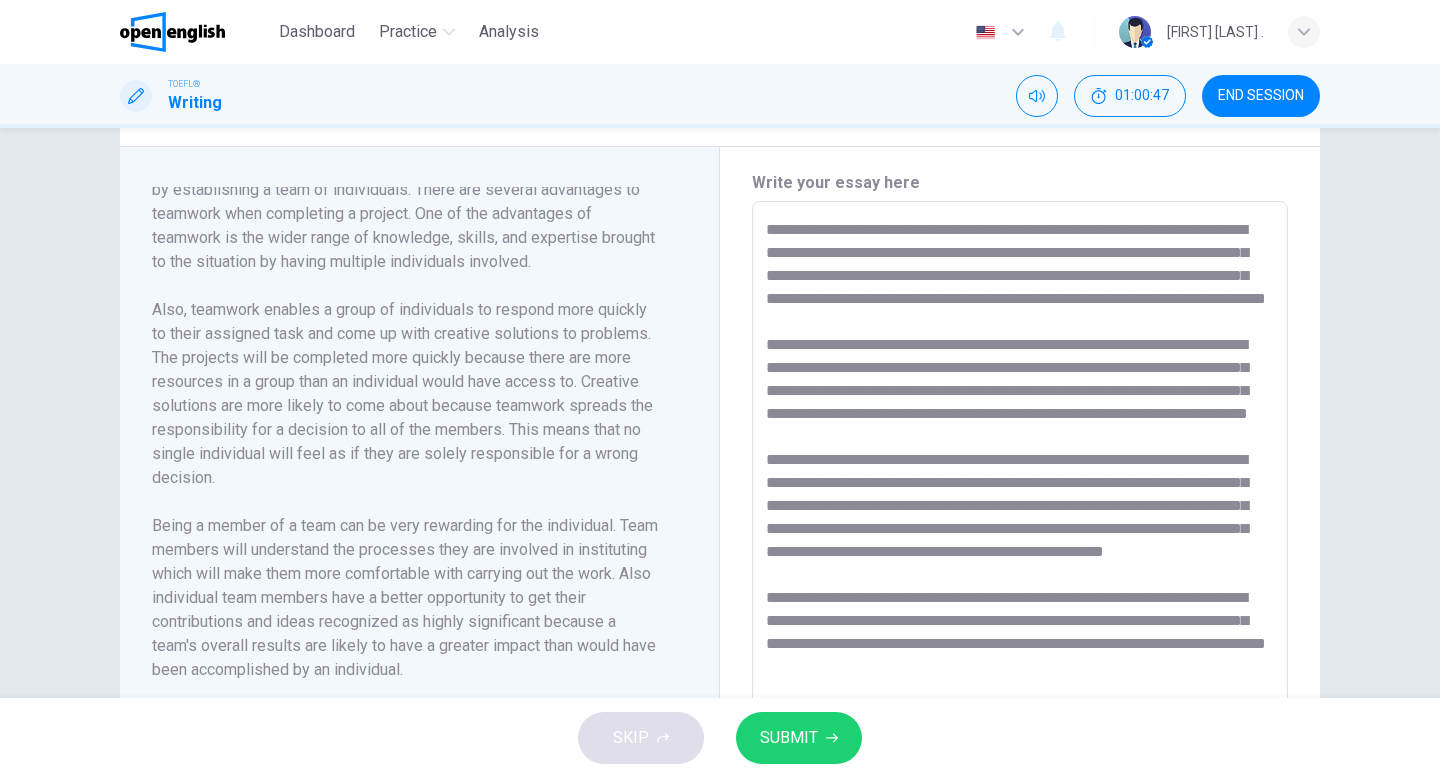 click at bounding box center (1020, 486) 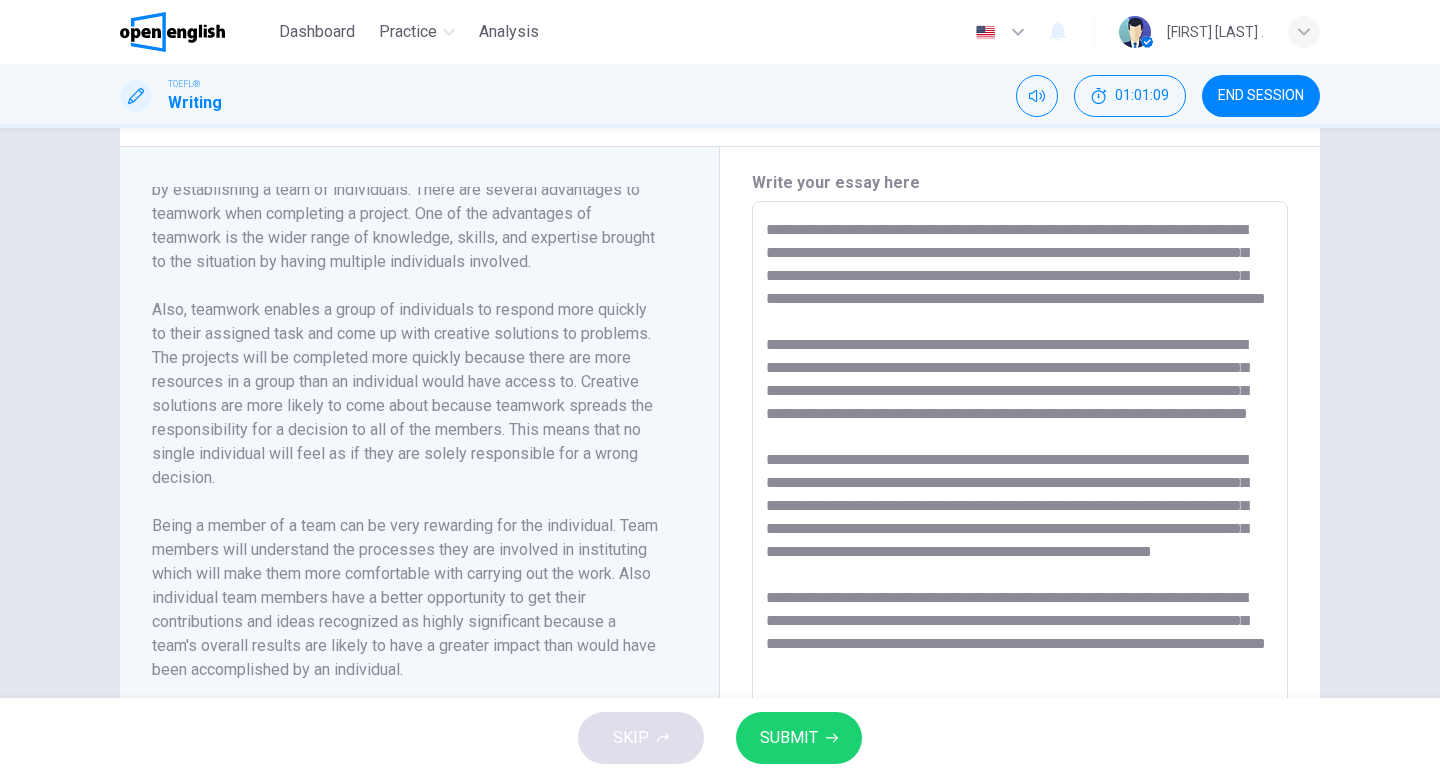 click at bounding box center [1020, 486] 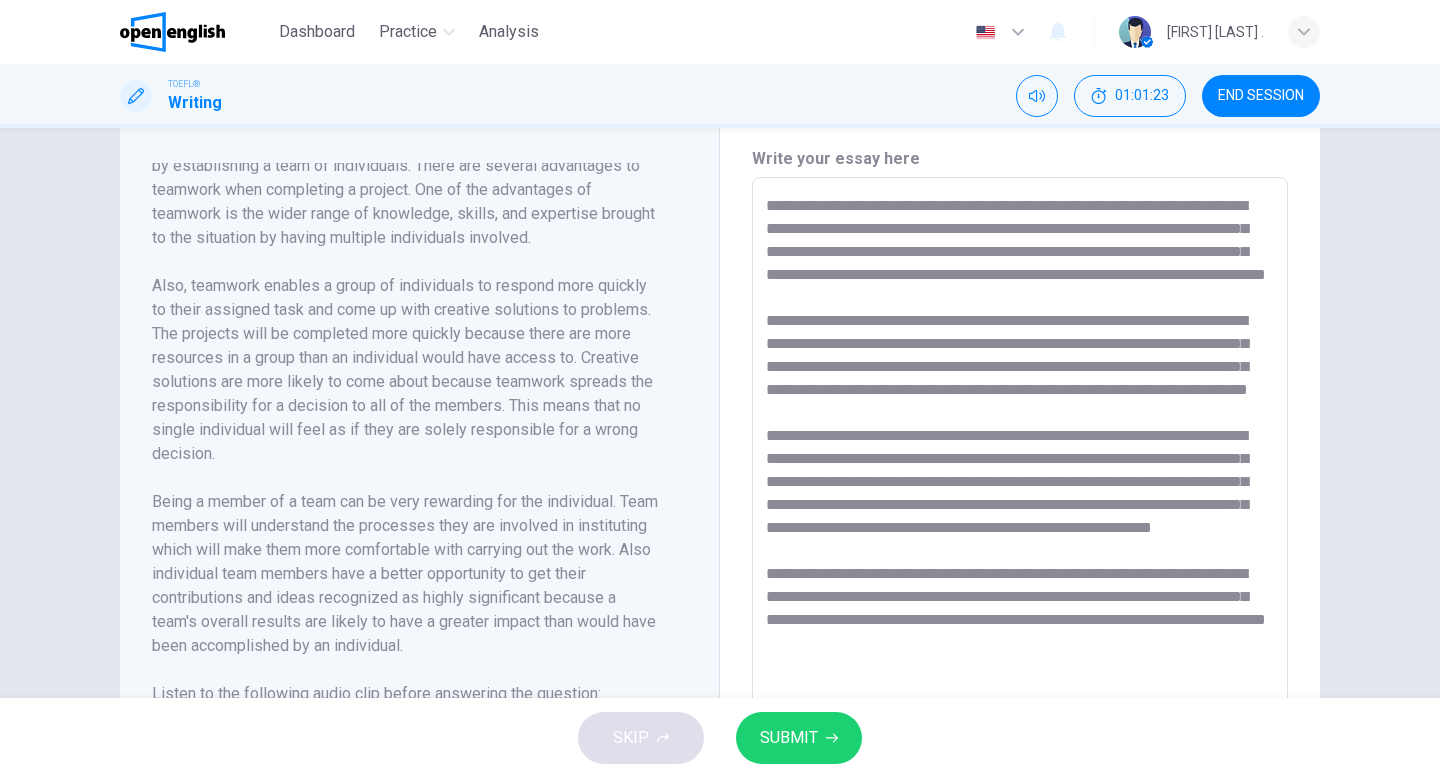 scroll, scrollTop: 467, scrollLeft: 0, axis: vertical 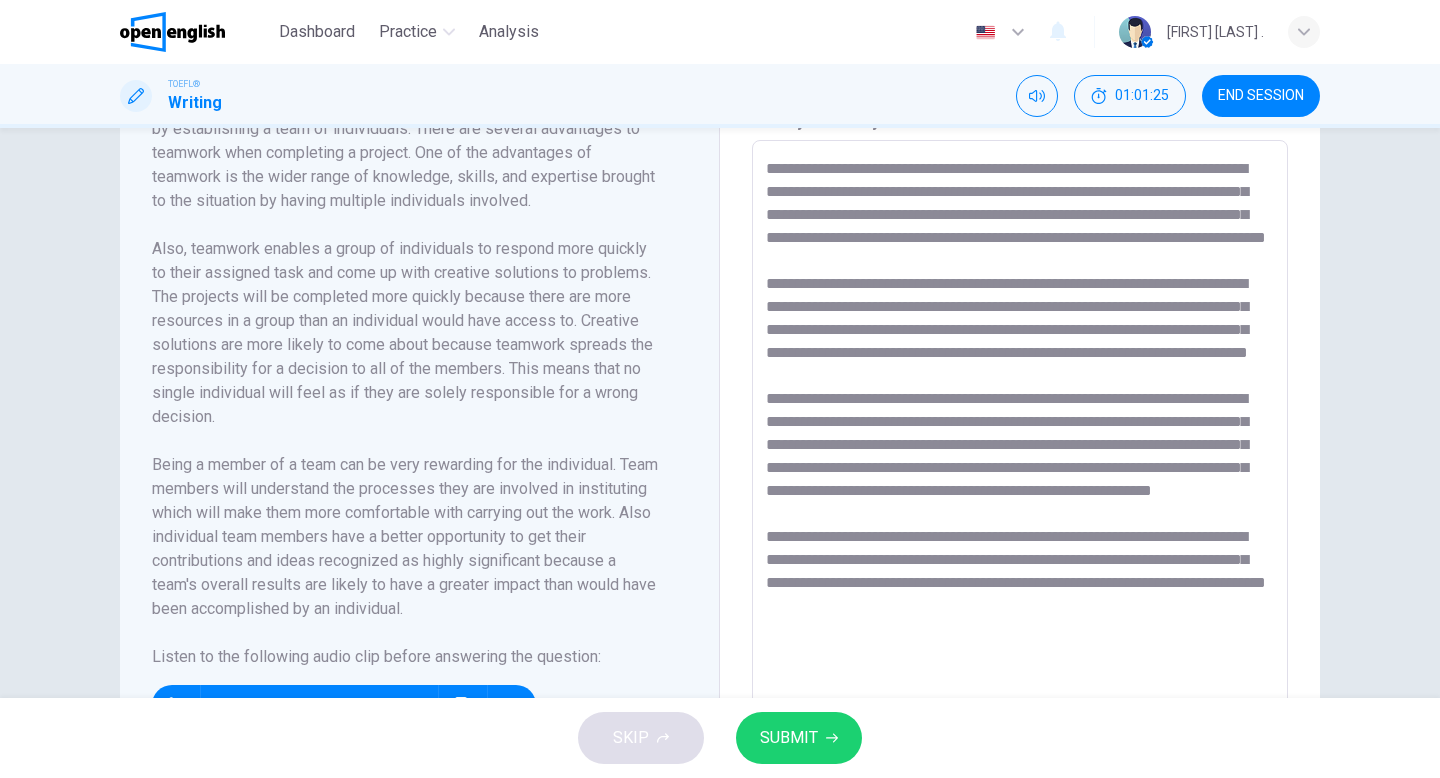 click at bounding box center [1020, 425] 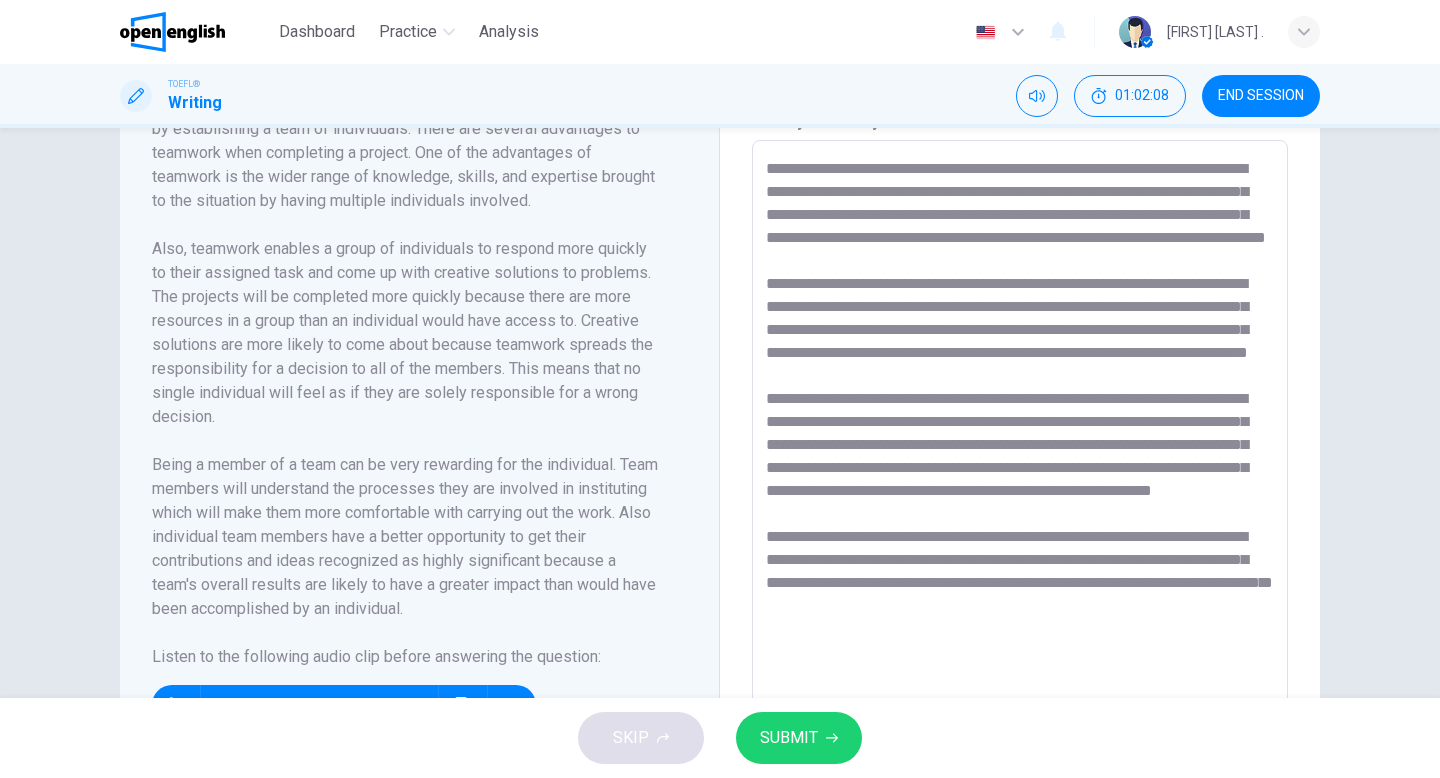click at bounding box center (1020, 425) 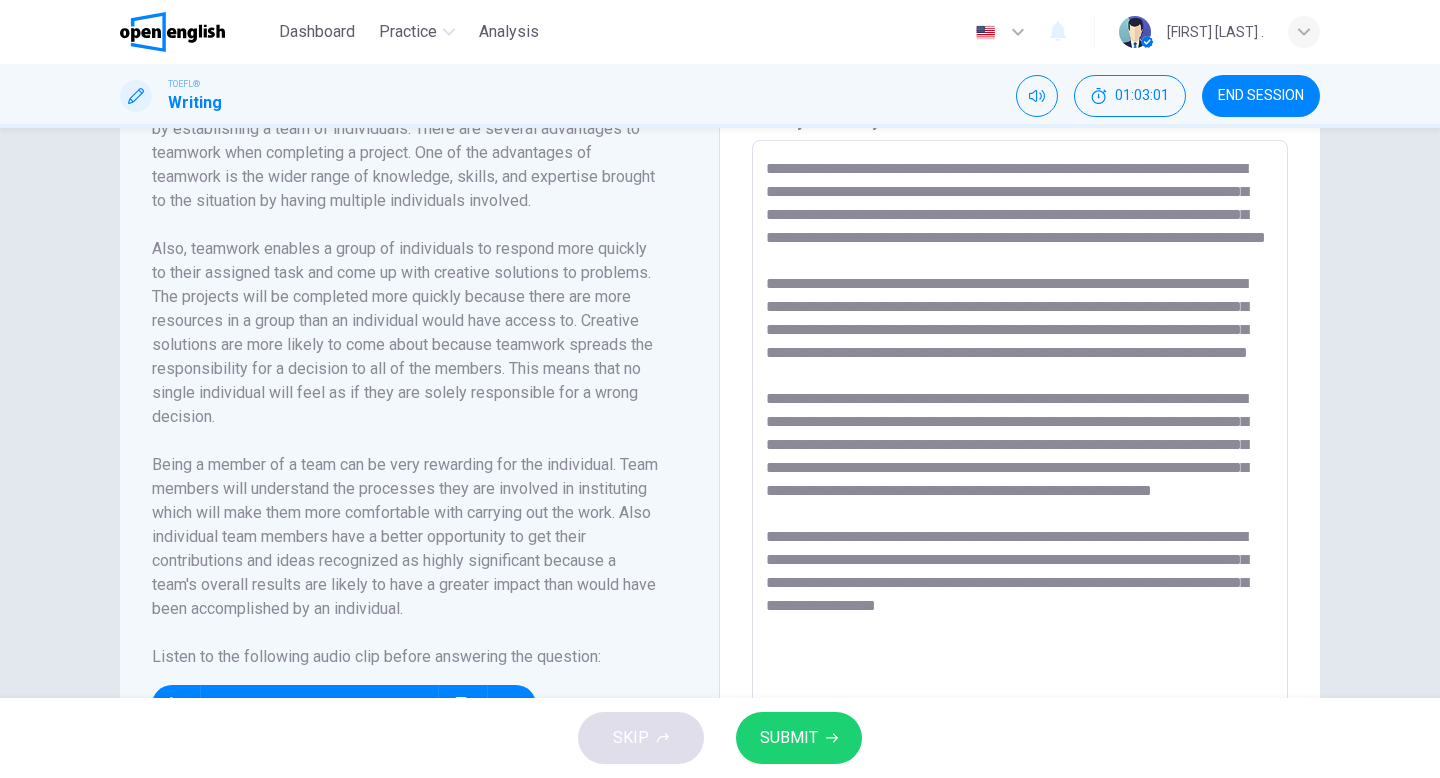 click at bounding box center [1020, 425] 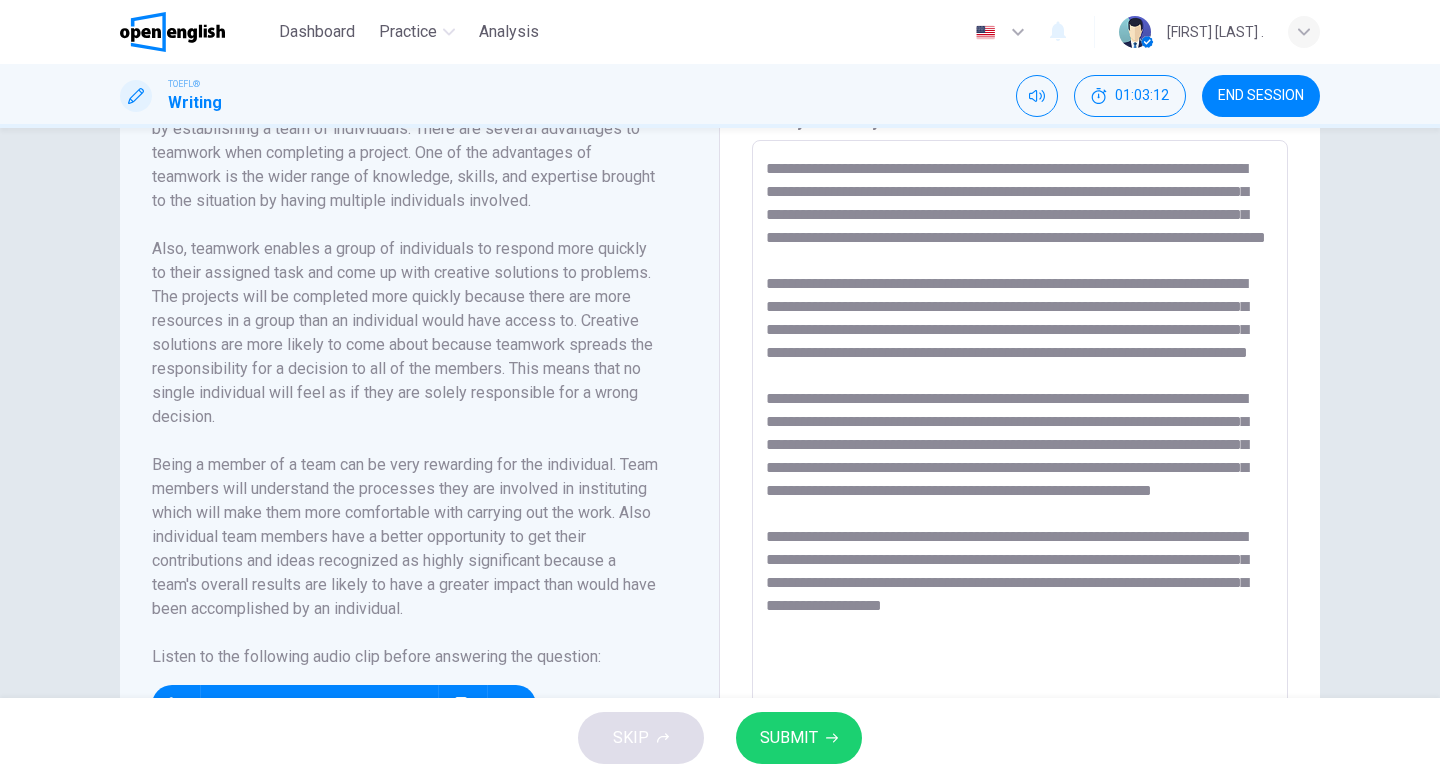 click at bounding box center [1020, 425] 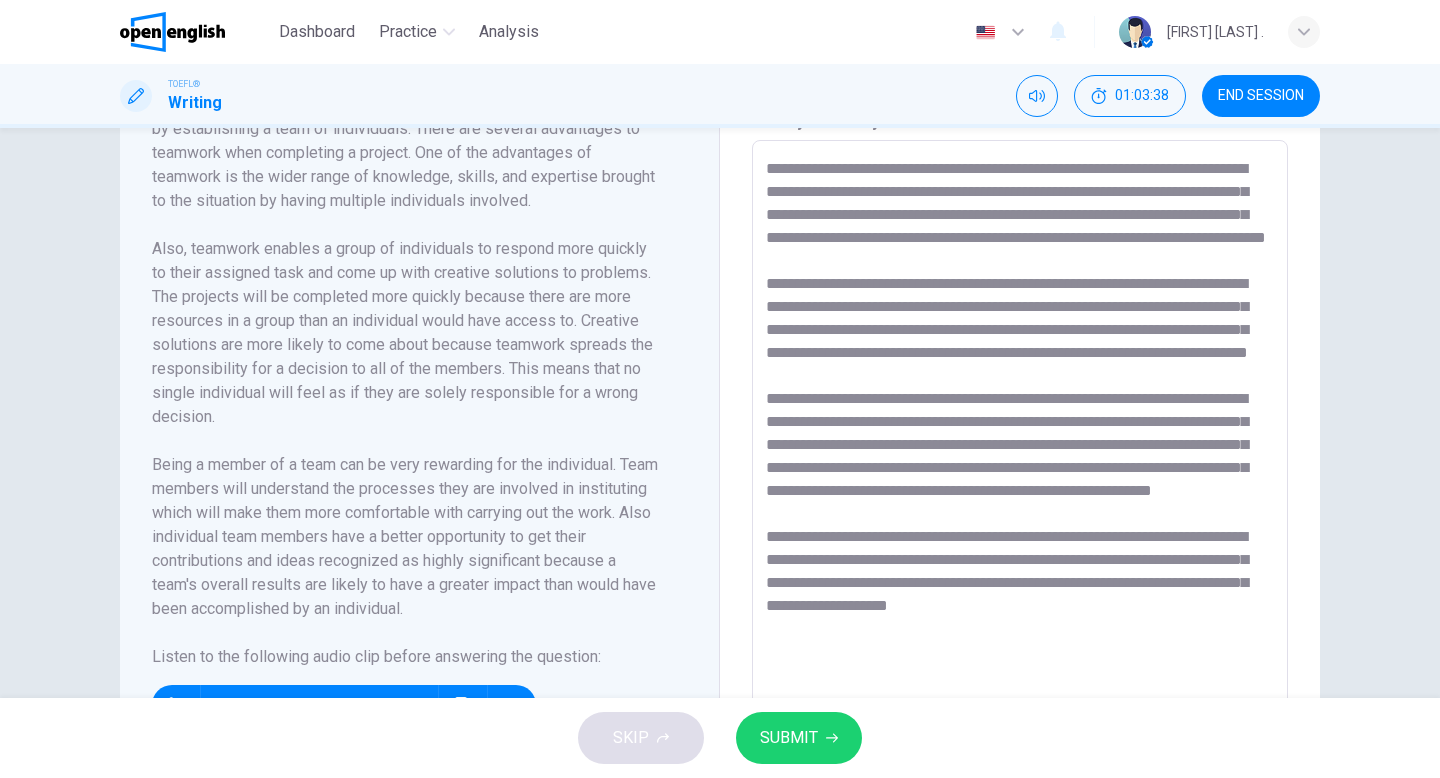 click at bounding box center [1020, 425] 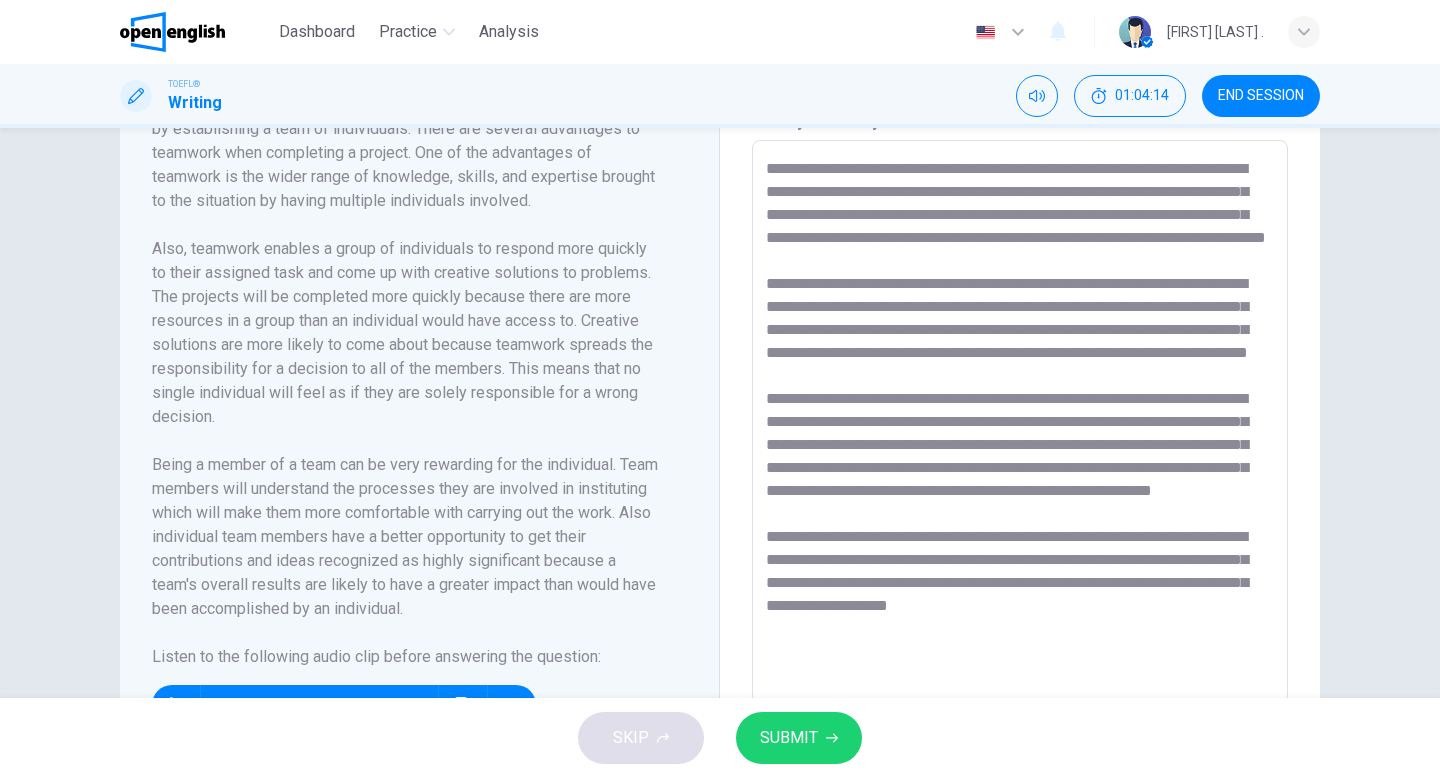 click at bounding box center (1020, 425) 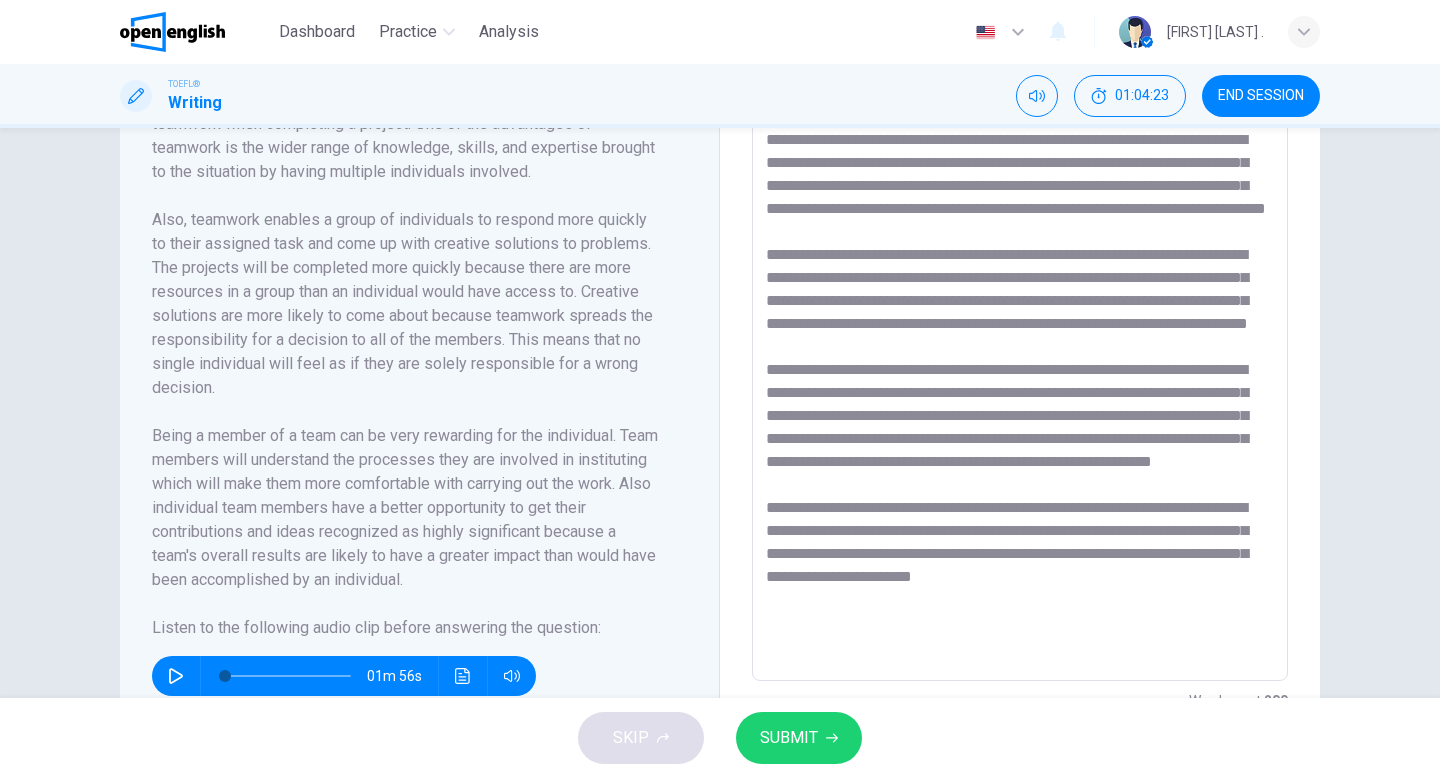 scroll, scrollTop: 575, scrollLeft: 0, axis: vertical 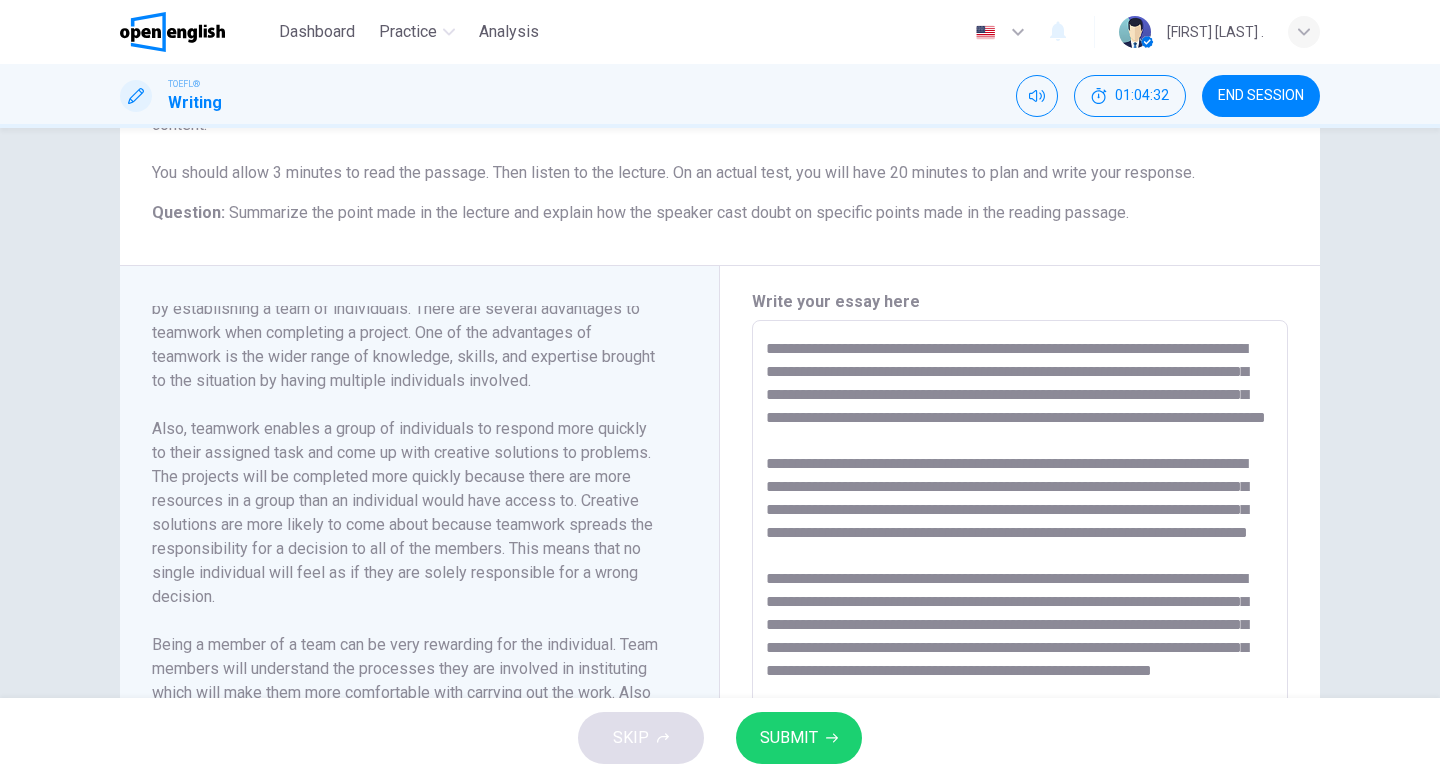 click on "SUBMIT" at bounding box center (789, 738) 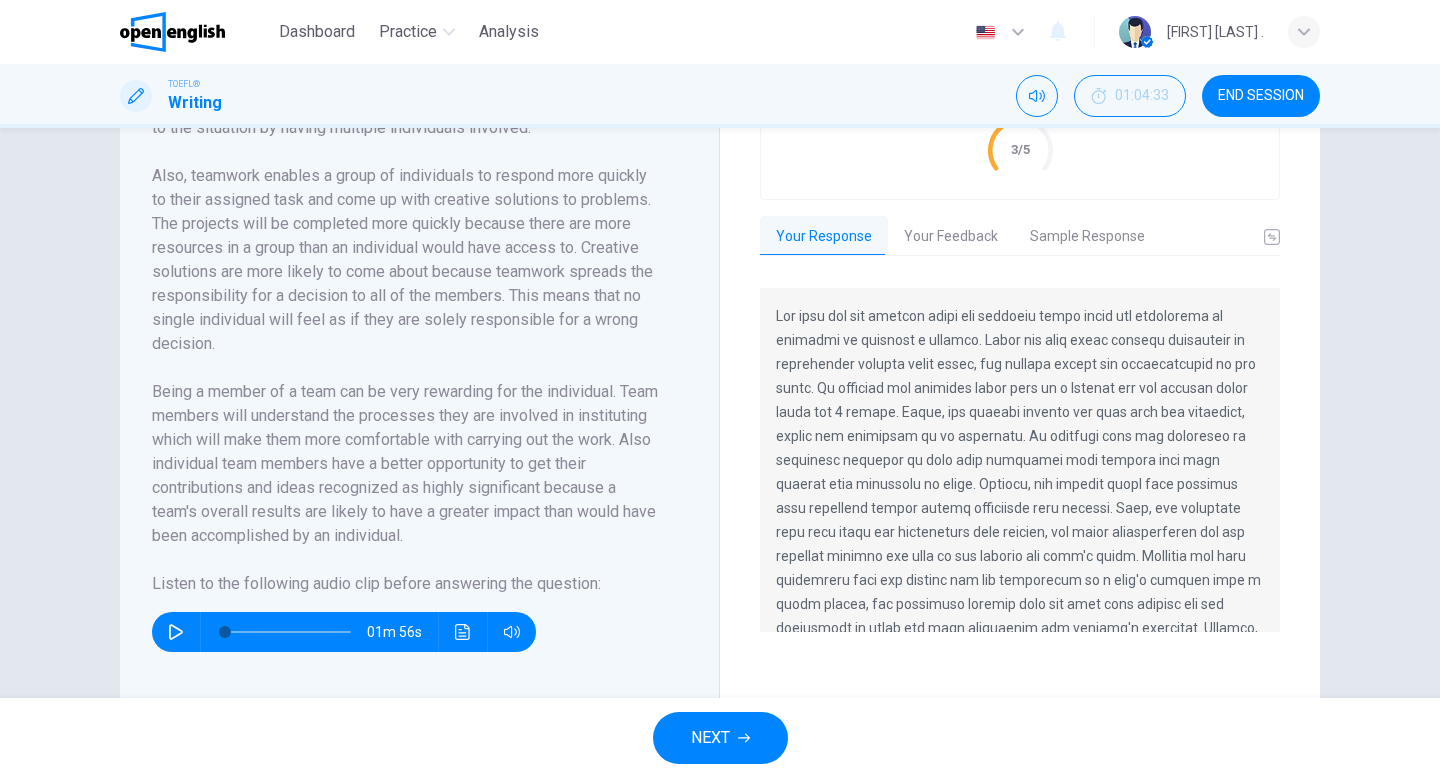 scroll, scrollTop: 544, scrollLeft: 0, axis: vertical 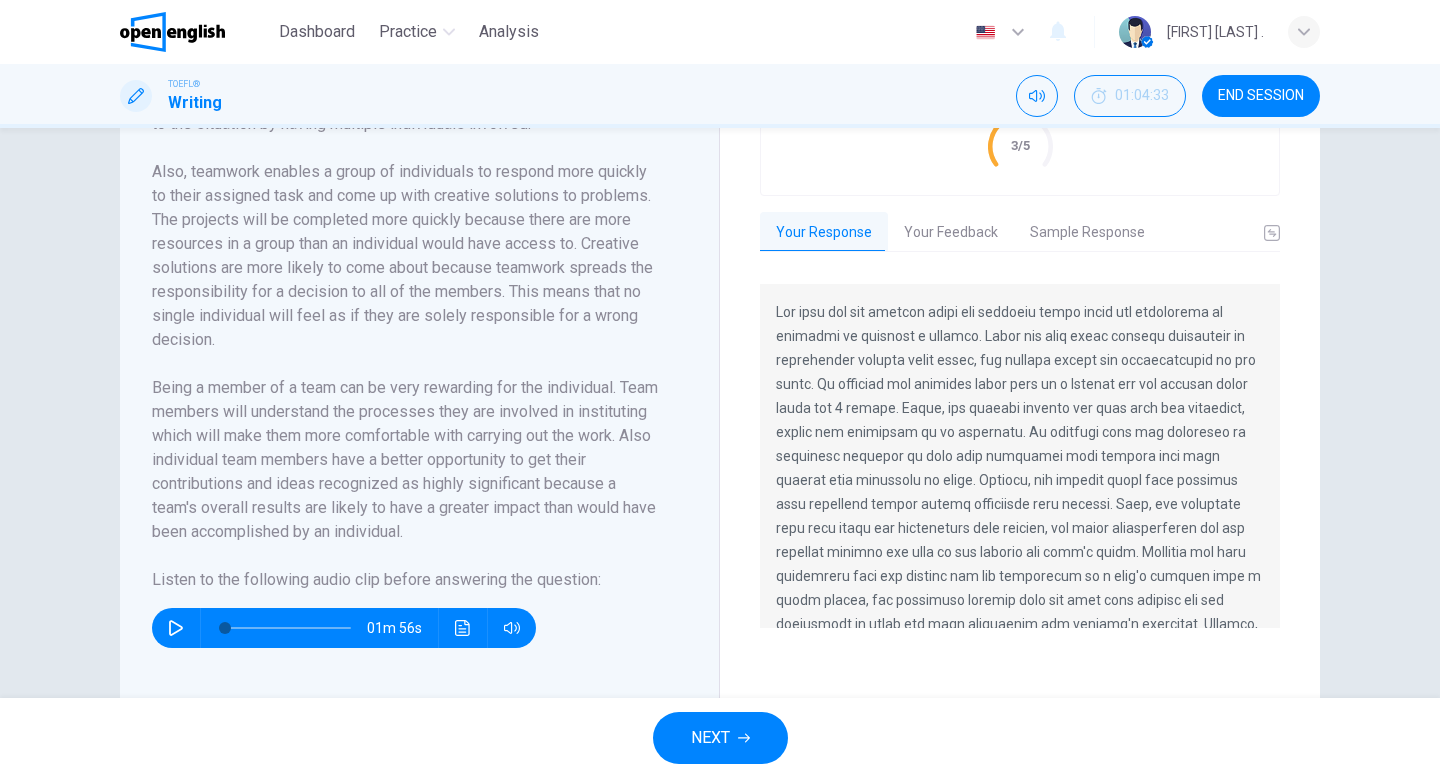 click on "Your Feedback" at bounding box center [951, 233] 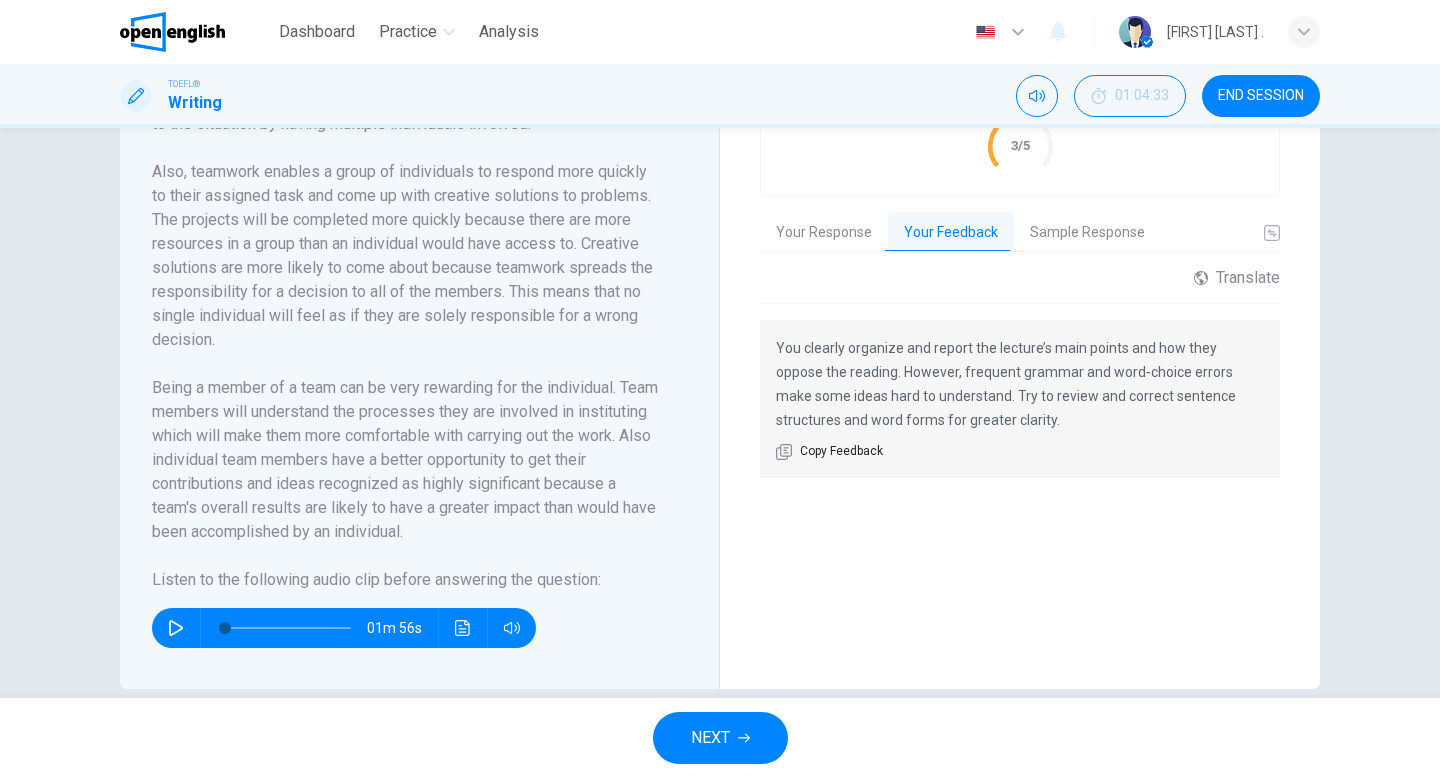 click on "Your Response" at bounding box center [824, 233] 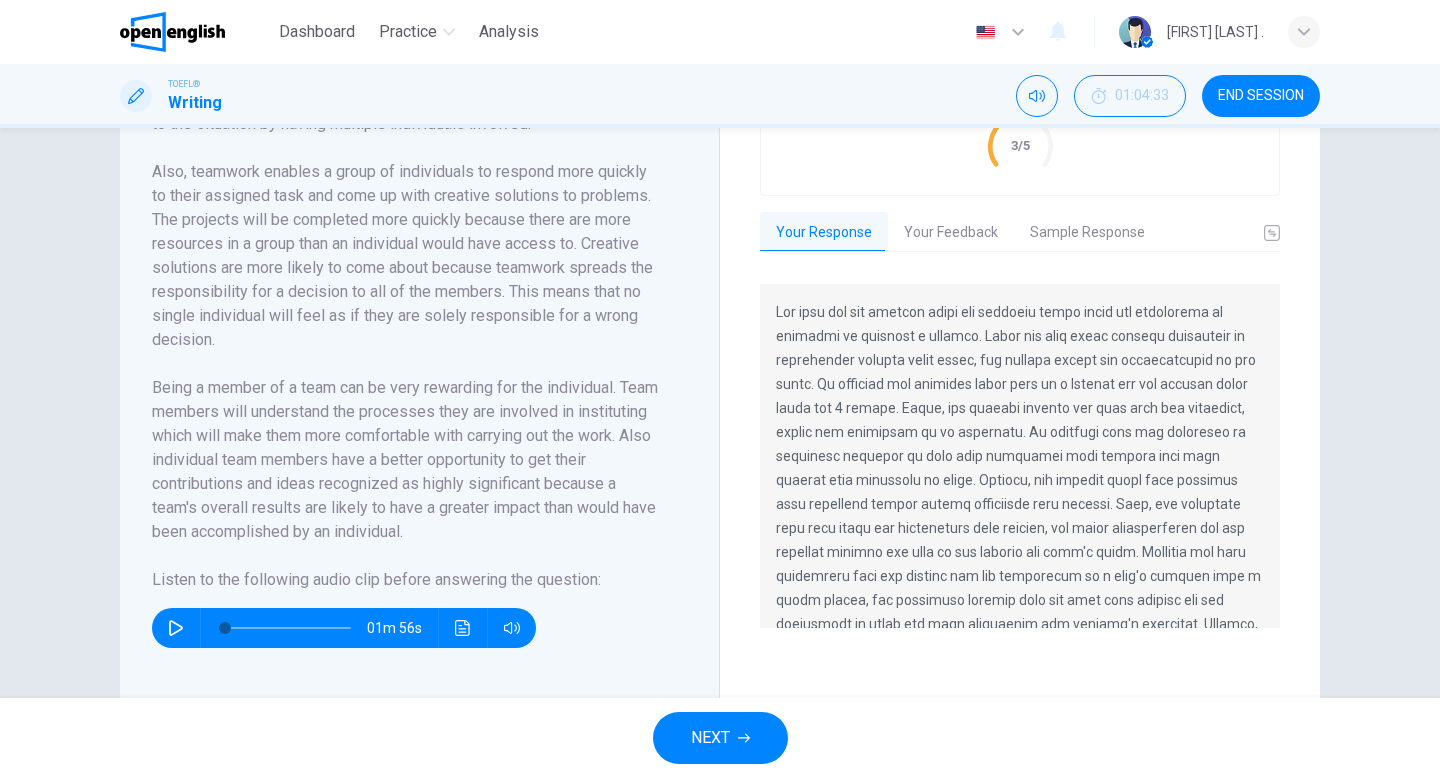 drag, startPoint x: 772, startPoint y: 316, endPoint x: 951, endPoint y: 418, distance: 206.02185 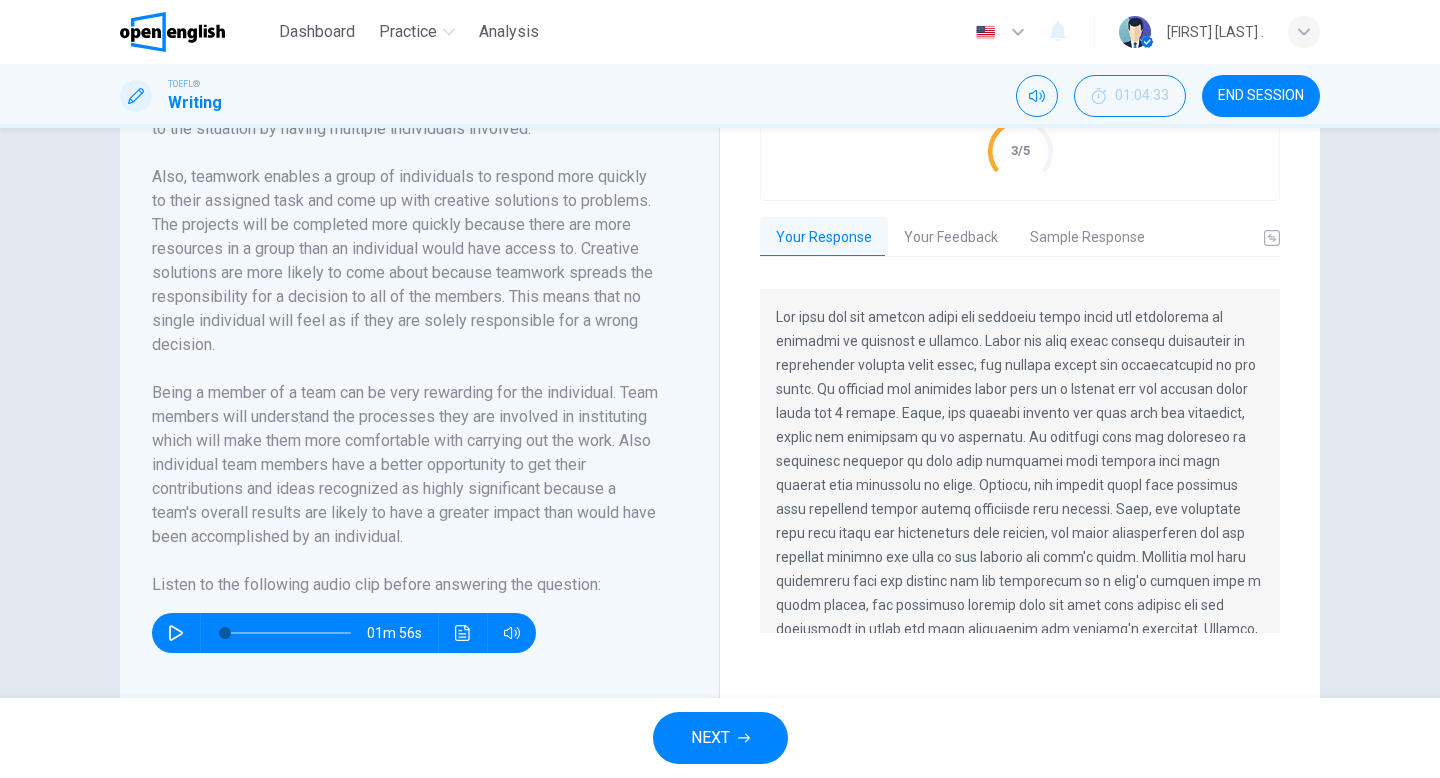 scroll, scrollTop: 536, scrollLeft: 0, axis: vertical 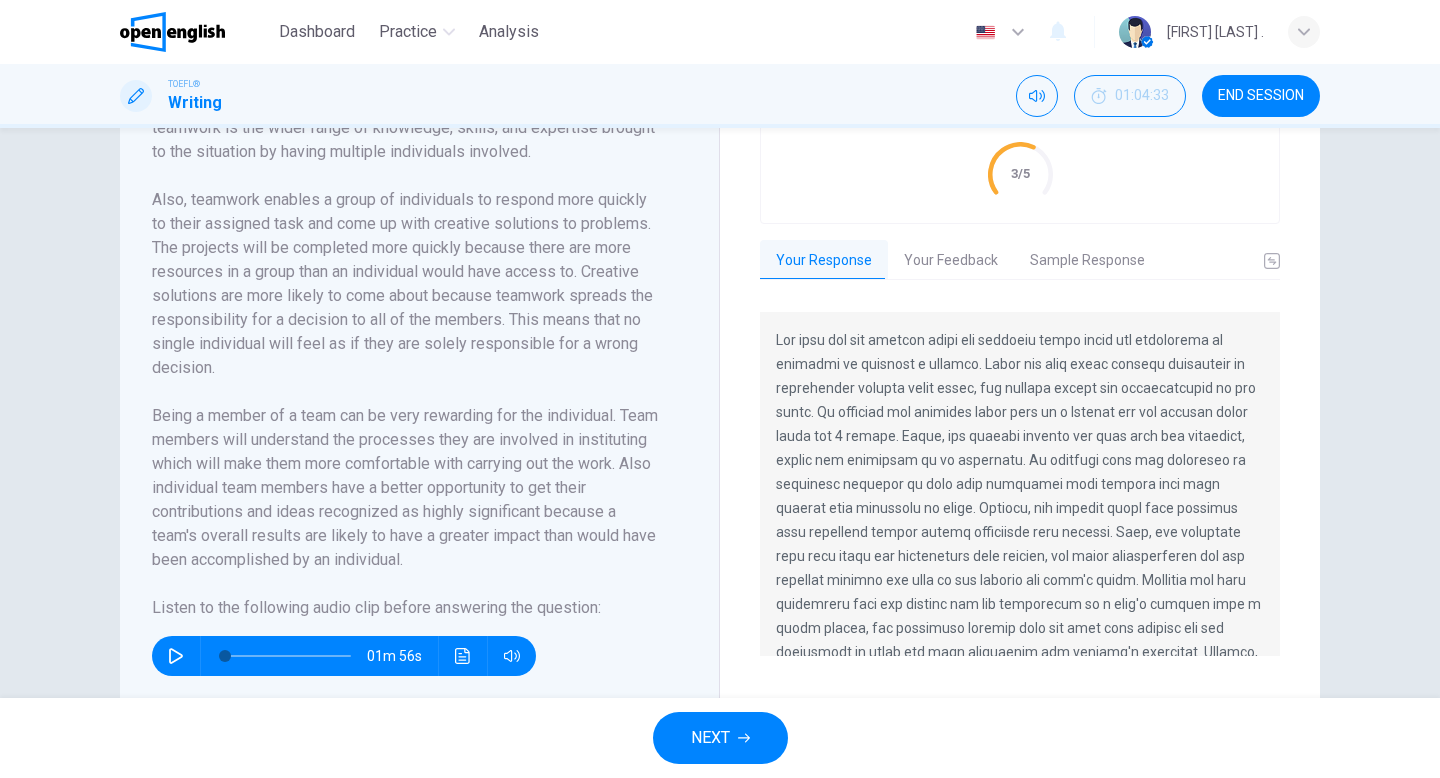 click on "Sample Response" at bounding box center (1087, 261) 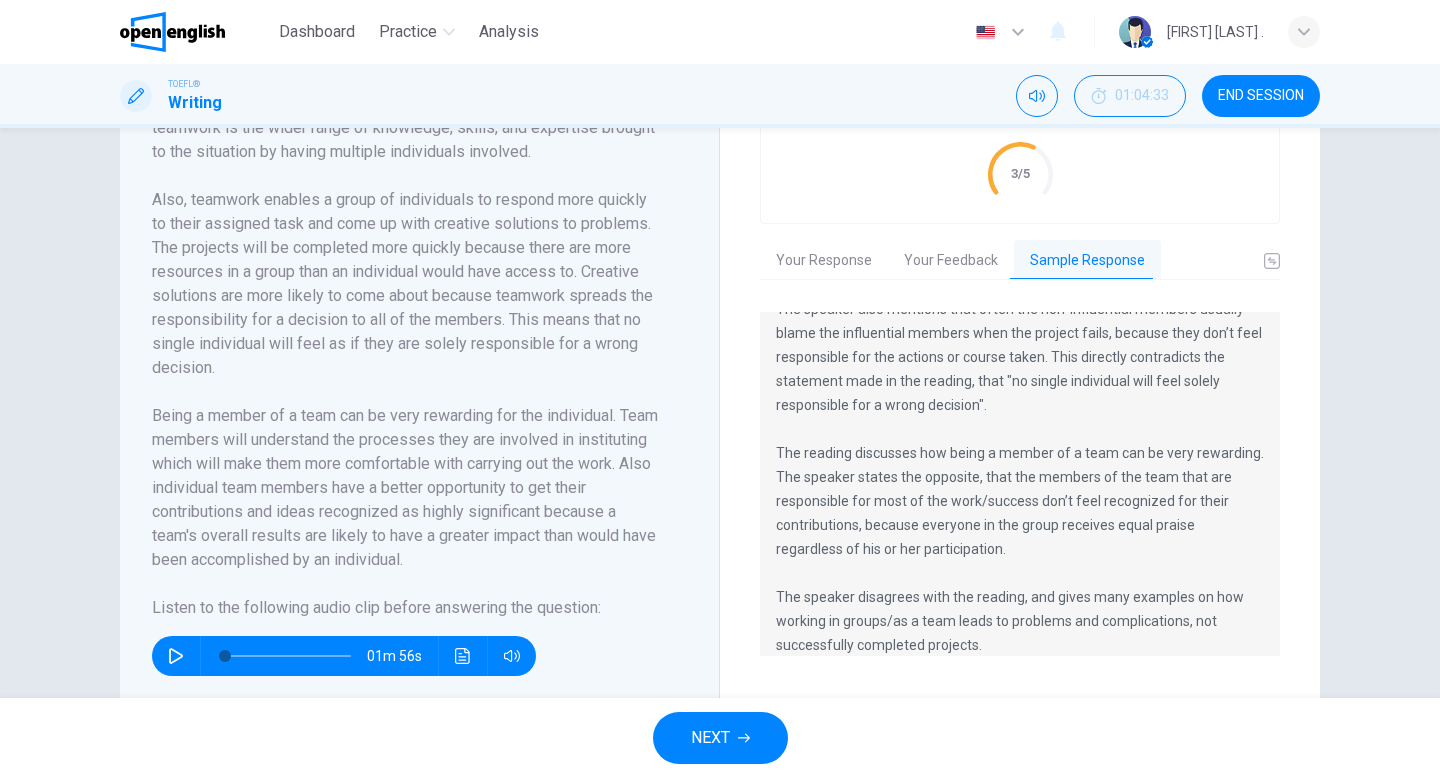 scroll, scrollTop: 504, scrollLeft: 0, axis: vertical 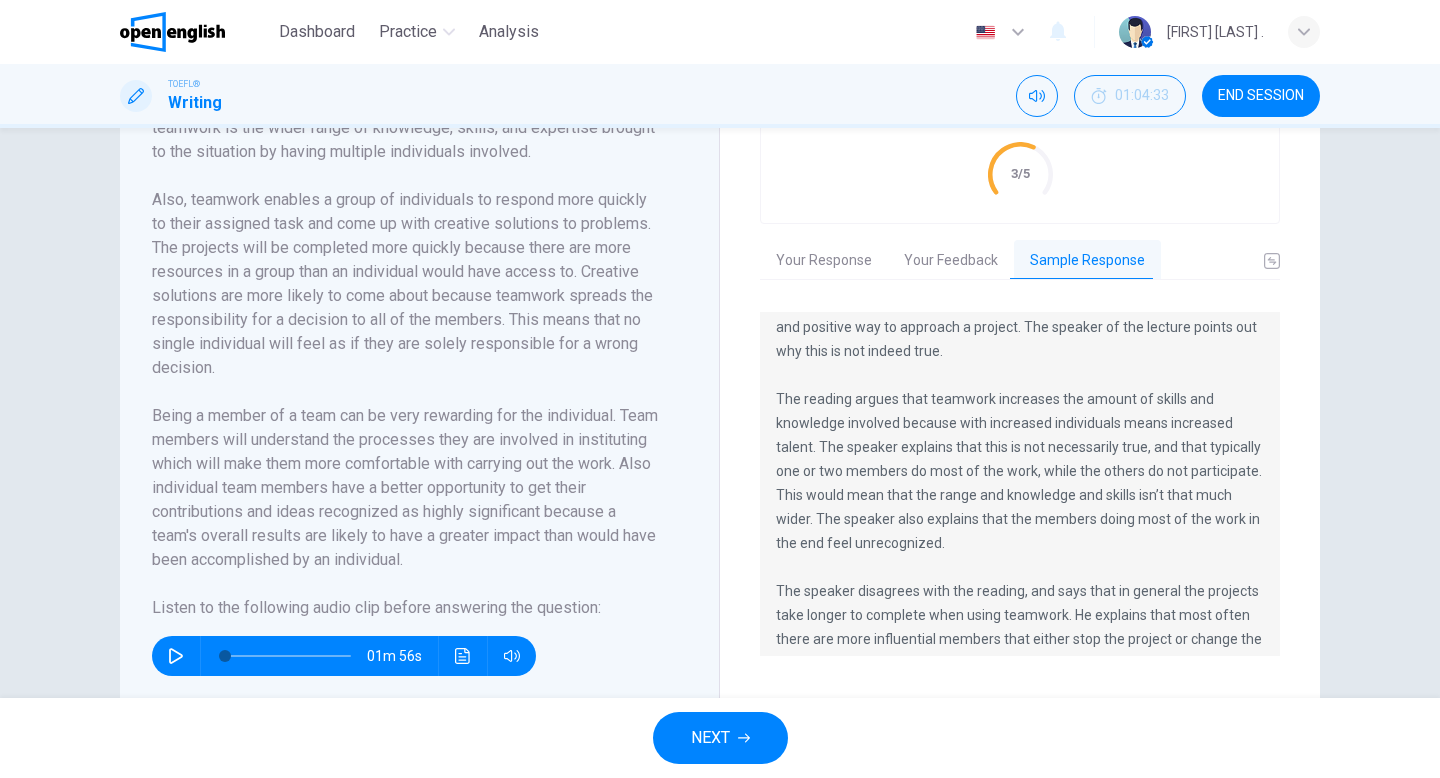 click on "Your Response" at bounding box center [824, 261] 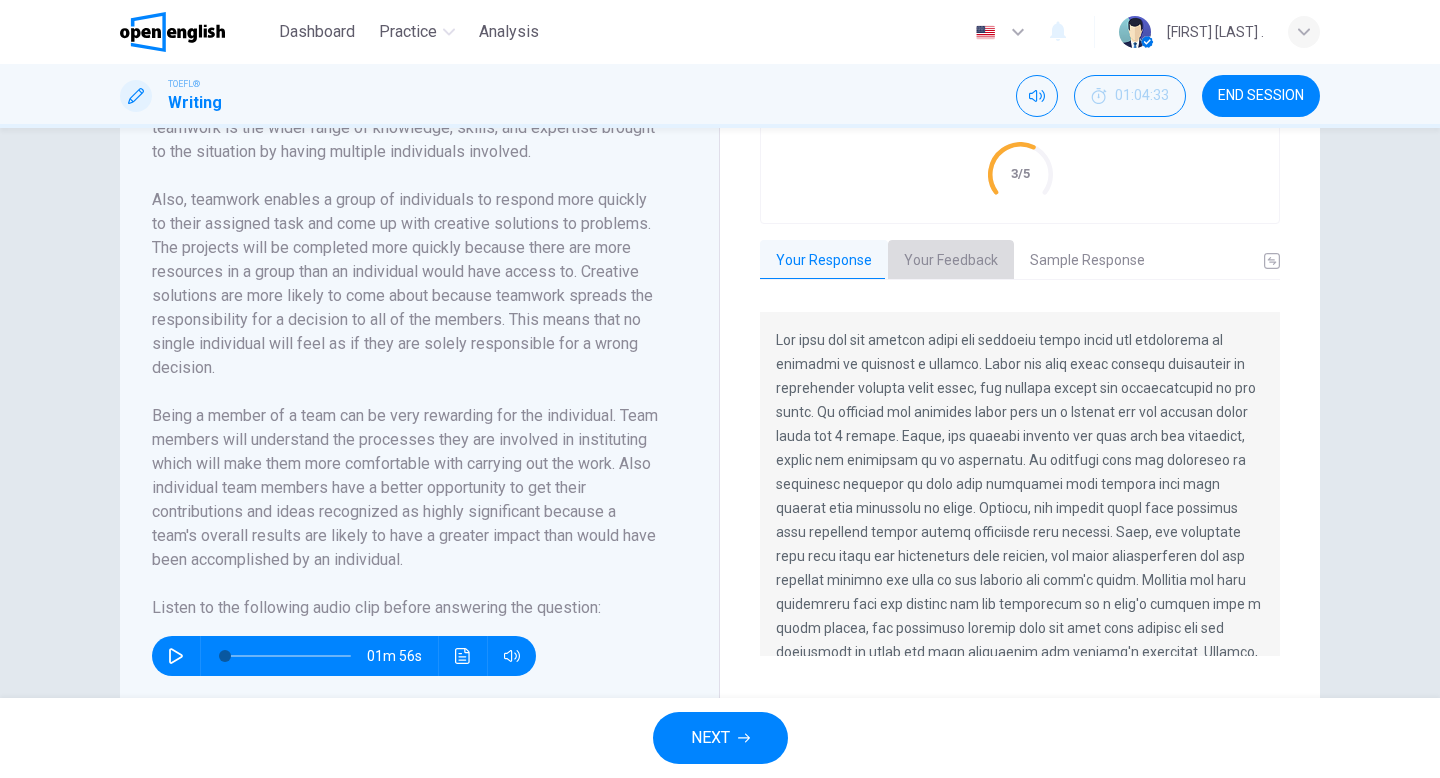 click on "Your Feedback" at bounding box center (951, 261) 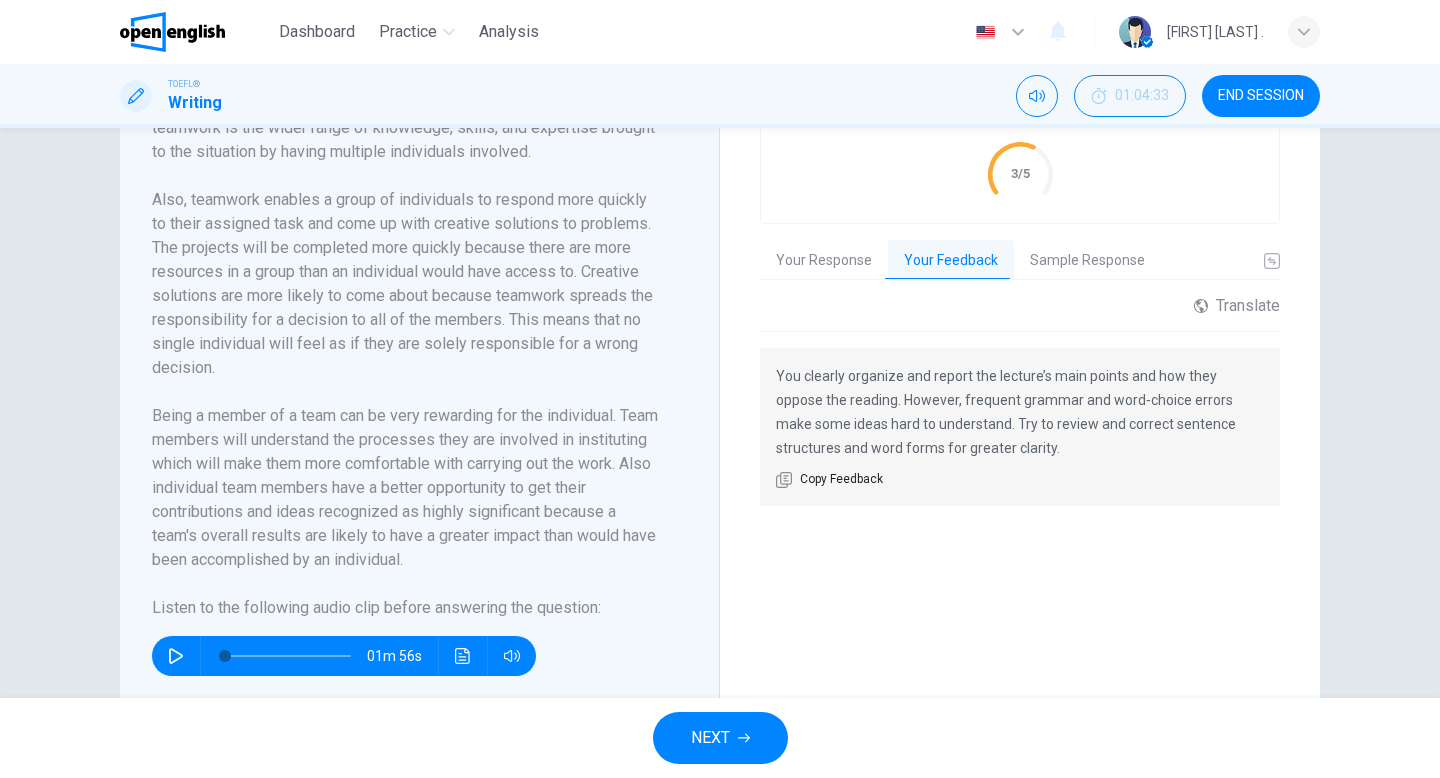 click on "END SESSION" at bounding box center [1261, 96] 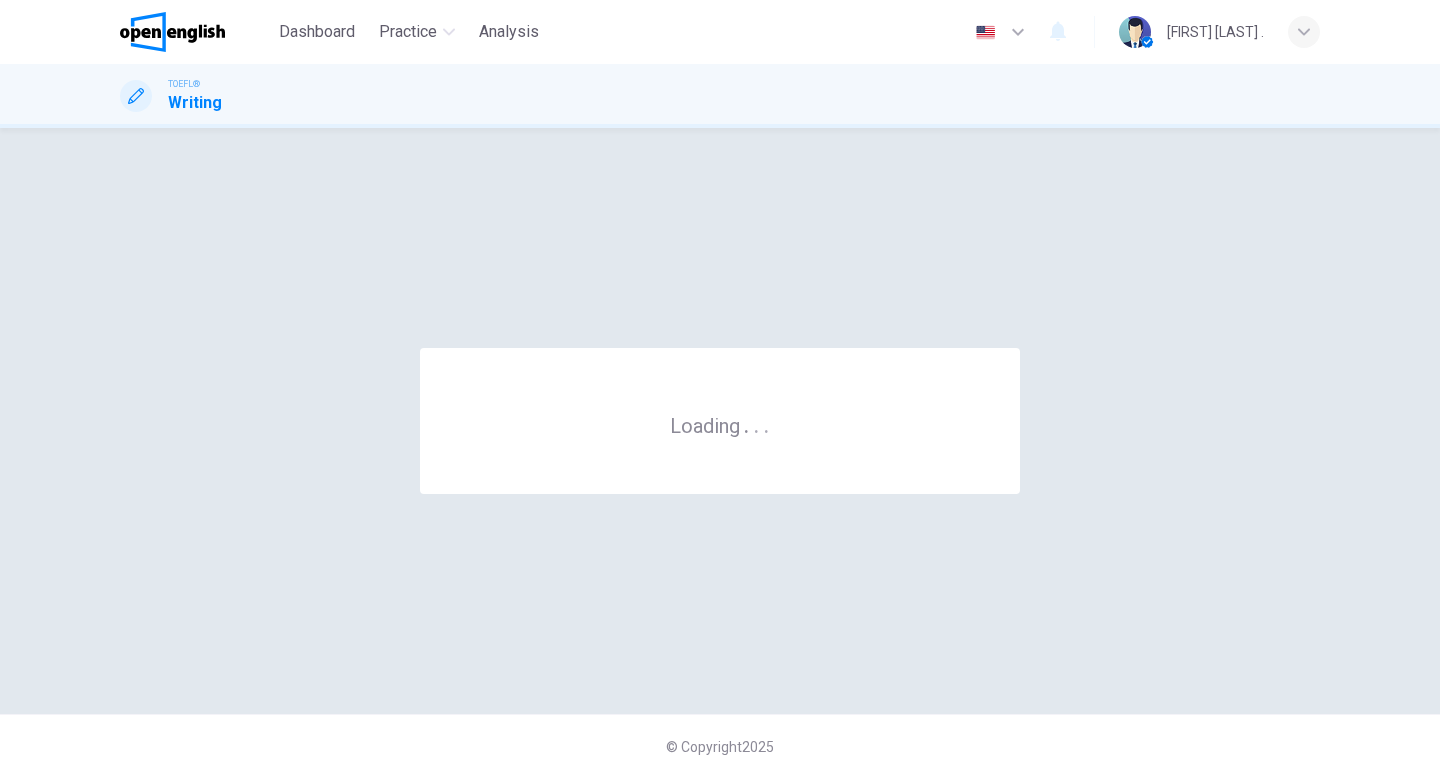 scroll, scrollTop: 0, scrollLeft: 0, axis: both 